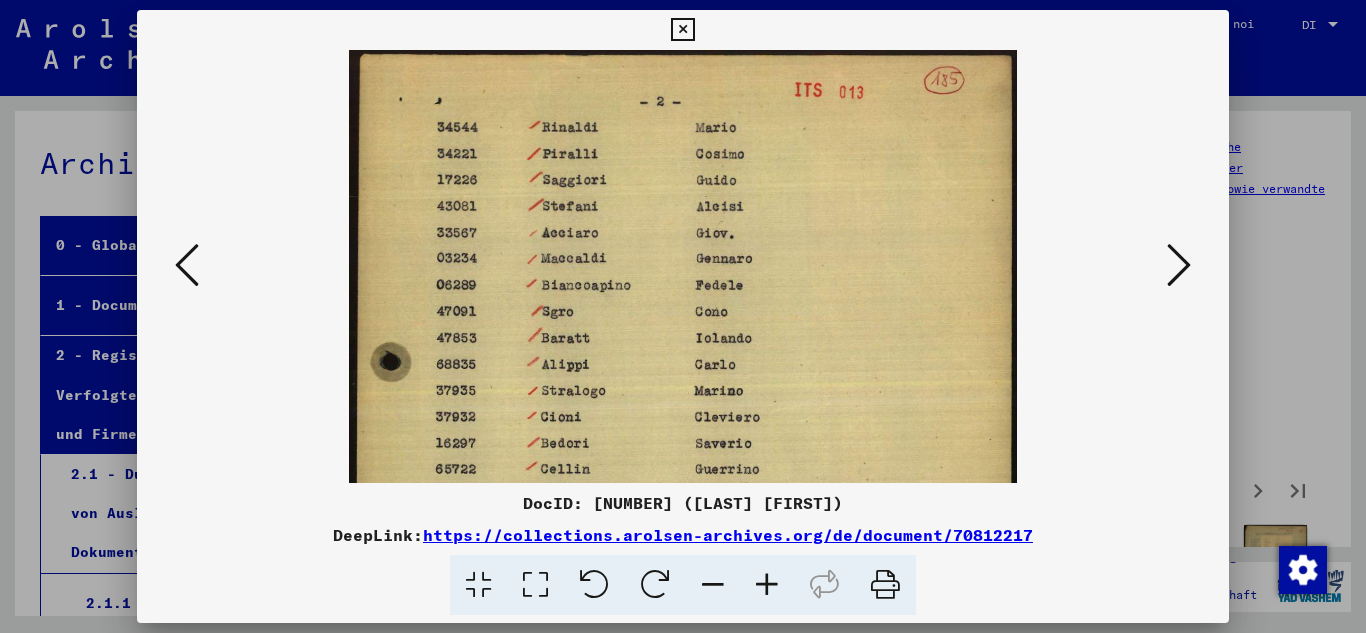 scroll, scrollTop: 0, scrollLeft: 0, axis: both 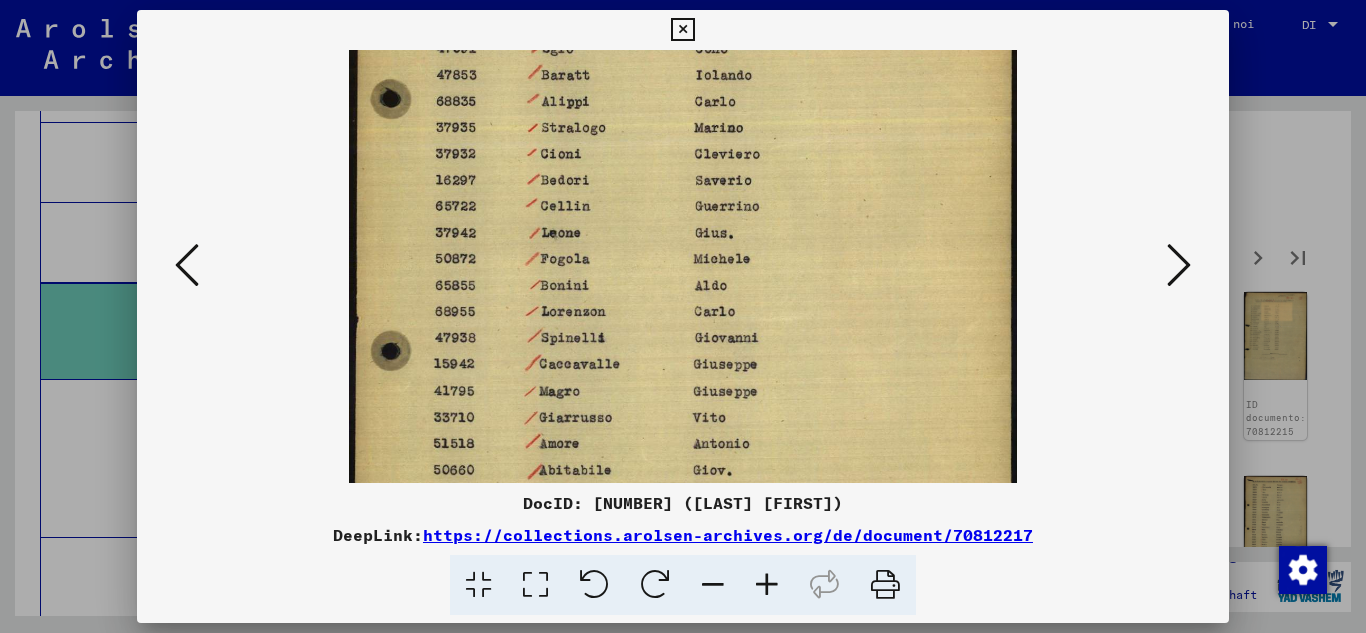 drag, startPoint x: 625, startPoint y: 357, endPoint x: 608, endPoint y: 201, distance: 156.92355 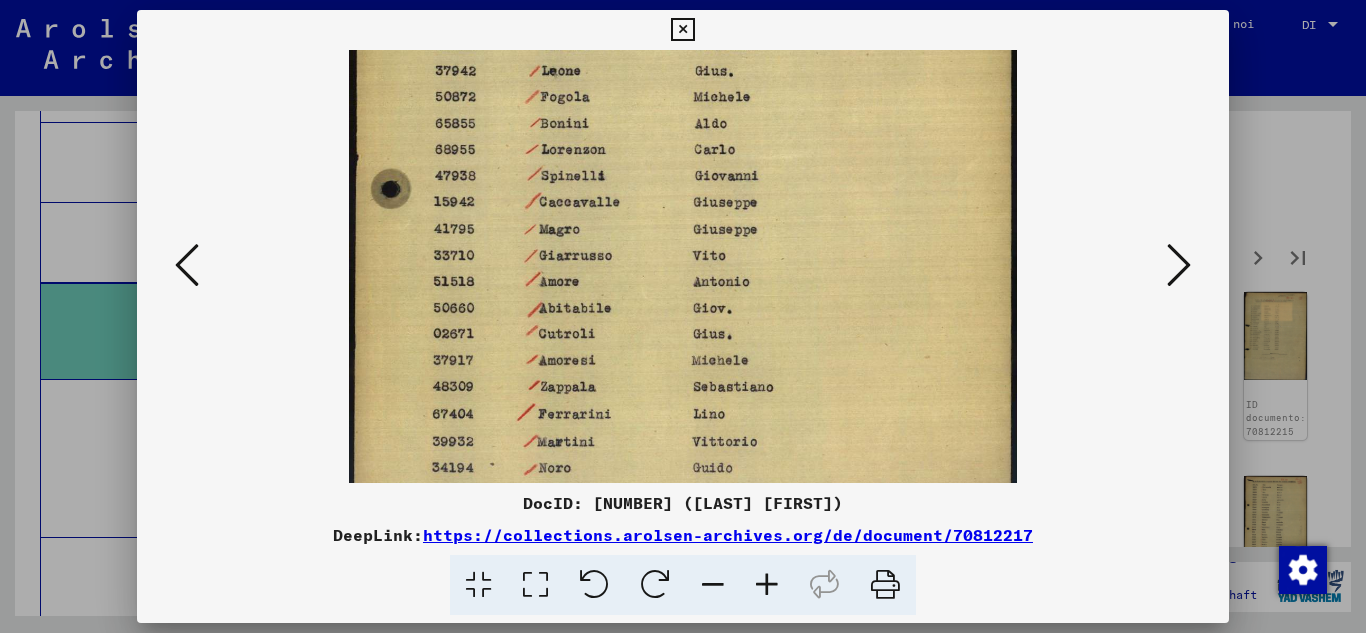 scroll, scrollTop: 429, scrollLeft: 0, axis: vertical 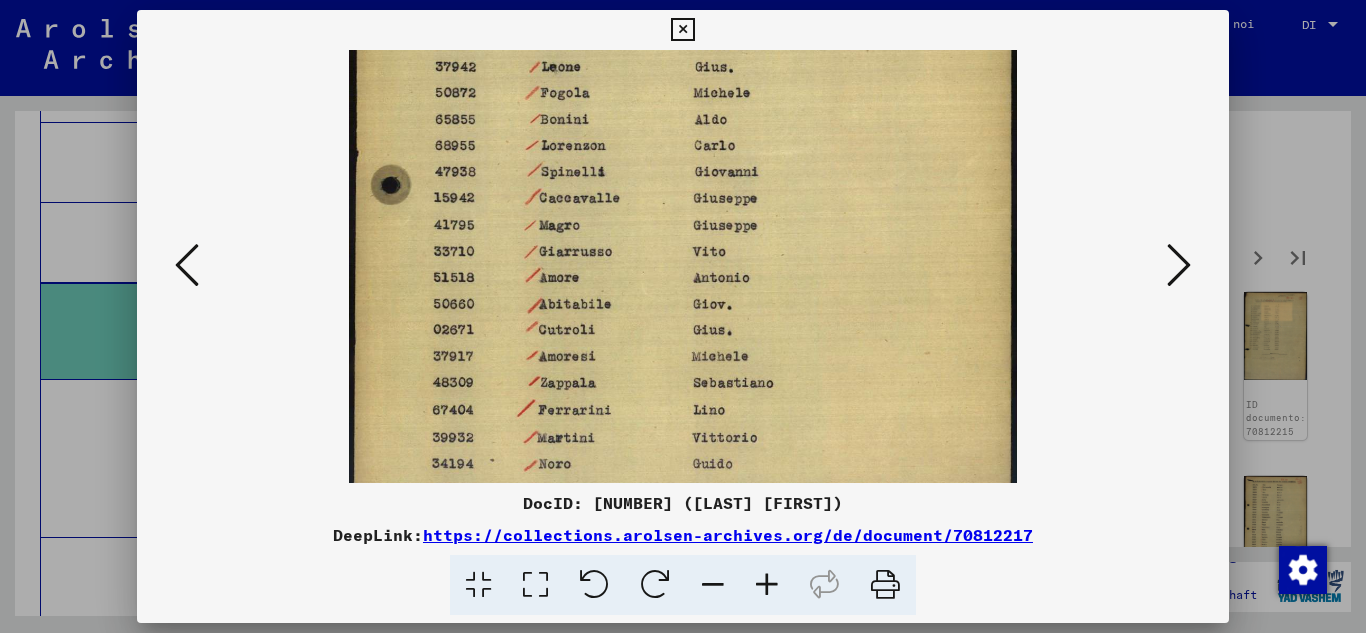 drag, startPoint x: 633, startPoint y: 396, endPoint x: 626, endPoint y: 230, distance: 166.14752 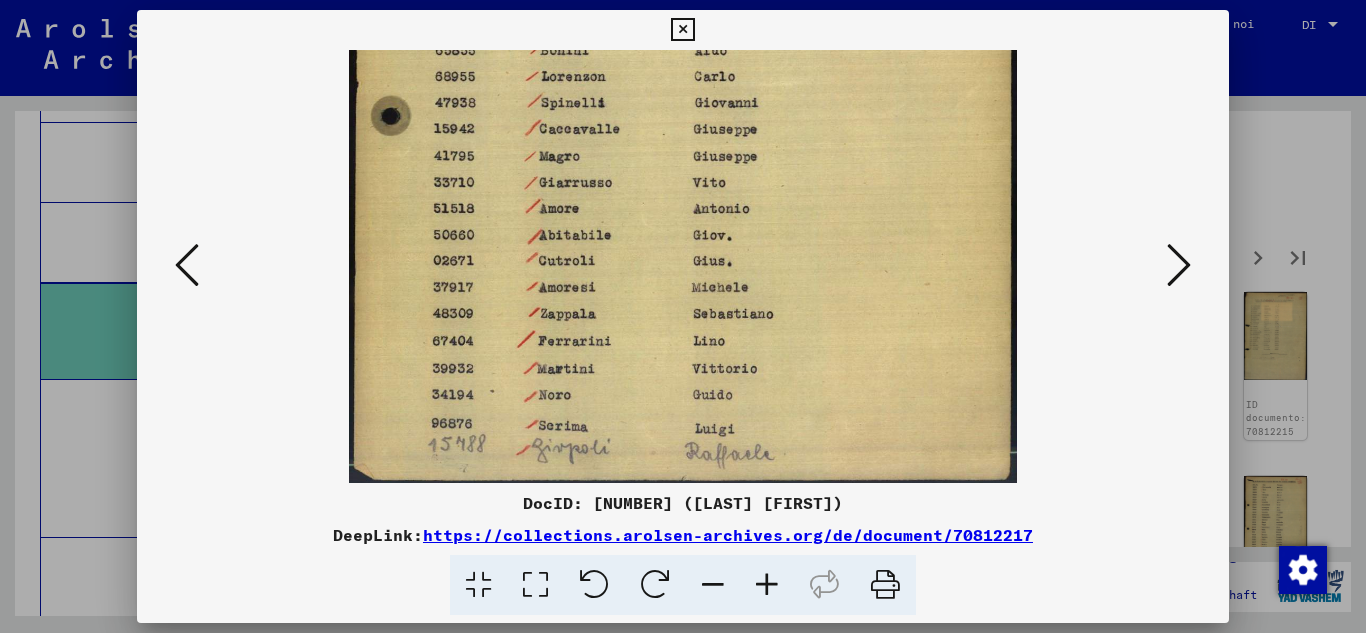 scroll, scrollTop: 500, scrollLeft: 0, axis: vertical 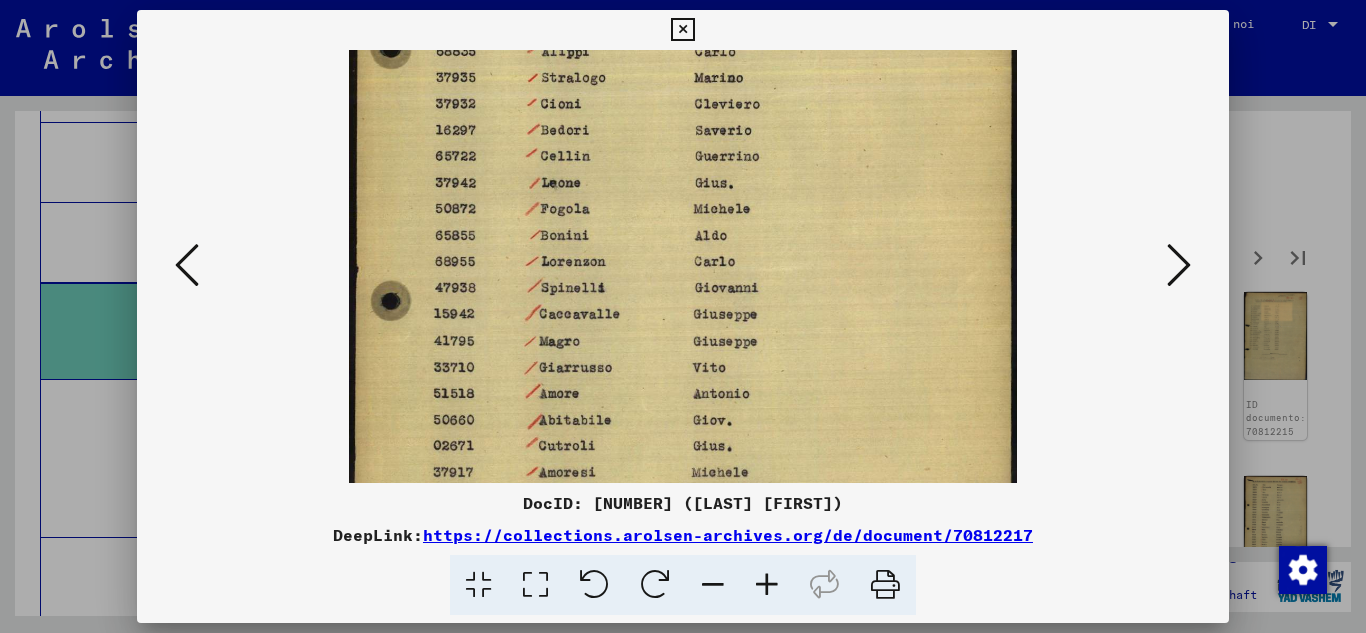 drag, startPoint x: 618, startPoint y: 379, endPoint x: 601, endPoint y: 482, distance: 104.393486 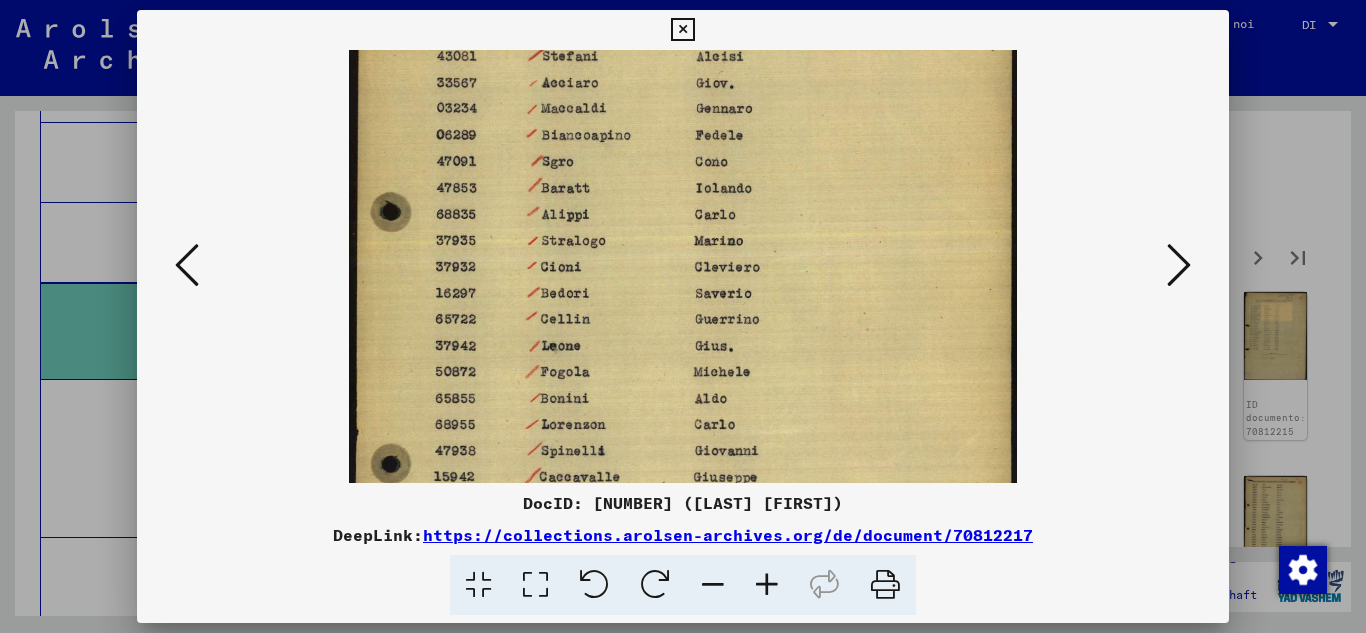 scroll, scrollTop: 0, scrollLeft: 0, axis: both 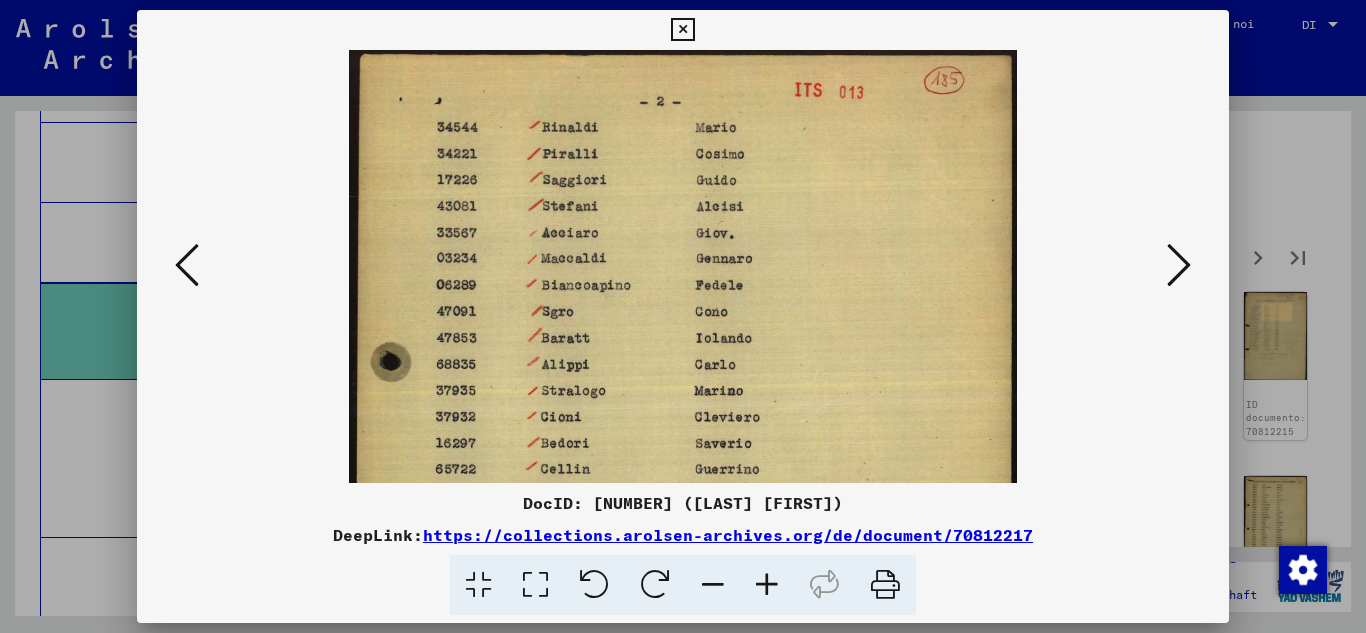 drag, startPoint x: 649, startPoint y: 226, endPoint x: 611, endPoint y: 467, distance: 243.97746 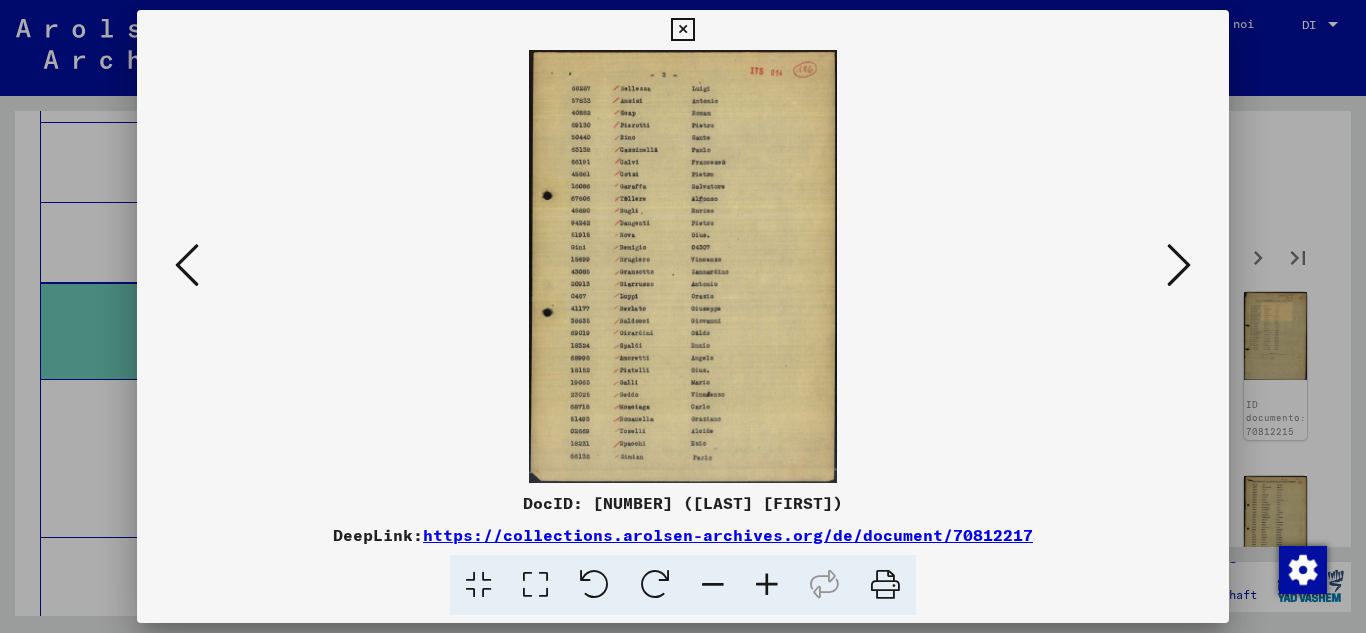 click at bounding box center (767, 585) 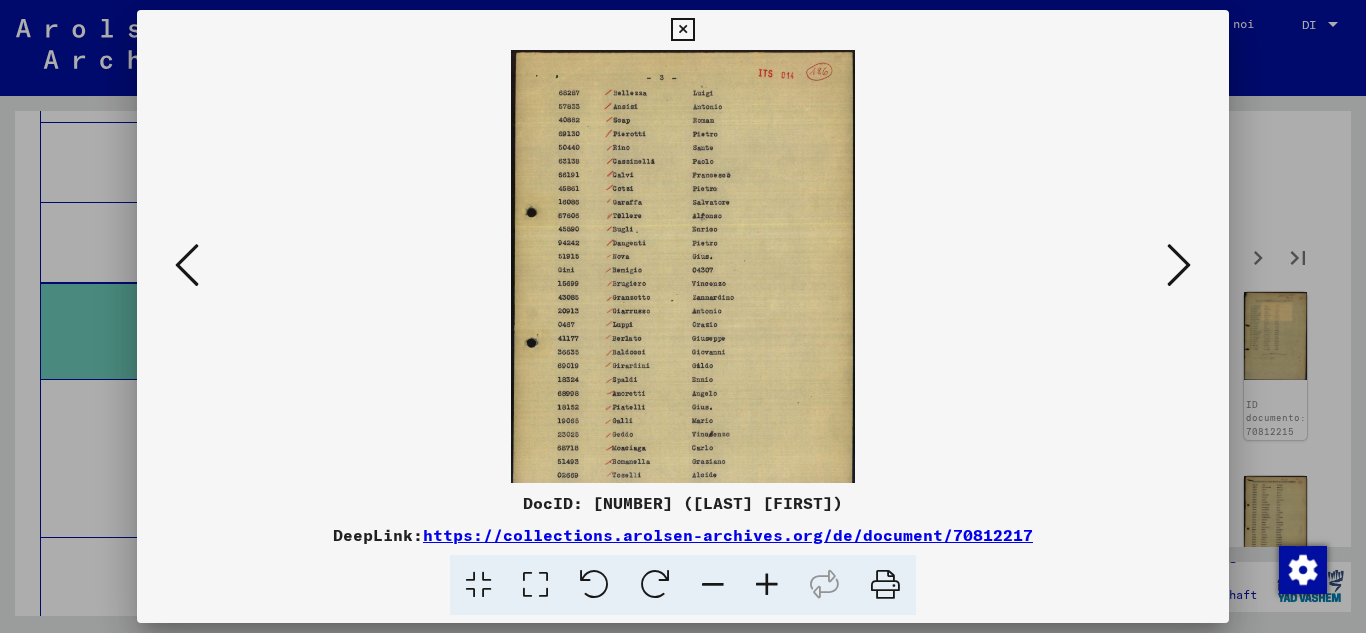 click at bounding box center [767, 585] 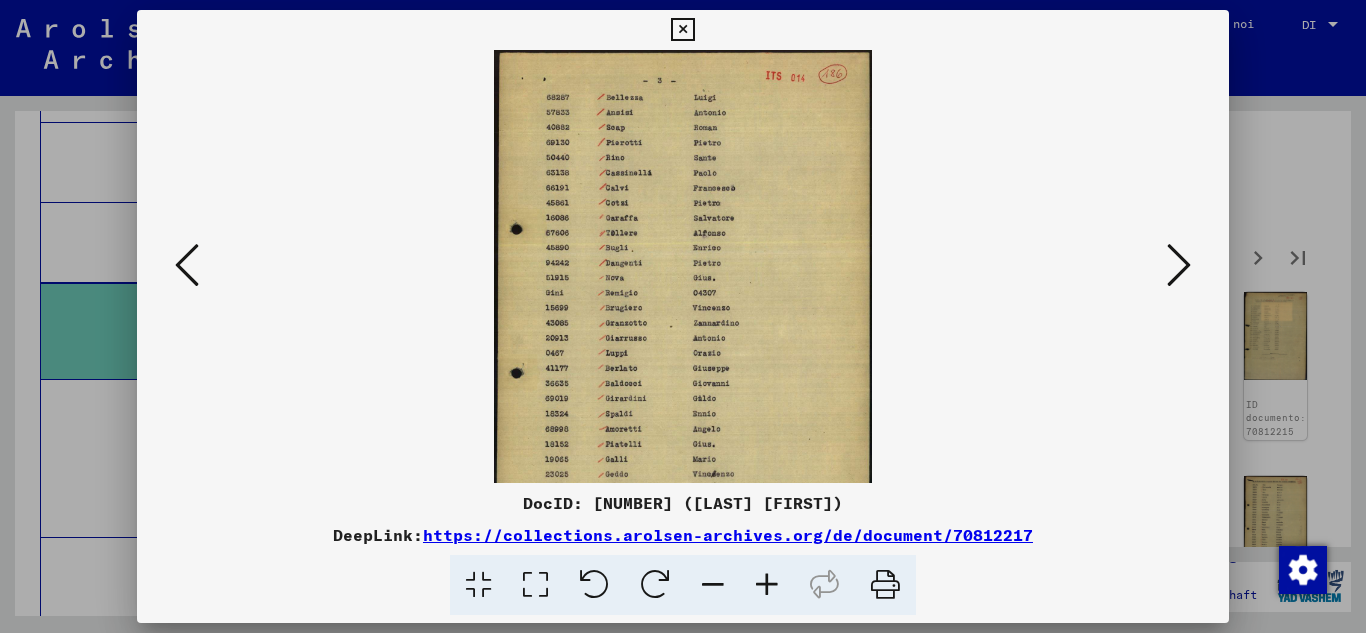click at bounding box center (767, 585) 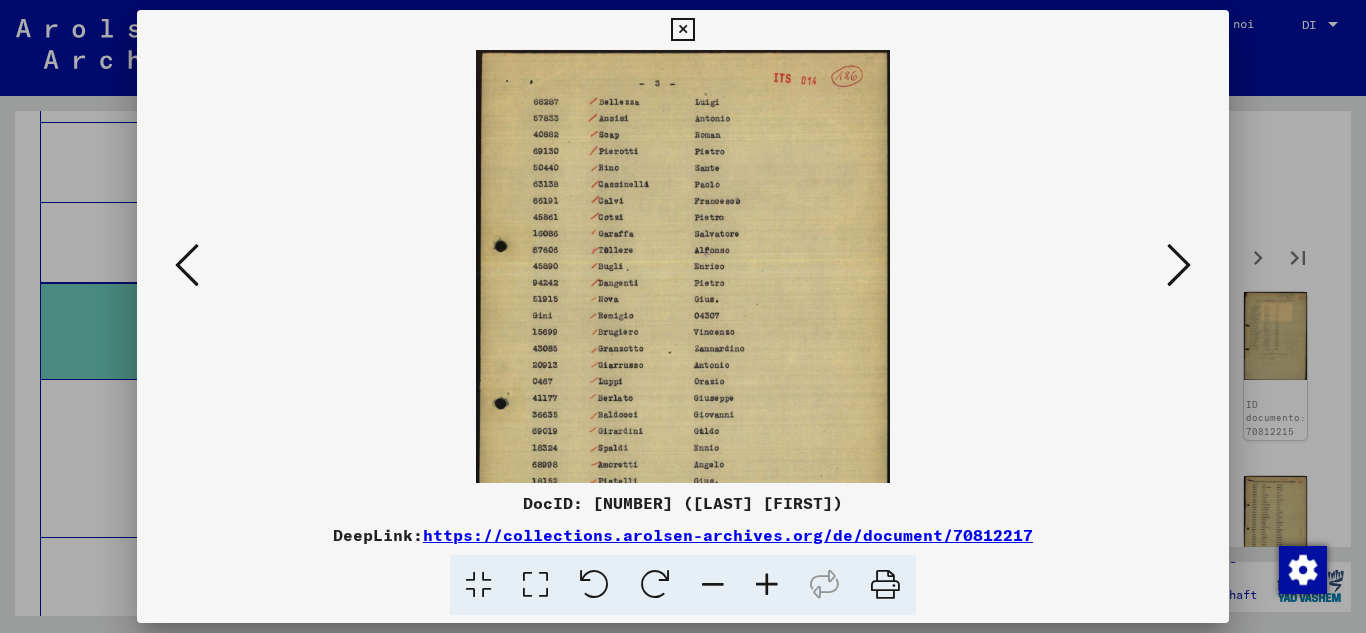 click at bounding box center [767, 585] 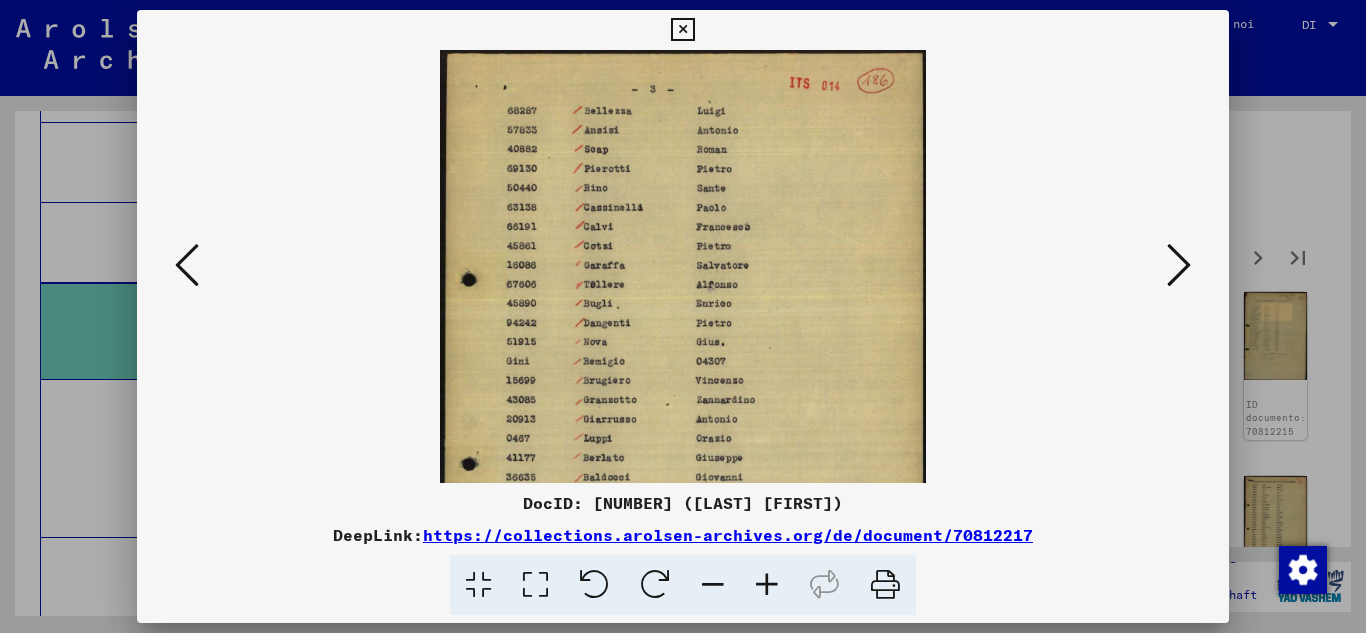 click at bounding box center (767, 585) 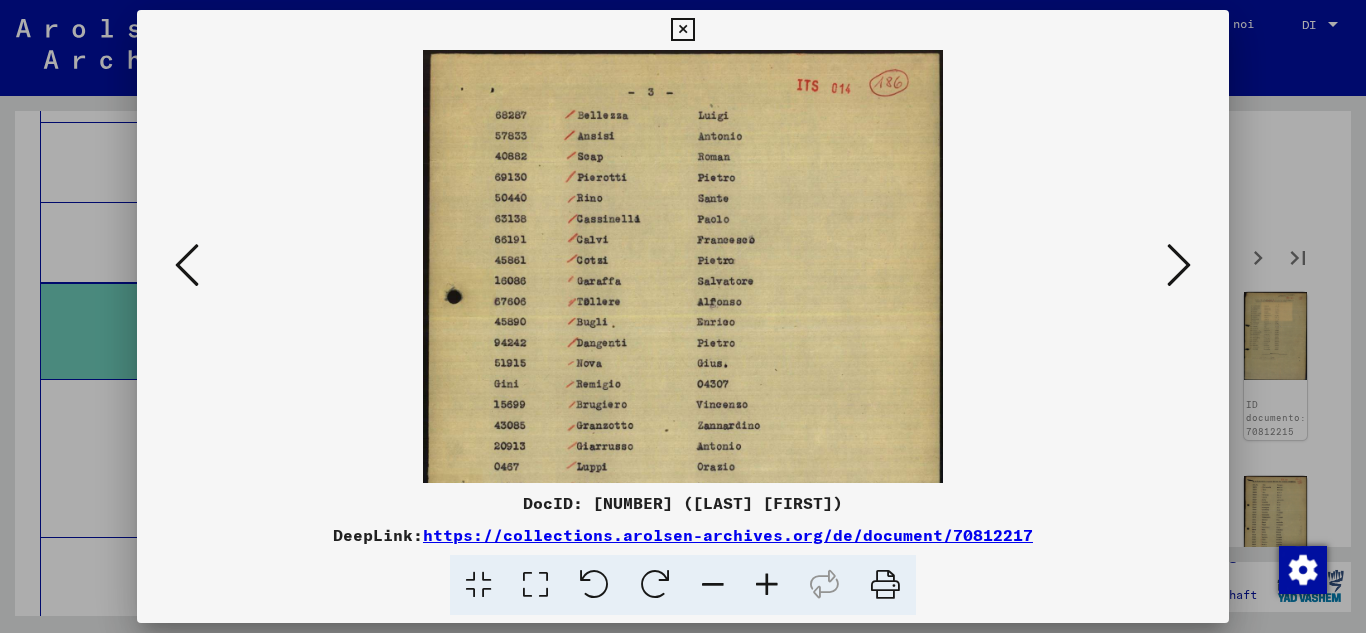 click at bounding box center [767, 585] 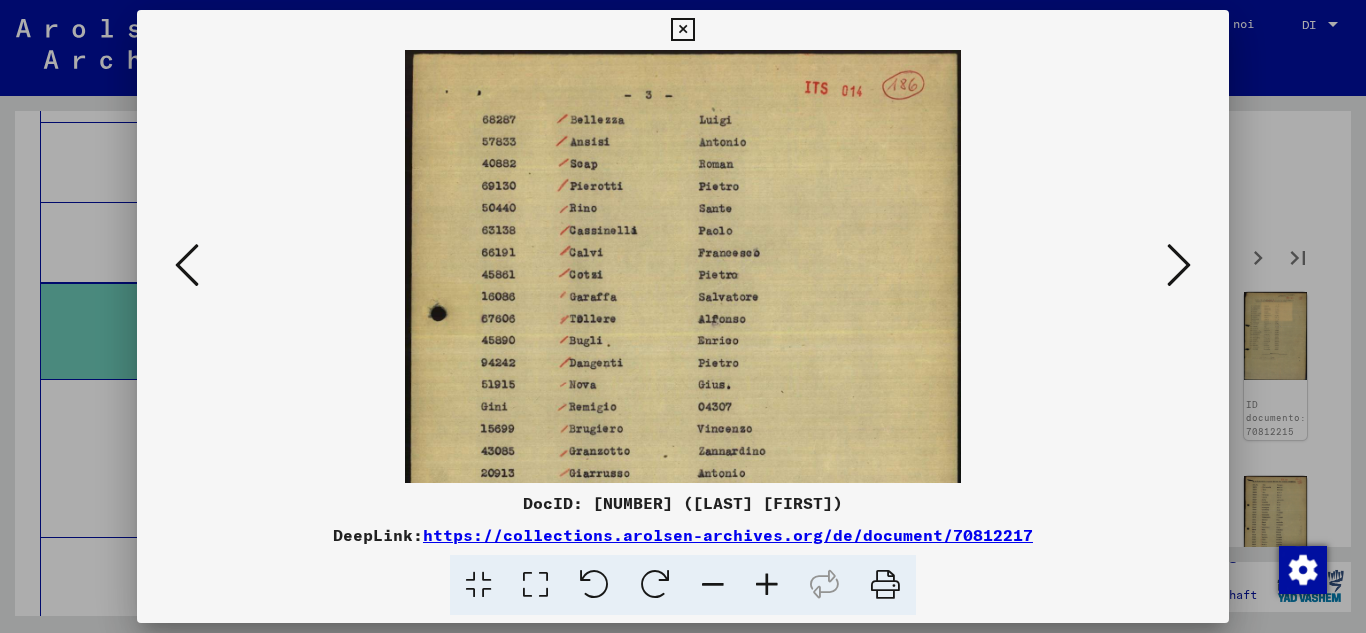 click at bounding box center [767, 585] 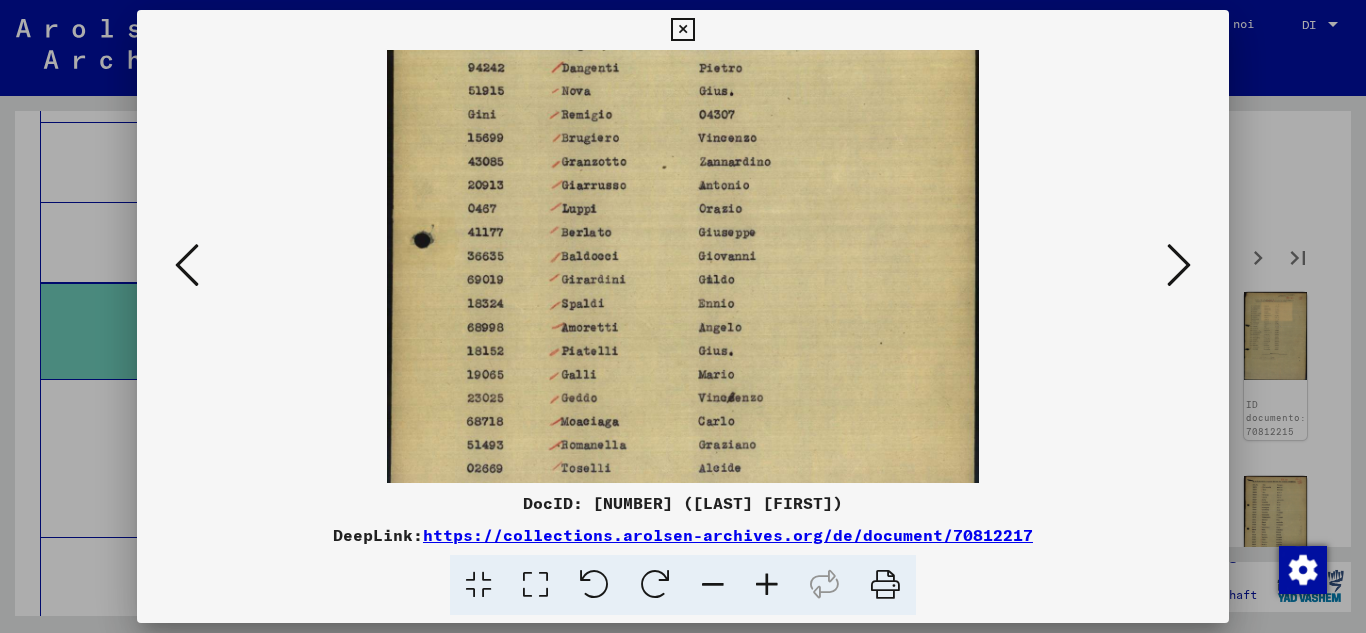scroll, scrollTop: 316, scrollLeft: 0, axis: vertical 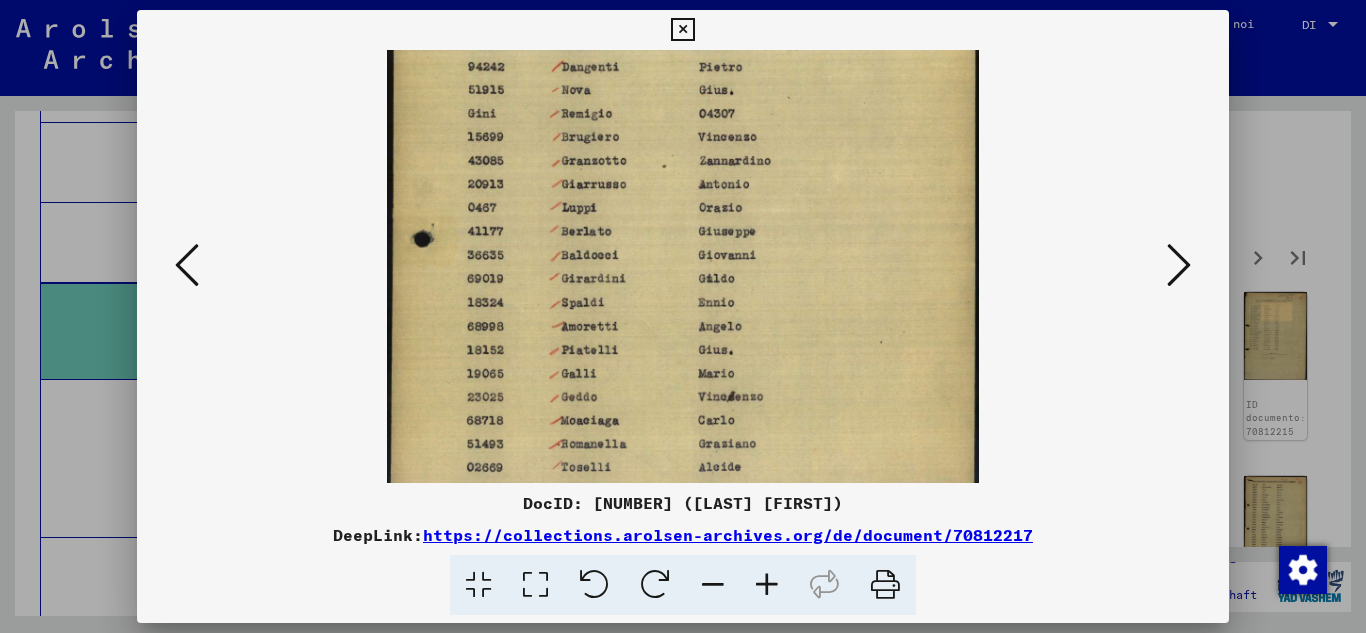 drag, startPoint x: 784, startPoint y: 406, endPoint x: 789, endPoint y: 90, distance: 316.03955 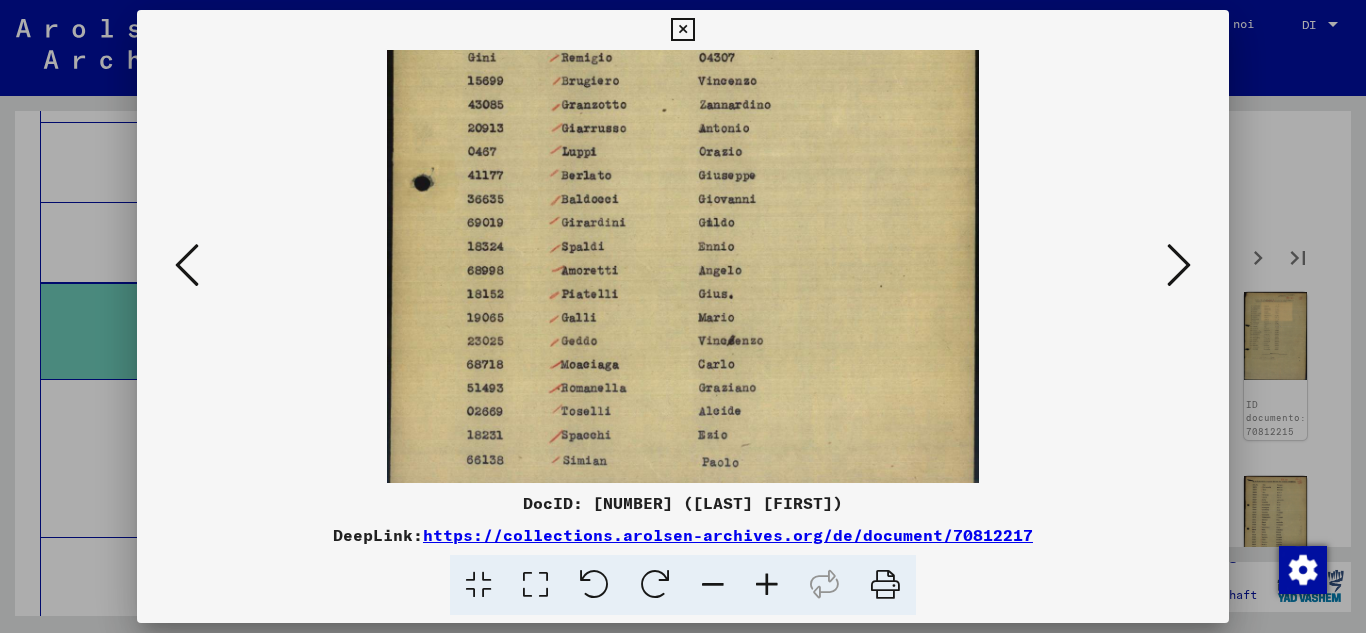 scroll, scrollTop: 400, scrollLeft: 0, axis: vertical 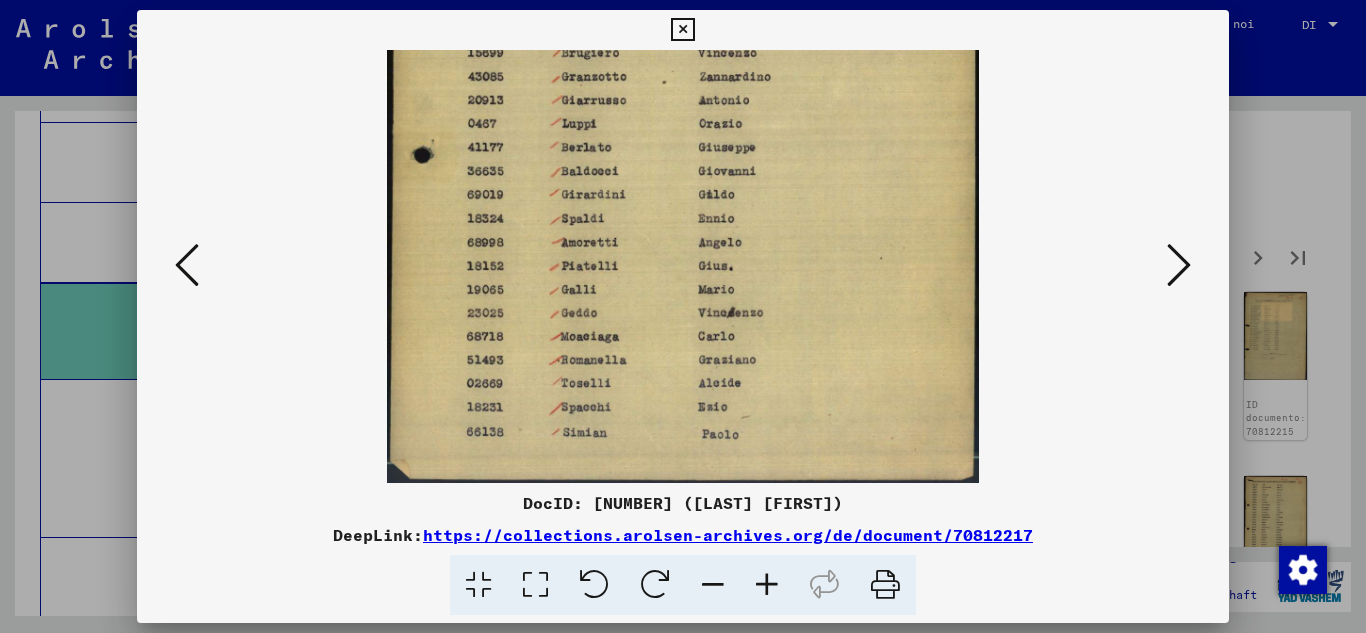 drag, startPoint x: 767, startPoint y: 330, endPoint x: 766, endPoint y: 164, distance: 166.003 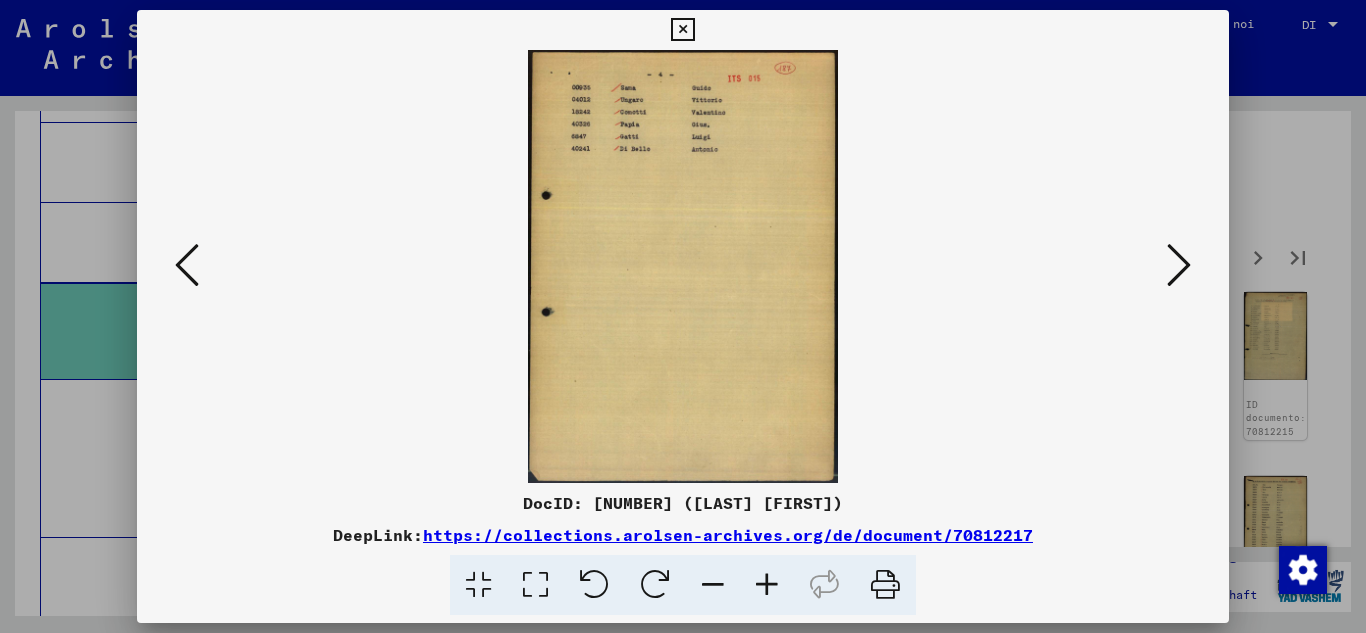 click at bounding box center (767, 585) 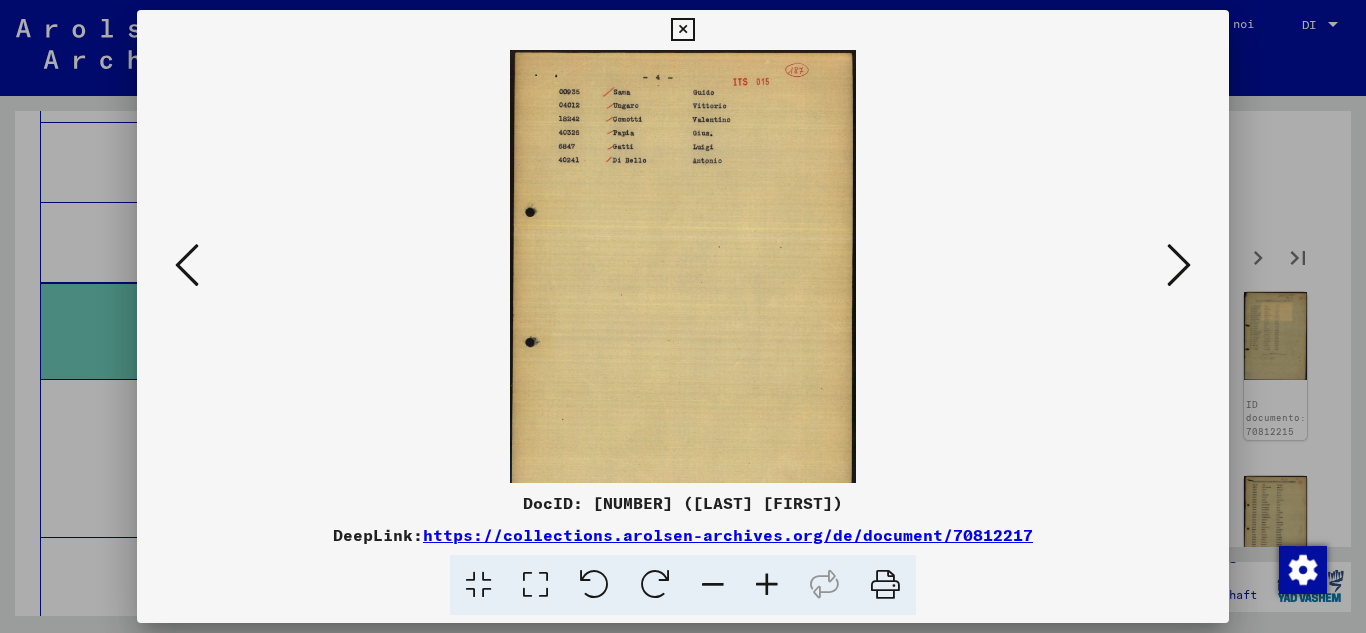 click at bounding box center (767, 585) 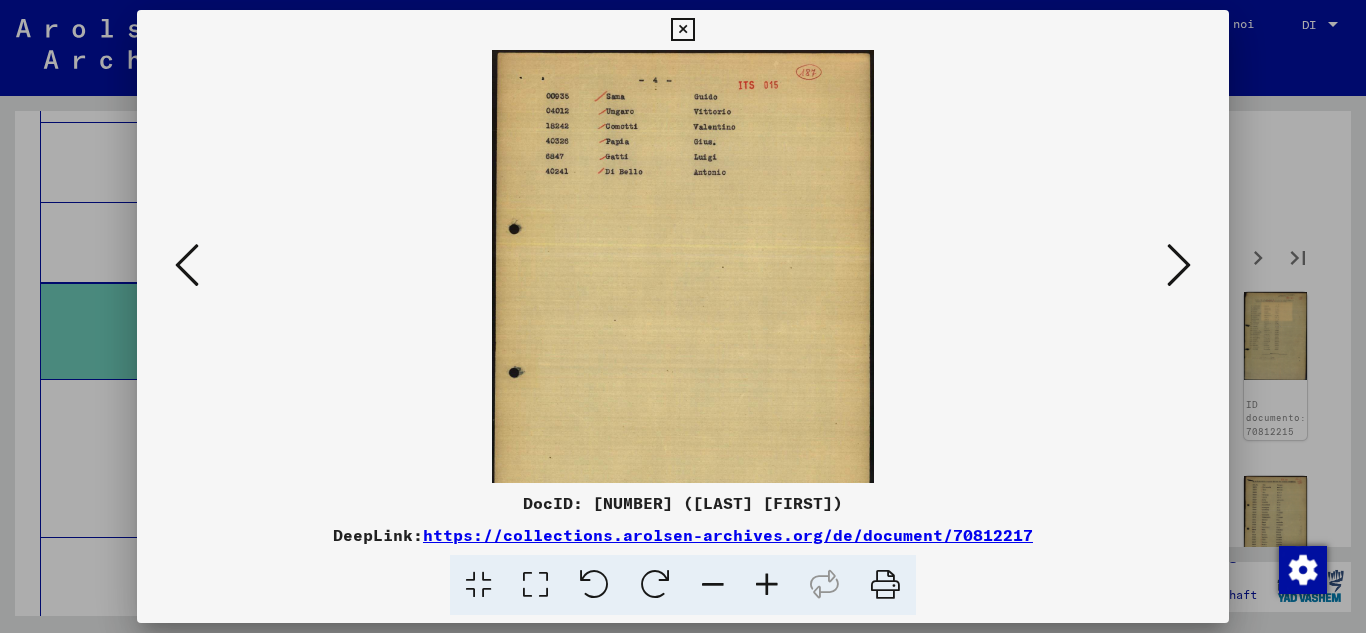 click at bounding box center [767, 585] 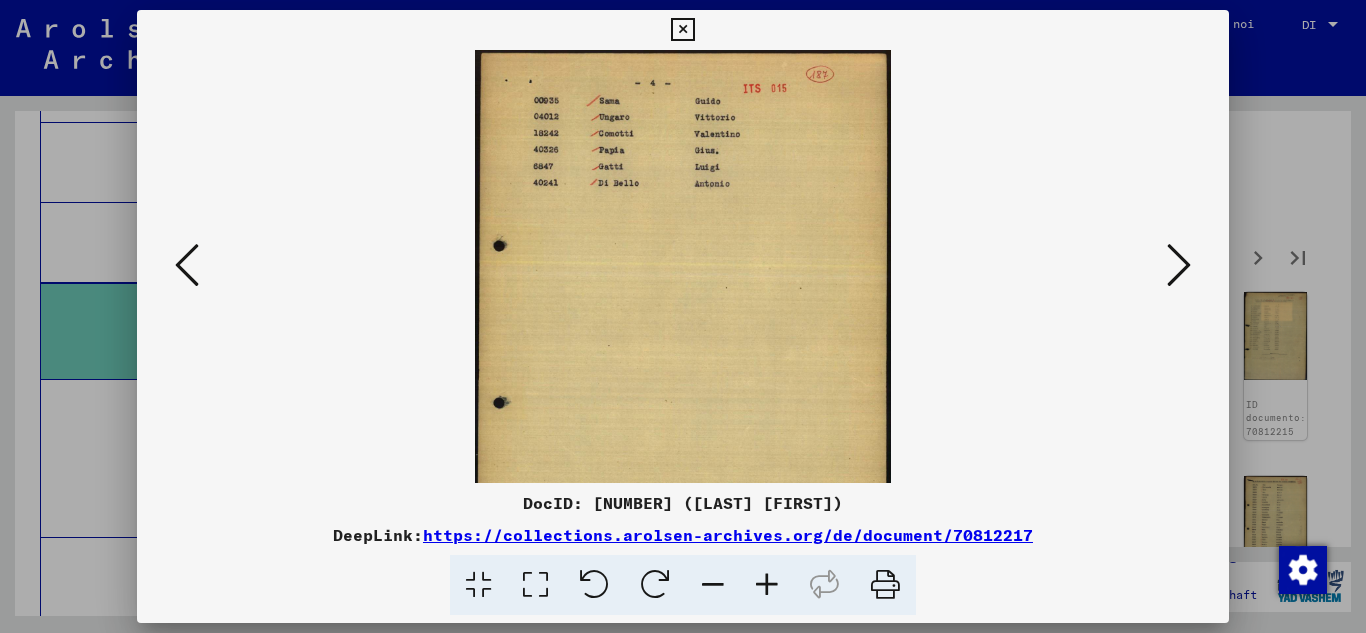 click at bounding box center (767, 585) 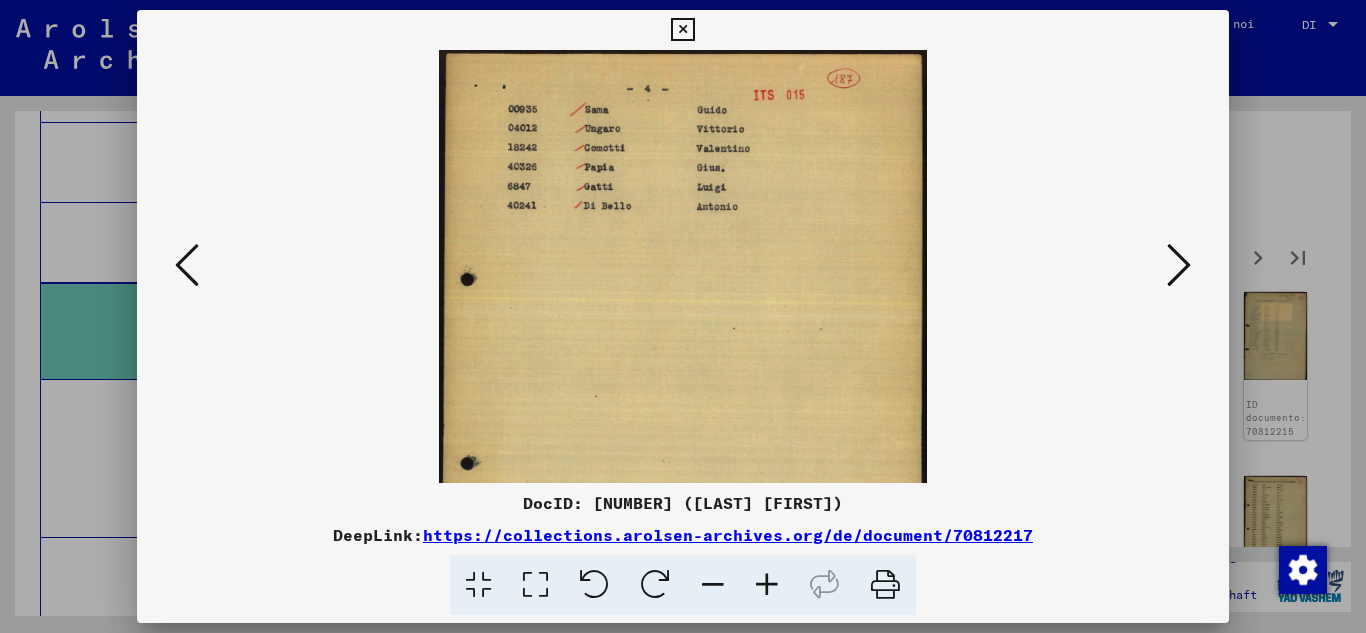 click at bounding box center [767, 585] 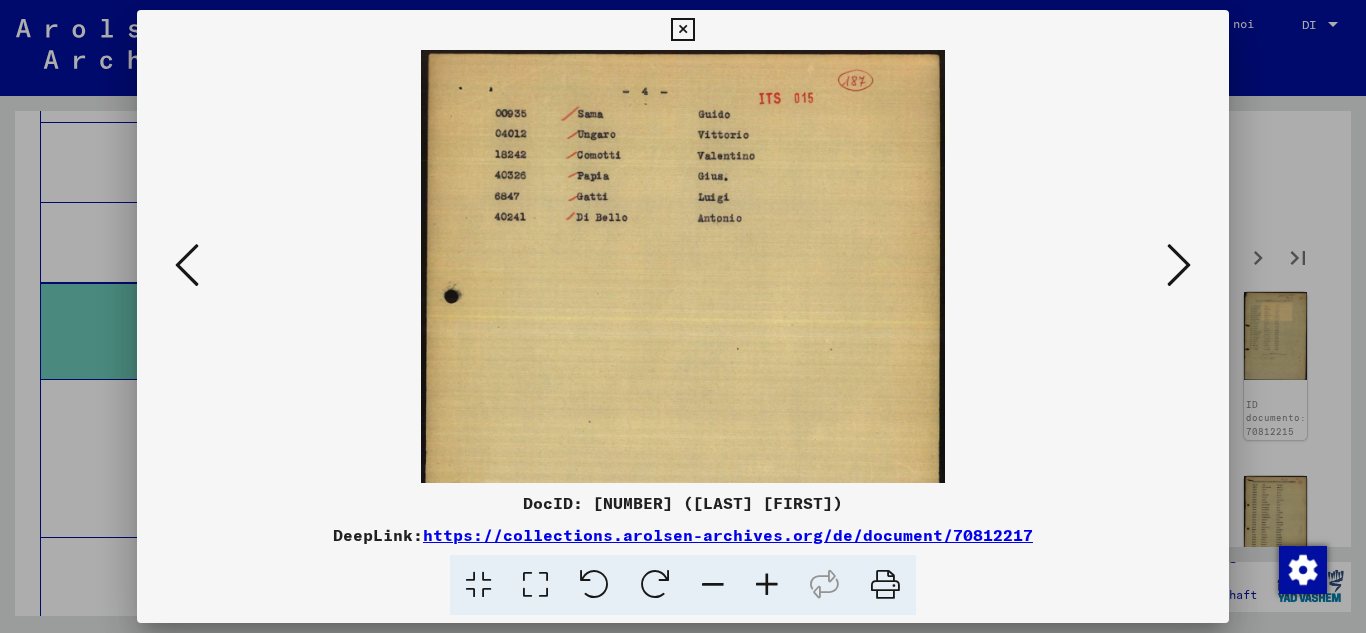 click at bounding box center (767, 585) 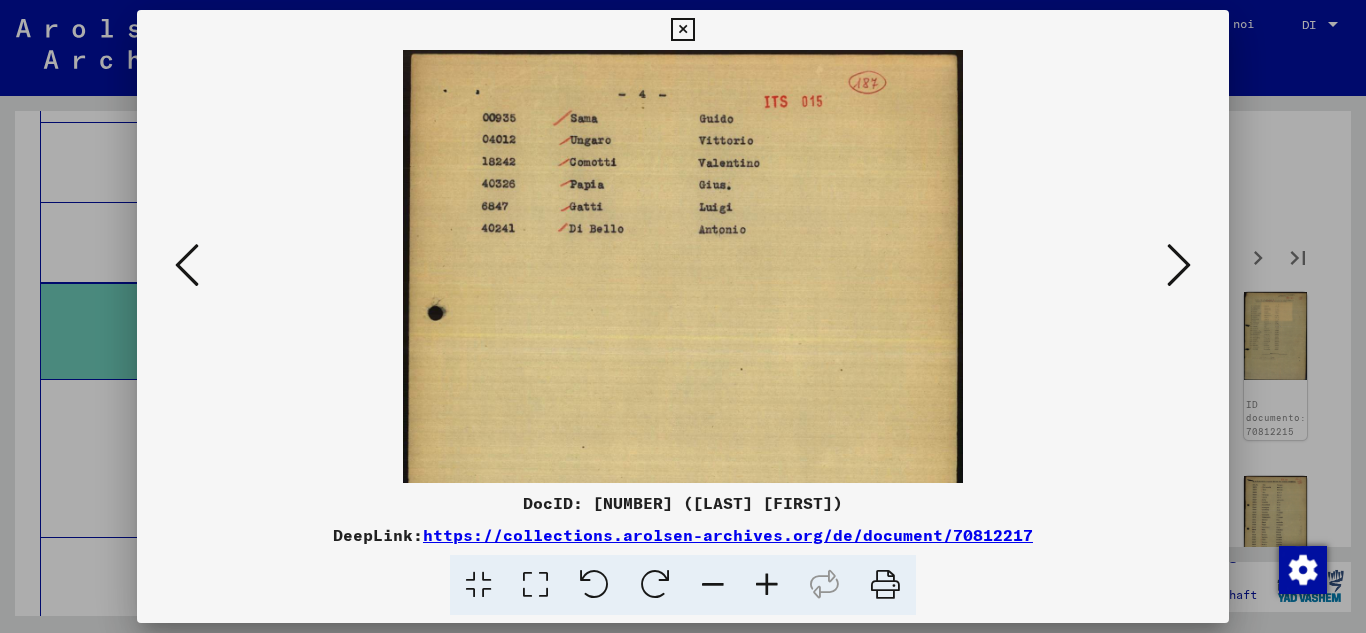 click at bounding box center [767, 585] 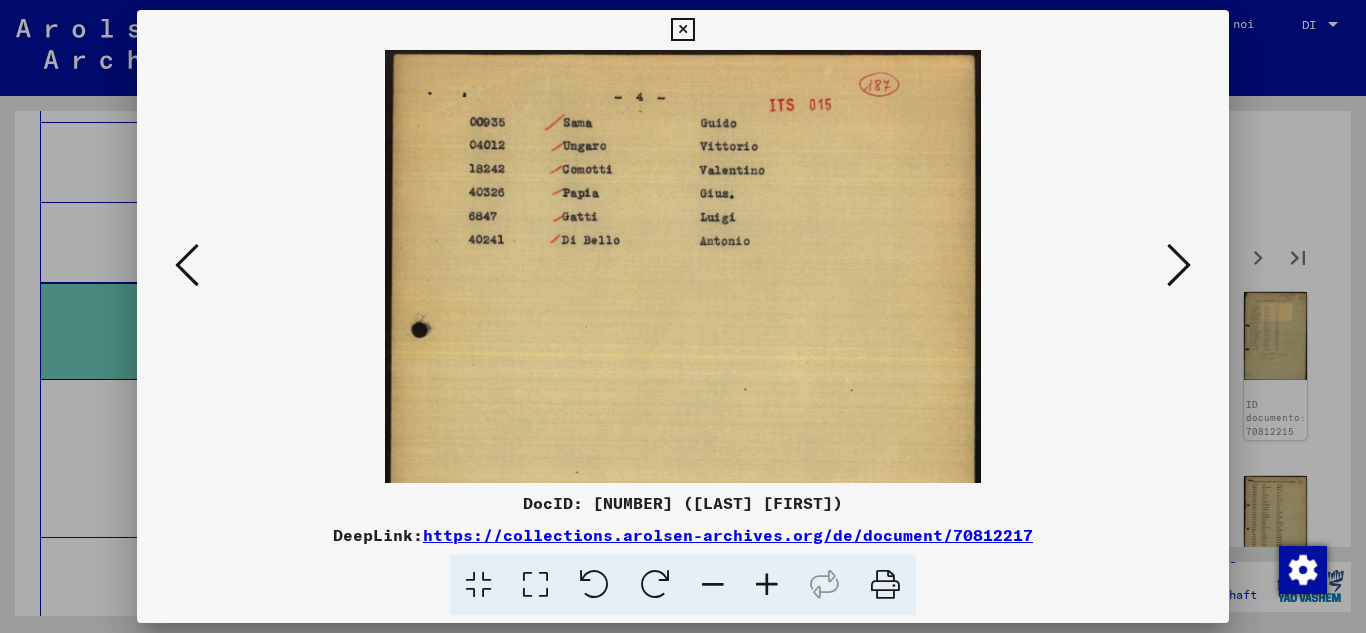 click at bounding box center [767, 585] 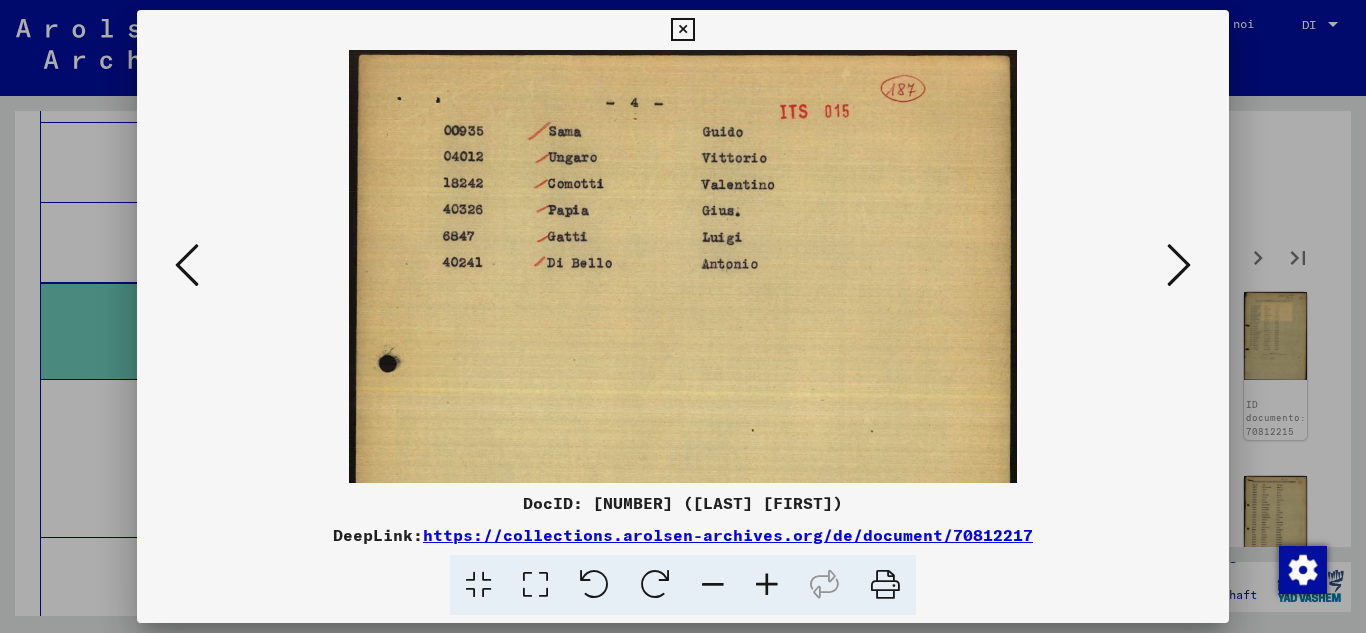 click at bounding box center (767, 585) 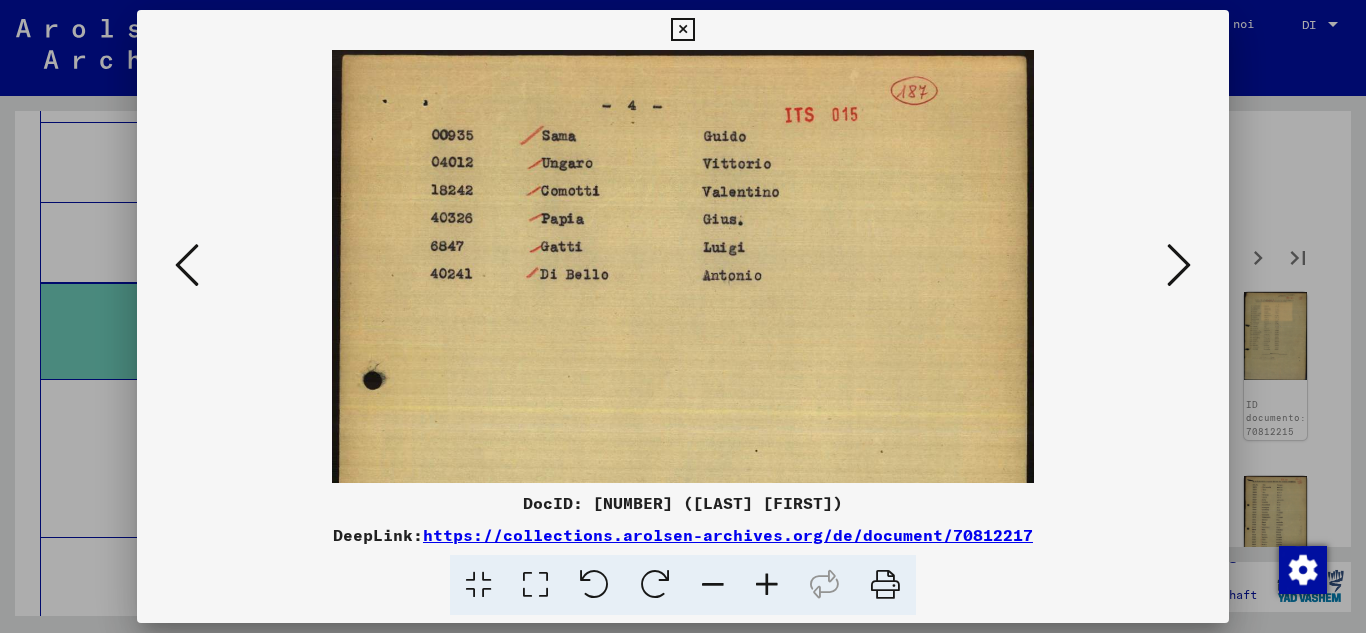 click at bounding box center [1179, 265] 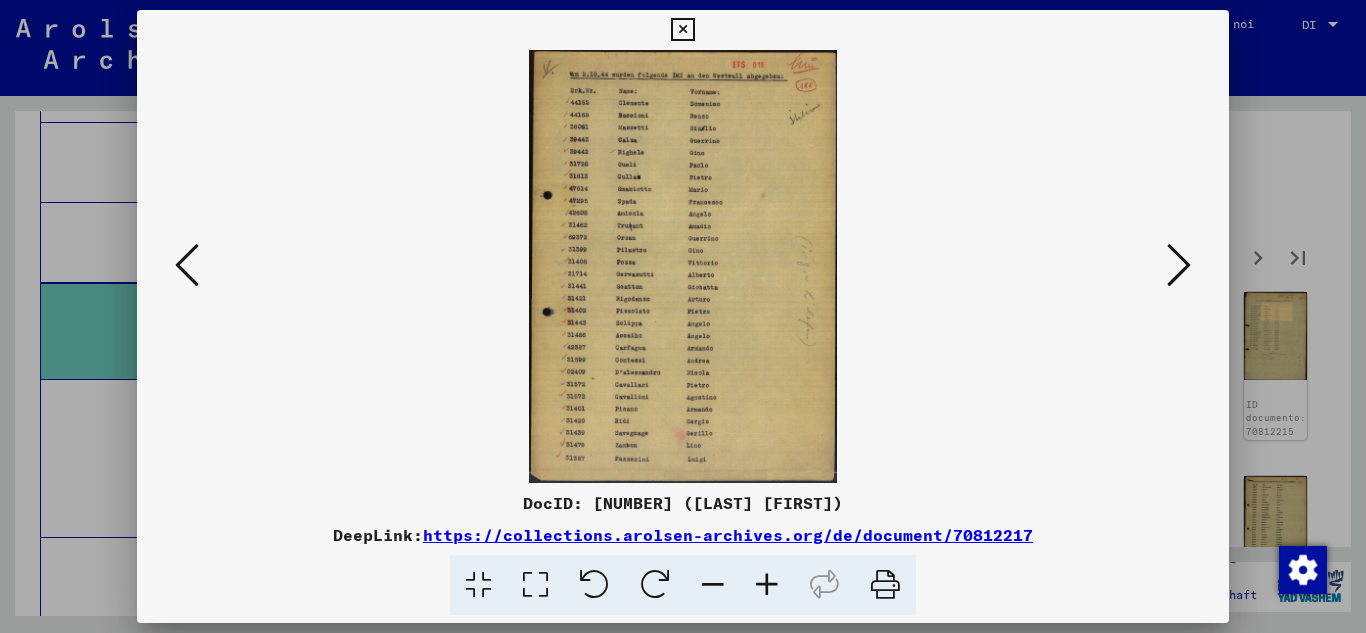 click at bounding box center (767, 585) 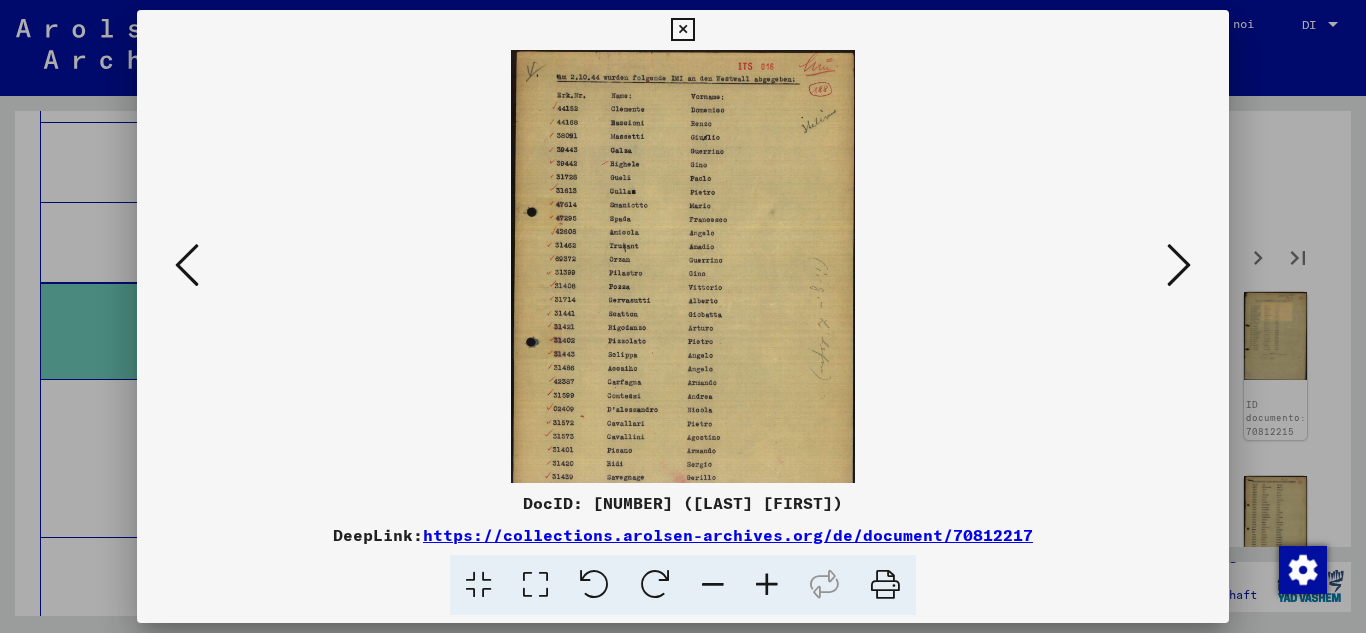 click at bounding box center [767, 585] 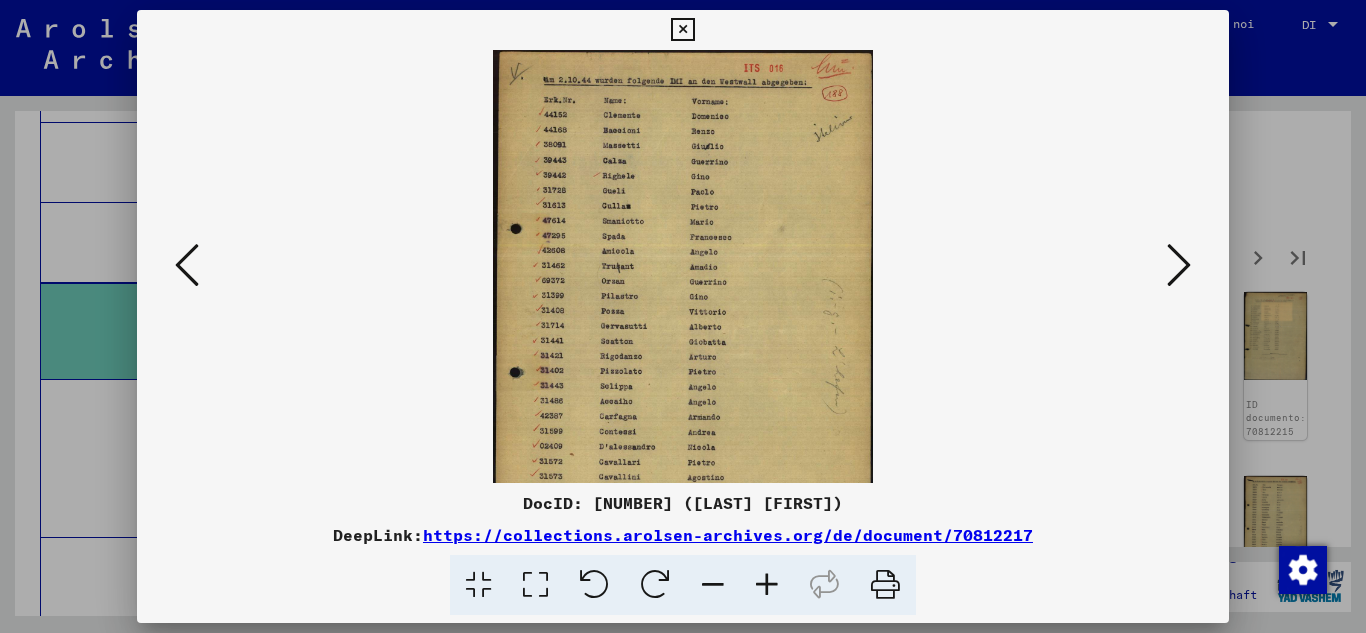 click at bounding box center [767, 585] 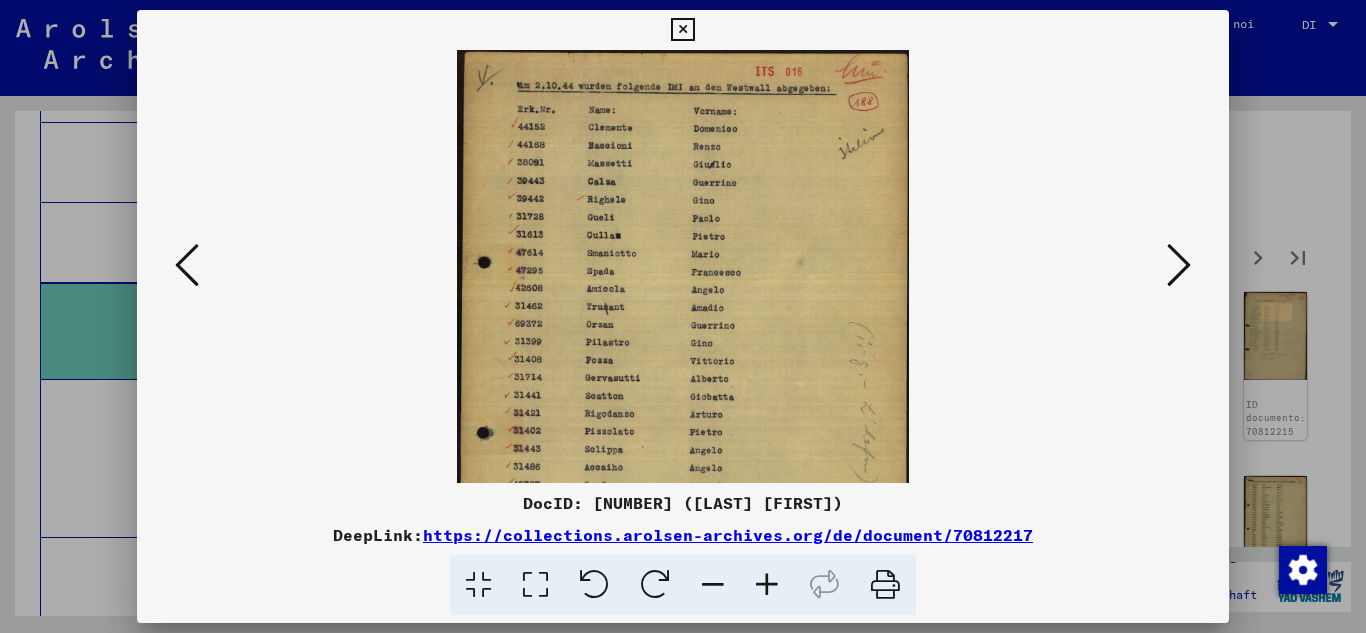 click at bounding box center [767, 585] 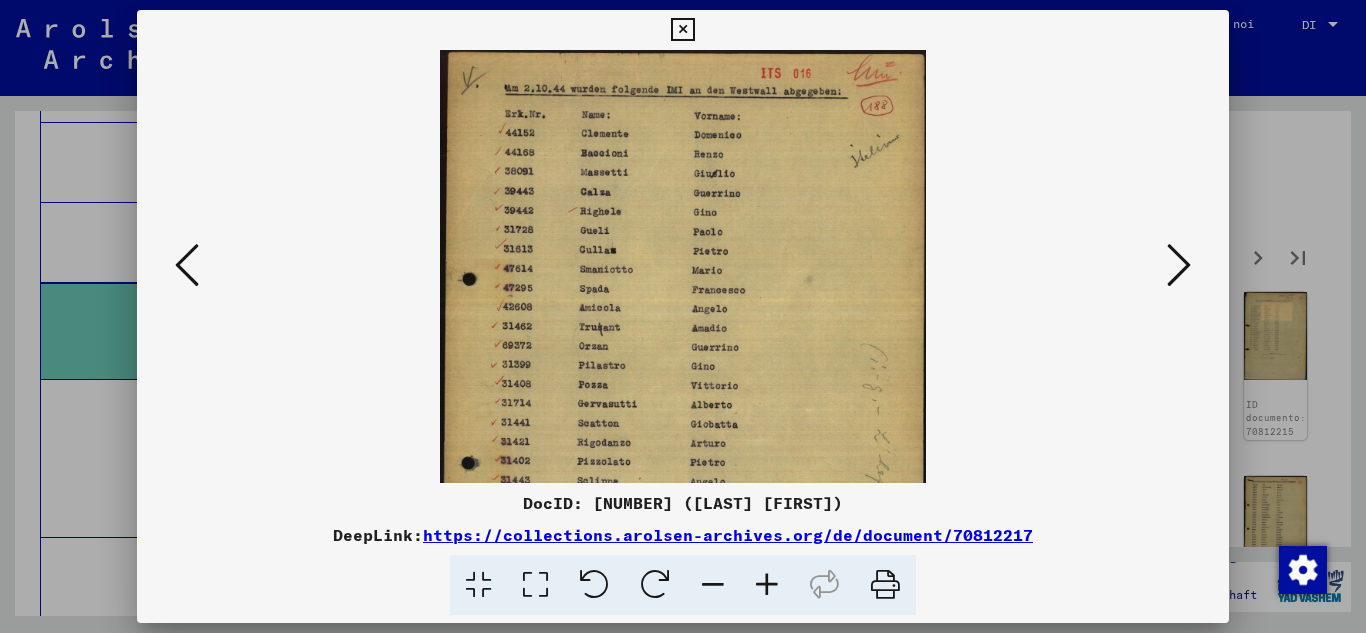 click at bounding box center (767, 585) 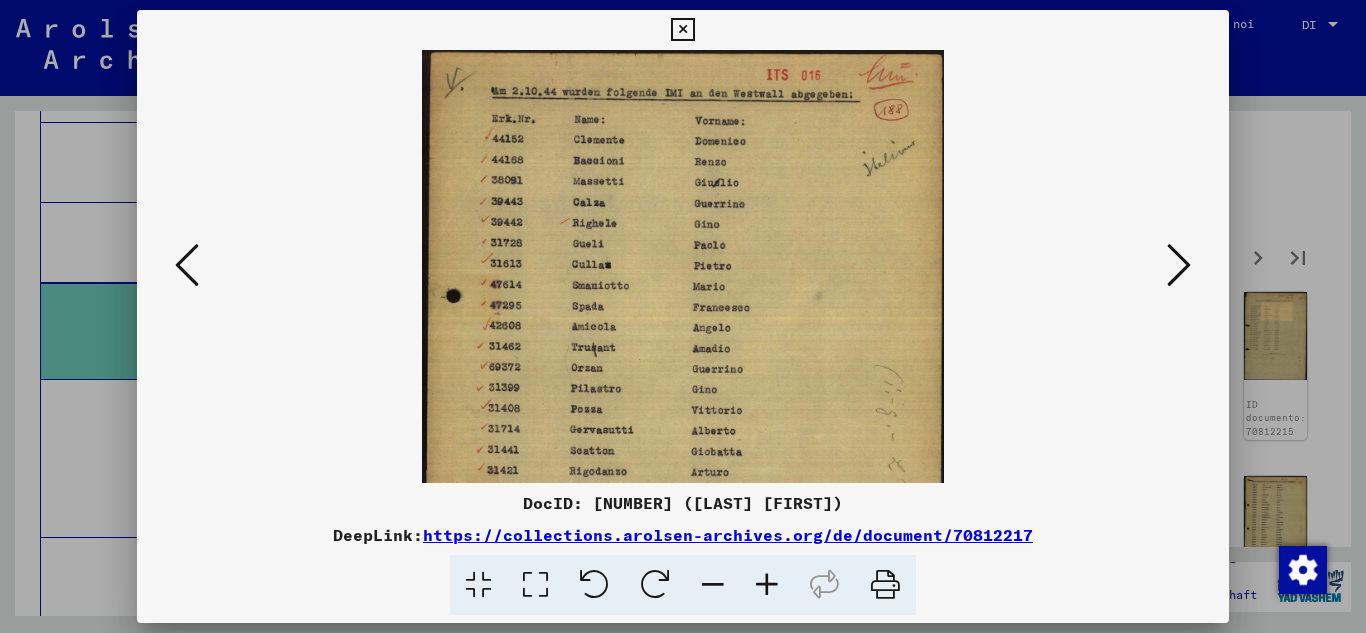 click at bounding box center (767, 585) 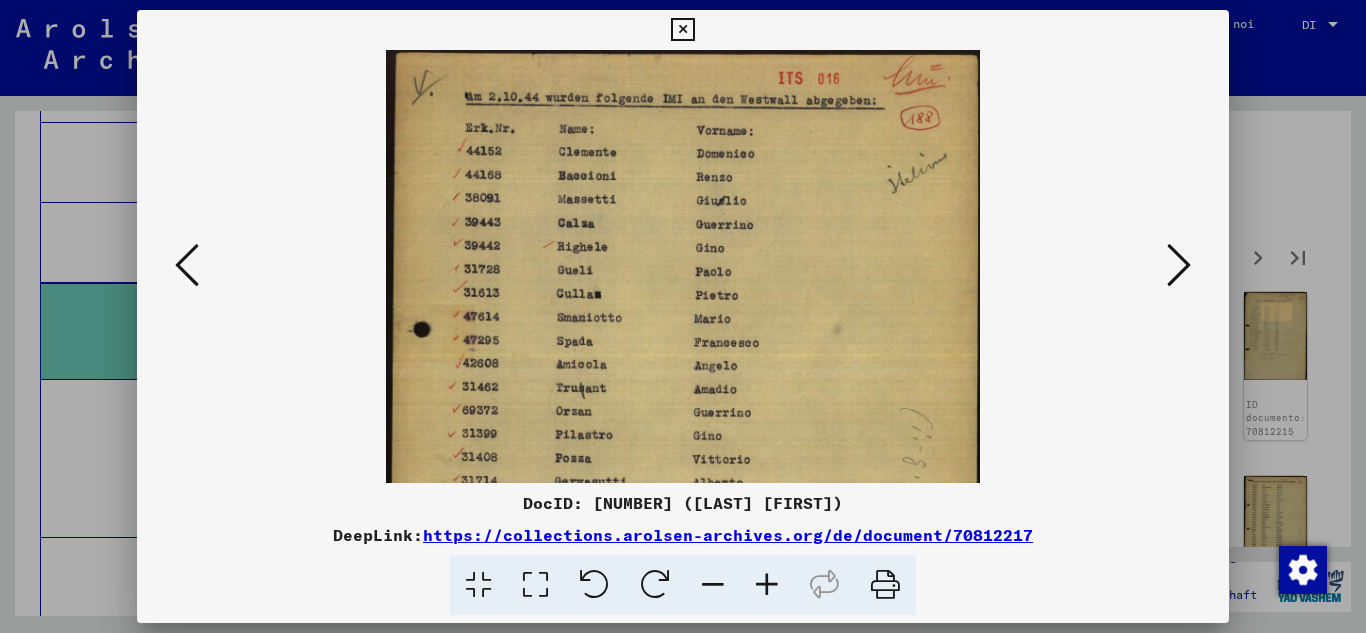 click at bounding box center (767, 585) 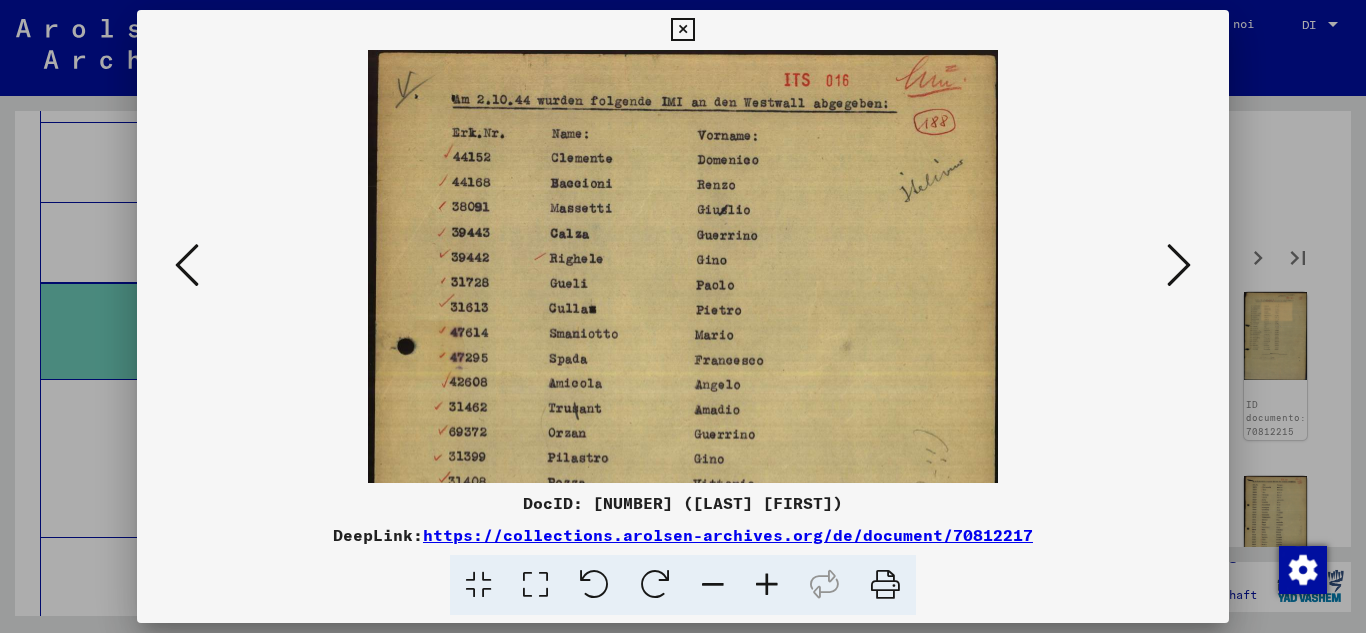 click at bounding box center (767, 585) 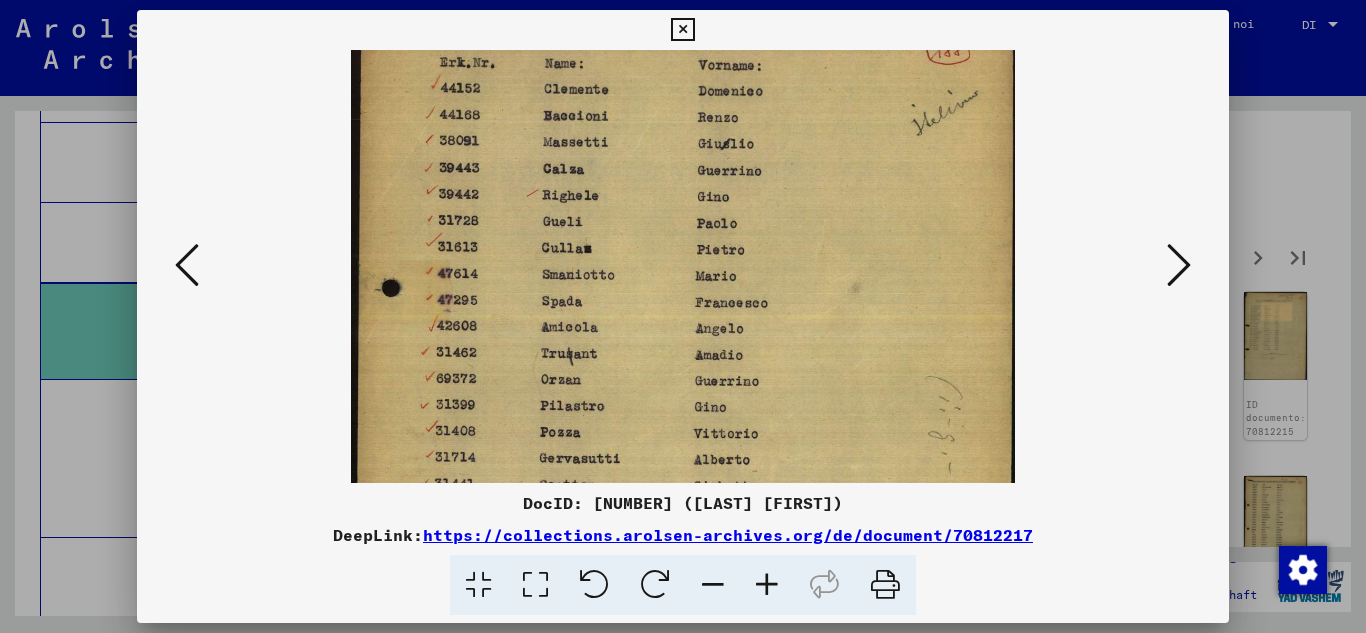 scroll, scrollTop: 102, scrollLeft: 0, axis: vertical 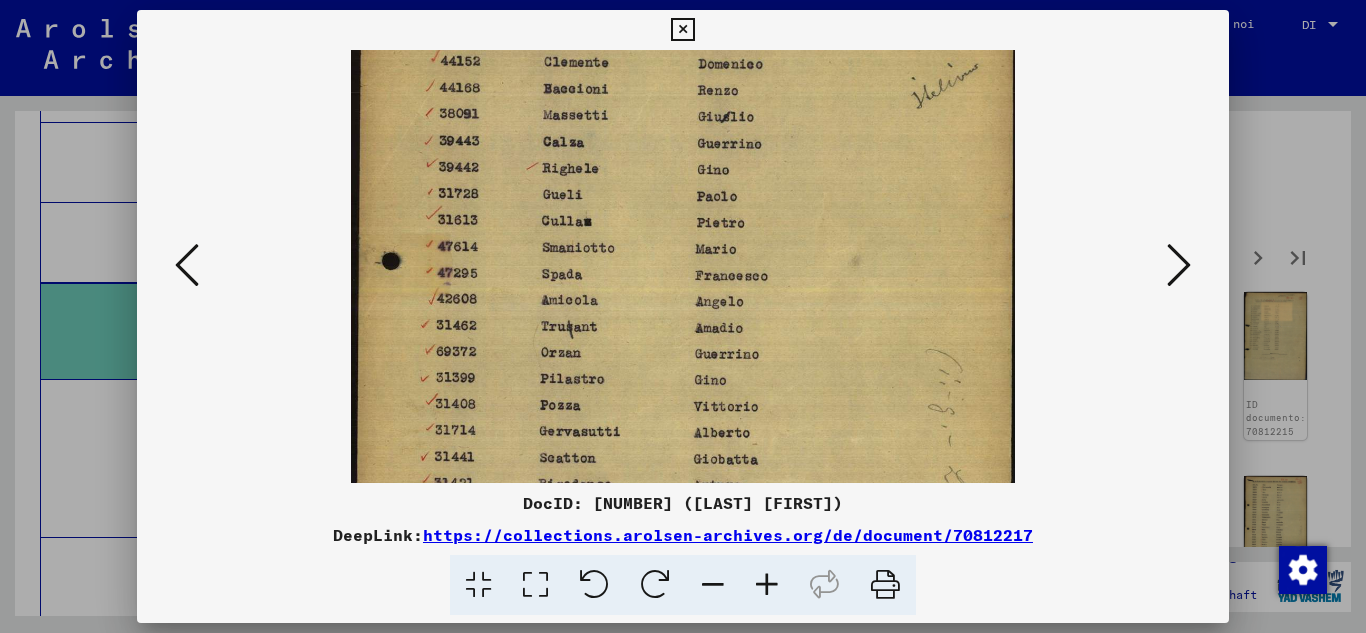 drag, startPoint x: 745, startPoint y: 389, endPoint x: 751, endPoint y: 287, distance: 102.176315 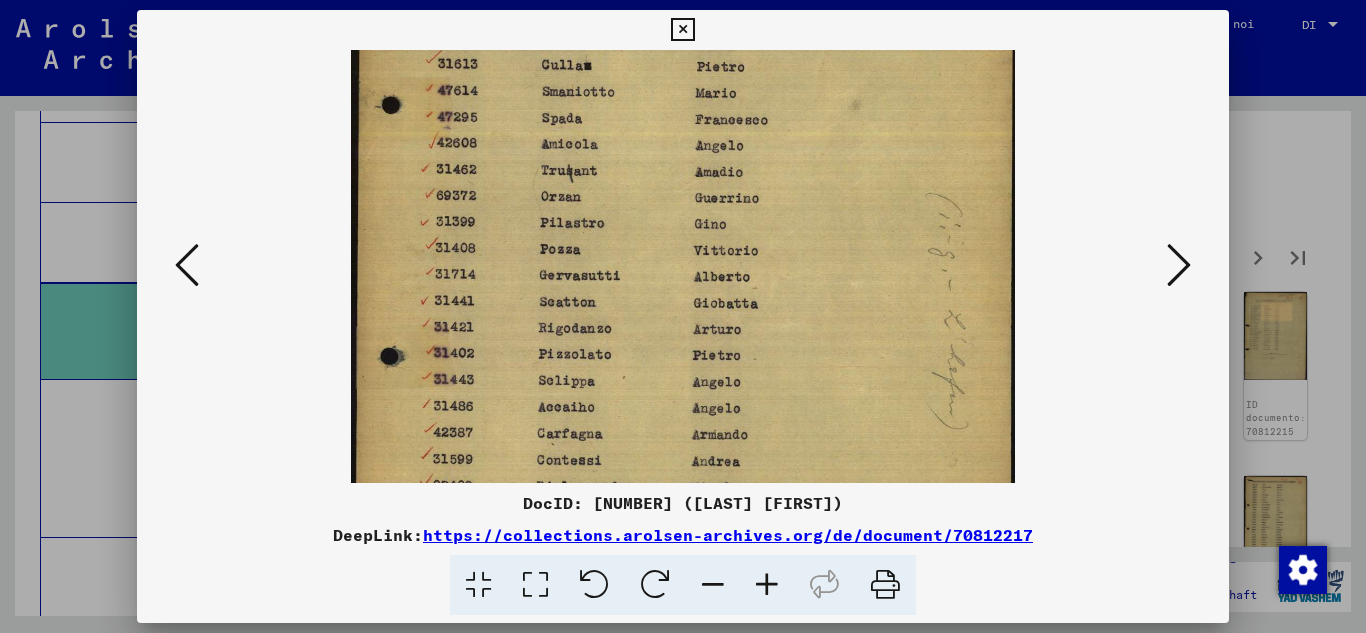 scroll, scrollTop: 261, scrollLeft: 0, axis: vertical 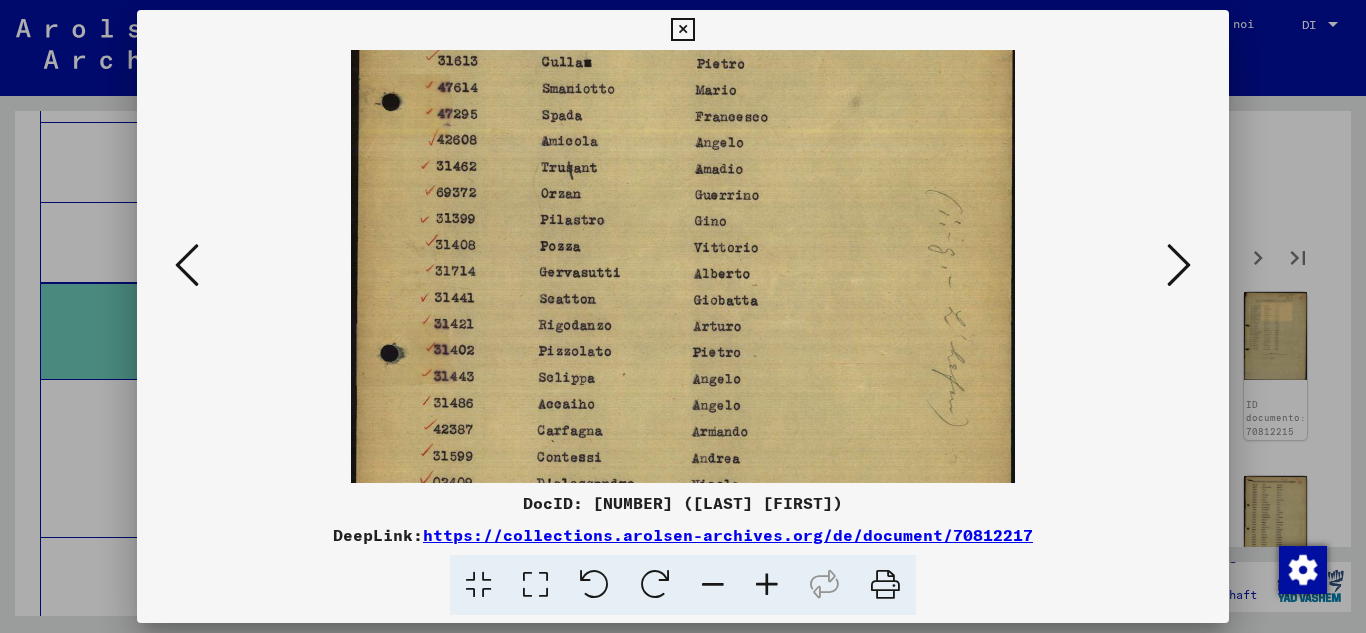 drag, startPoint x: 716, startPoint y: 420, endPoint x: 732, endPoint y: 261, distance: 159.80301 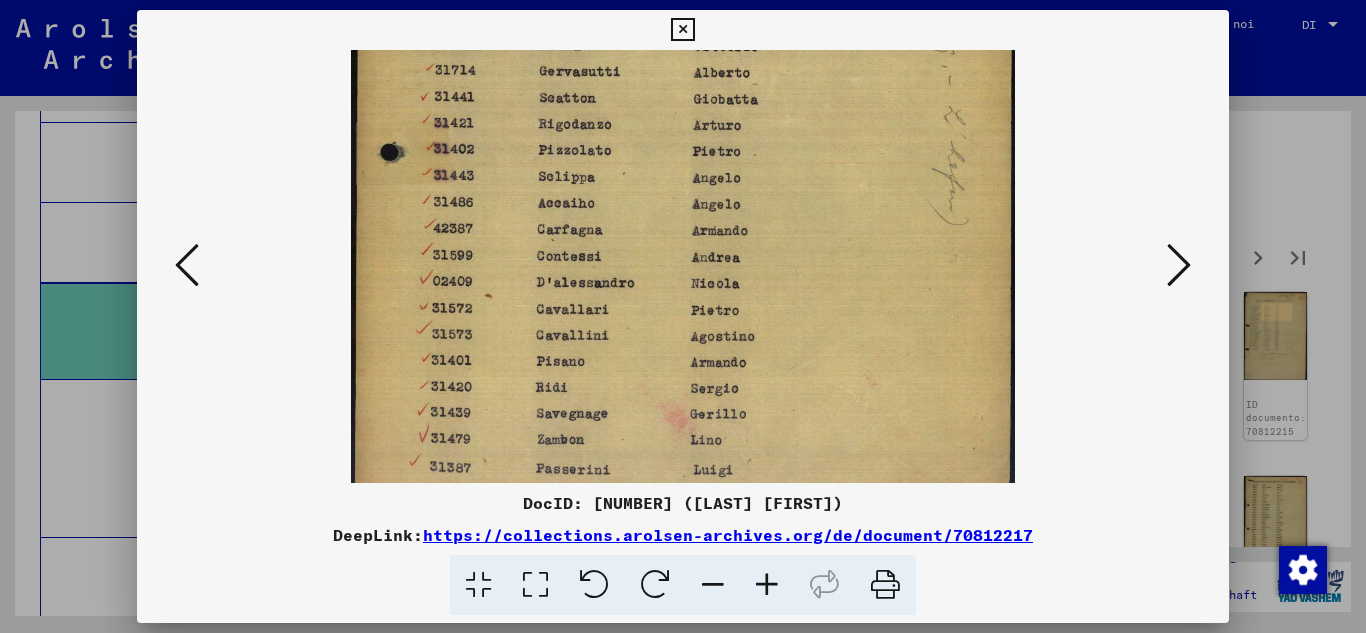scroll, scrollTop: 463, scrollLeft: 0, axis: vertical 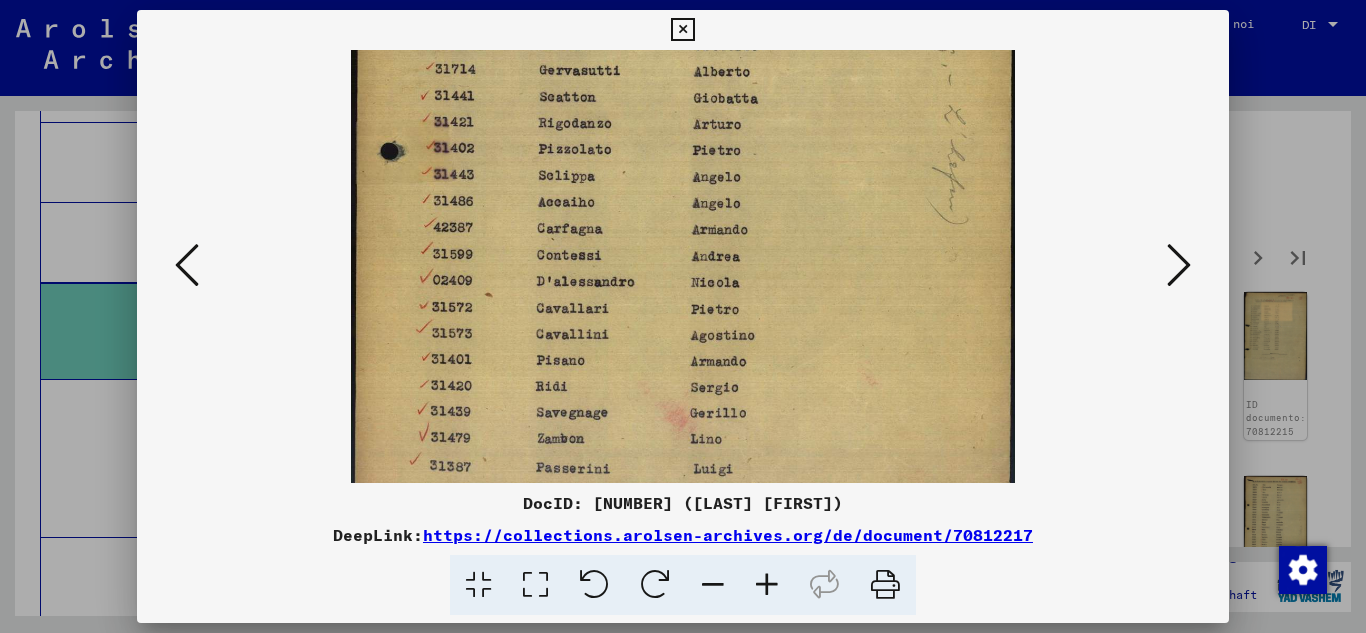 drag, startPoint x: 709, startPoint y: 422, endPoint x: 736, endPoint y: 220, distance: 203.79646 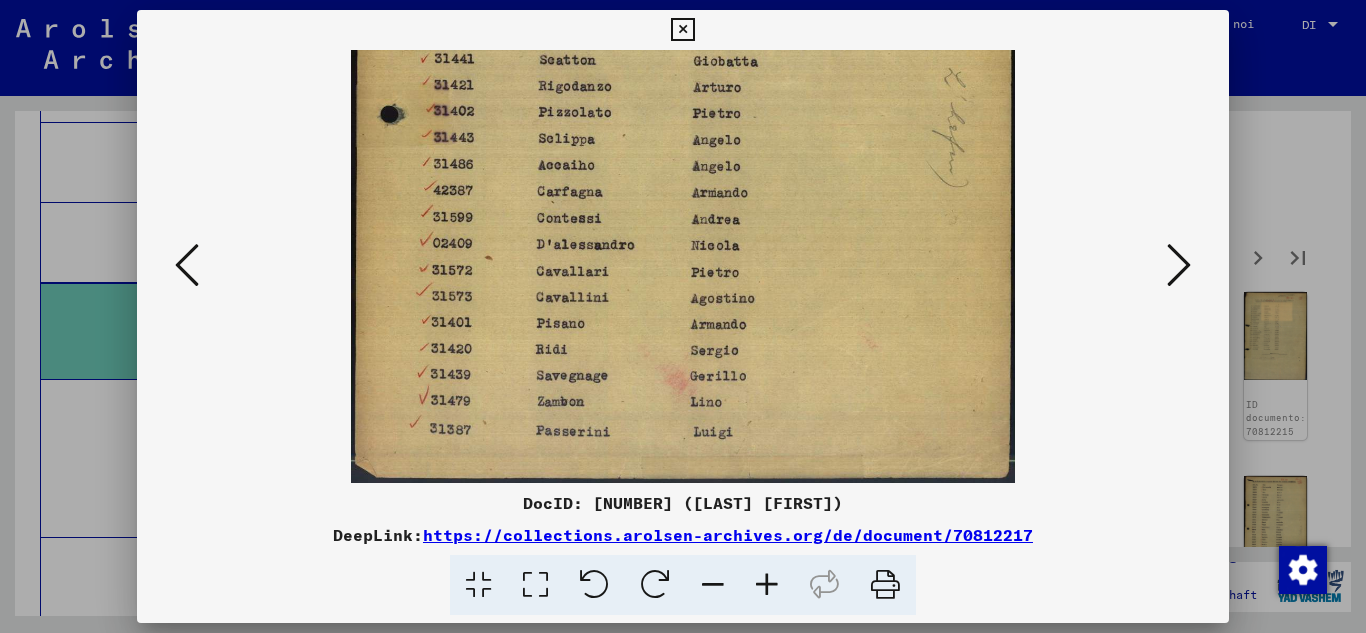 drag, startPoint x: 712, startPoint y: 420, endPoint x: 718, endPoint y: 297, distance: 123.146255 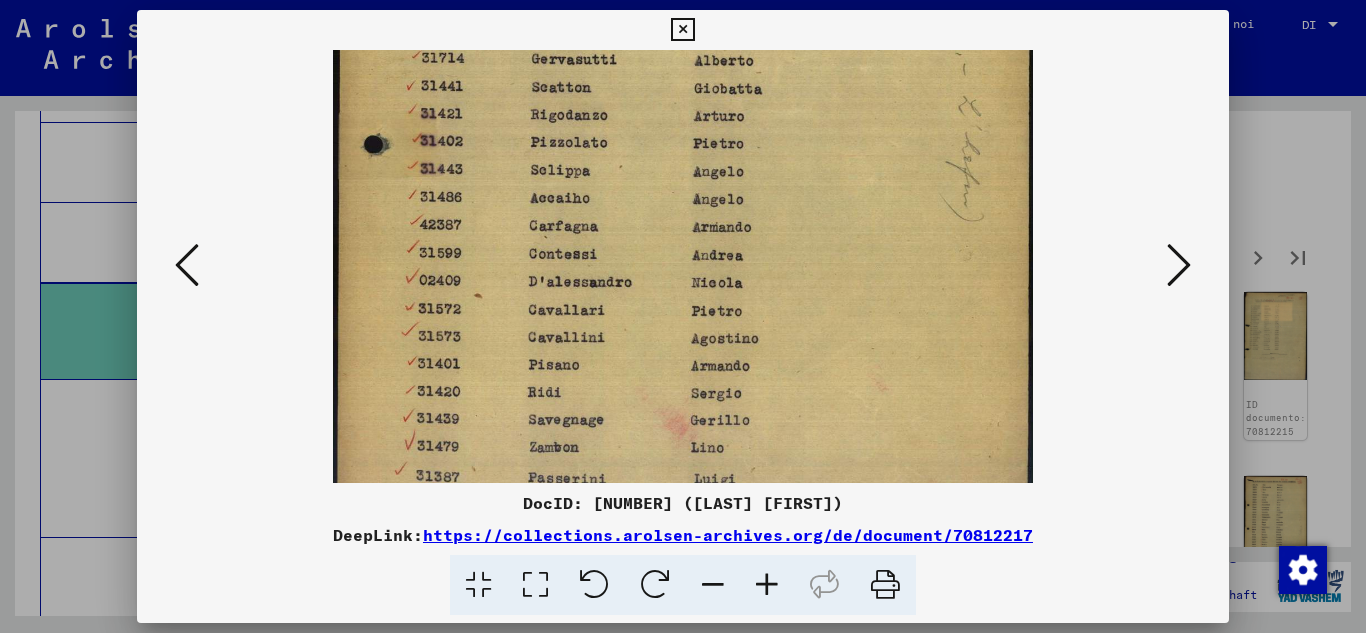 scroll, scrollTop: 550, scrollLeft: 0, axis: vertical 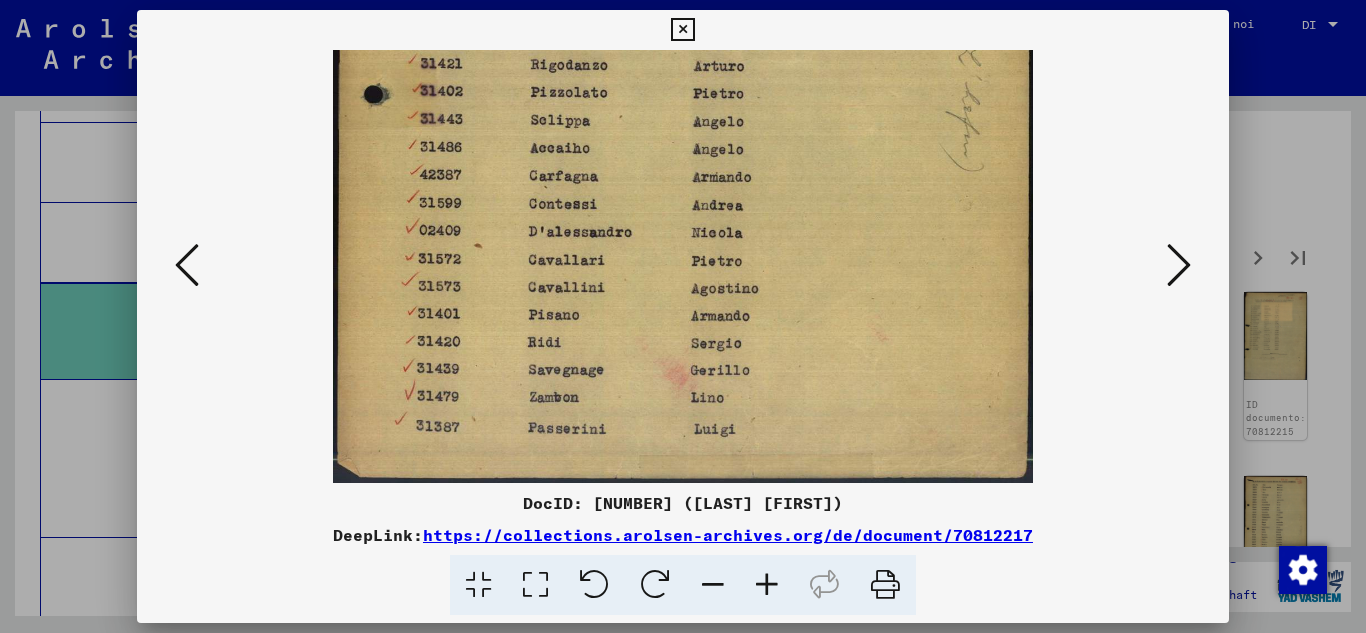 drag, startPoint x: 542, startPoint y: 323, endPoint x: 603, endPoint y: 146, distance: 187.21645 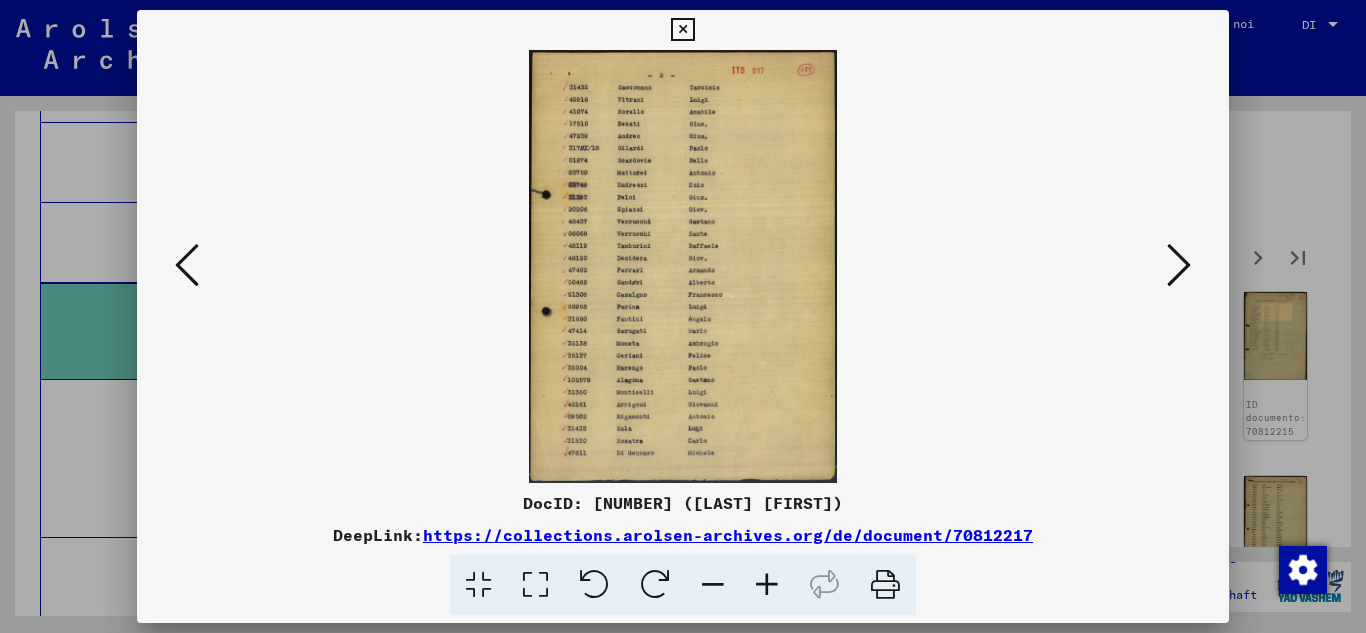 click at bounding box center [767, 585] 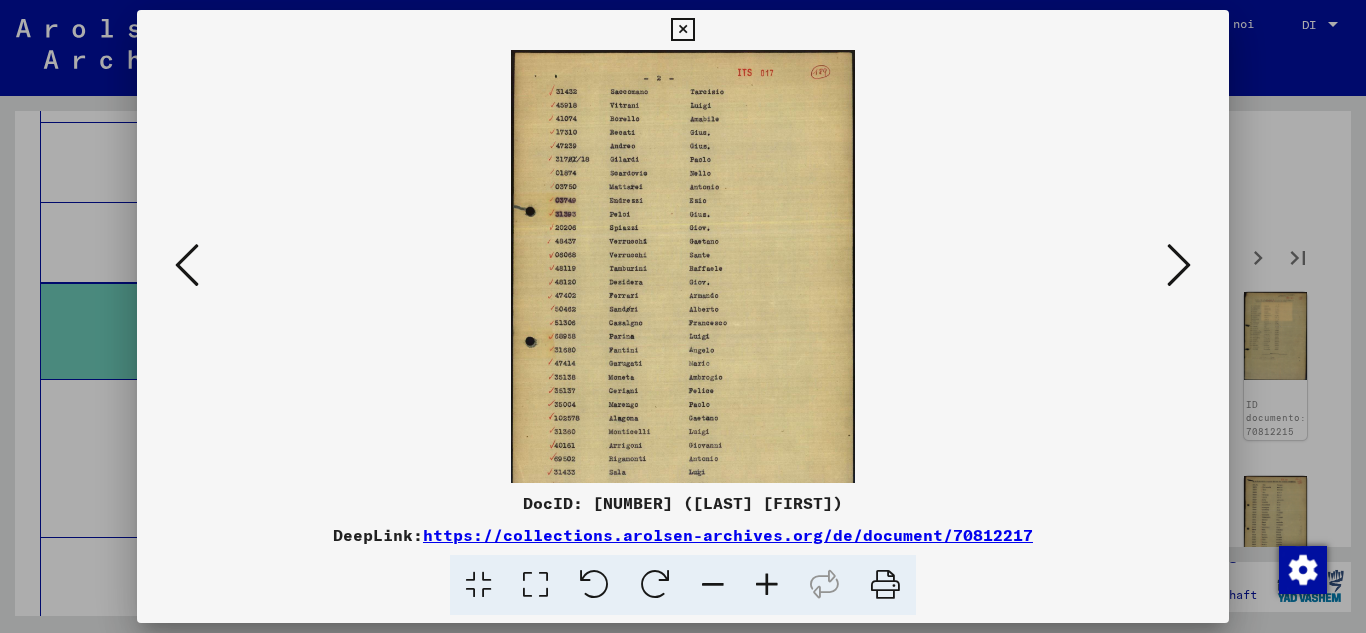 click at bounding box center [767, 585] 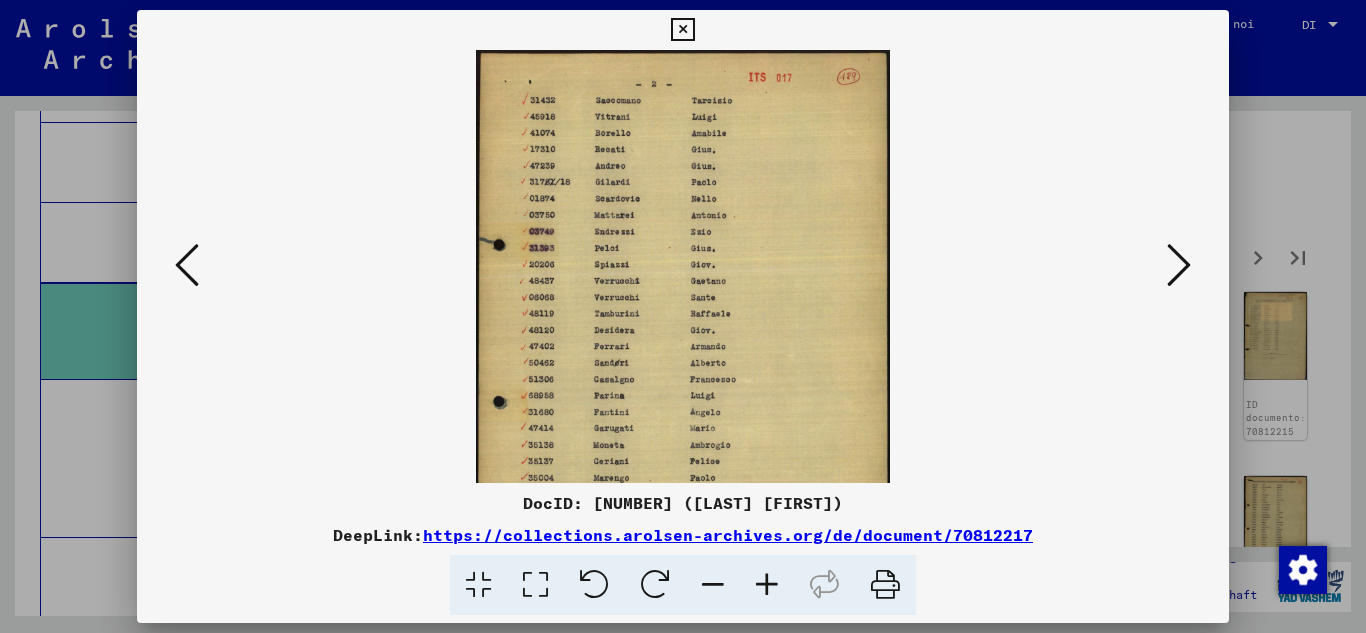 click at bounding box center (767, 585) 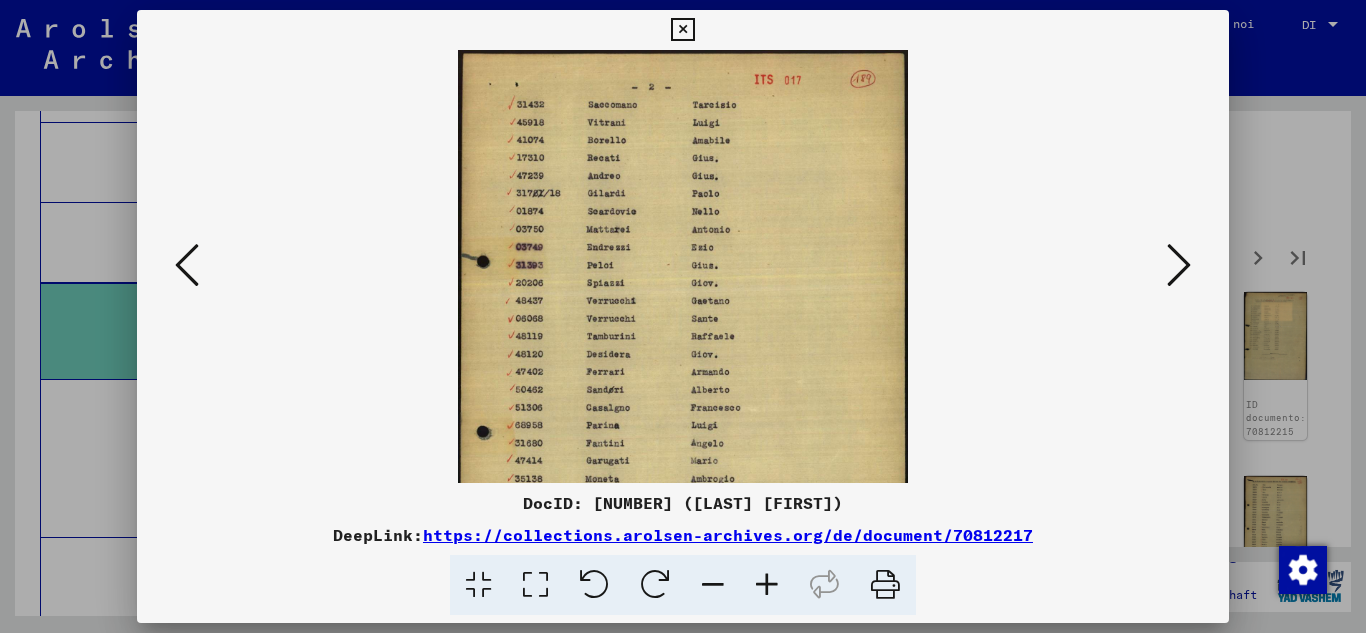 click at bounding box center [767, 585] 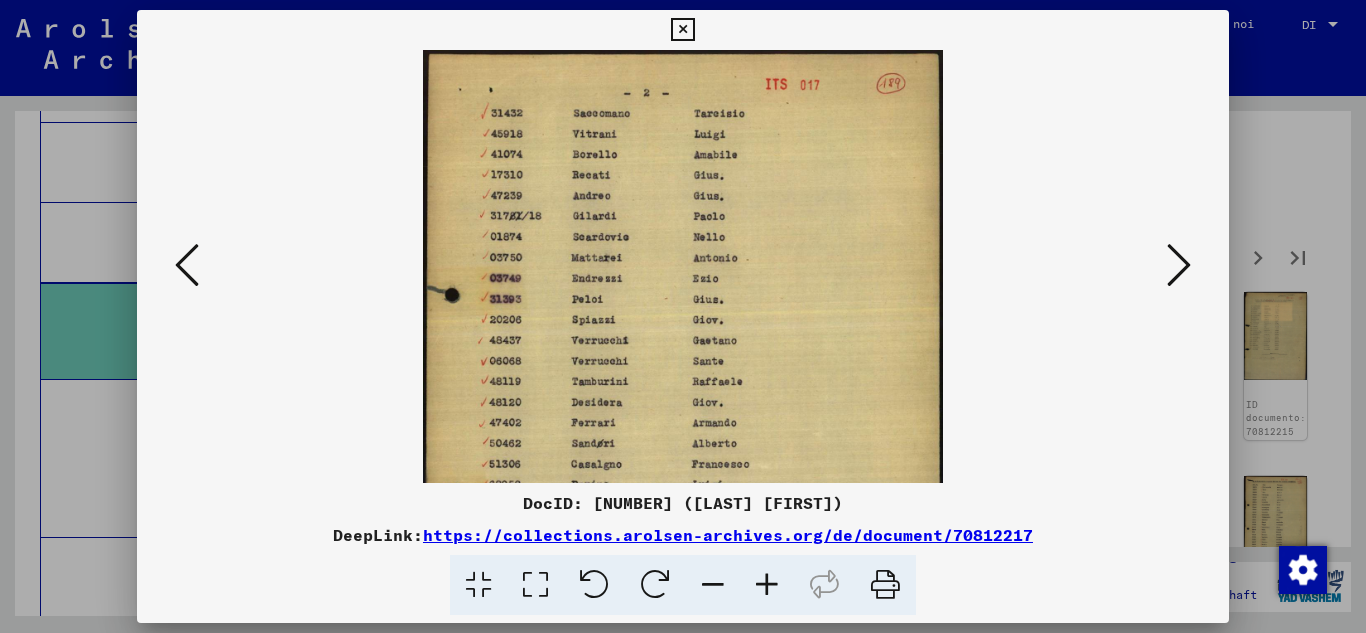 click at bounding box center (767, 585) 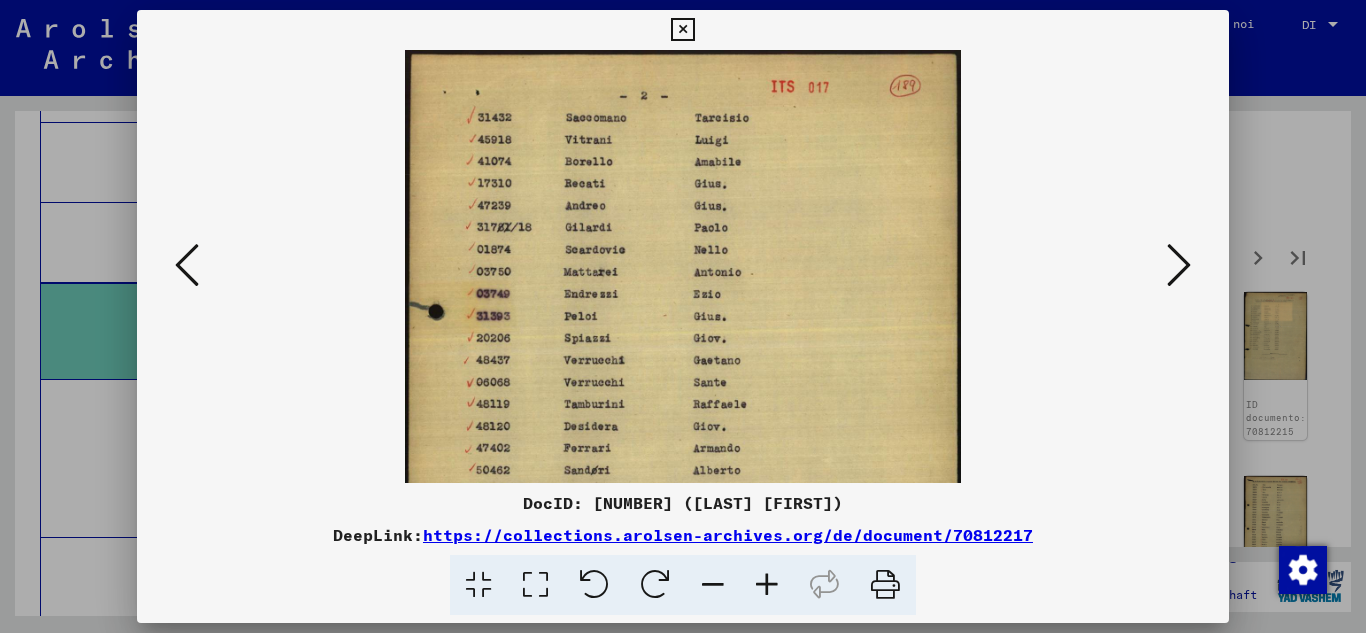 click at bounding box center [767, 585] 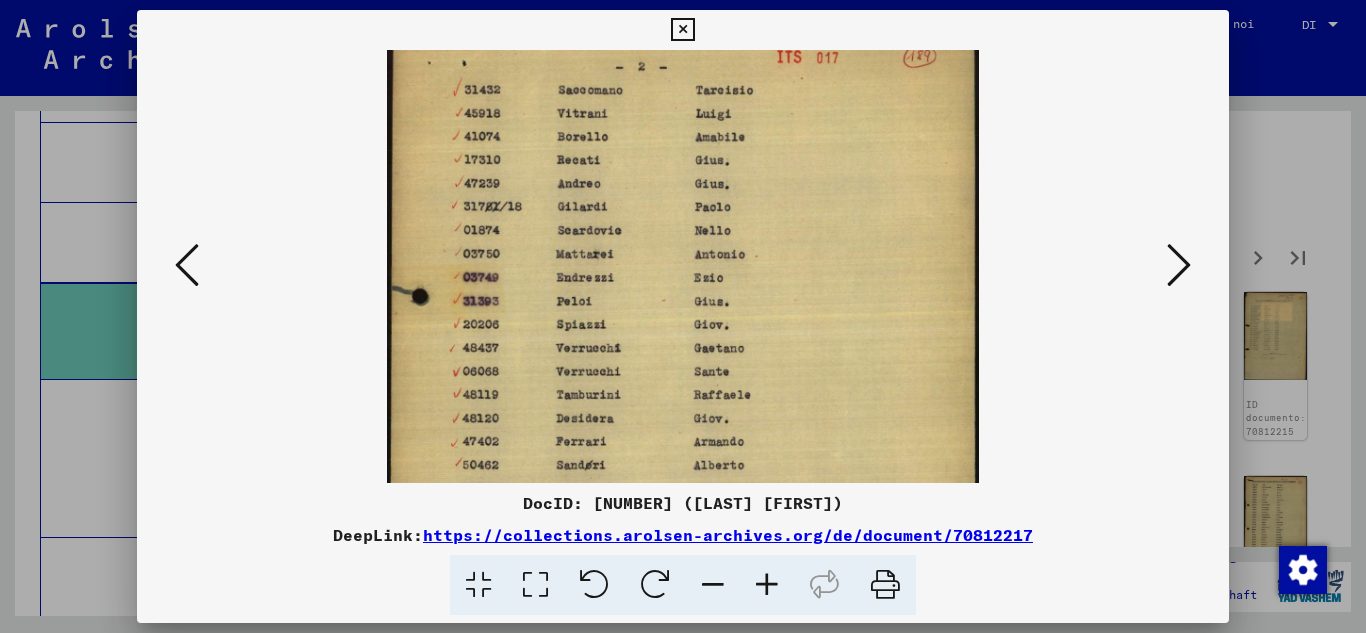 scroll, scrollTop: 33, scrollLeft: 0, axis: vertical 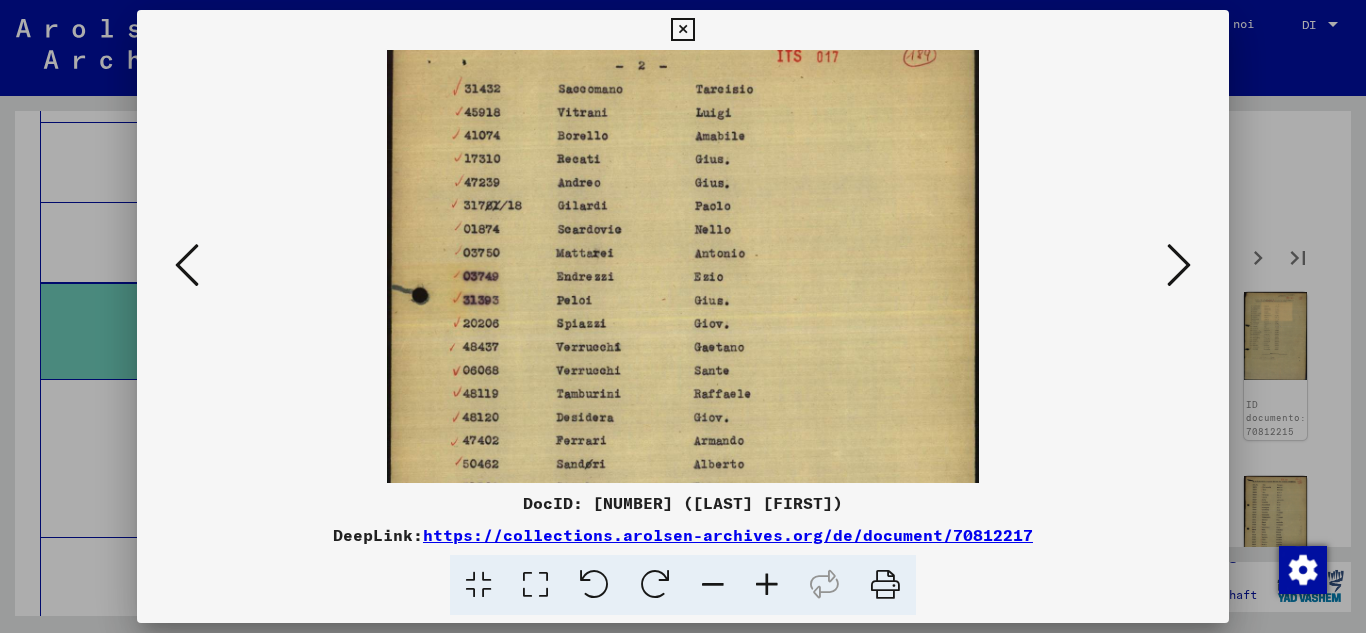 drag, startPoint x: 769, startPoint y: 447, endPoint x: 774, endPoint y: 414, distance: 33.37664 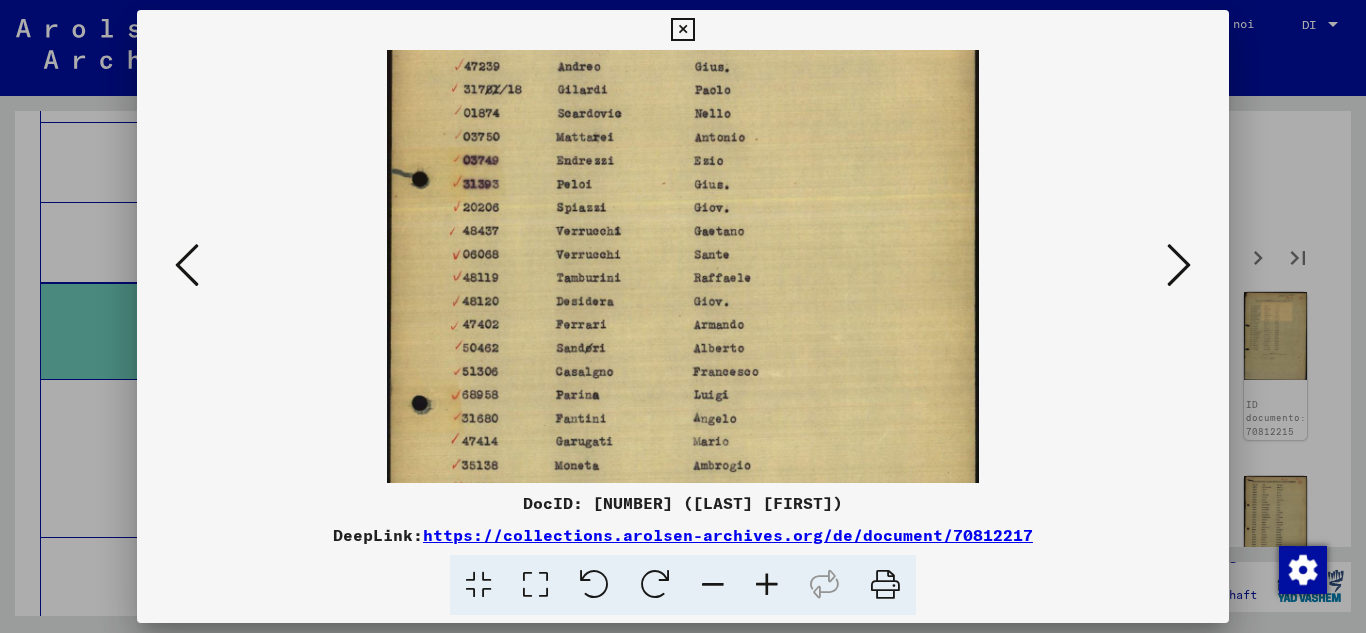 scroll, scrollTop: 150, scrollLeft: 0, axis: vertical 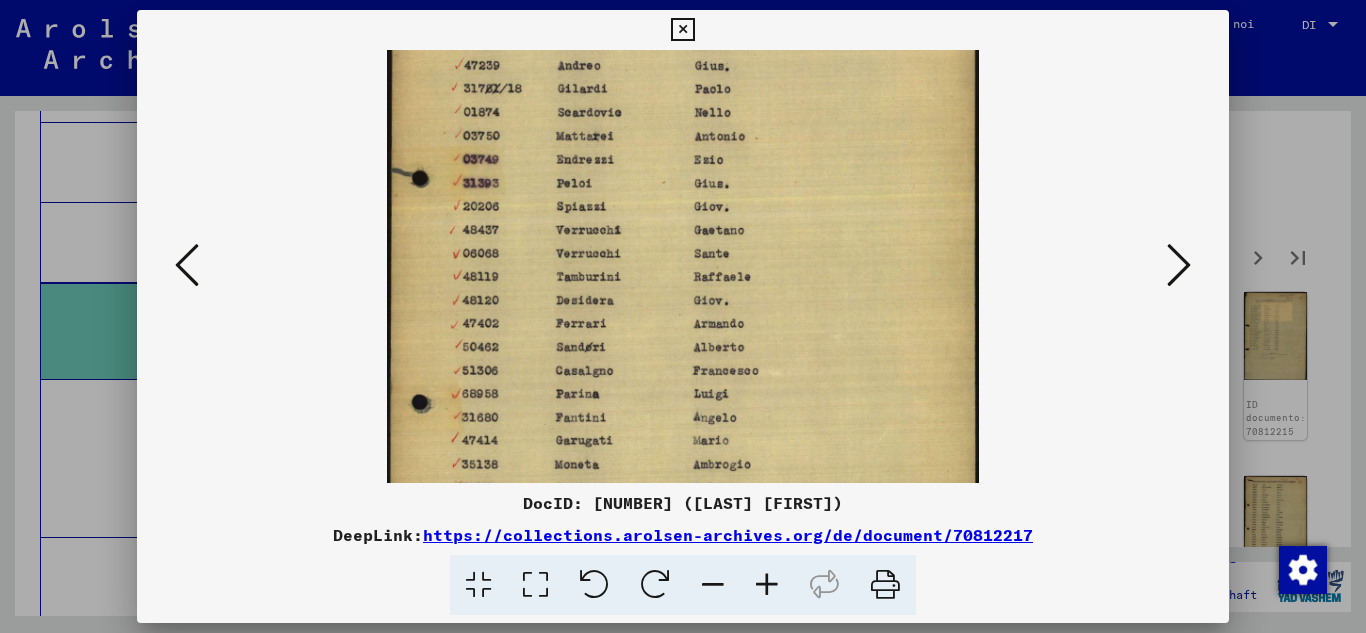 drag, startPoint x: 774, startPoint y: 446, endPoint x: 785, endPoint y: 329, distance: 117.51595 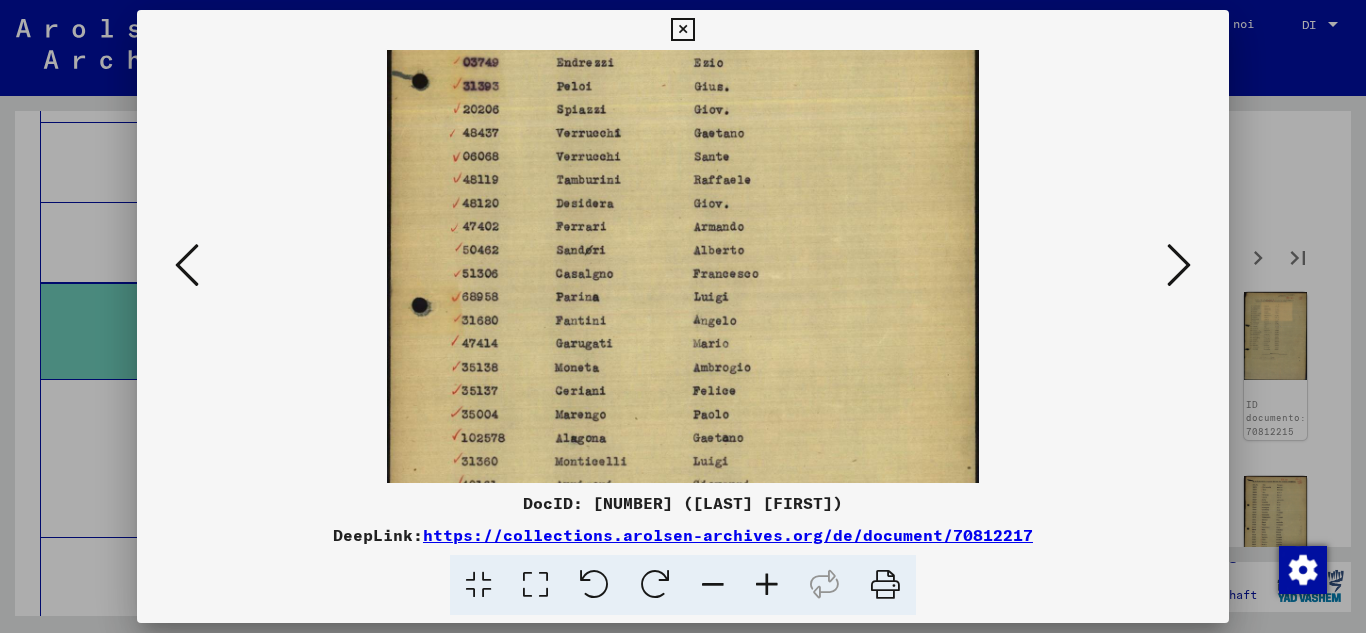 scroll, scrollTop: 243, scrollLeft: 0, axis: vertical 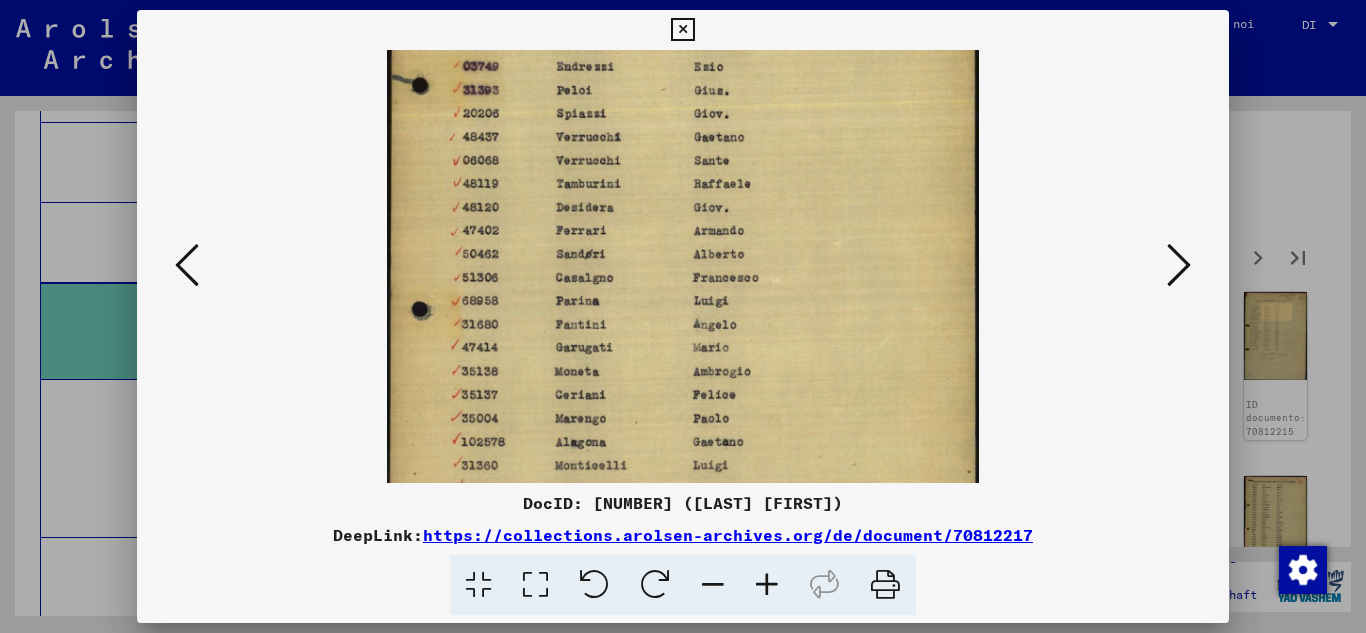 drag, startPoint x: 738, startPoint y: 439, endPoint x: 729, endPoint y: 346, distance: 93.43447 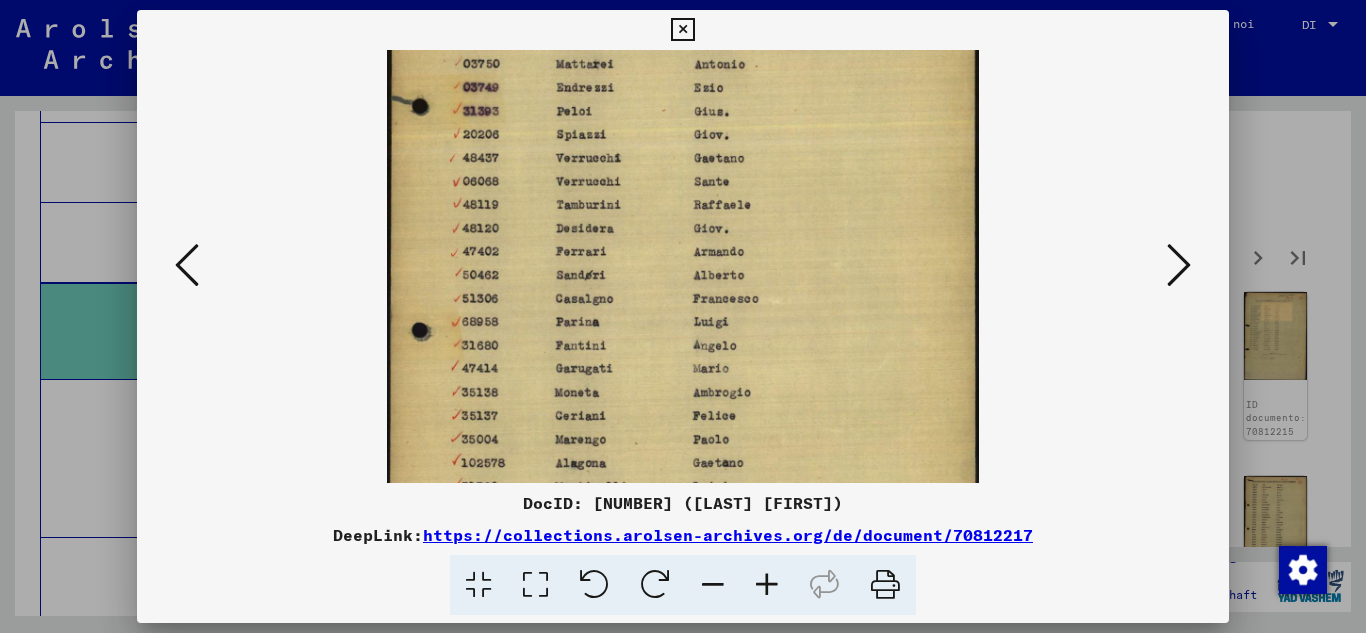 scroll, scrollTop: 214, scrollLeft: 0, axis: vertical 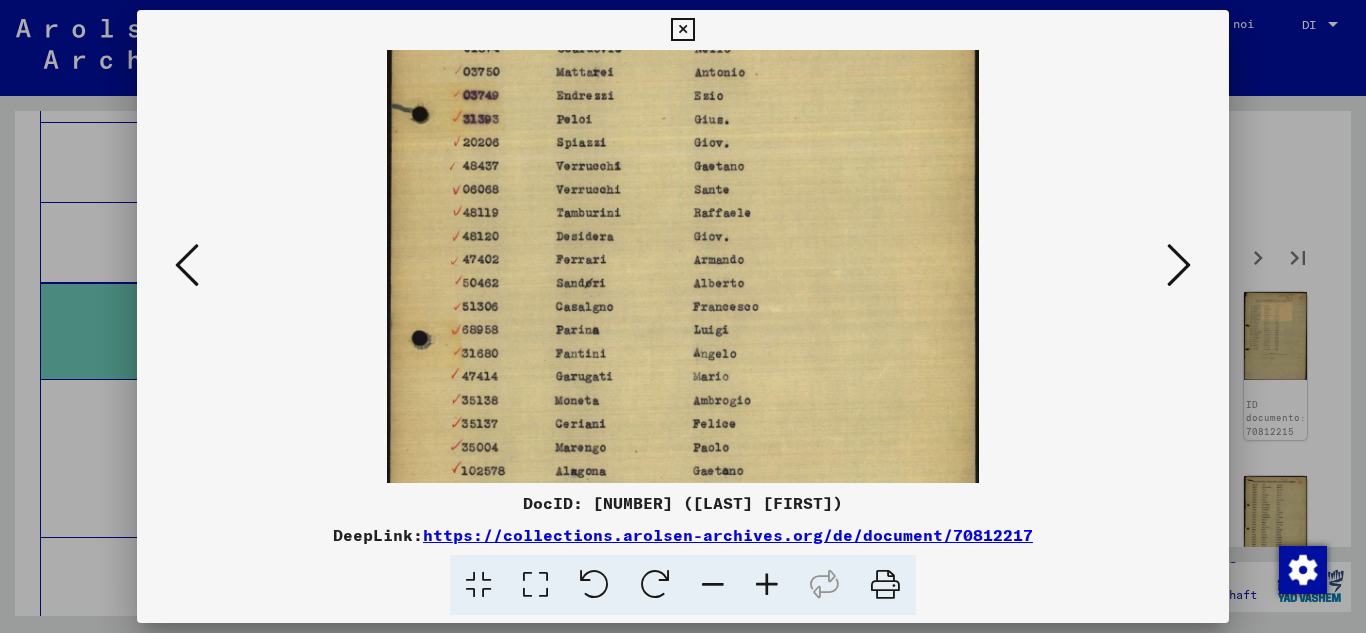 drag, startPoint x: 649, startPoint y: 407, endPoint x: 600, endPoint y: 436, distance: 56.938564 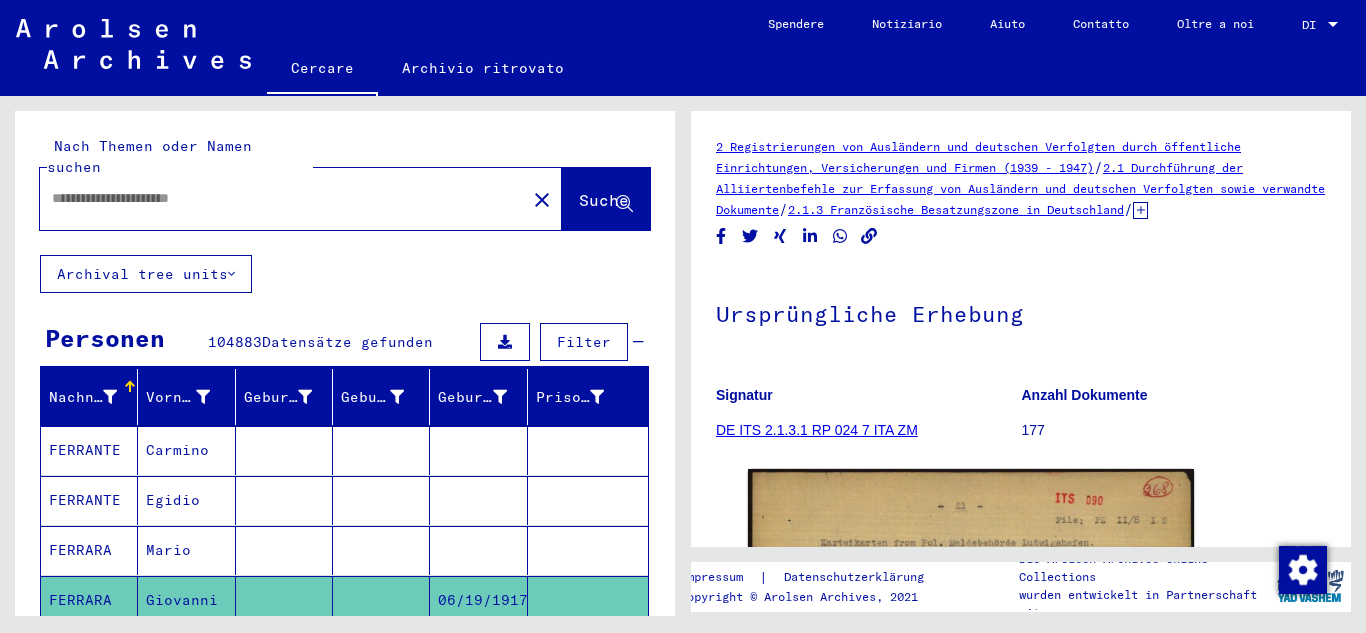 type on "********" 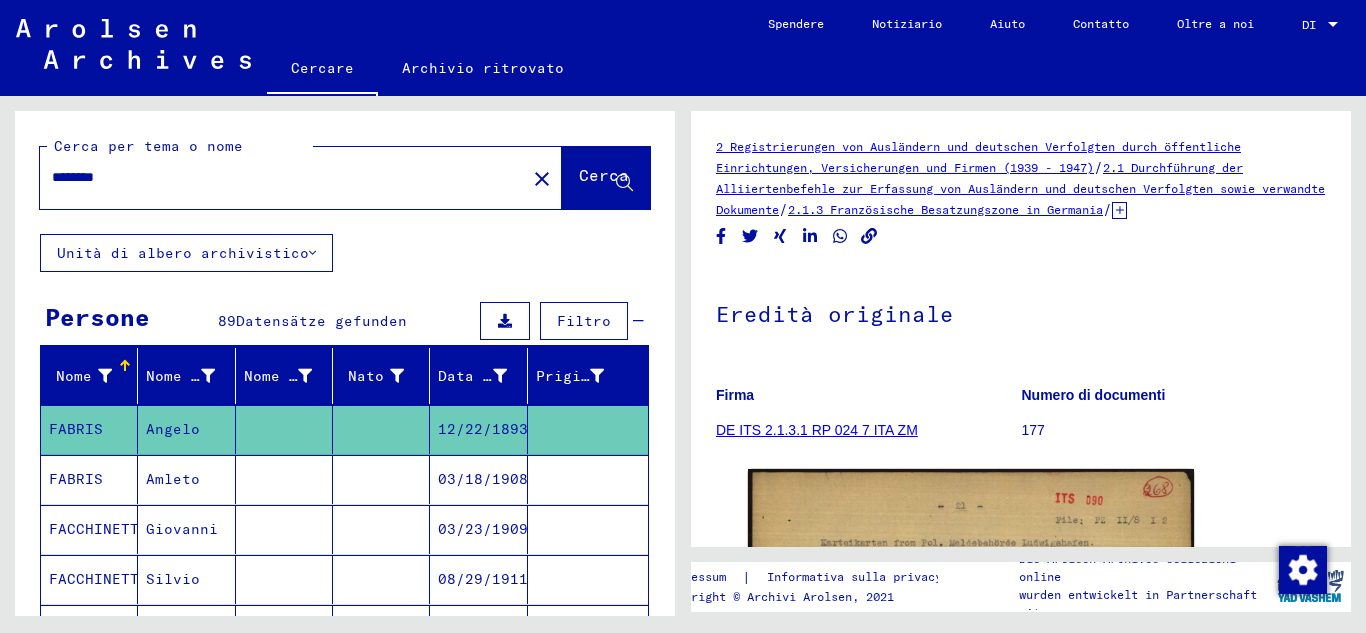 scroll, scrollTop: 0, scrollLeft: 0, axis: both 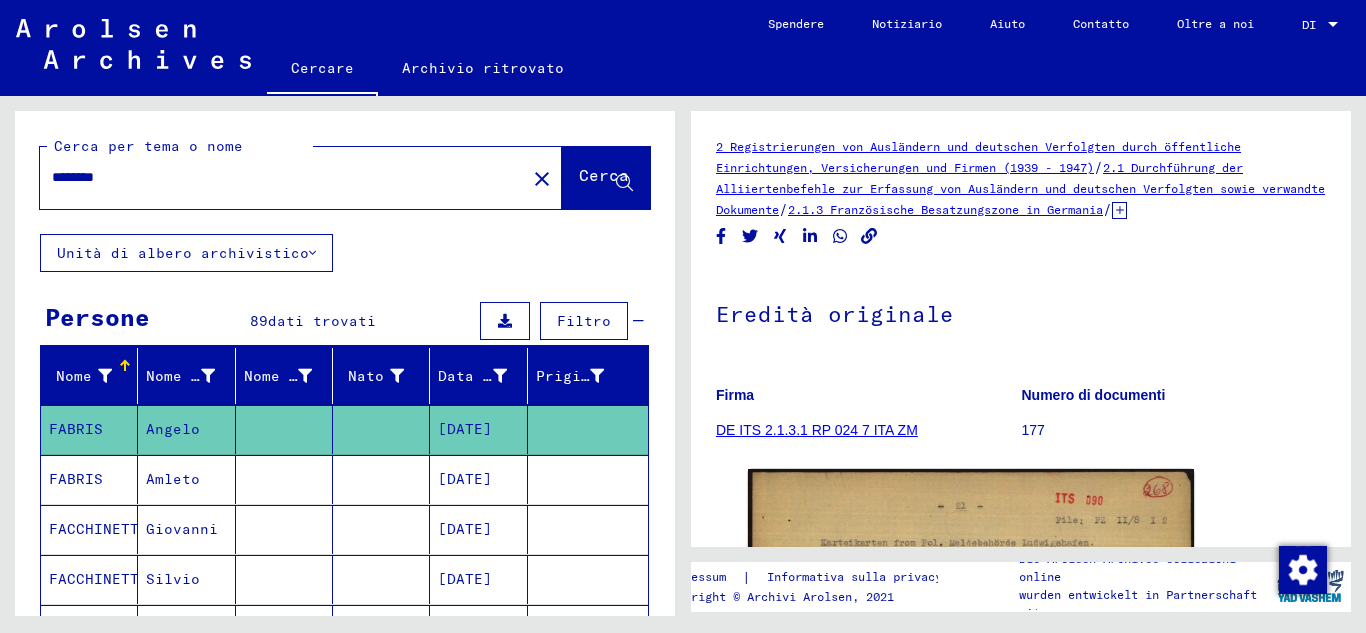 click on "********" at bounding box center (283, 177) 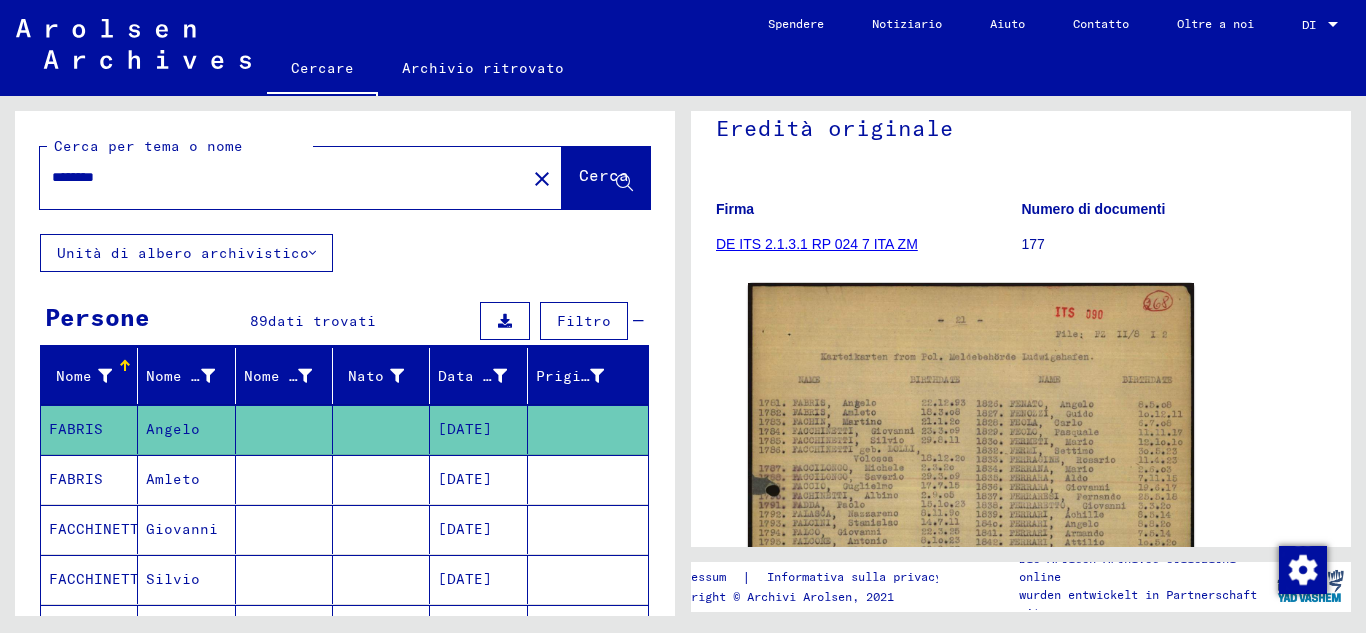 scroll, scrollTop: 0, scrollLeft: 0, axis: both 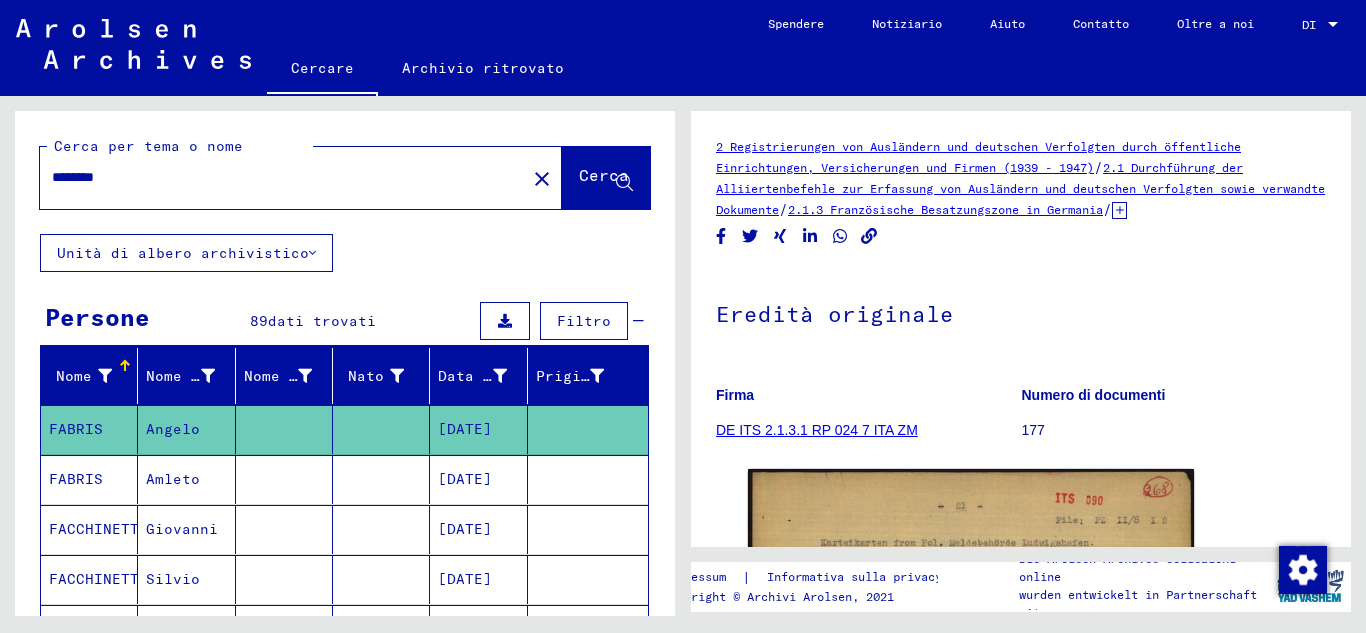 click on "close" 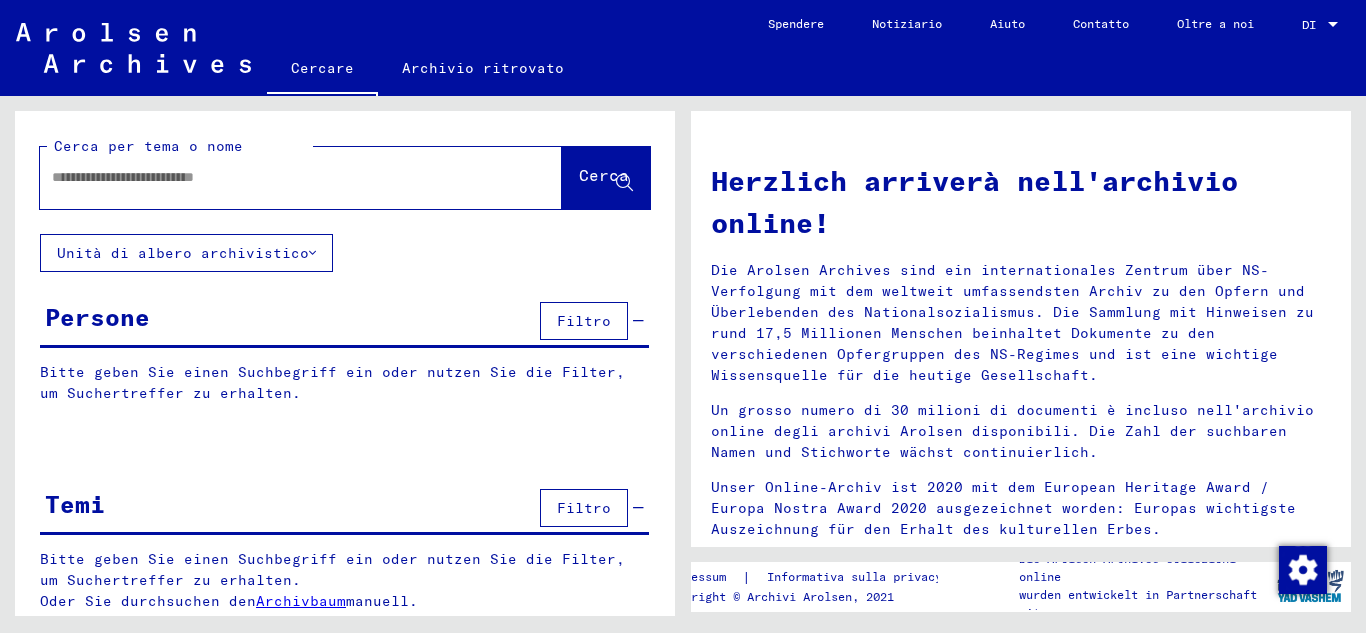 click at bounding box center (277, 177) 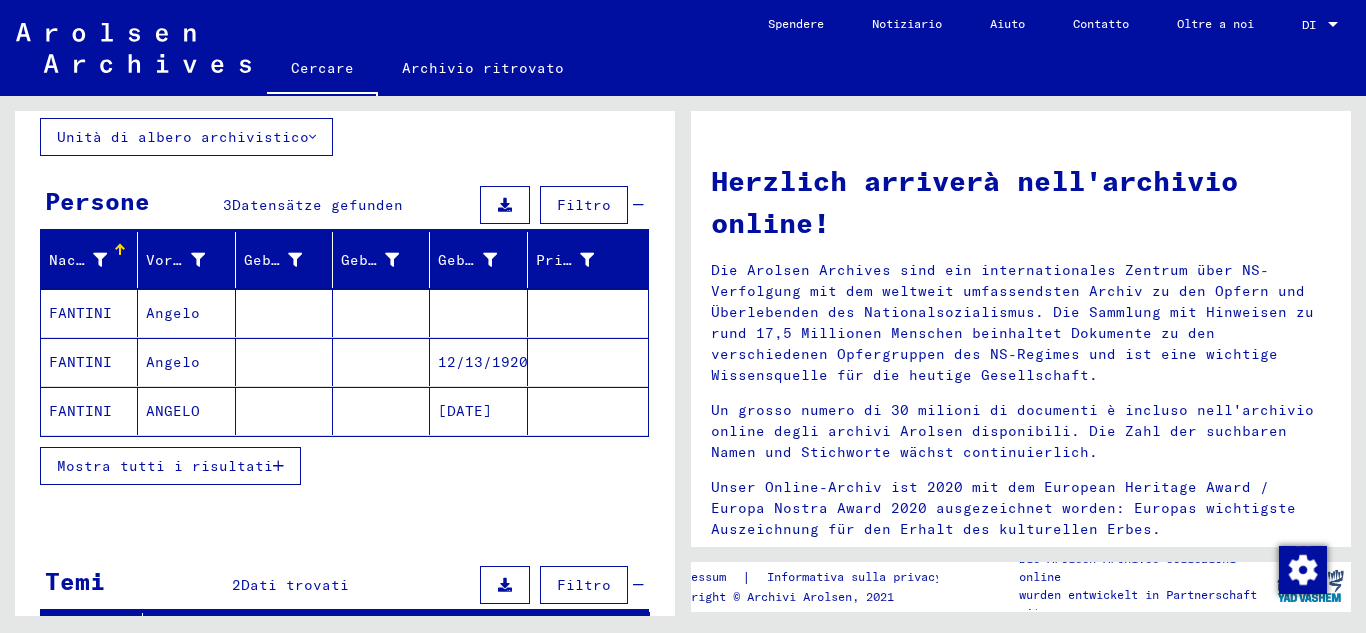 scroll, scrollTop: 233, scrollLeft: 0, axis: vertical 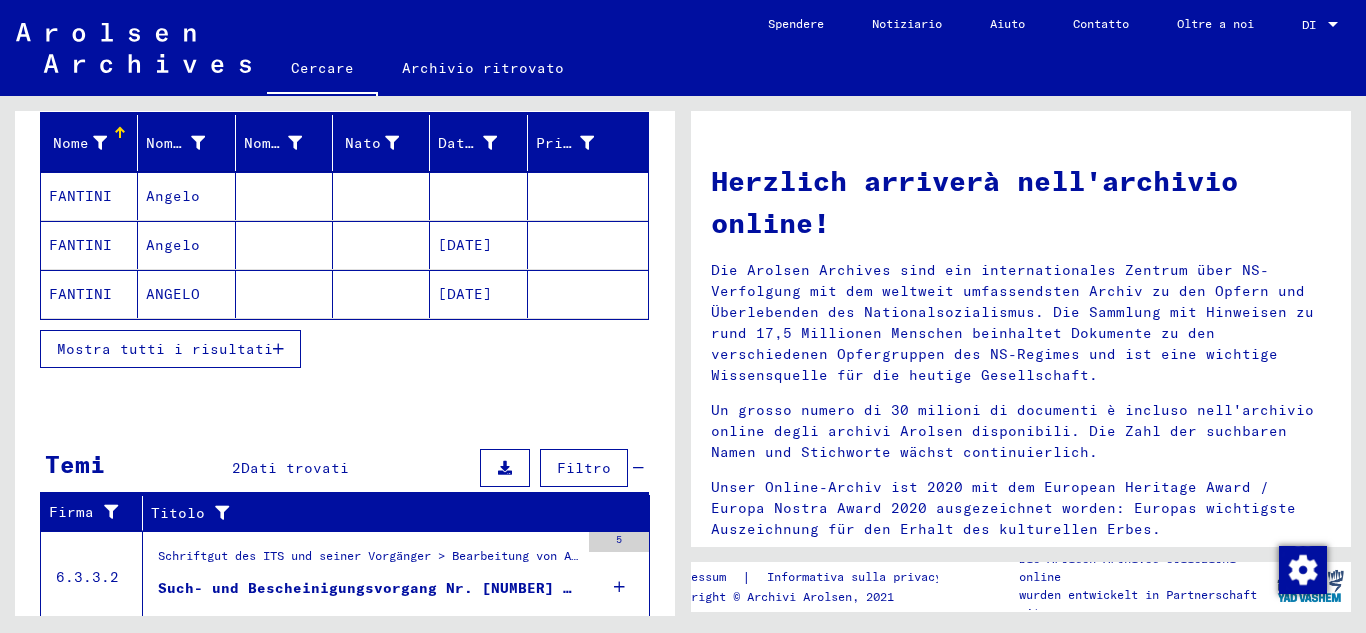 click on "Angelo" at bounding box center [173, 245] 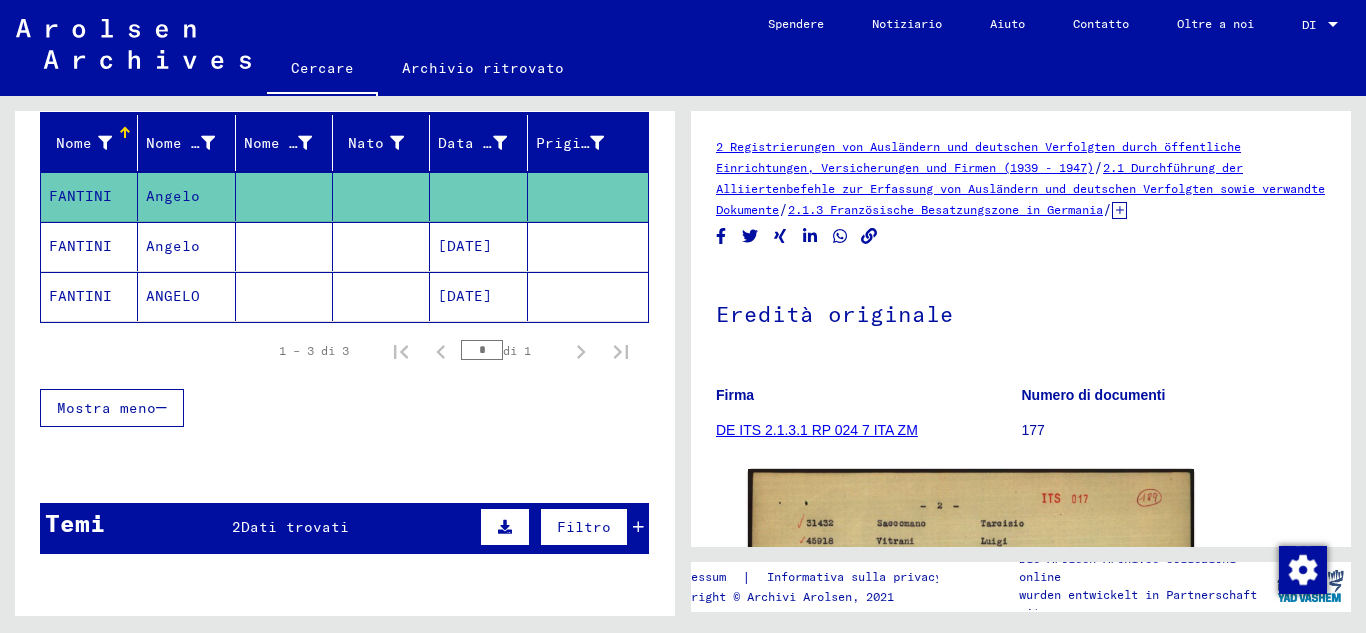 scroll, scrollTop: 0, scrollLeft: 0, axis: both 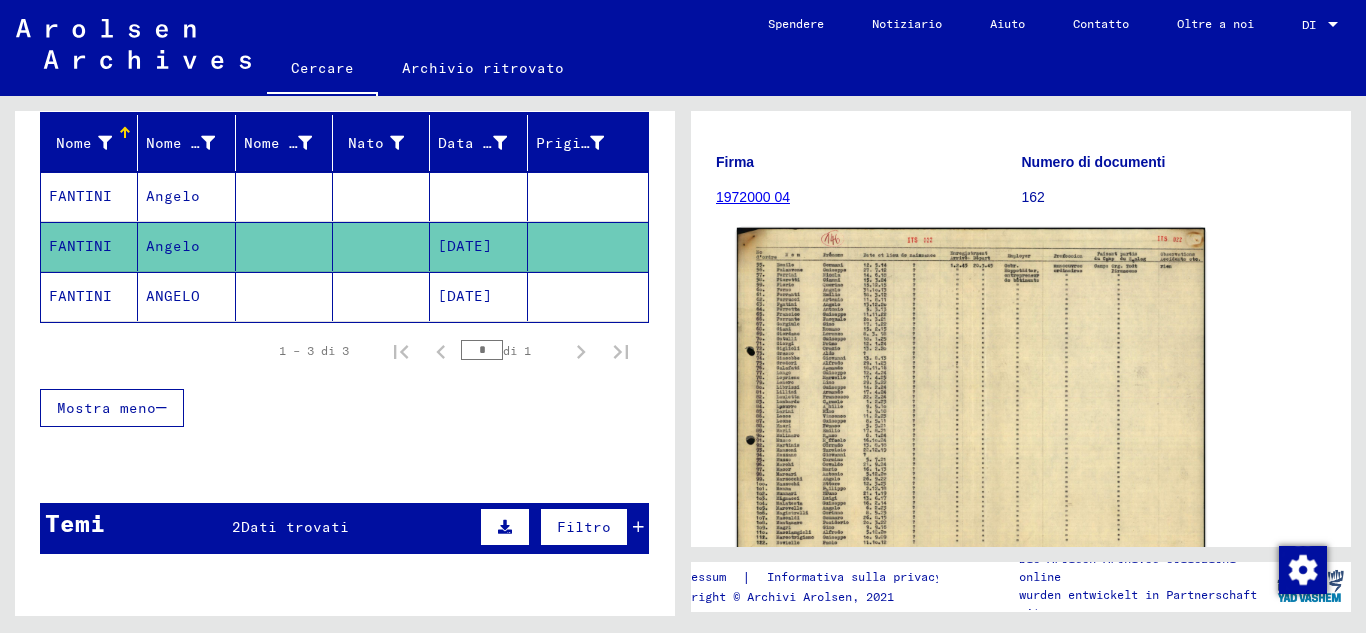 click 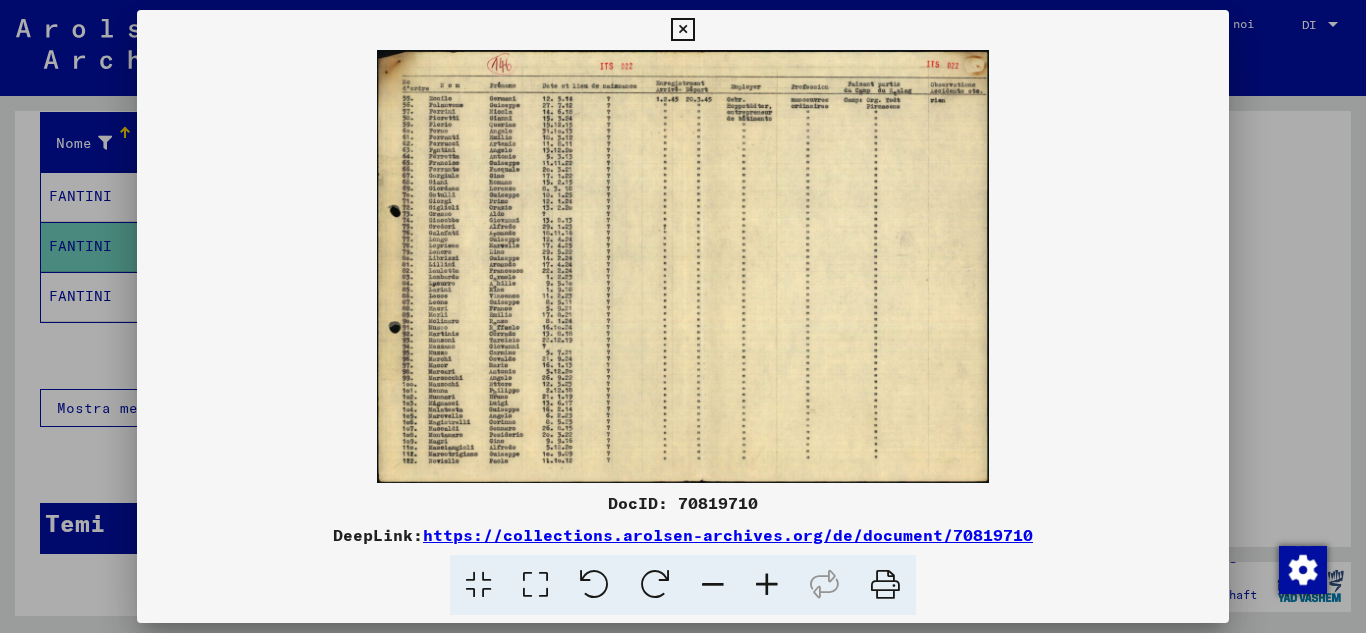 click at bounding box center [683, 266] 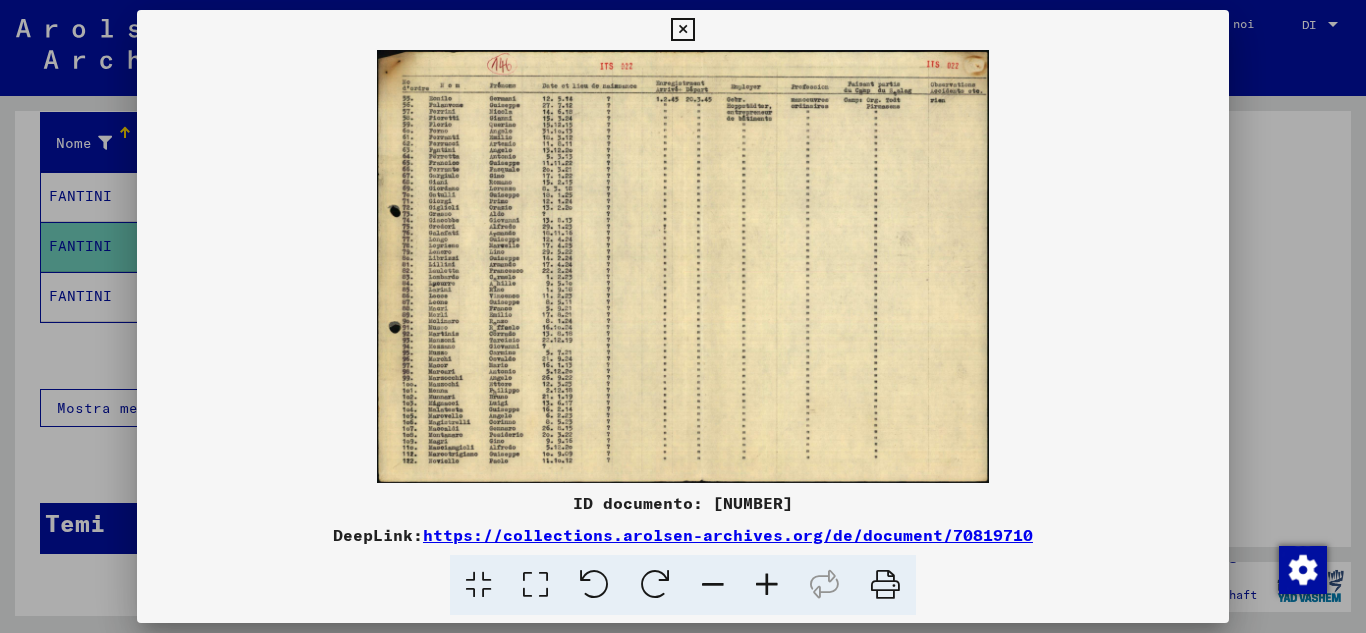 click at bounding box center (767, 585) 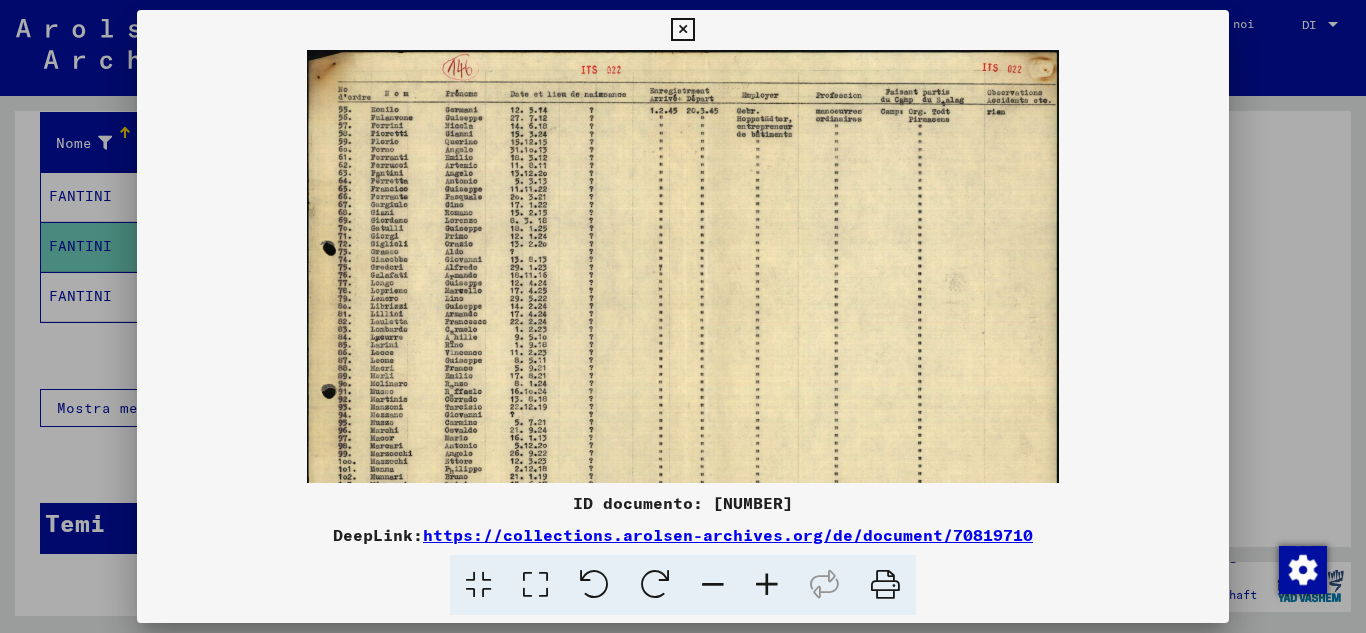 click at bounding box center (767, 585) 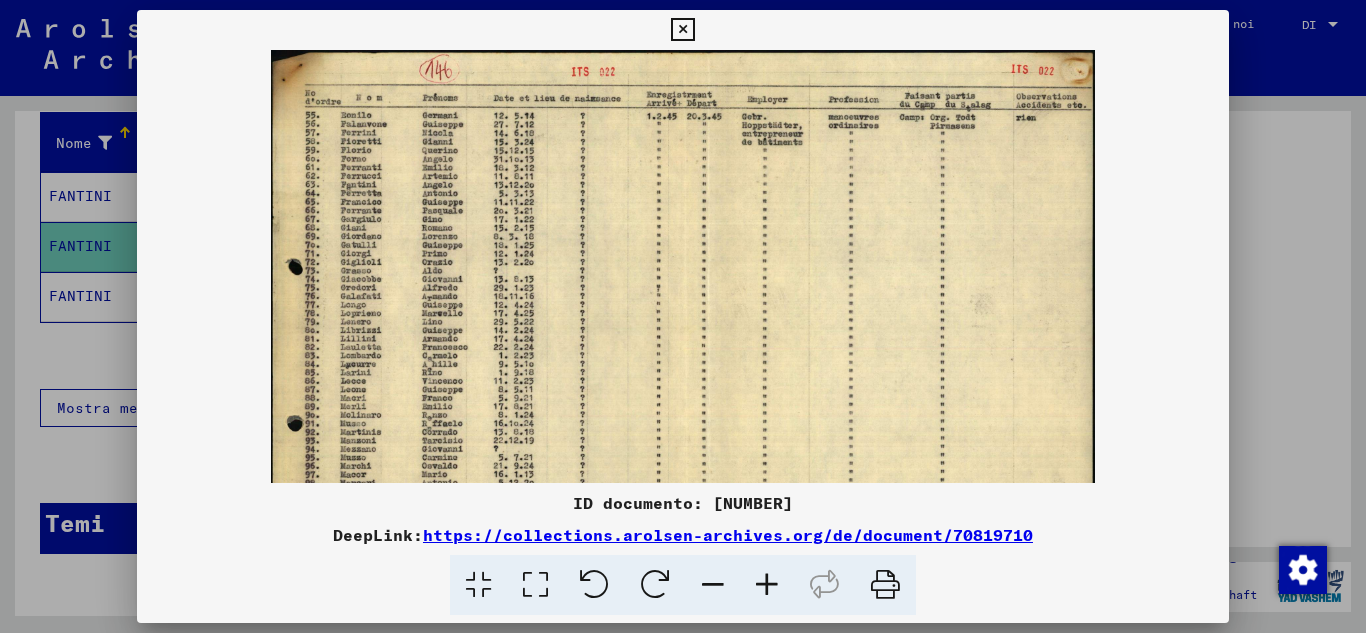 click at bounding box center [767, 585] 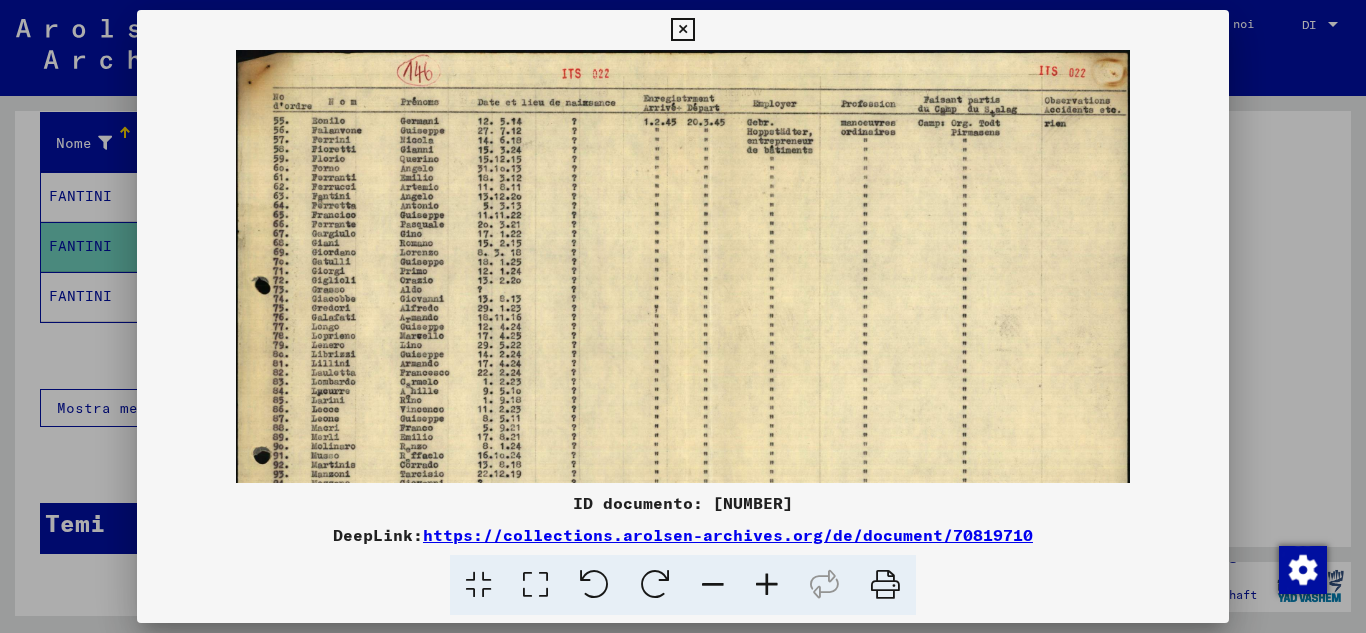 click at bounding box center (767, 585) 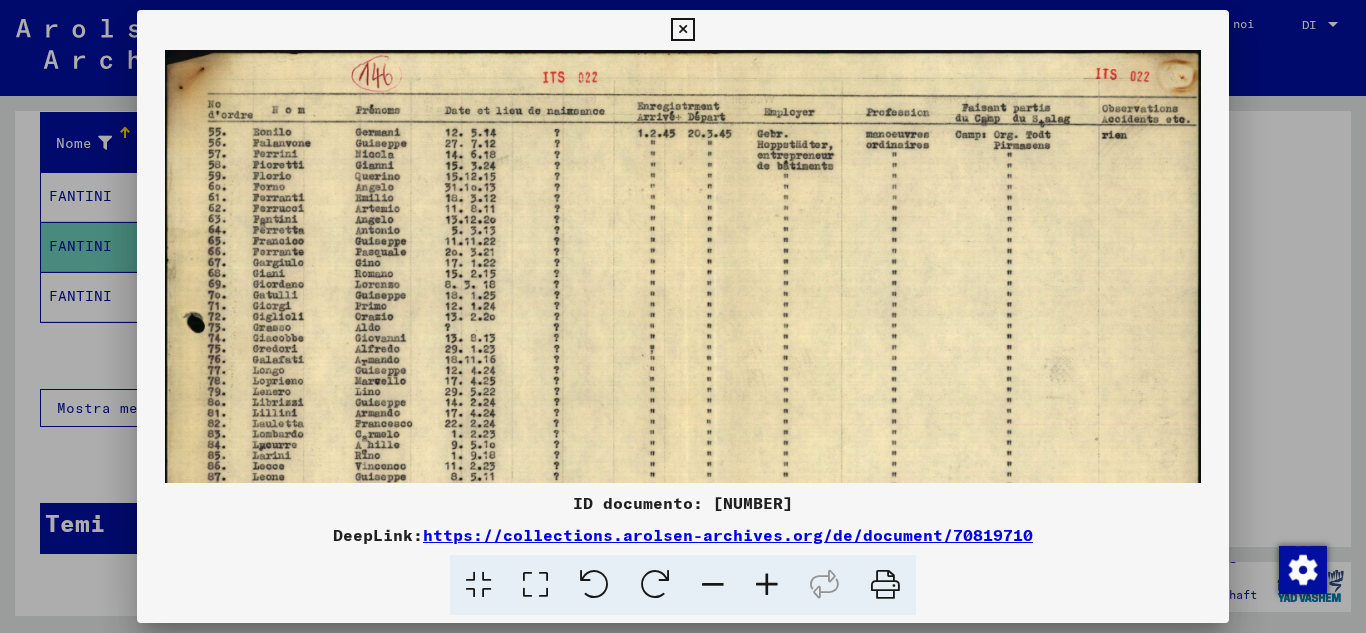 click at bounding box center (767, 585) 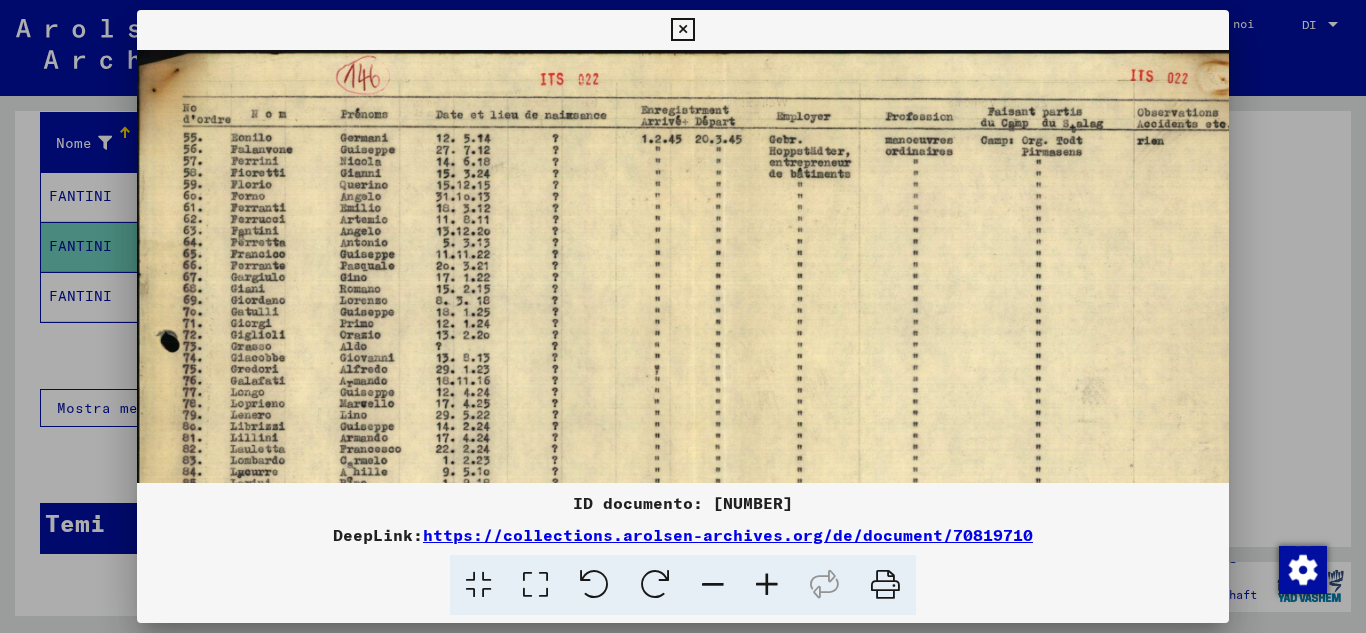 click at bounding box center (767, 585) 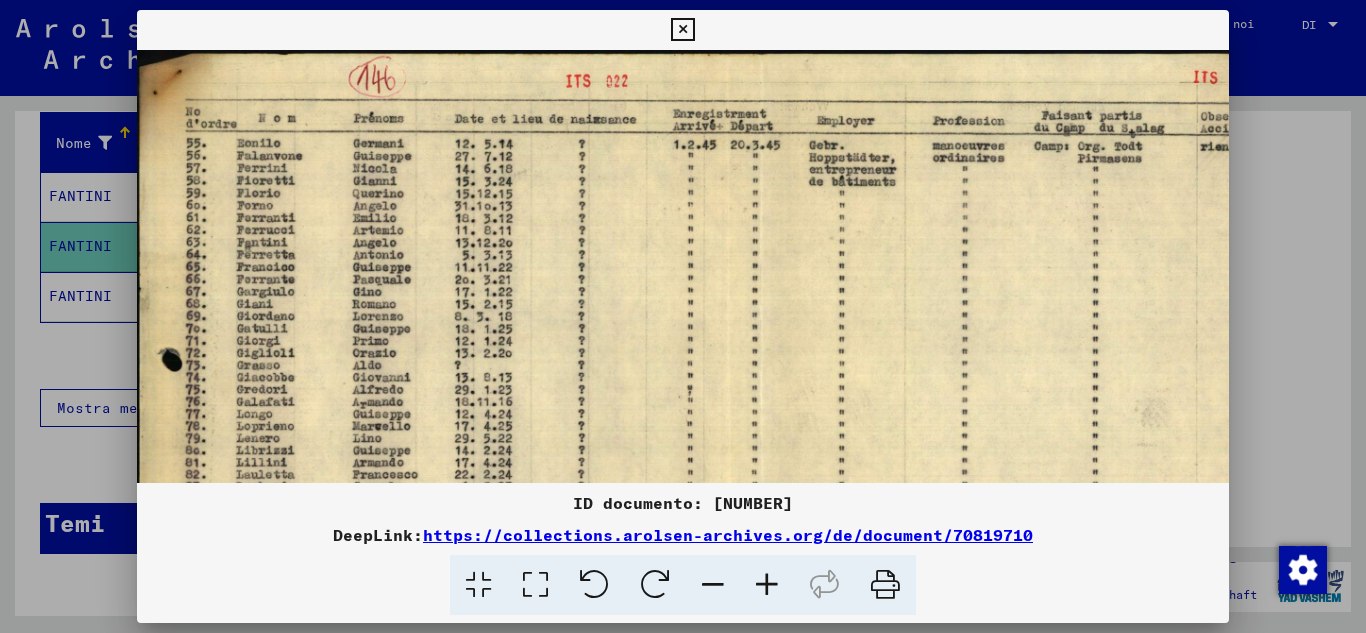 click at bounding box center (767, 585) 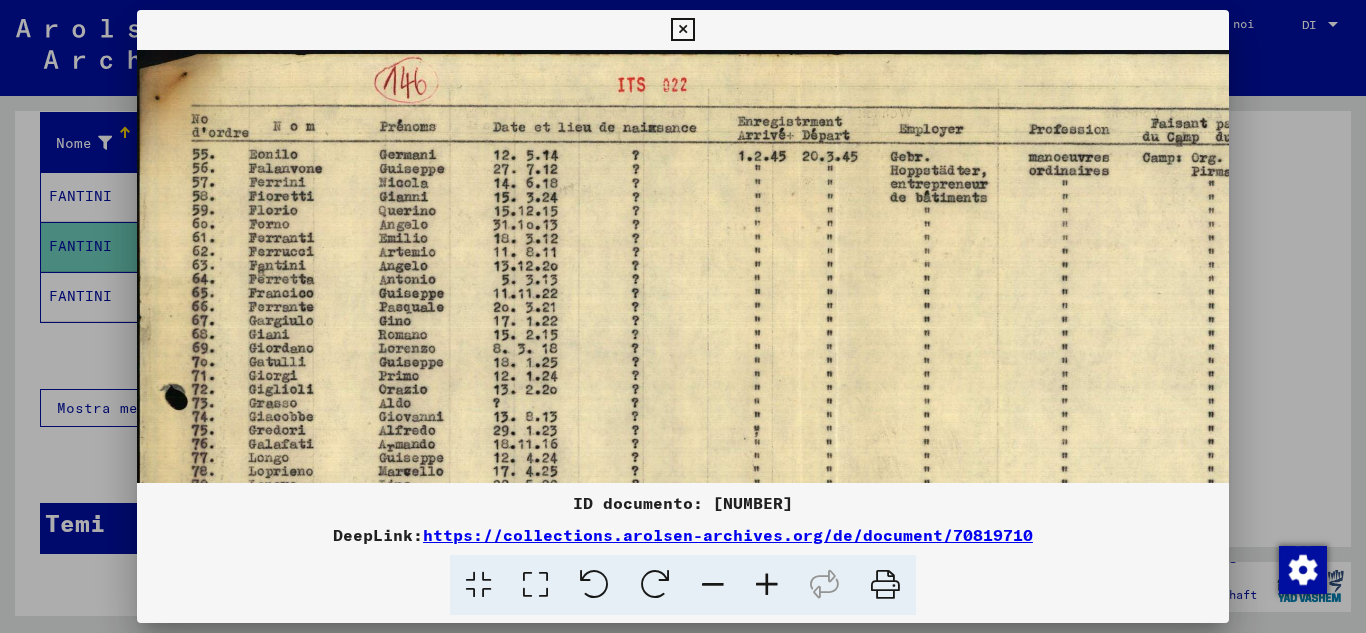 click at bounding box center [767, 585] 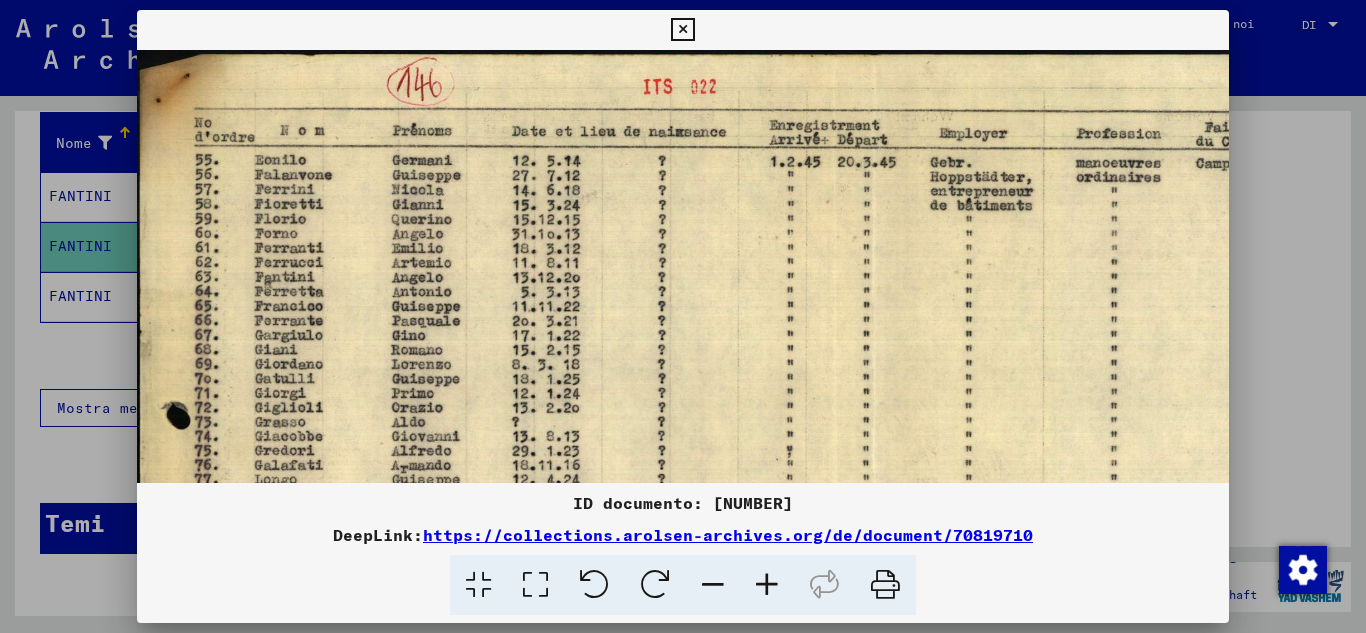 click at bounding box center [767, 585] 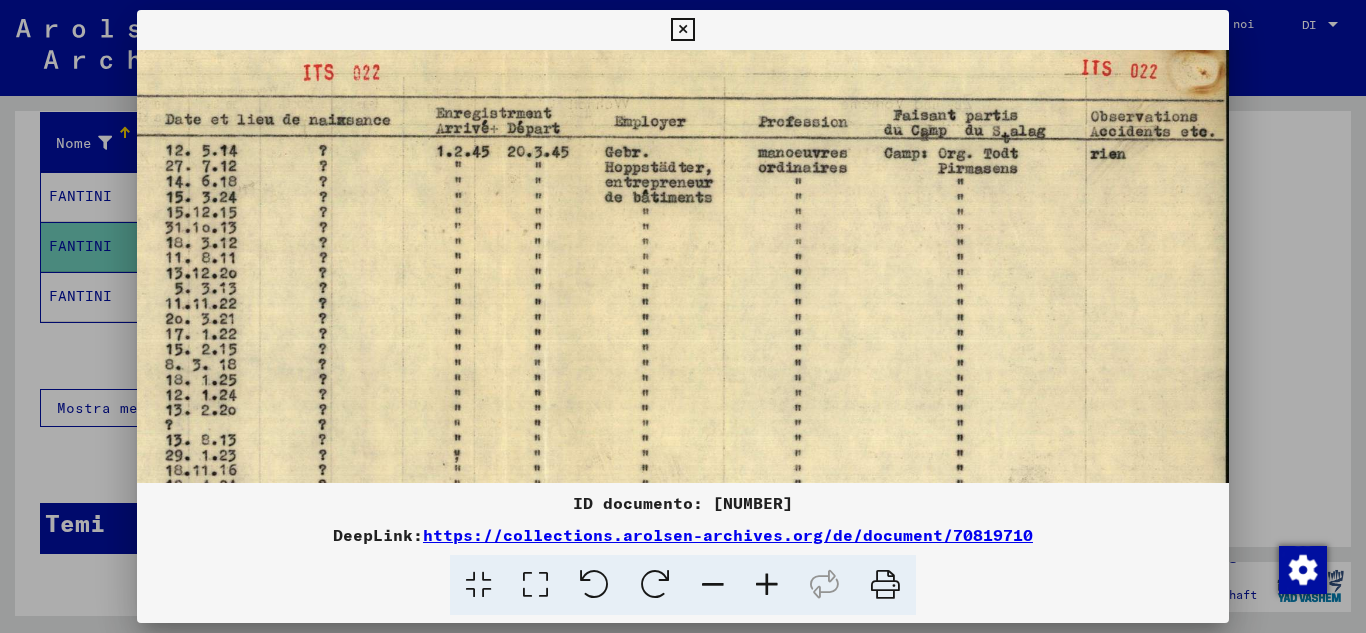 scroll, scrollTop: 4, scrollLeft: 366, axis: both 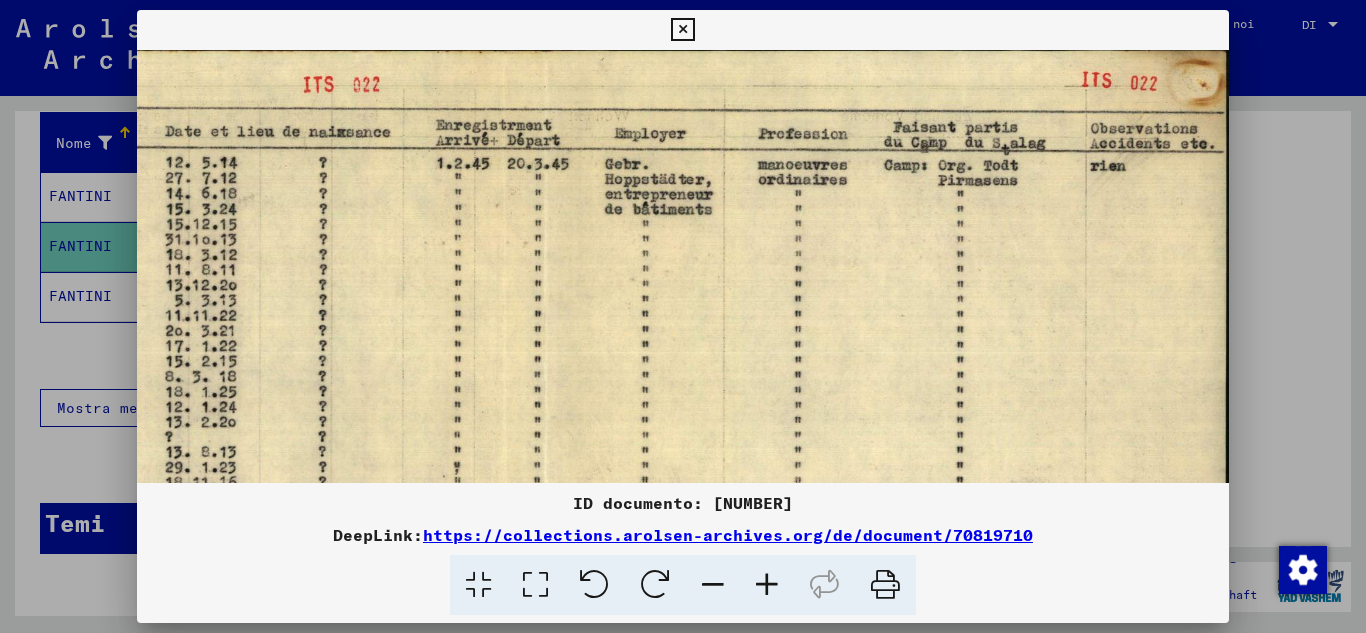 drag, startPoint x: 1085, startPoint y: 287, endPoint x: 577, endPoint y: 285, distance: 508.00394 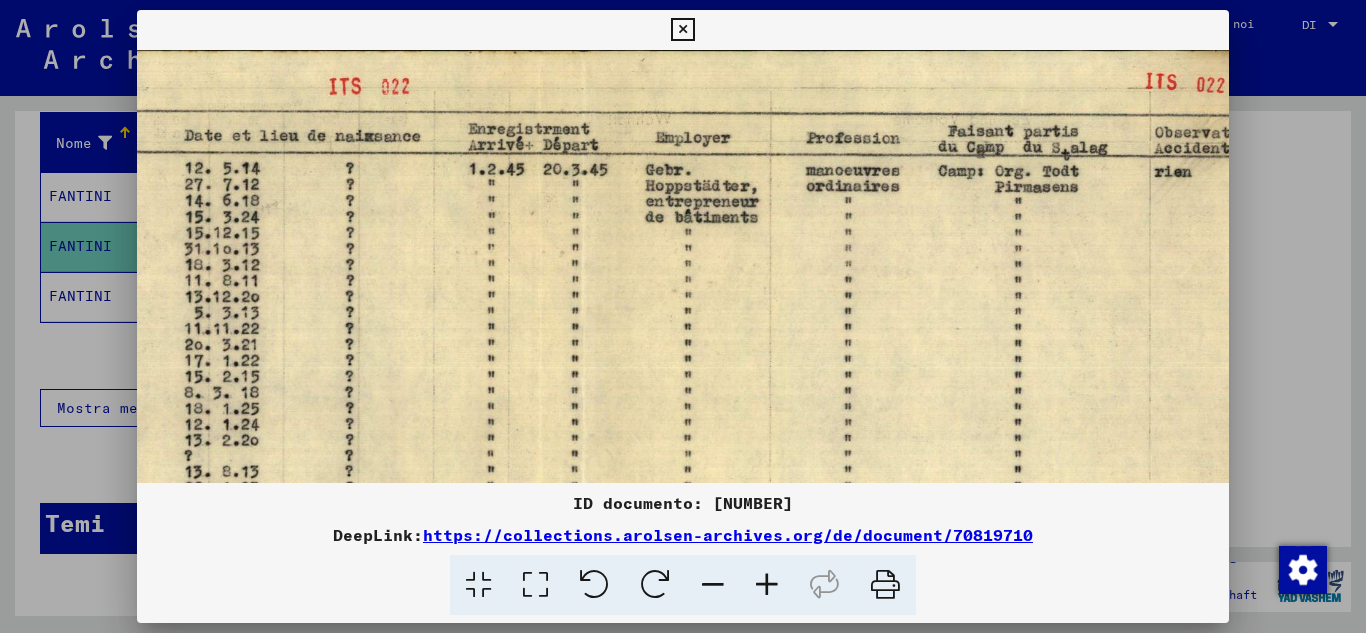 click at bounding box center [767, 585] 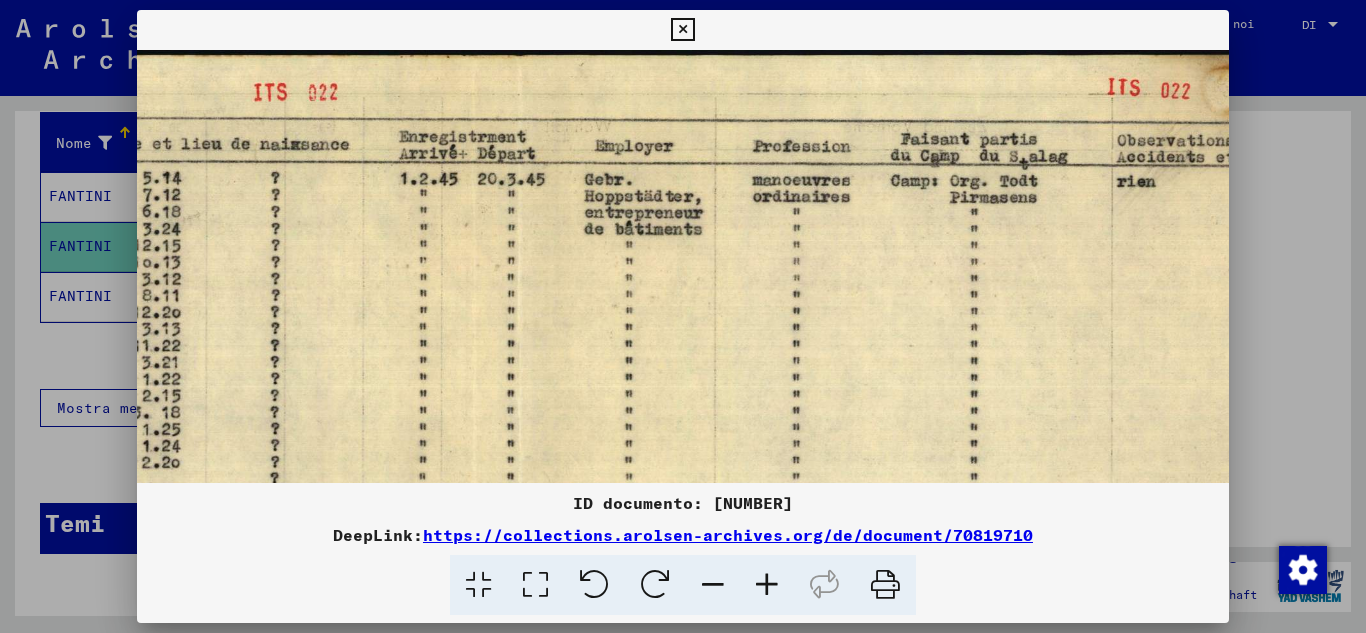 scroll, scrollTop: 0, scrollLeft: 508, axis: horizontal 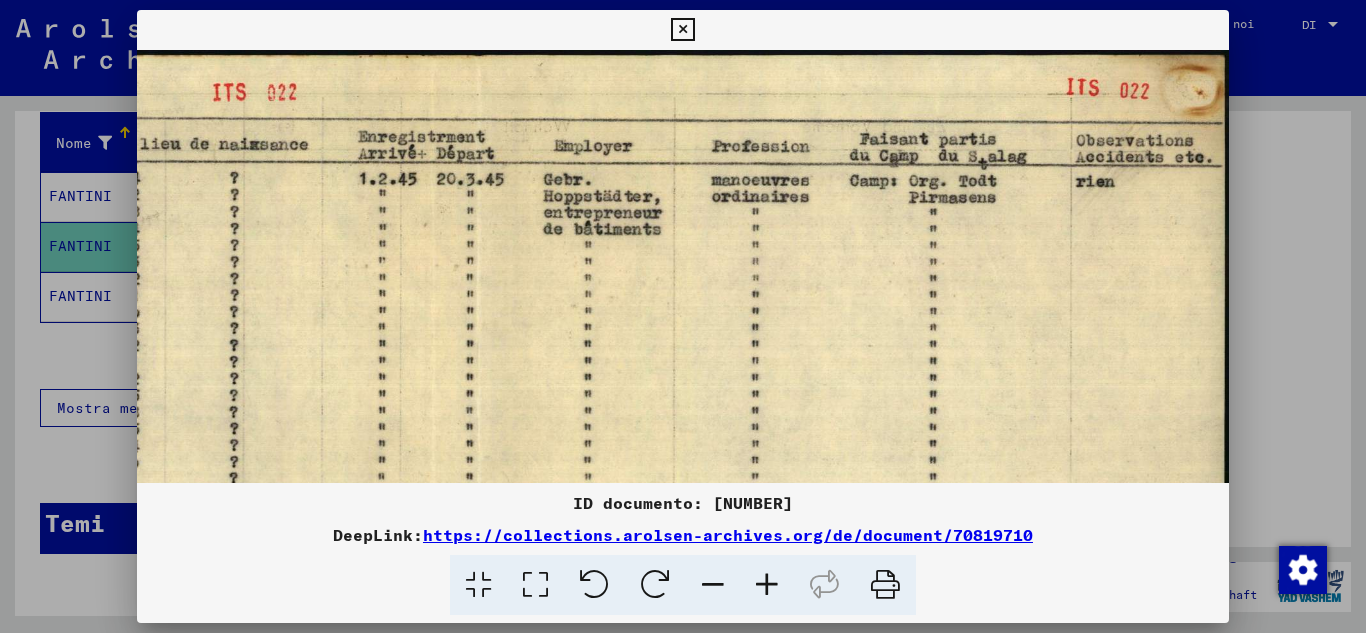 drag, startPoint x: 1114, startPoint y: 330, endPoint x: 820, endPoint y: 399, distance: 301.9884 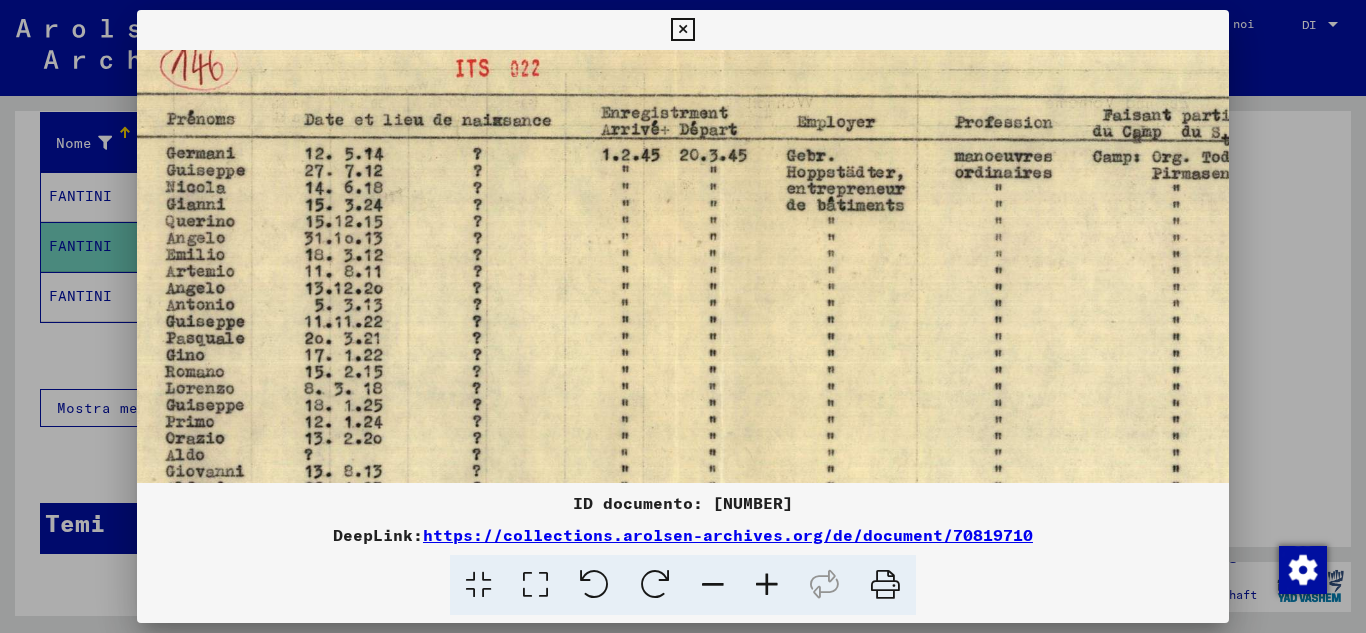 scroll, scrollTop: 26, scrollLeft: 109, axis: both 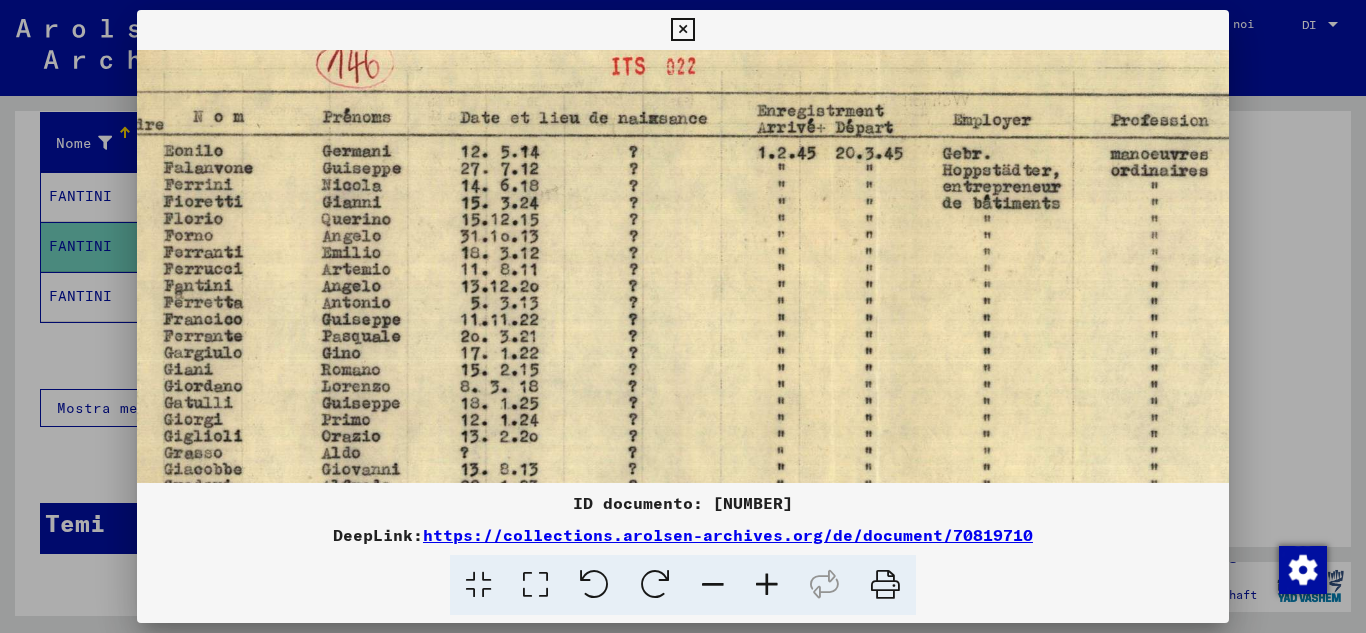 drag, startPoint x: 283, startPoint y: 355, endPoint x: 673, endPoint y: 331, distance: 390.73776 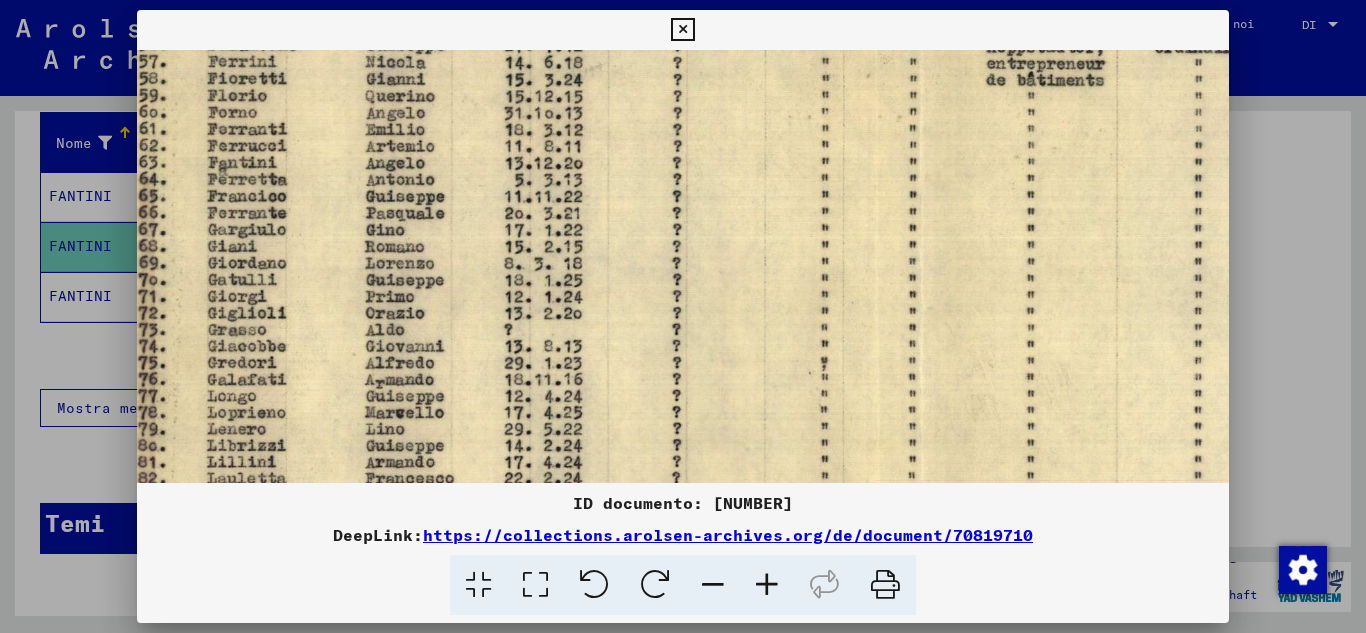 scroll, scrollTop: 151, scrollLeft: 65, axis: both 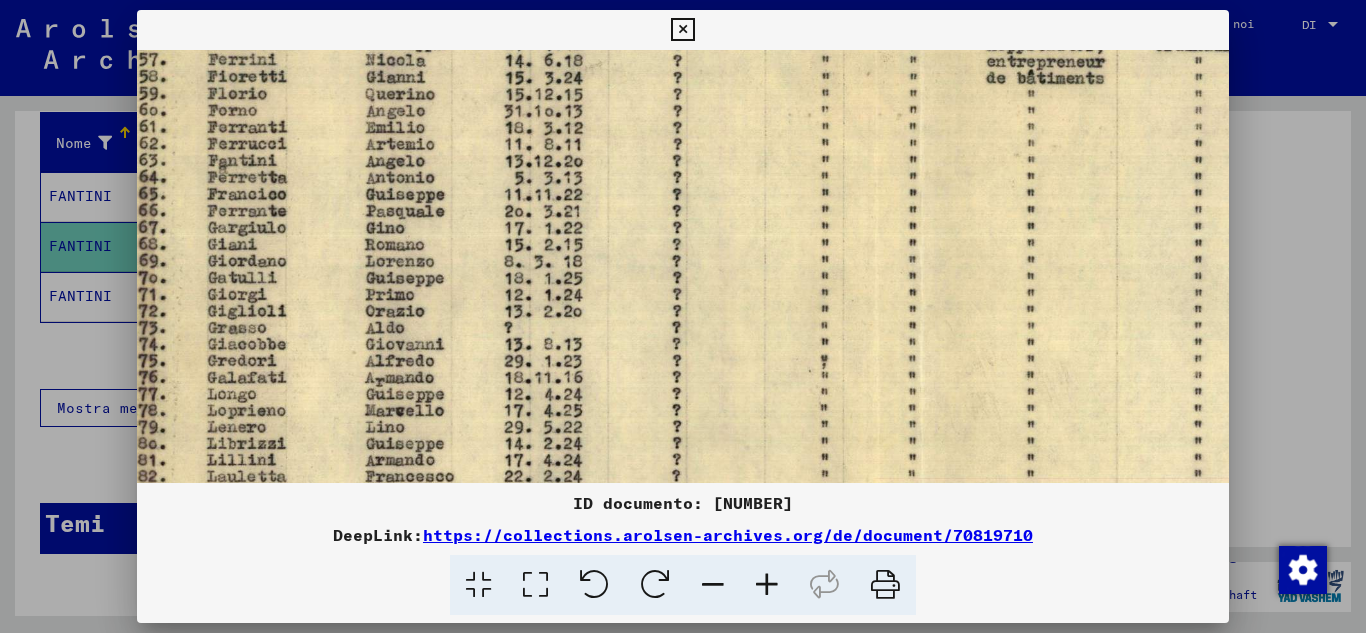 drag, startPoint x: 512, startPoint y: 351, endPoint x: 556, endPoint y: 226, distance: 132.51793 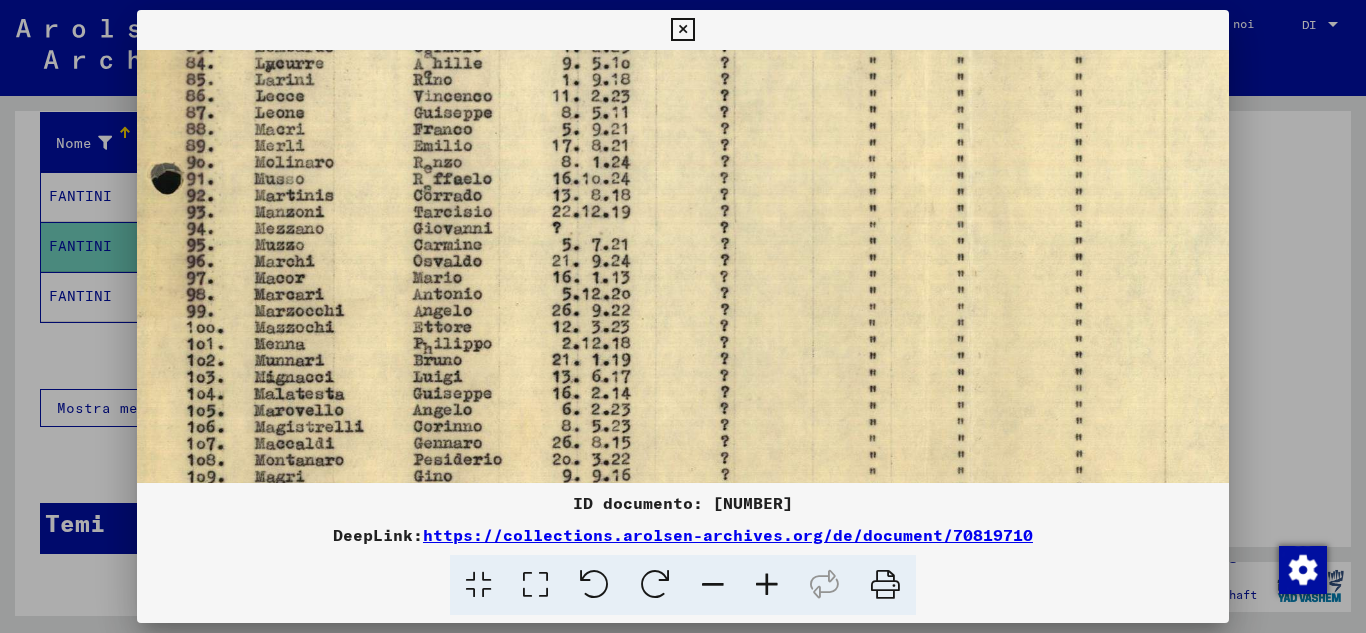 scroll, scrollTop: 603, scrollLeft: 15, axis: both 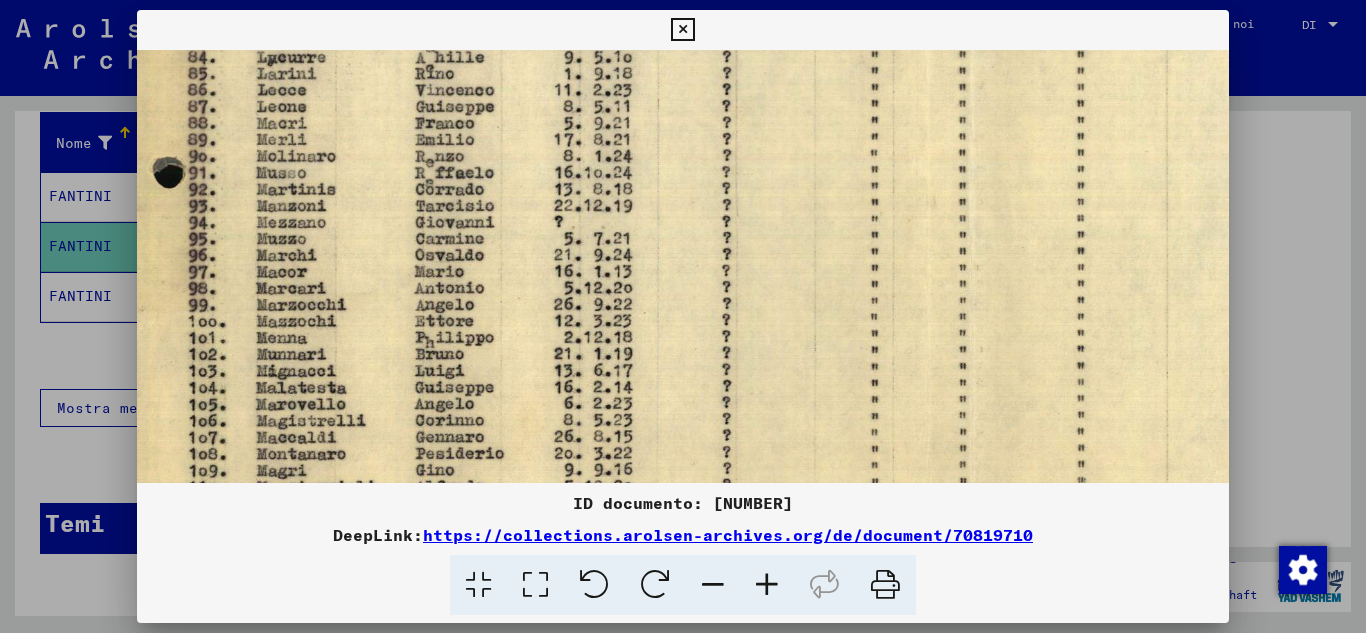 drag, startPoint x: 487, startPoint y: 424, endPoint x: 537, endPoint y: -28, distance: 454.75708 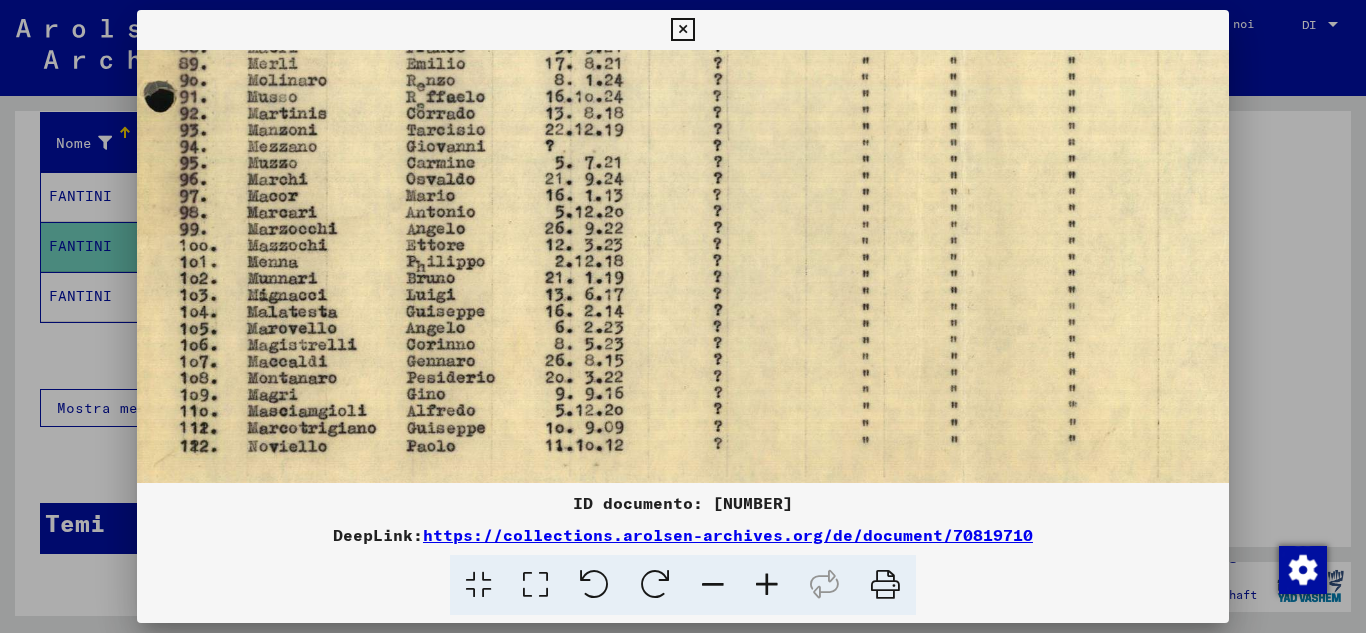 scroll, scrollTop: 683, scrollLeft: 24, axis: both 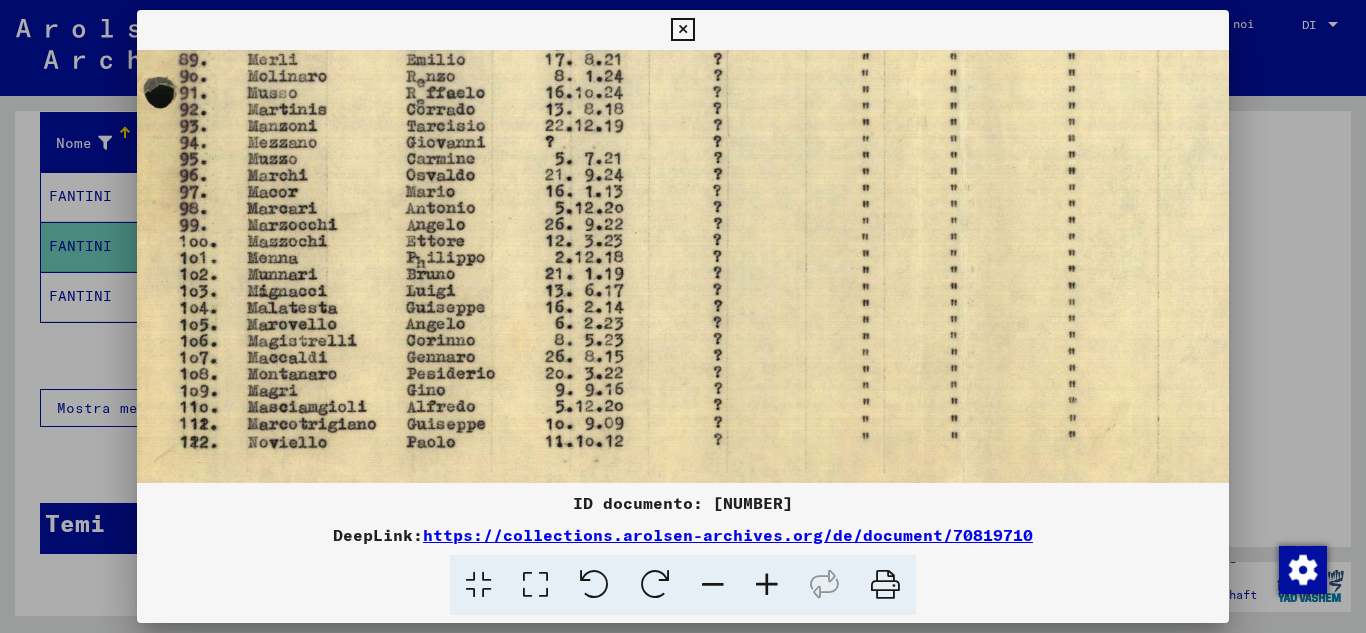 drag, startPoint x: 478, startPoint y: 395, endPoint x: 469, endPoint y: 315, distance: 80.50466 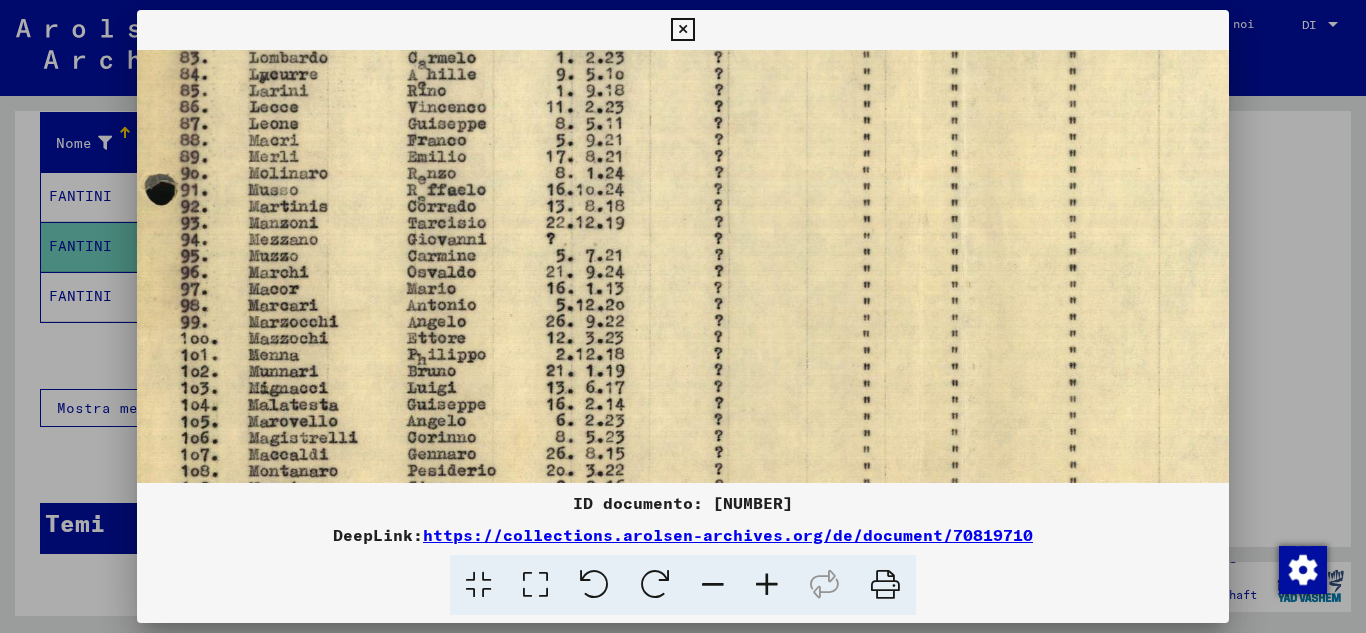 scroll, scrollTop: 399, scrollLeft: 7, axis: both 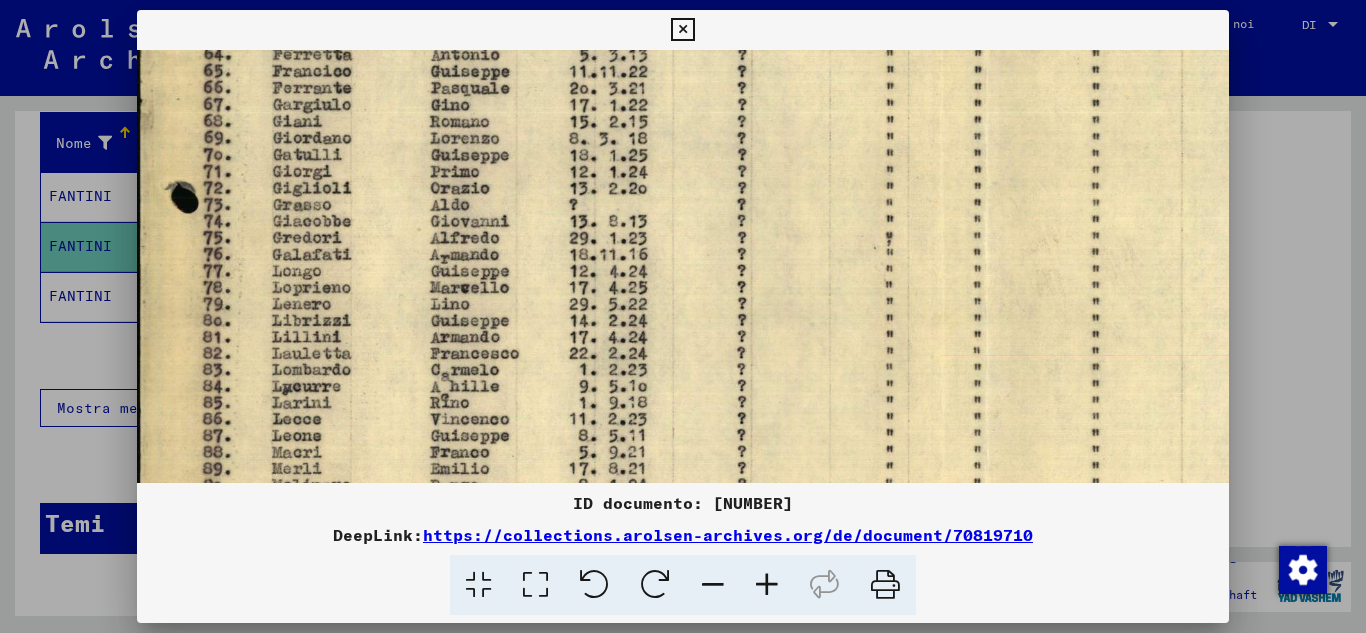 drag, startPoint x: 401, startPoint y: 142, endPoint x: 426, endPoint y: 531, distance: 389.80252 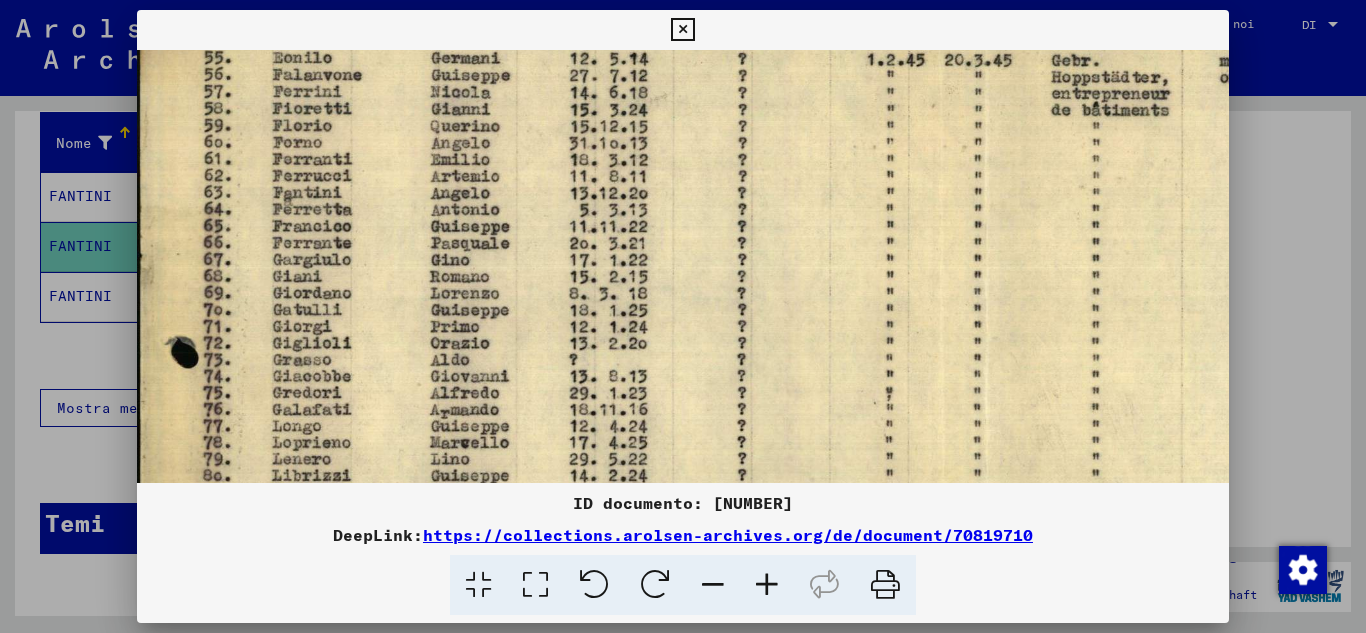 scroll, scrollTop: 0, scrollLeft: 14, axis: horizontal 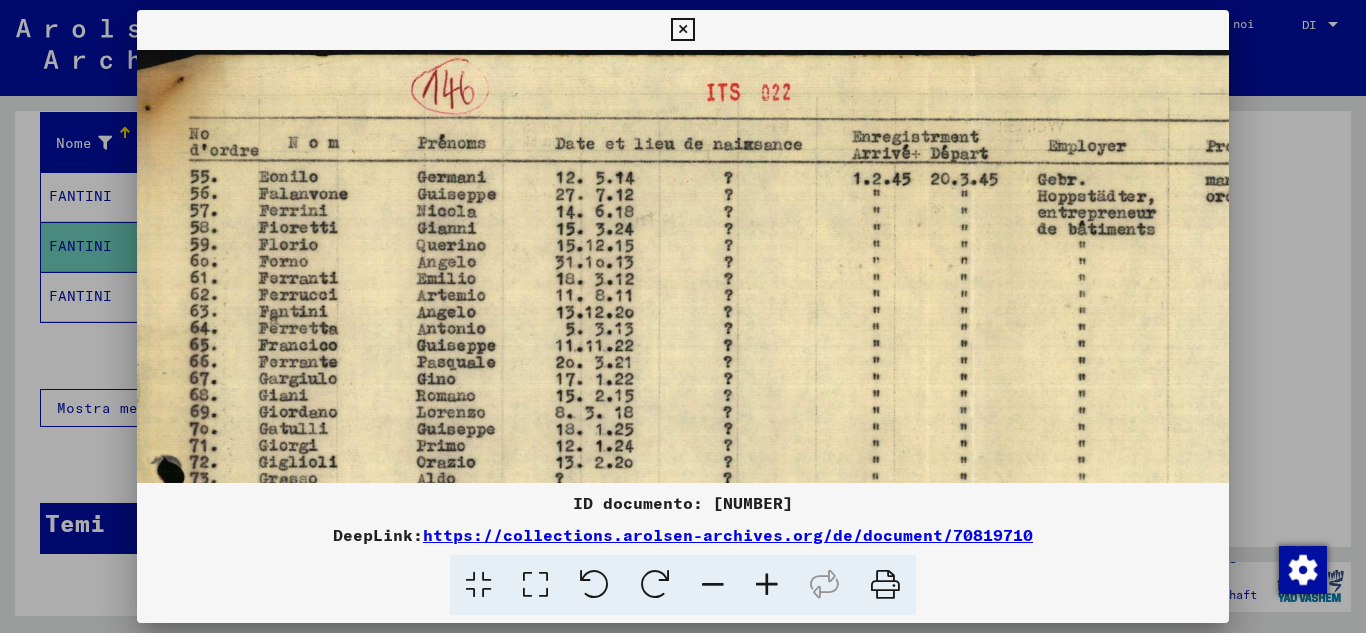 drag, startPoint x: 391, startPoint y: 201, endPoint x: 375, endPoint y: 463, distance: 262.4881 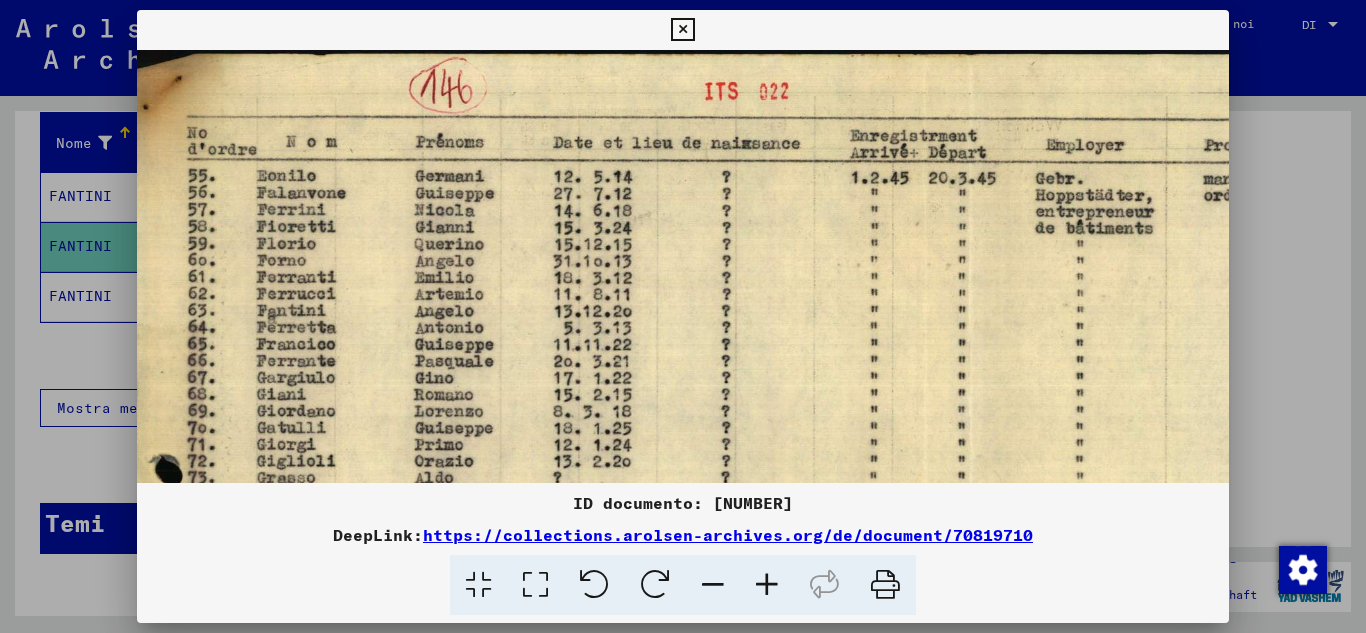 click at bounding box center (682, 30) 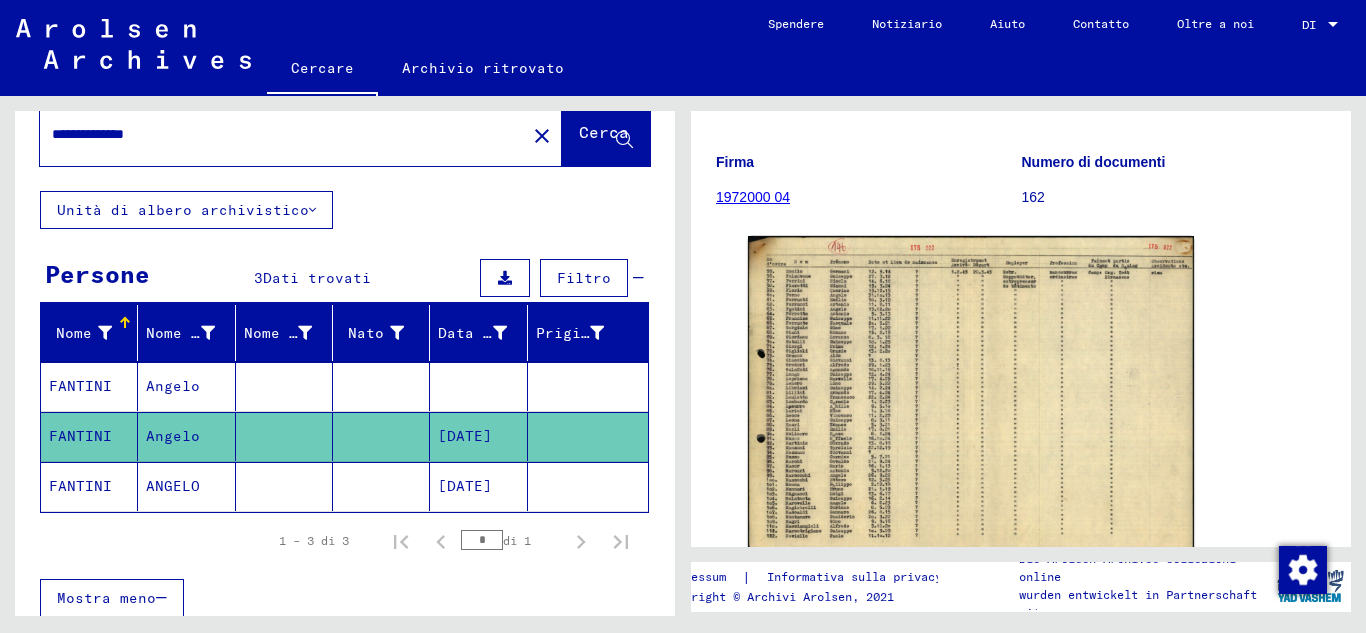scroll, scrollTop: 0, scrollLeft: 0, axis: both 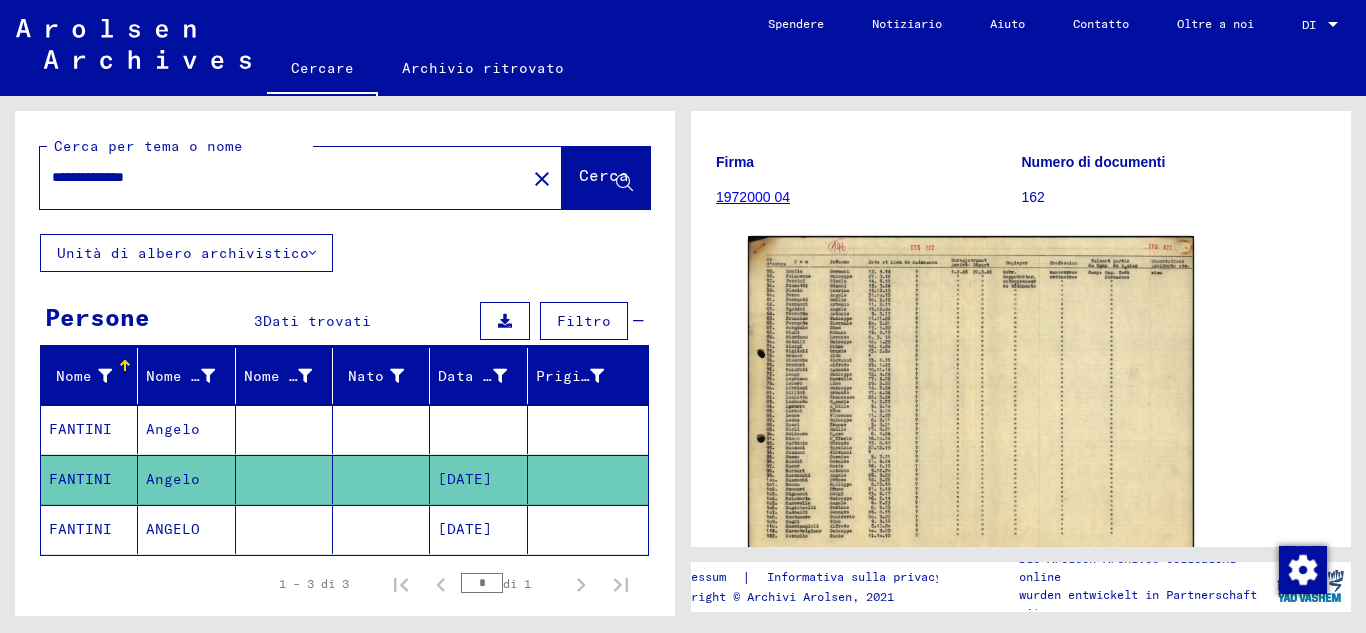 click on "**********" at bounding box center (283, 177) 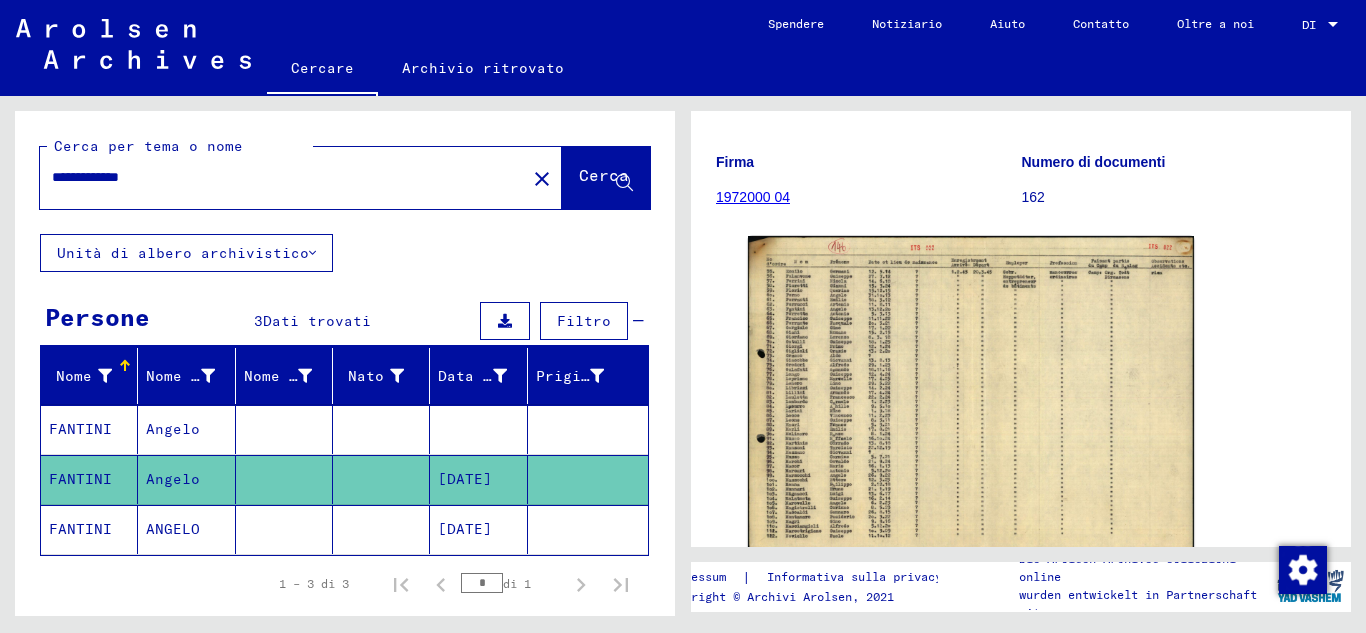 scroll, scrollTop: 0, scrollLeft: 0, axis: both 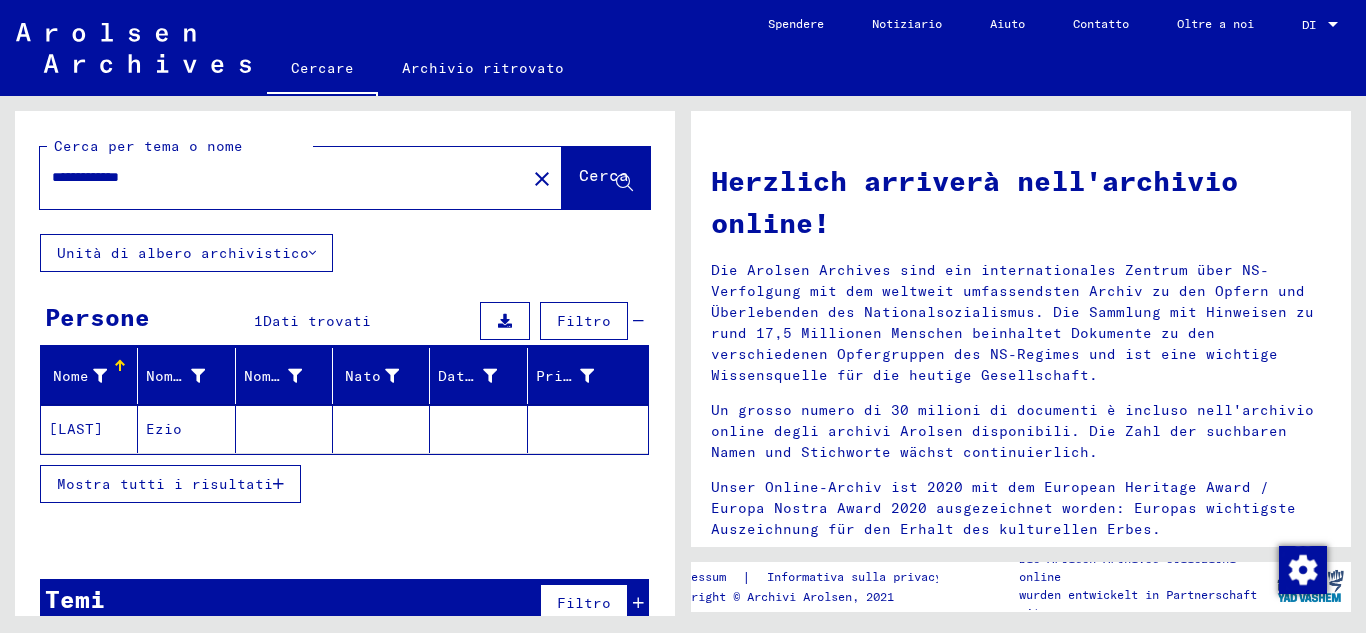 click on "Ezio" 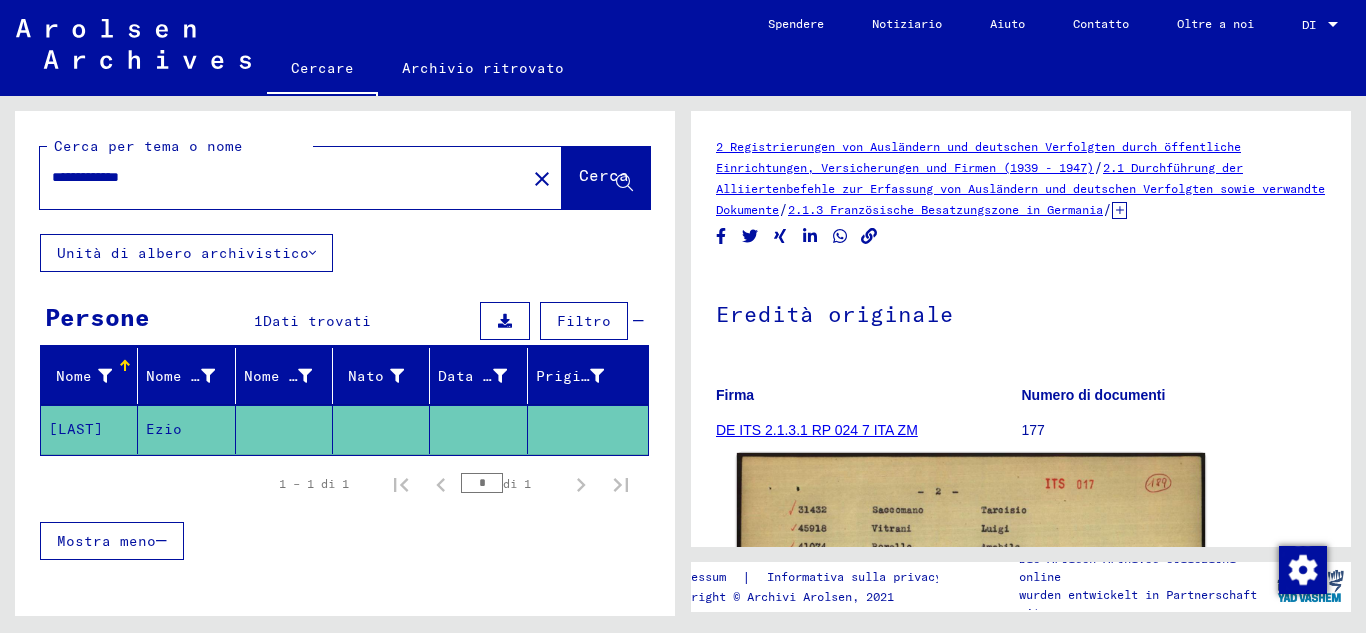 scroll, scrollTop: 0, scrollLeft: 0, axis: both 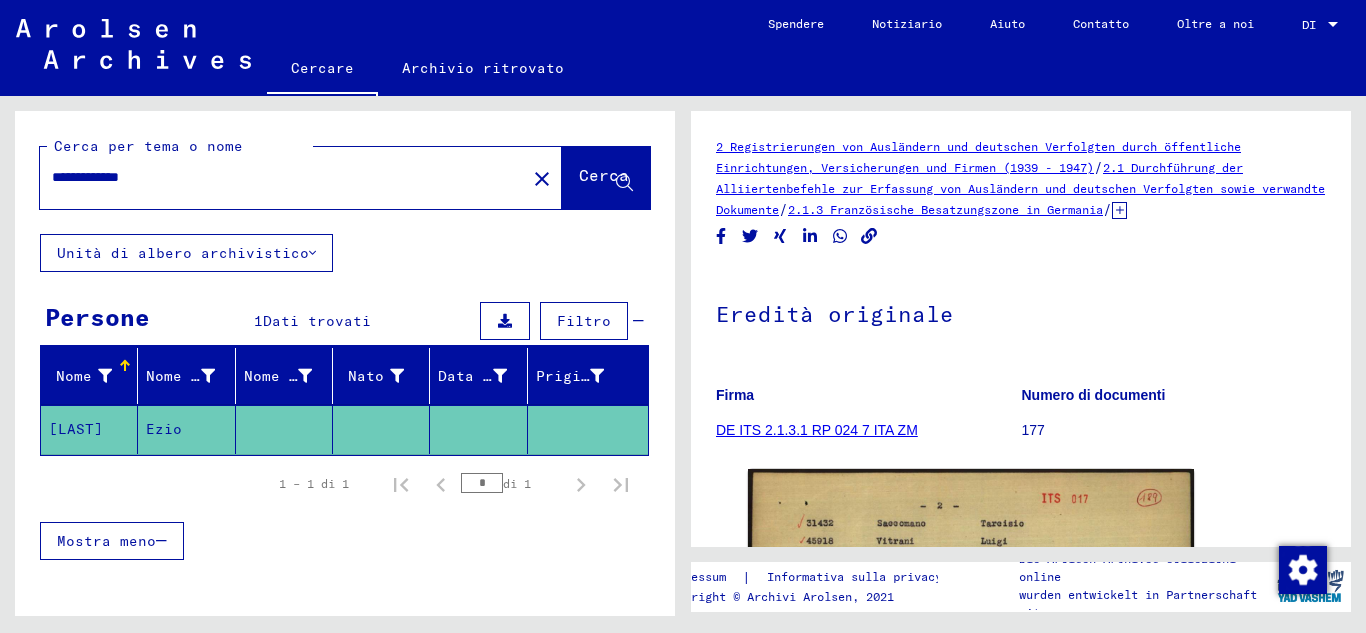 click on "**********" 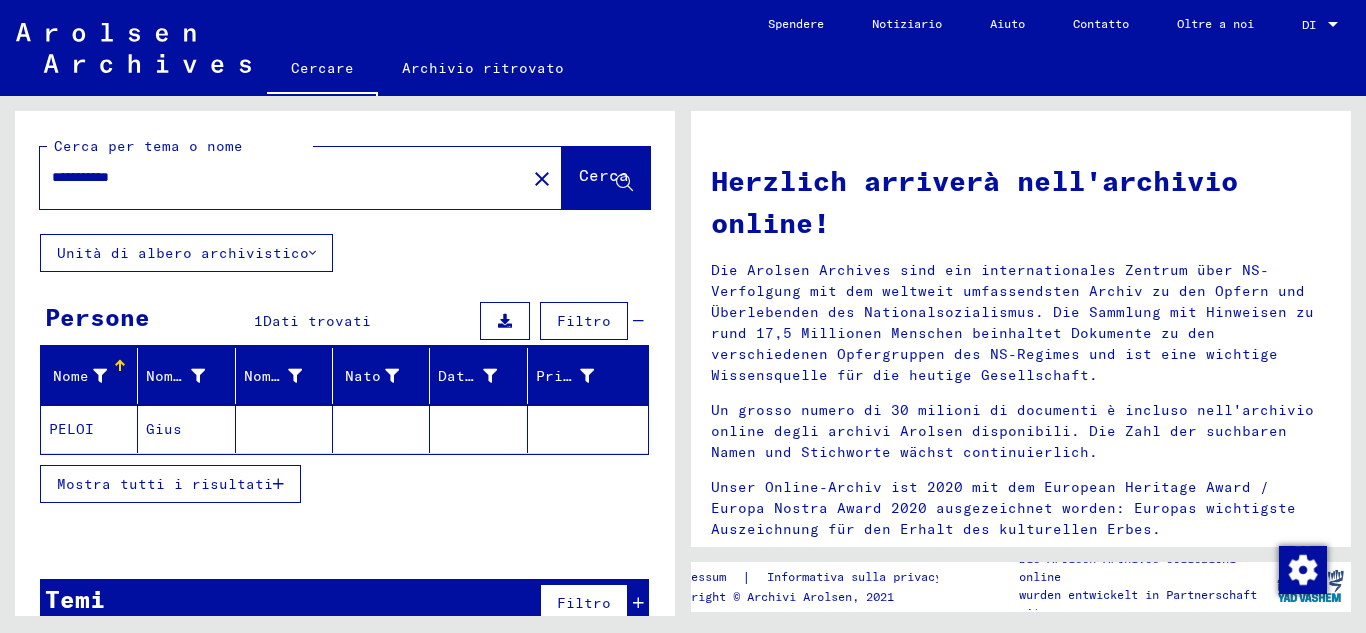 click on "**********" at bounding box center (277, 177) 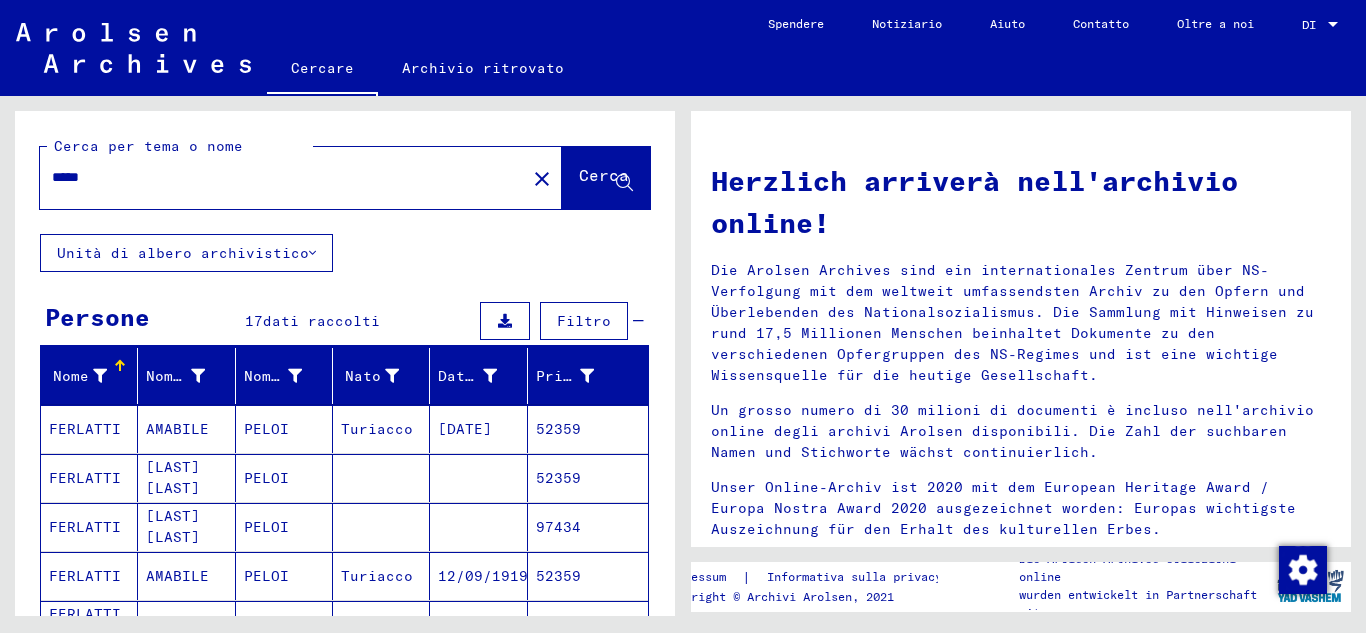 scroll, scrollTop: 233, scrollLeft: 0, axis: vertical 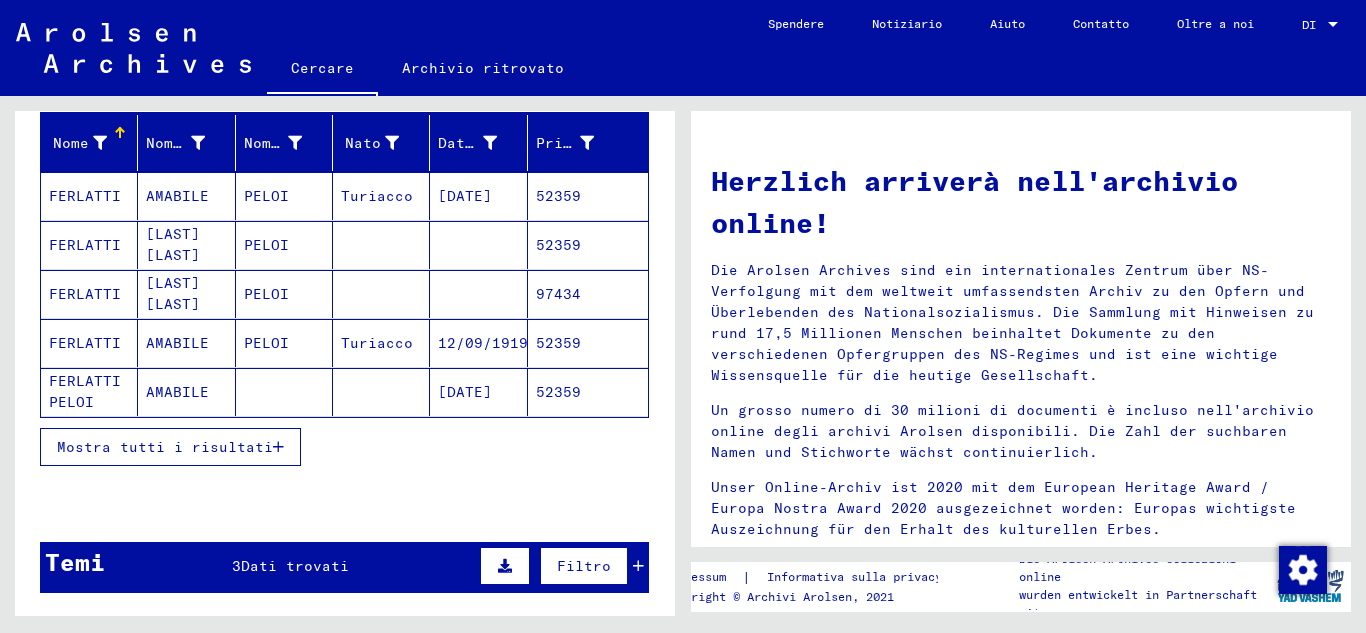 click on "Mostra tutti i risultati" at bounding box center [165, 447] 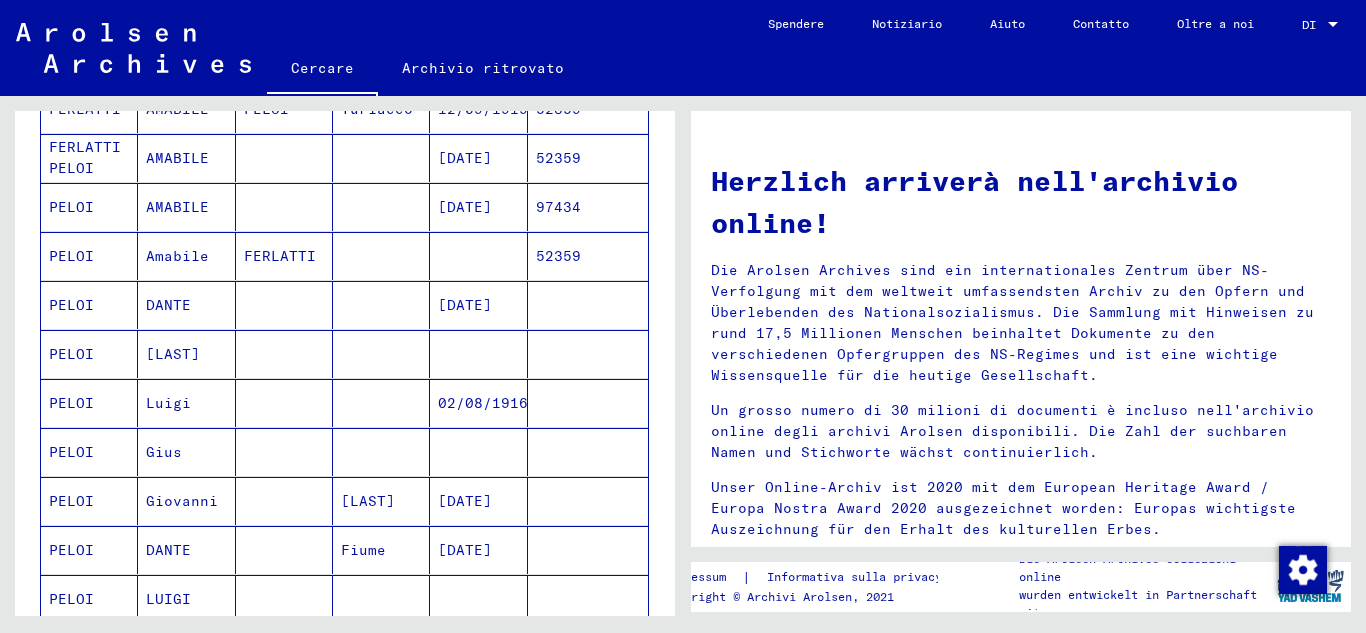 scroll, scrollTop: 700, scrollLeft: 0, axis: vertical 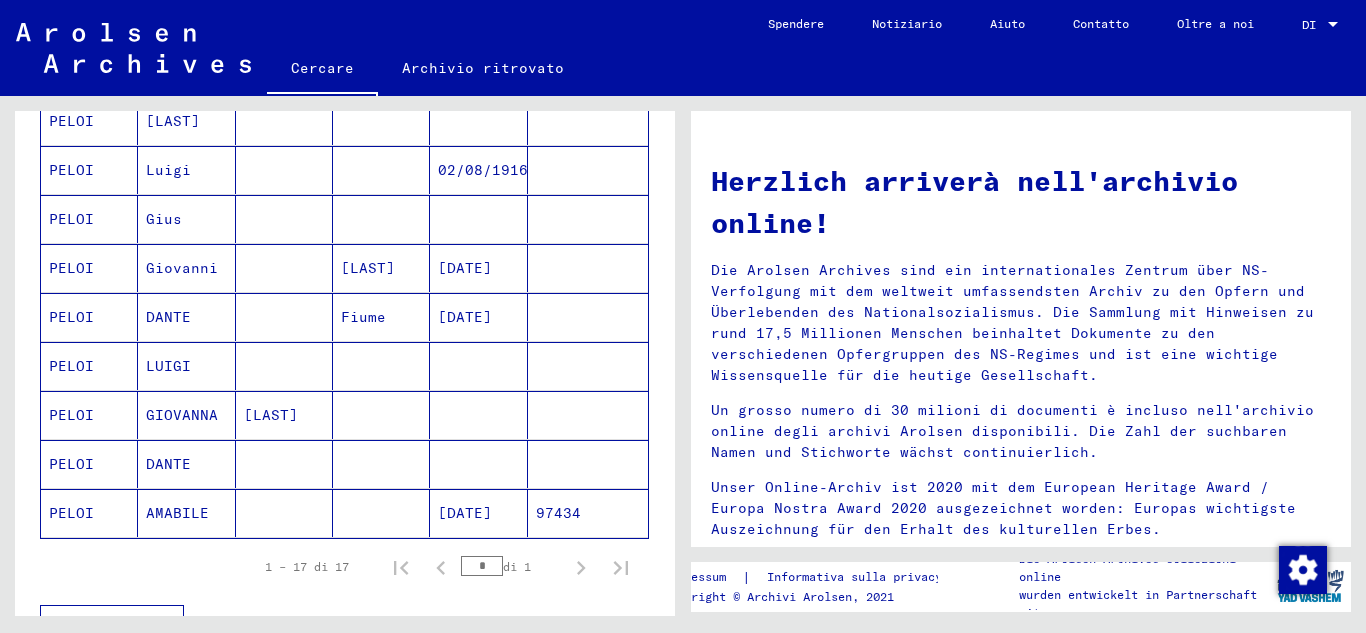 click on "PELOI" at bounding box center [71, 513] 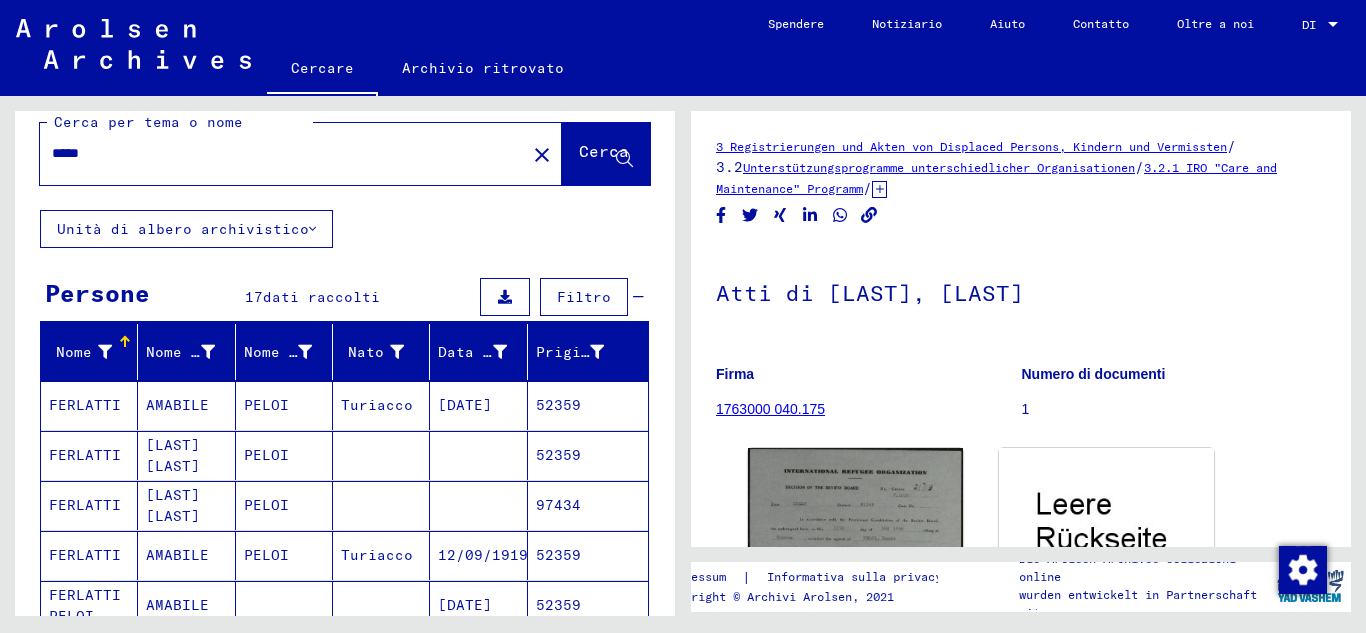 scroll, scrollTop: 0, scrollLeft: 0, axis: both 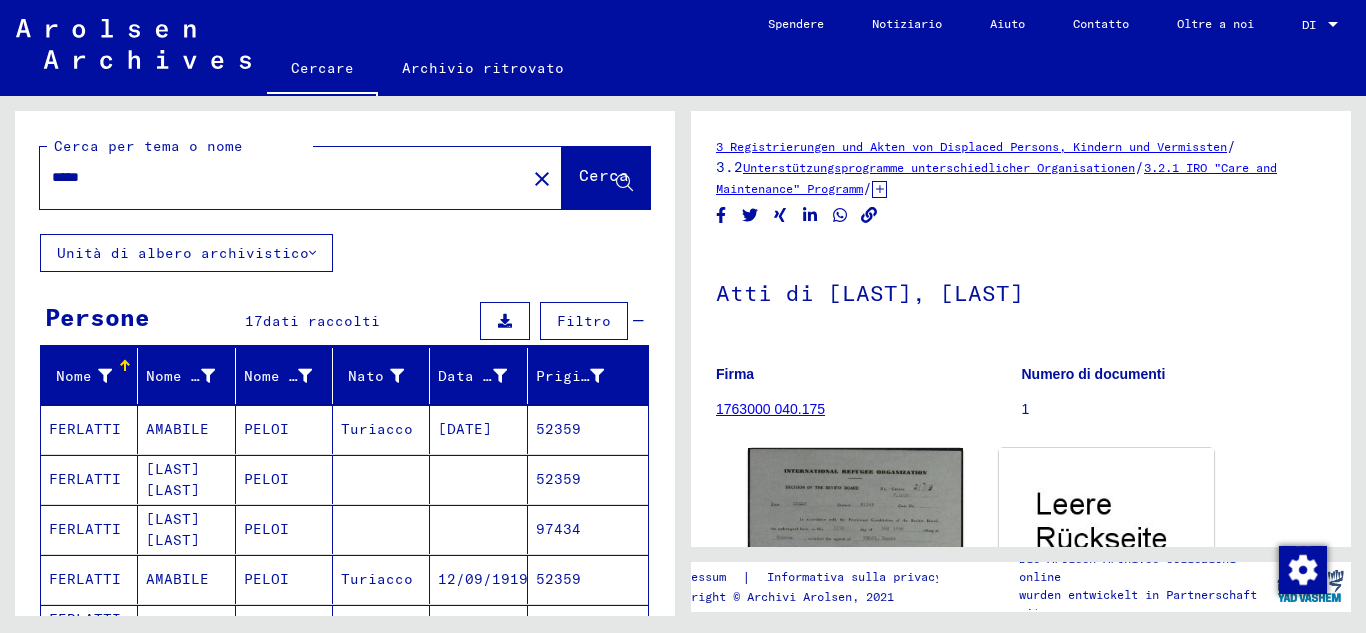 drag, startPoint x: 174, startPoint y: 183, endPoint x: 0, endPoint y: 172, distance: 174.34735 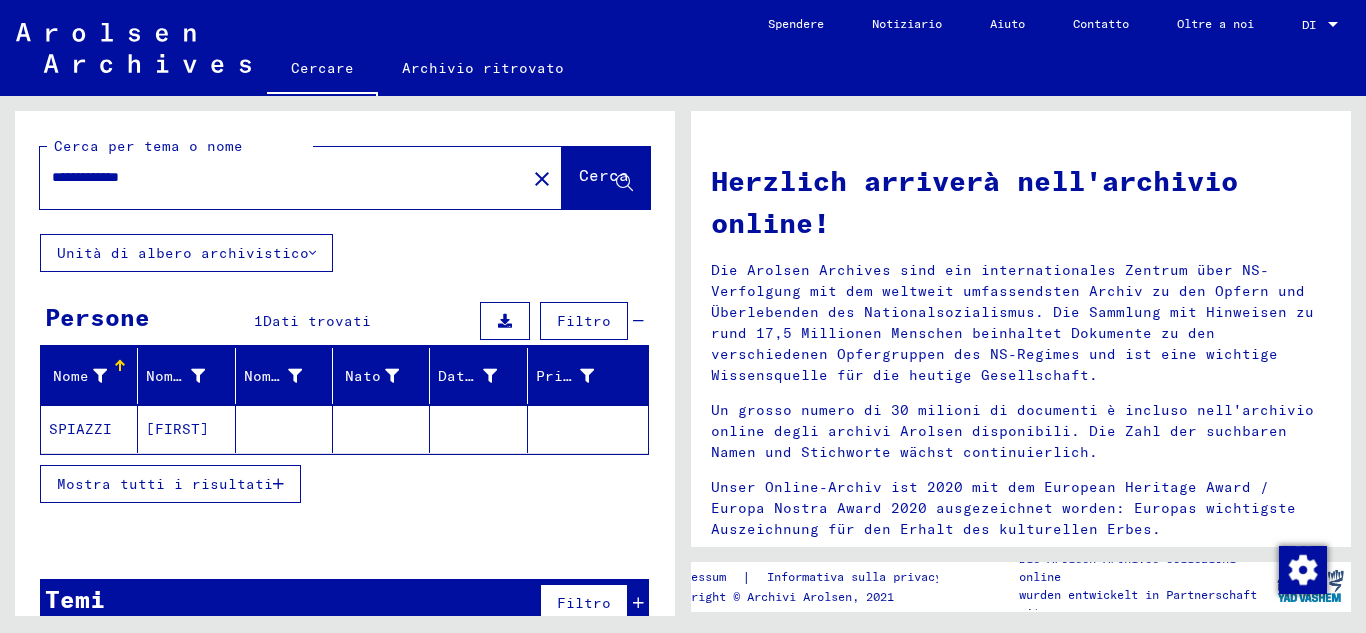 click on "**********" at bounding box center (277, 177) 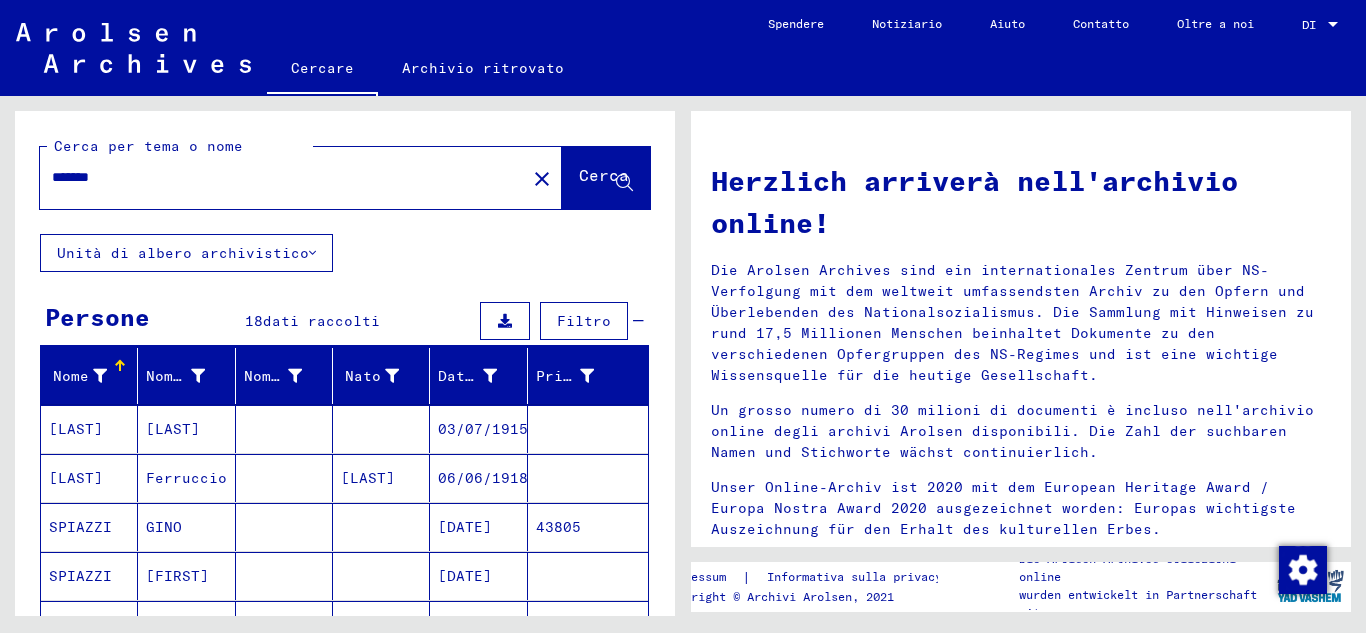 scroll, scrollTop: 233, scrollLeft: 0, axis: vertical 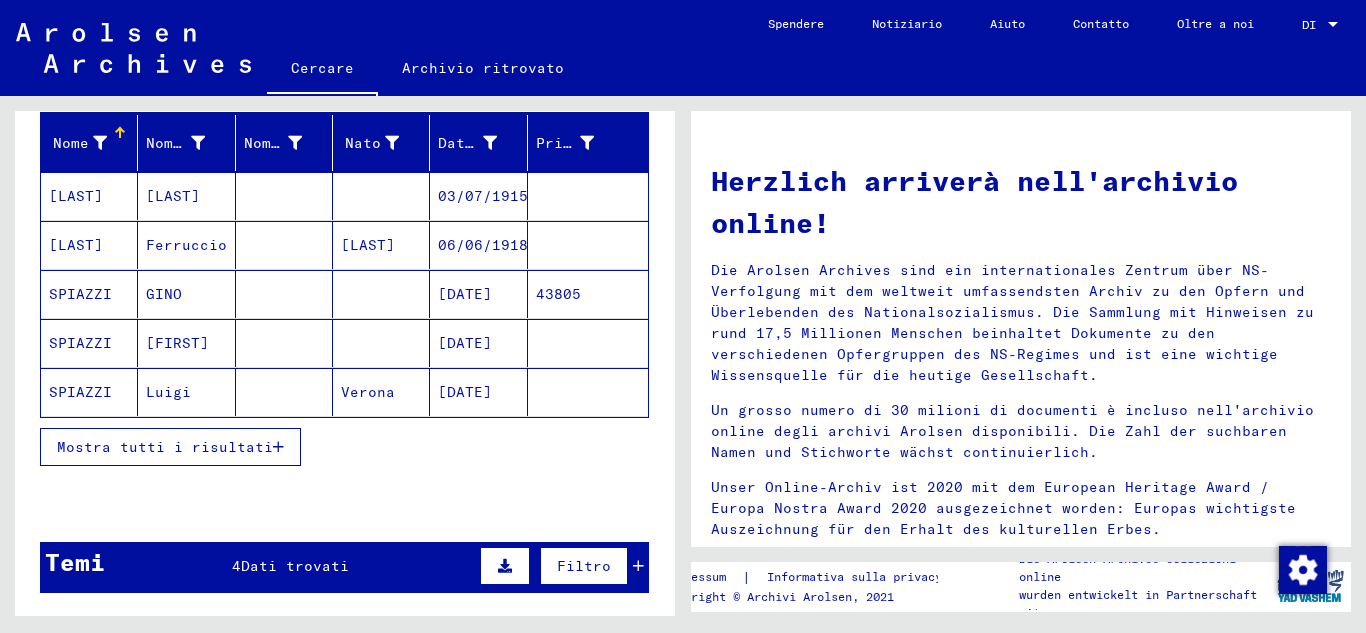 click on "Mostra tutti i risultati" at bounding box center (165, 447) 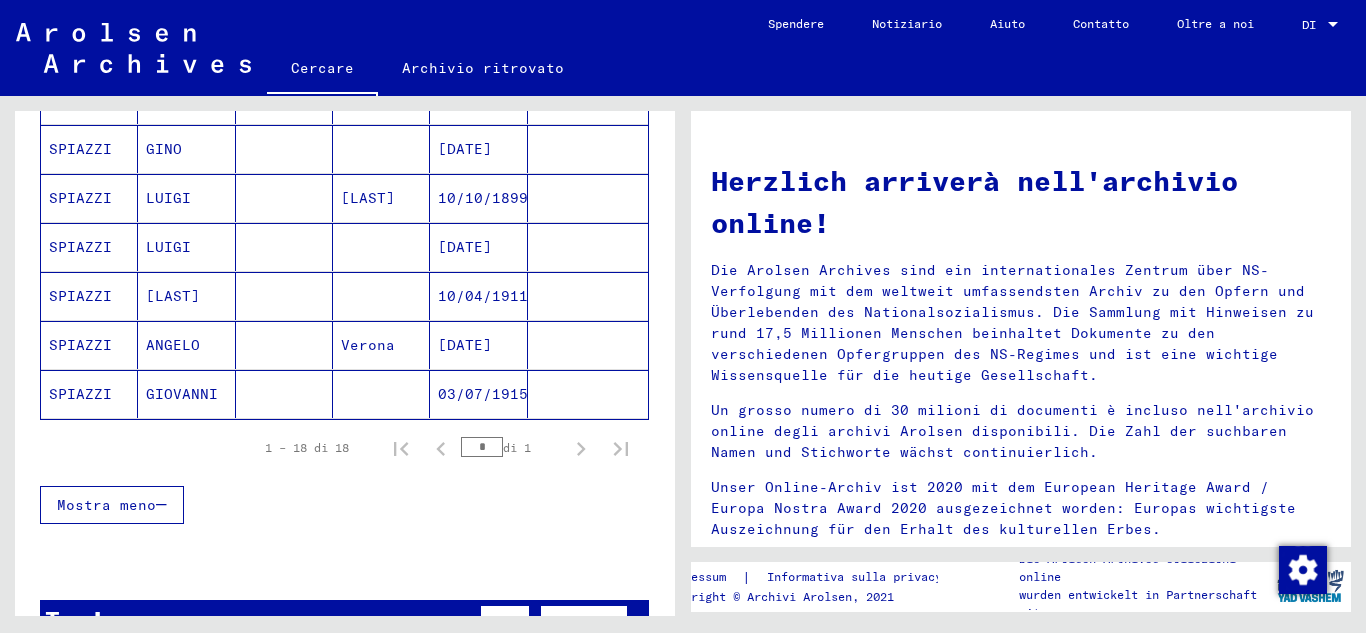 scroll, scrollTop: 933, scrollLeft: 0, axis: vertical 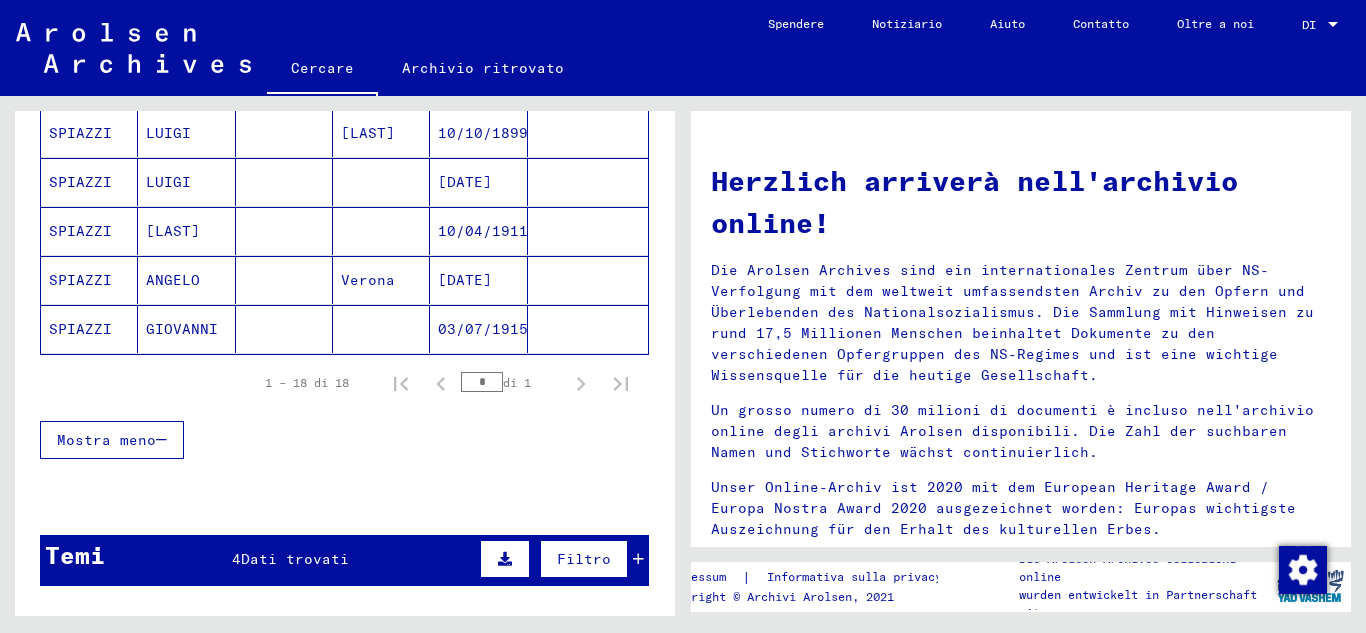 click on "GIOVANNI" 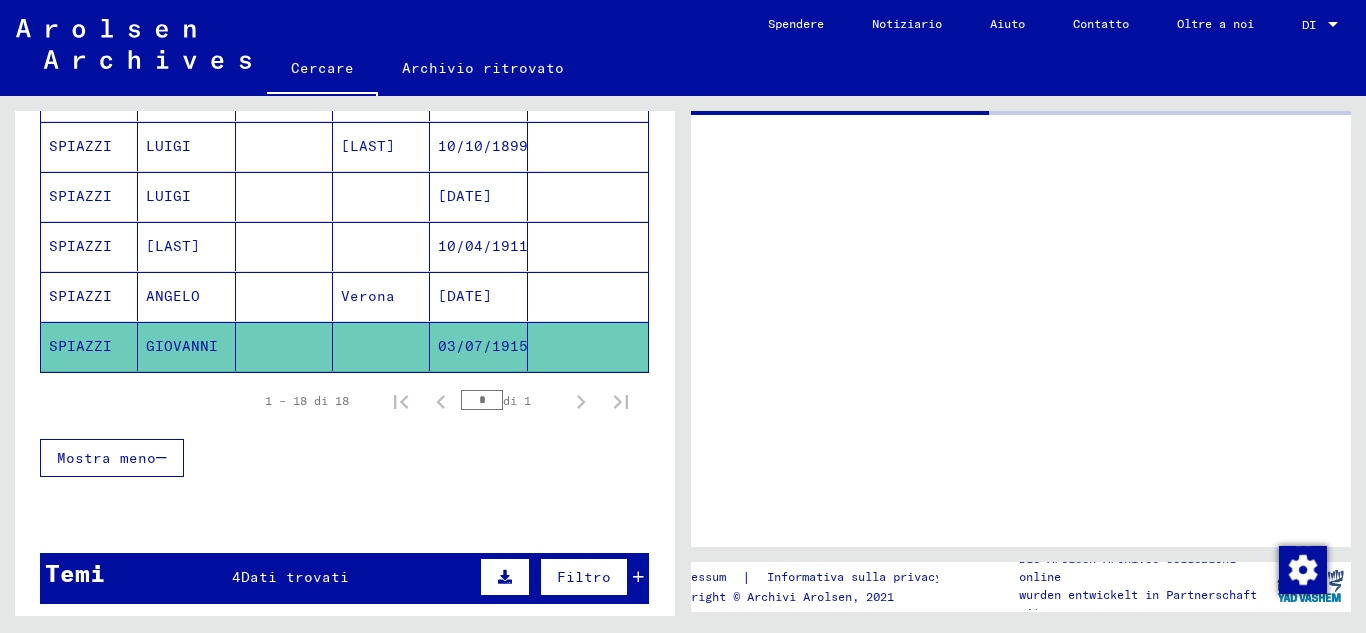 scroll, scrollTop: 946, scrollLeft: 0, axis: vertical 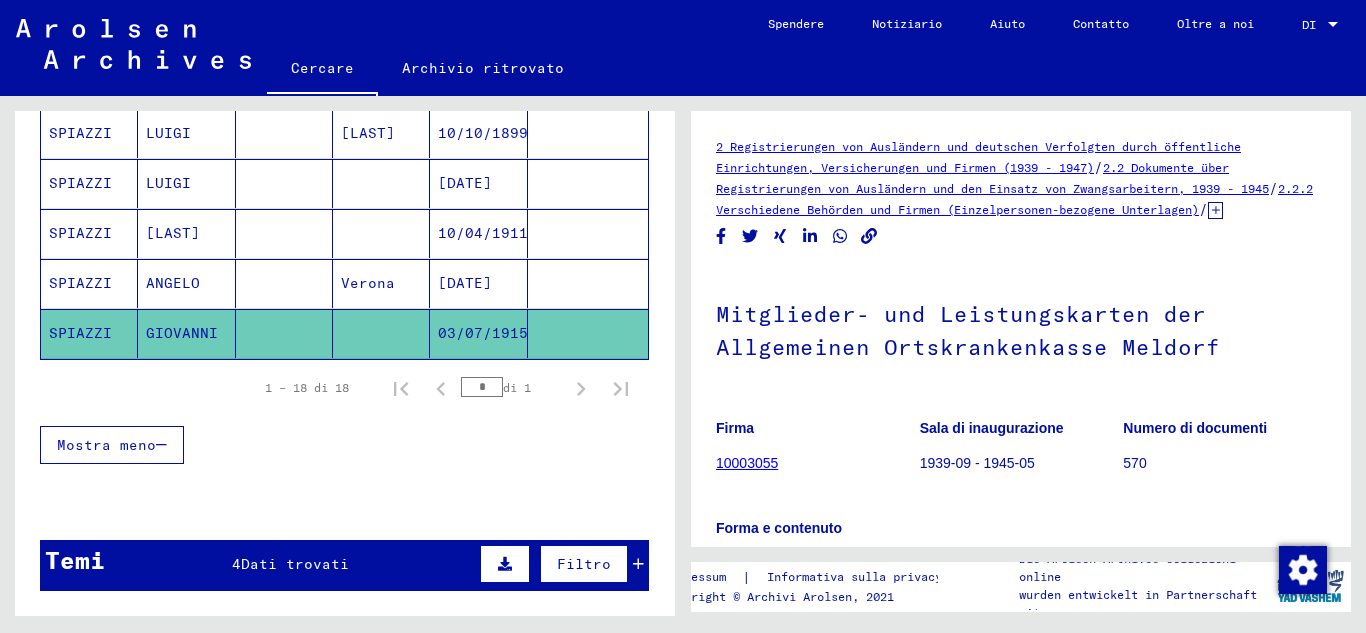 click on "SPIAZZI" at bounding box center [89, 183] 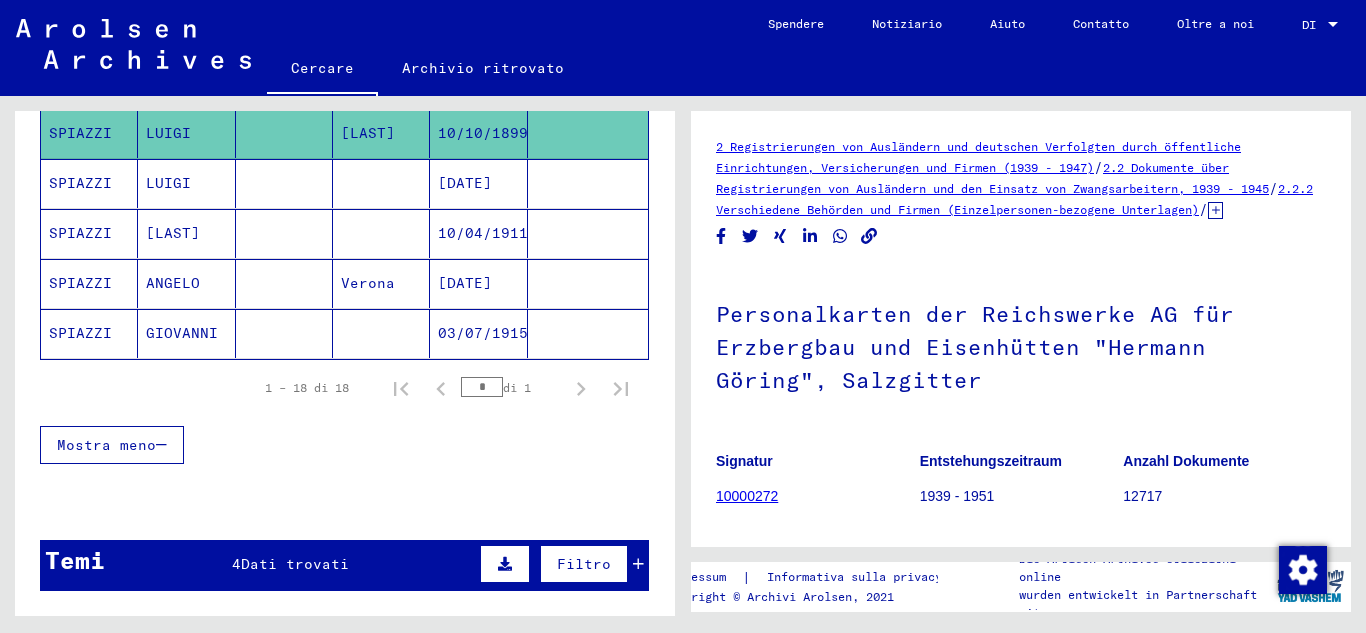 scroll, scrollTop: 0, scrollLeft: 0, axis: both 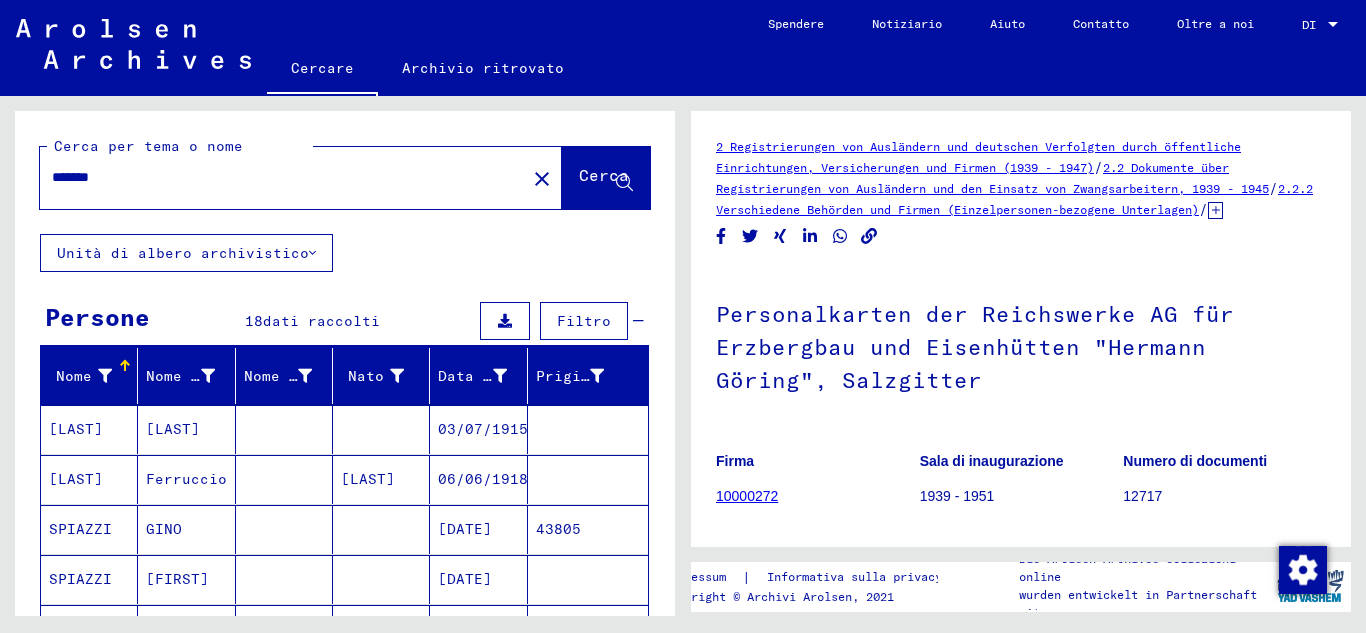 drag, startPoint x: 118, startPoint y: 178, endPoint x: 0, endPoint y: 162, distance: 119.0798 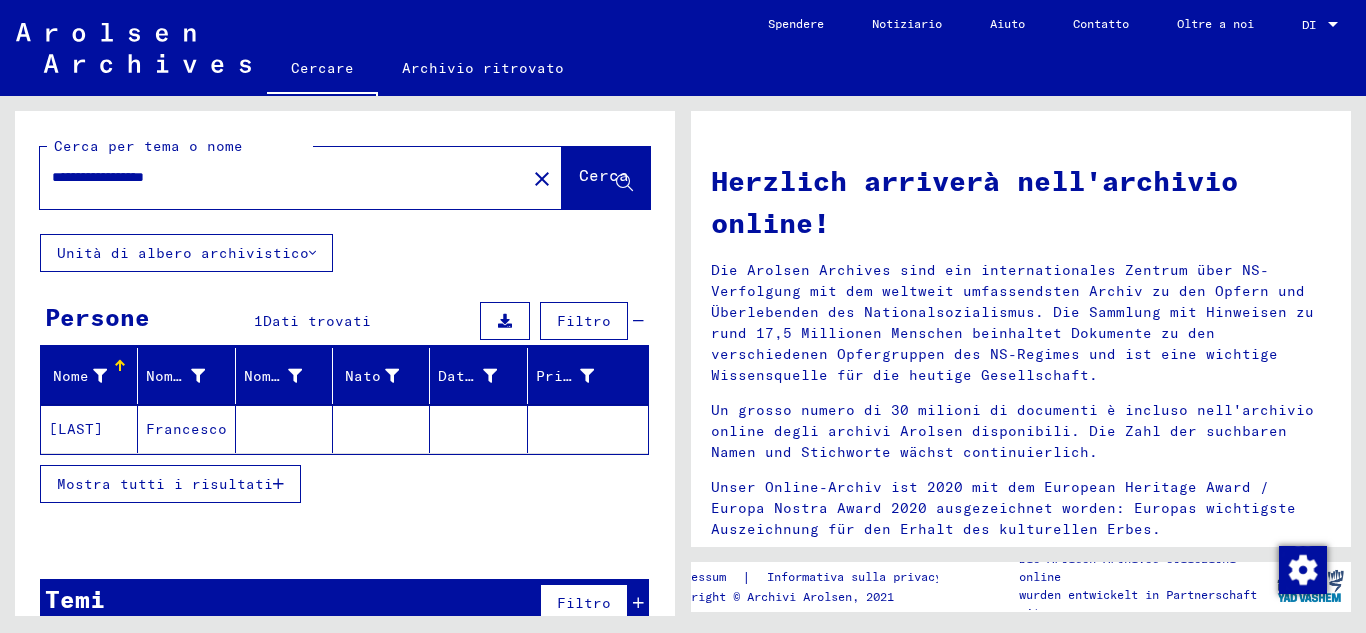 click on "**********" at bounding box center [277, 177] 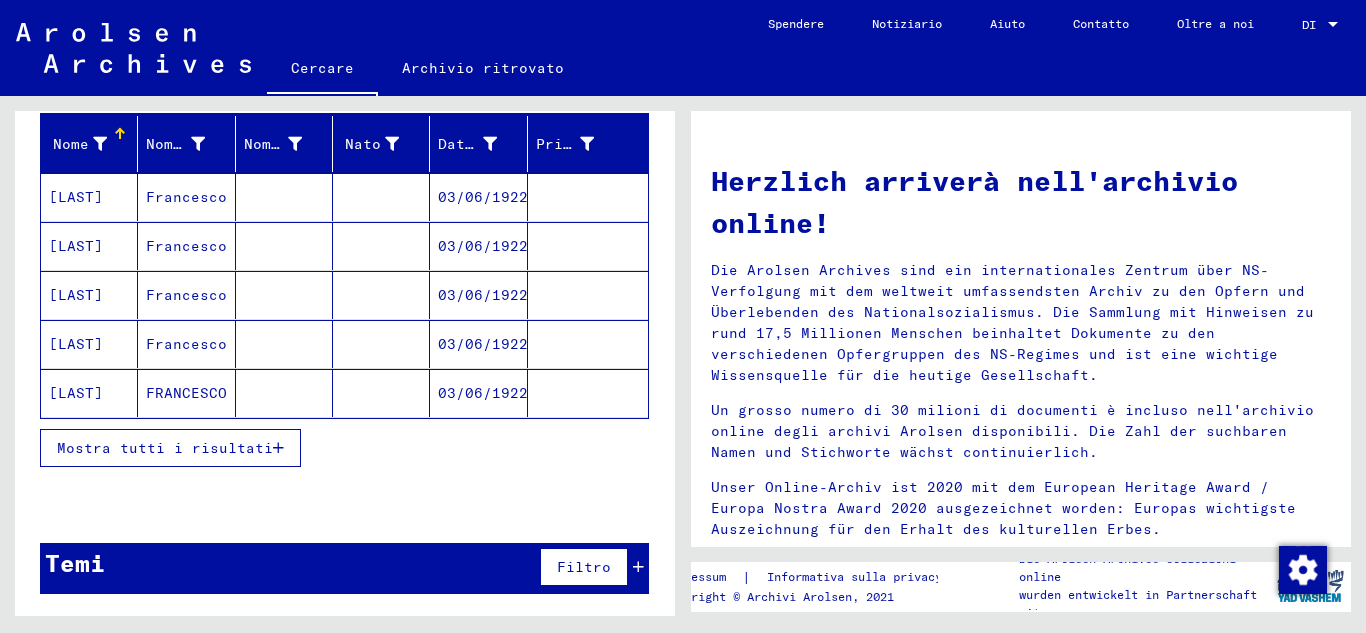scroll, scrollTop: 0, scrollLeft: 0, axis: both 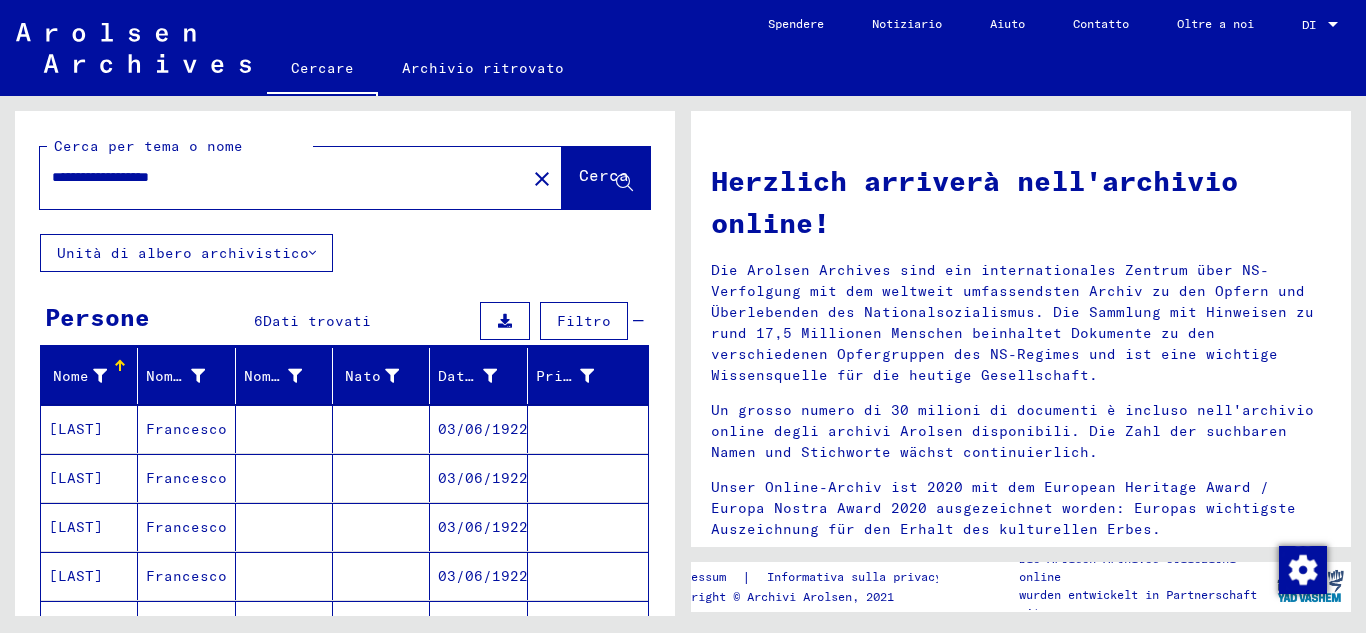 click on "Francesco" at bounding box center (186, 478) 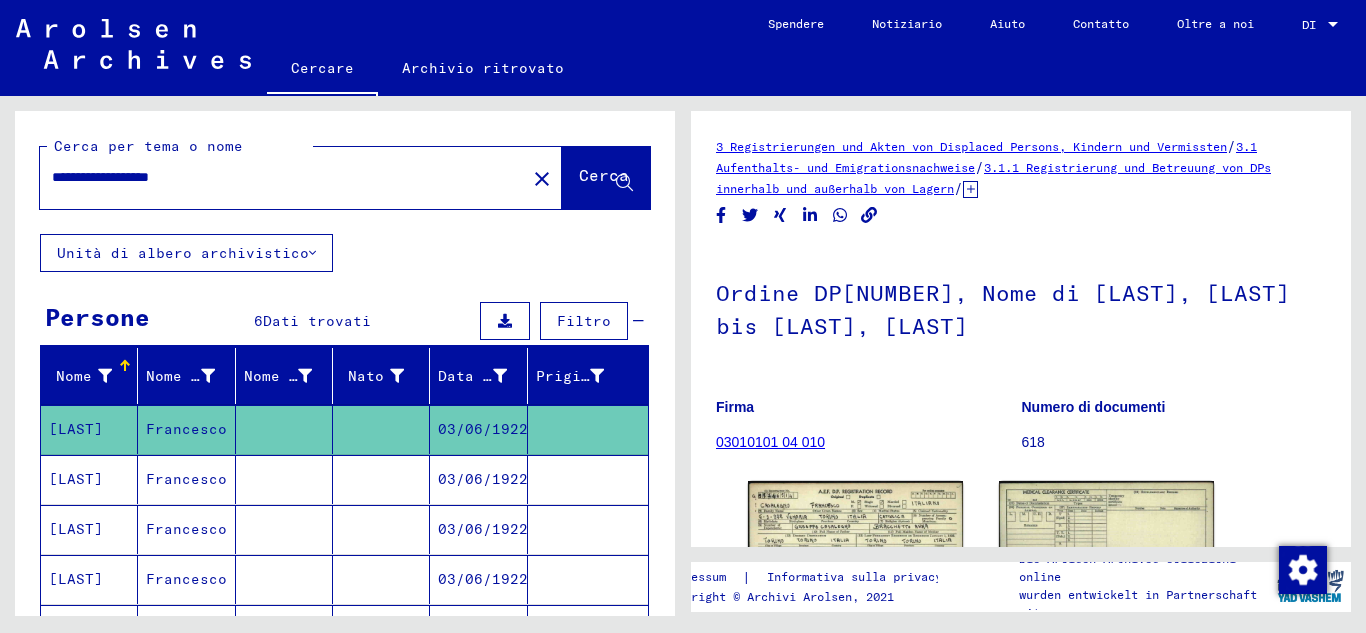 scroll, scrollTop: 0, scrollLeft: 0, axis: both 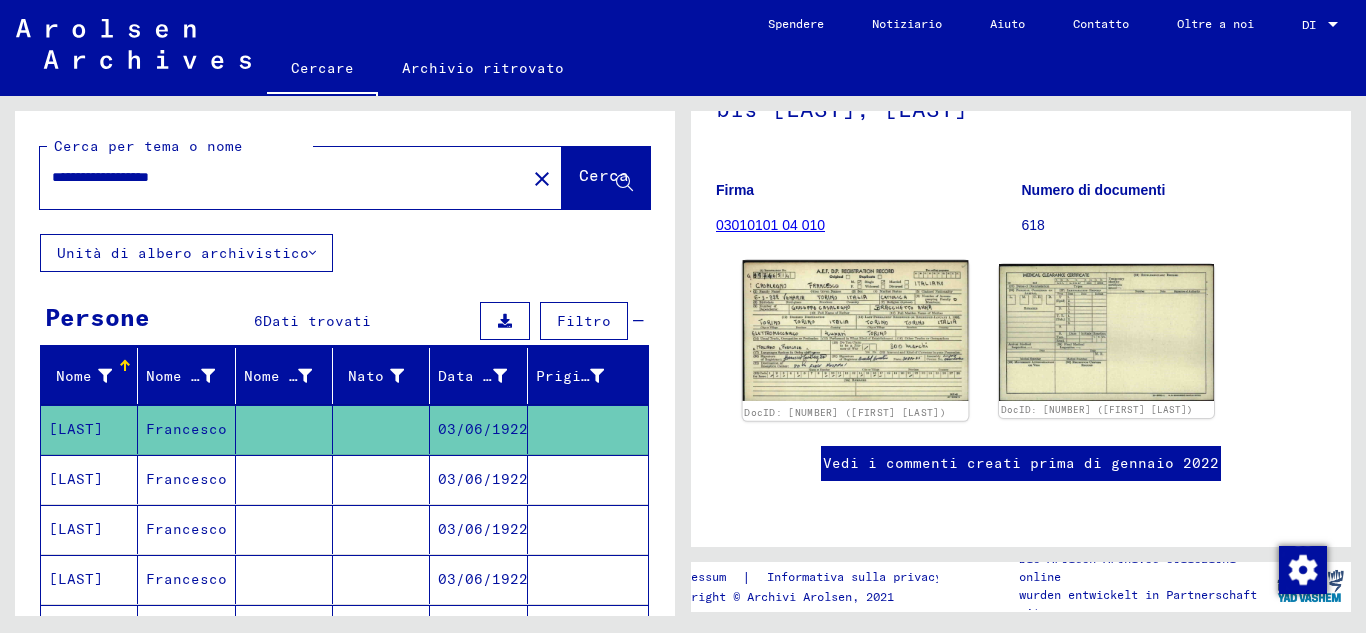 click 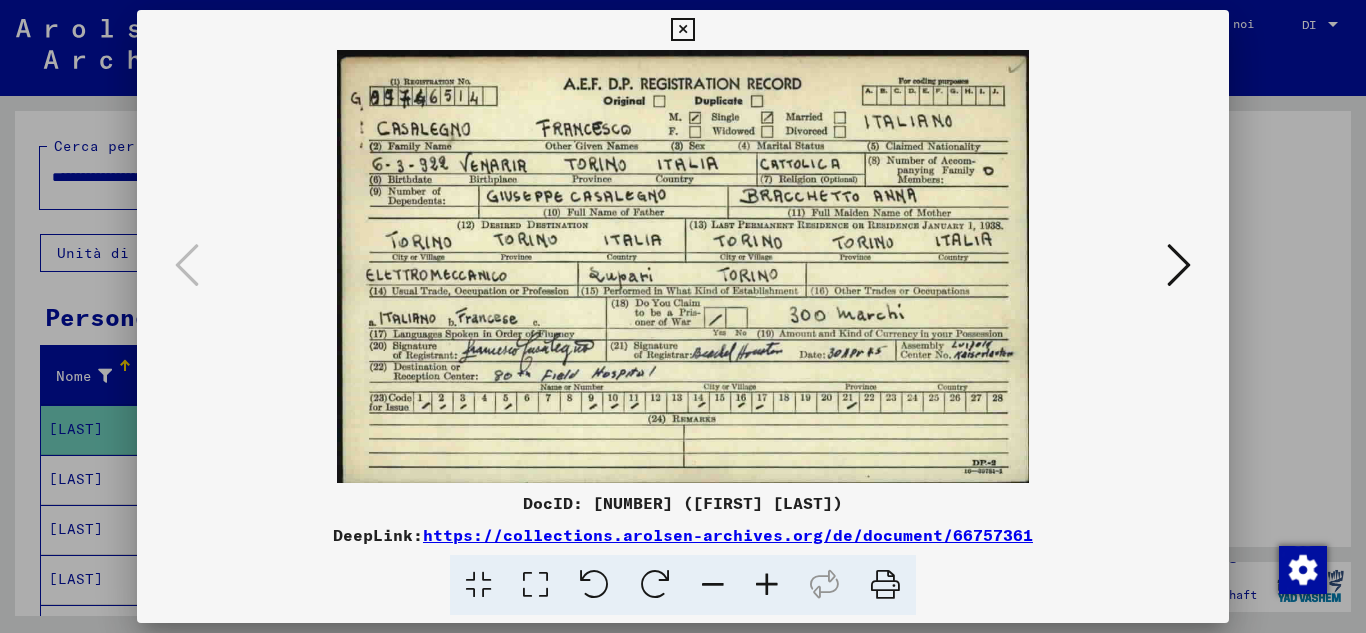 click at bounding box center [1179, 266] 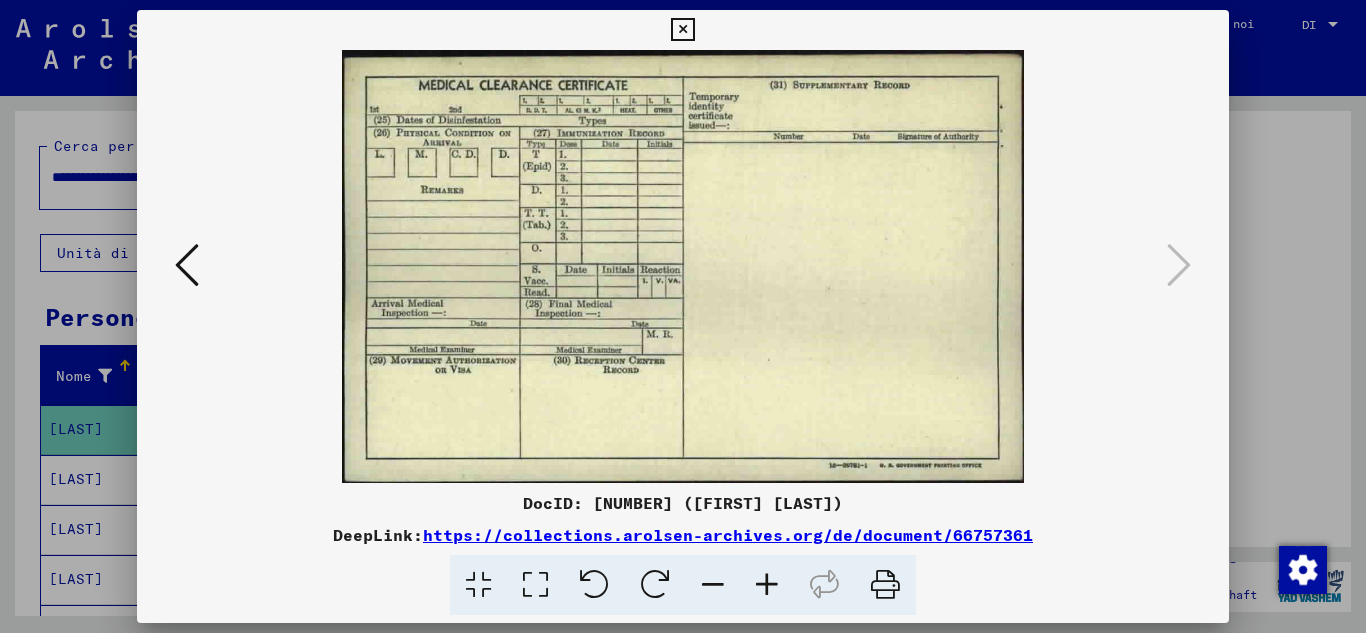 click at bounding box center (682, 30) 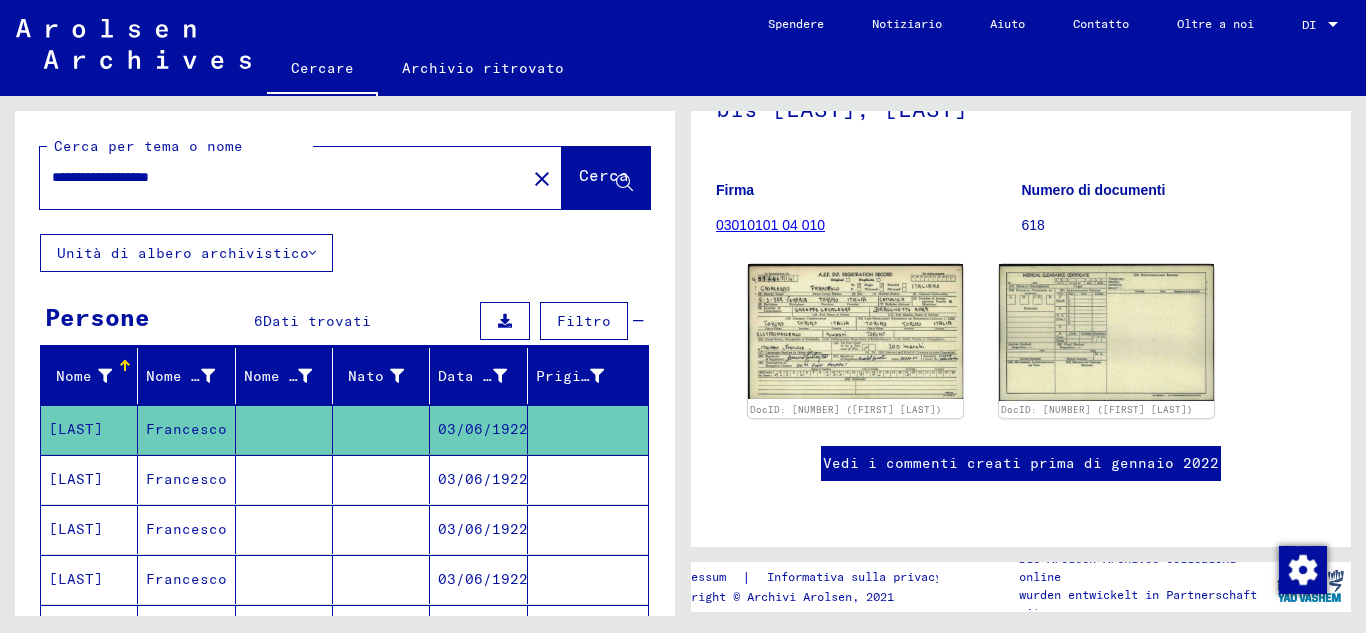 click on "[LAST]" at bounding box center [76, 529] 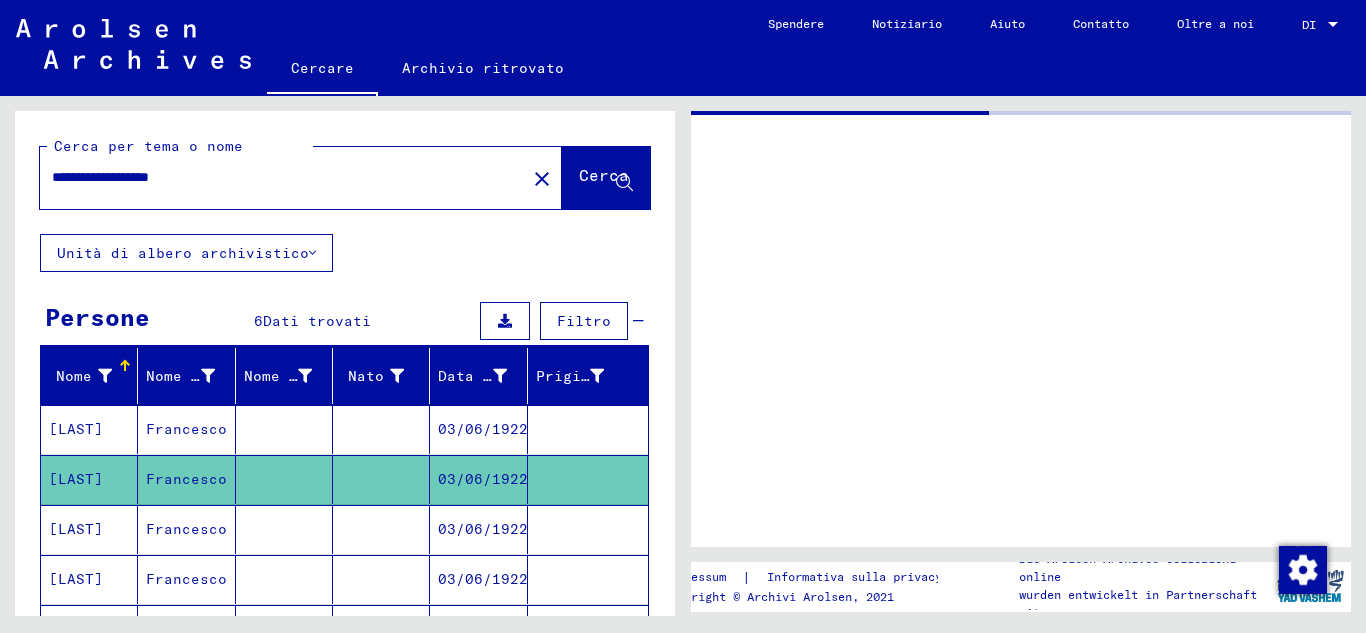 scroll, scrollTop: 0, scrollLeft: 0, axis: both 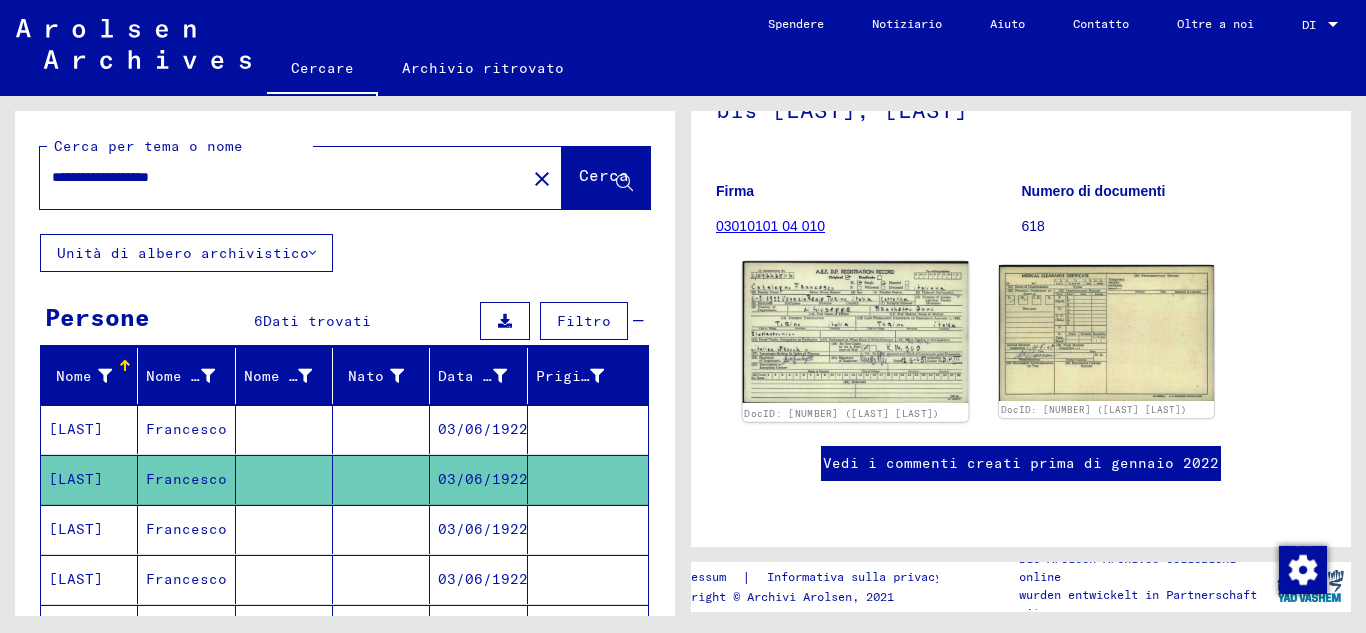 click 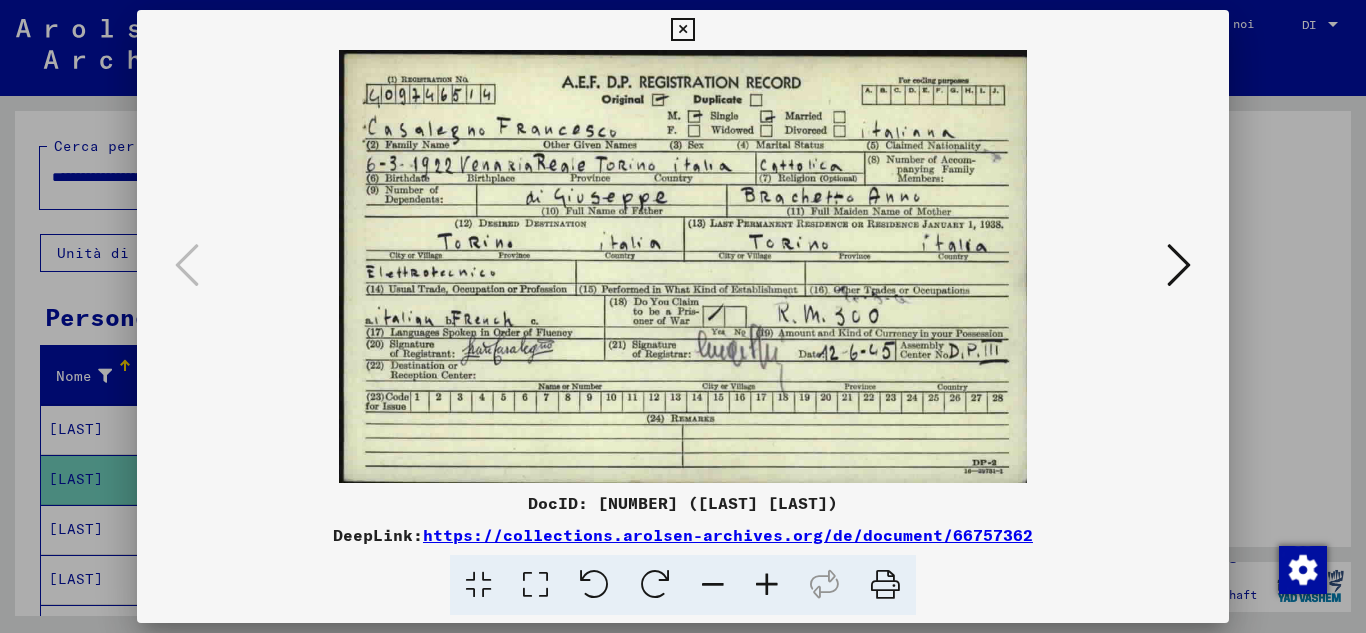 click at bounding box center [1179, 266] 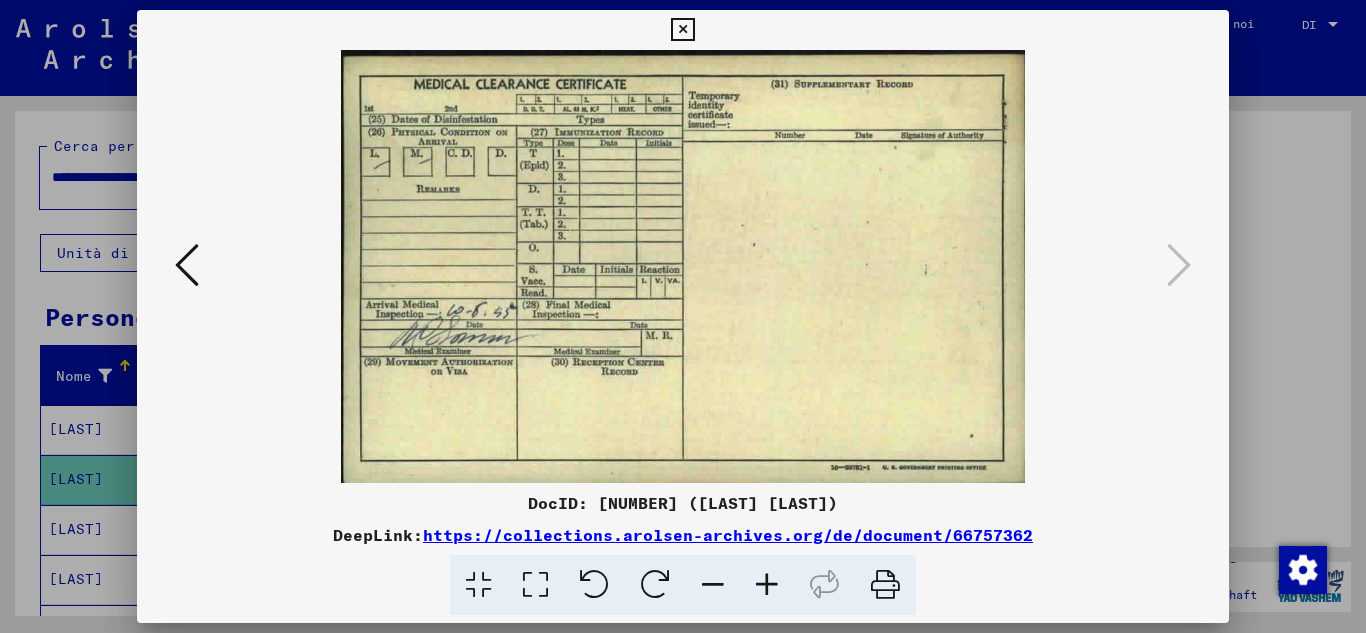 click at bounding box center [682, 30] 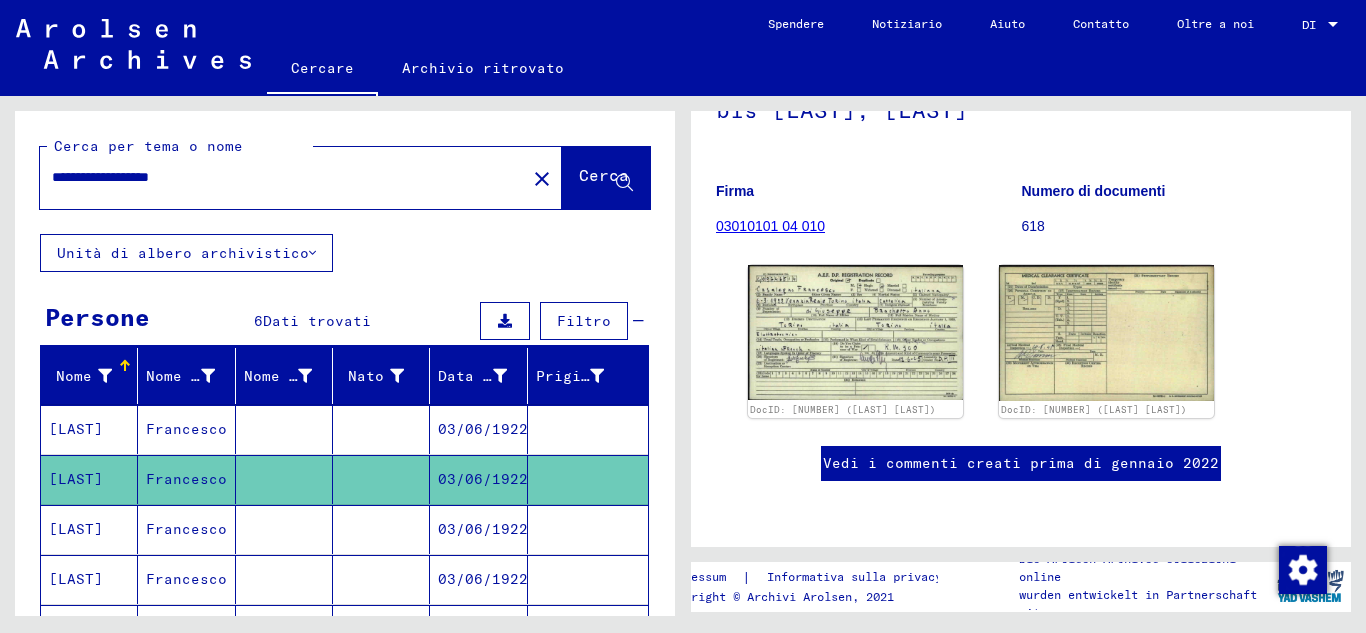 click on "Francesco" at bounding box center (186, 579) 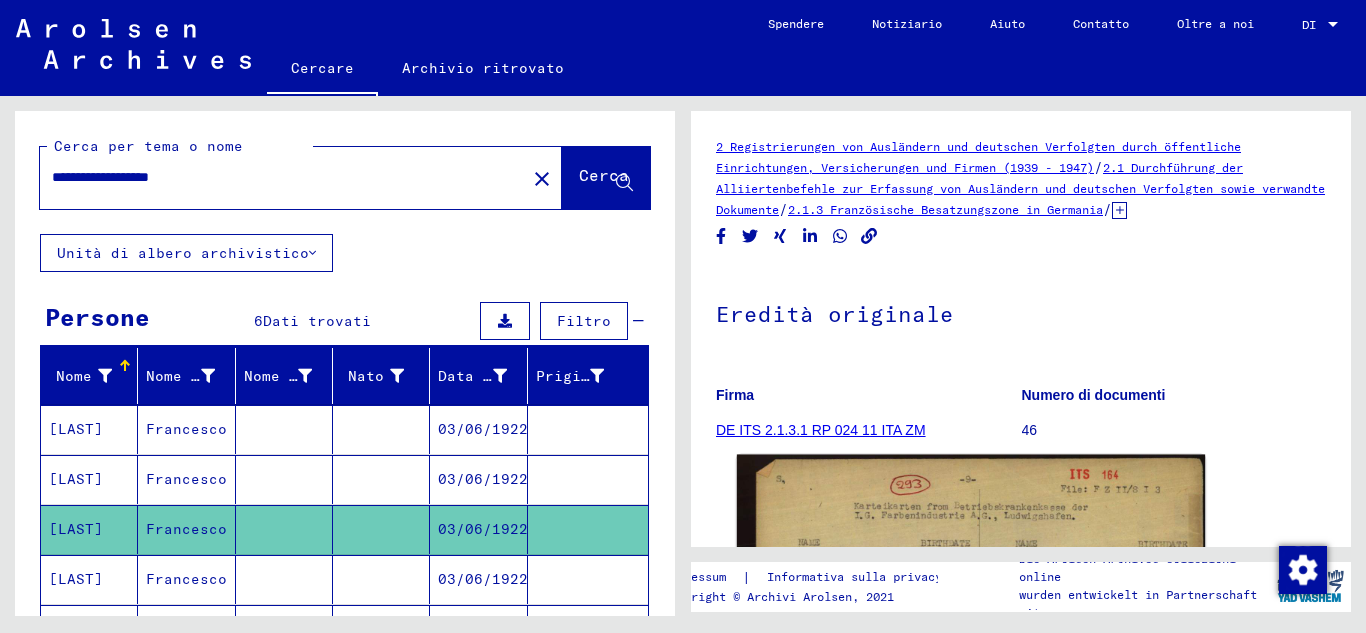 scroll, scrollTop: 0, scrollLeft: 0, axis: both 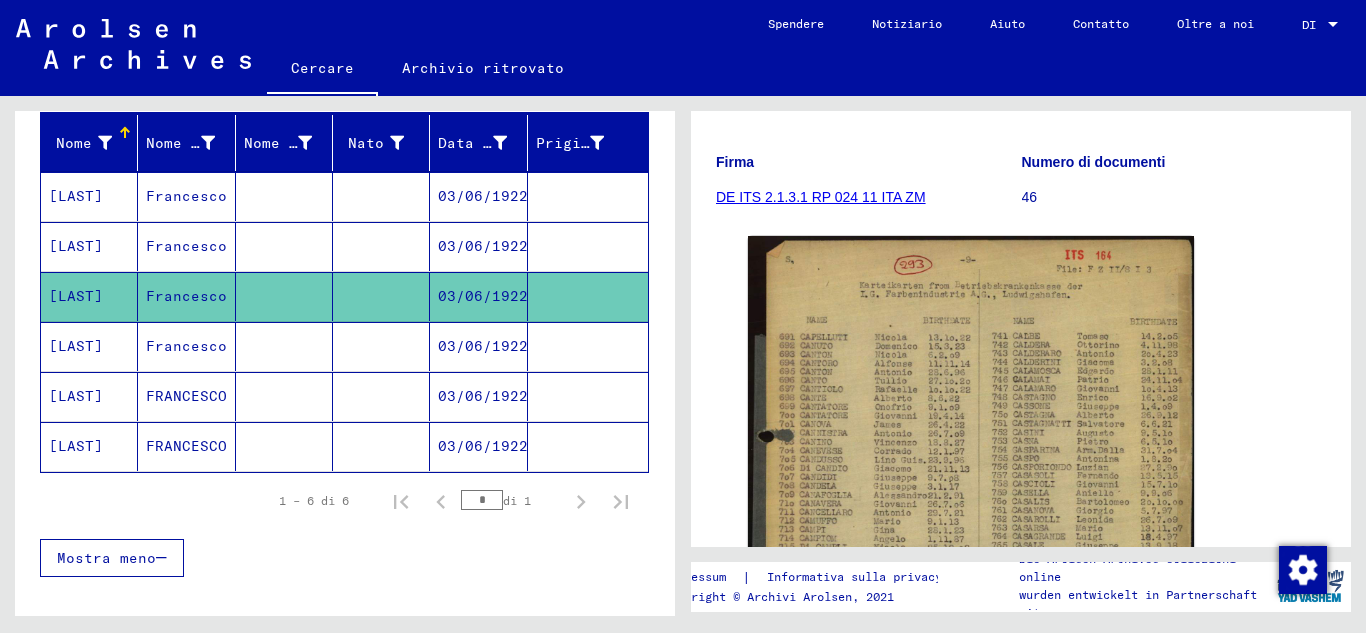 click on "[LAST]" at bounding box center [76, 296] 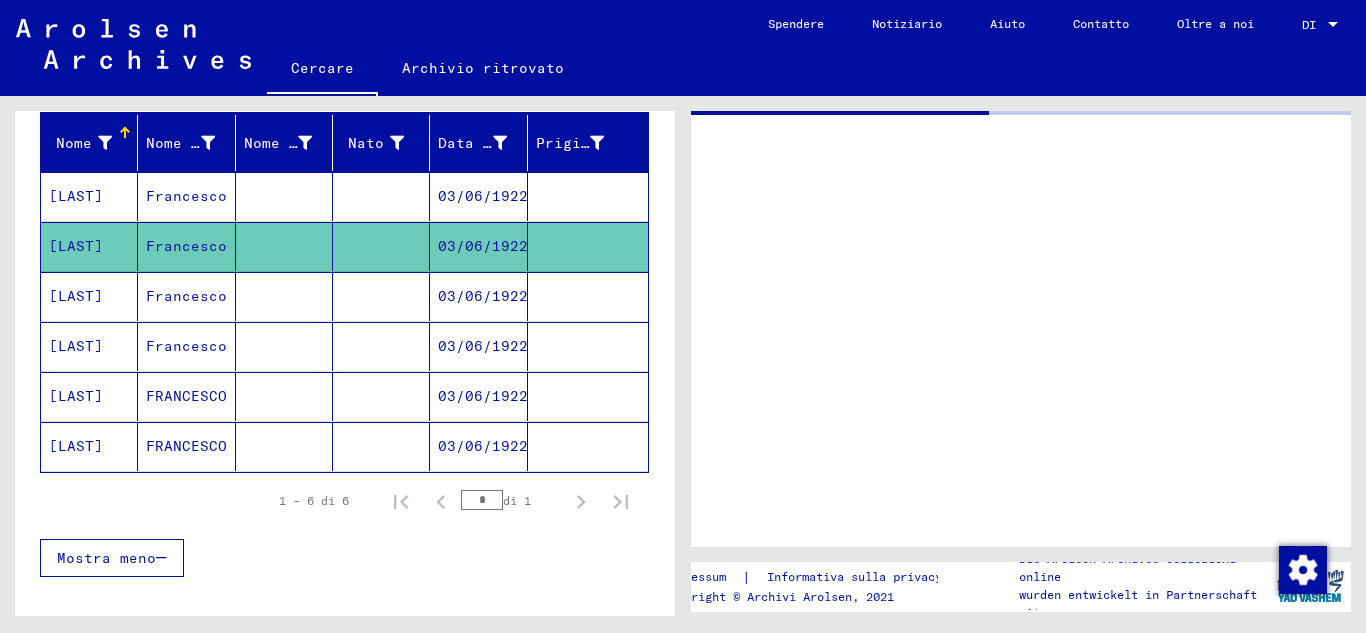 scroll, scrollTop: 0, scrollLeft: 0, axis: both 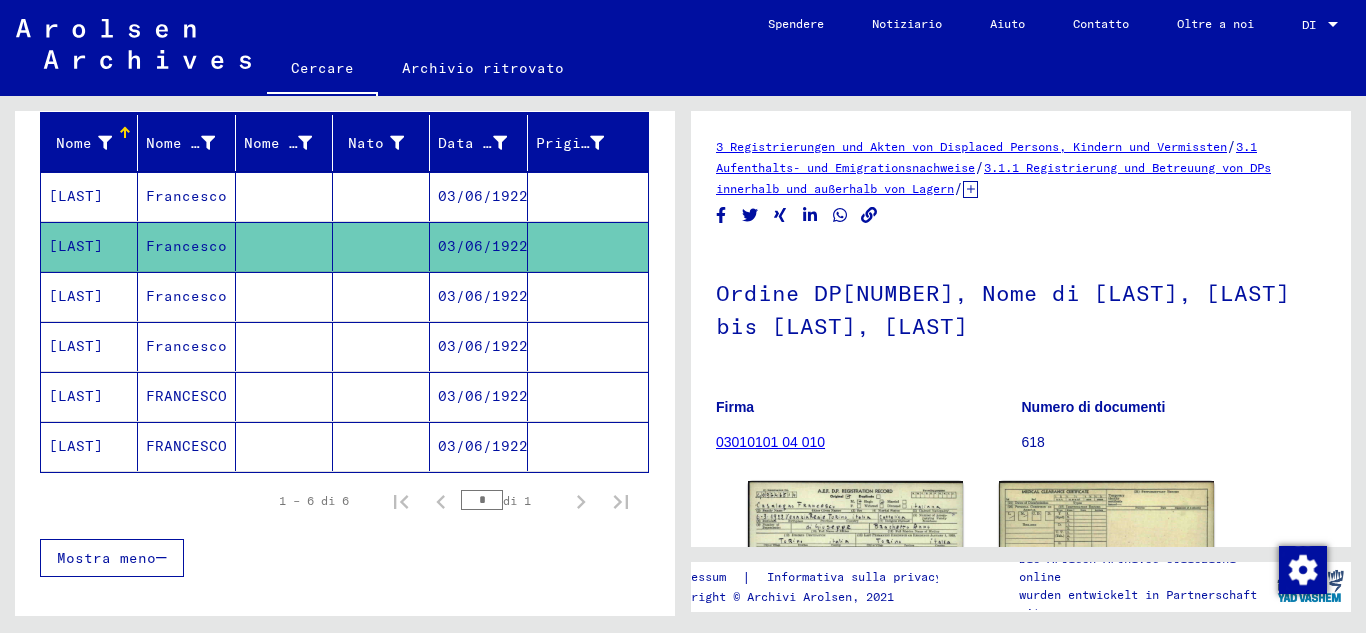 click on "[LAST]" at bounding box center [76, 246] 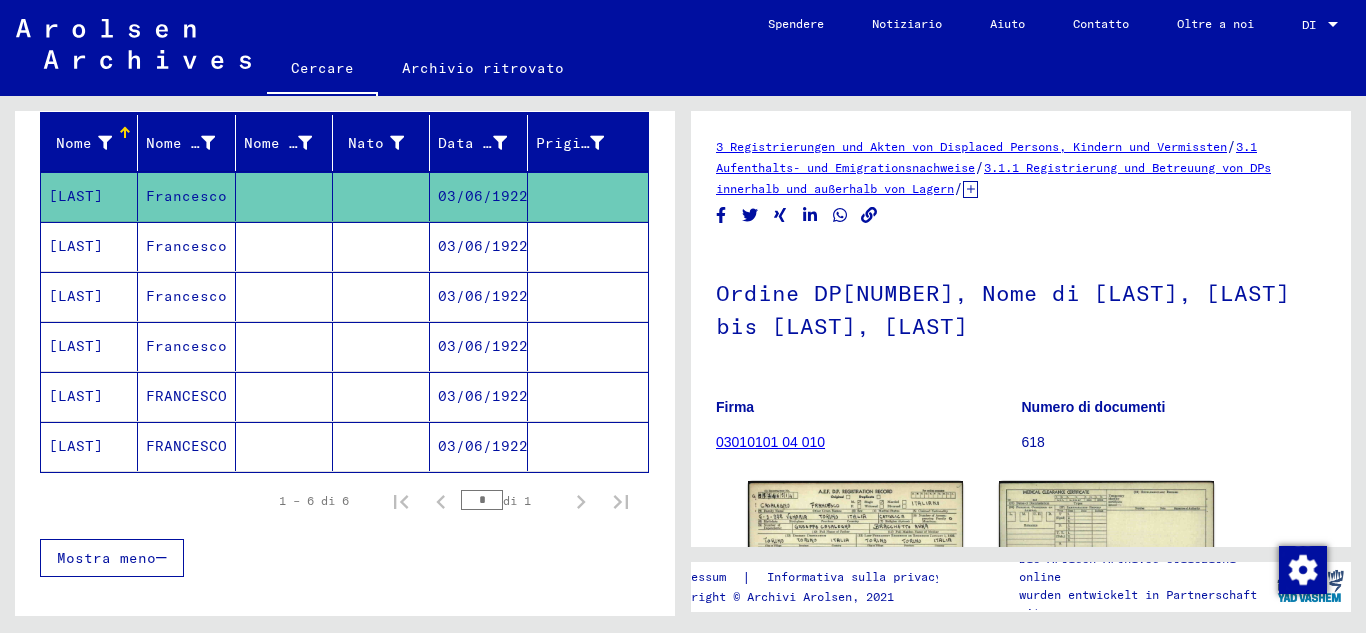 scroll, scrollTop: 0, scrollLeft: 0, axis: both 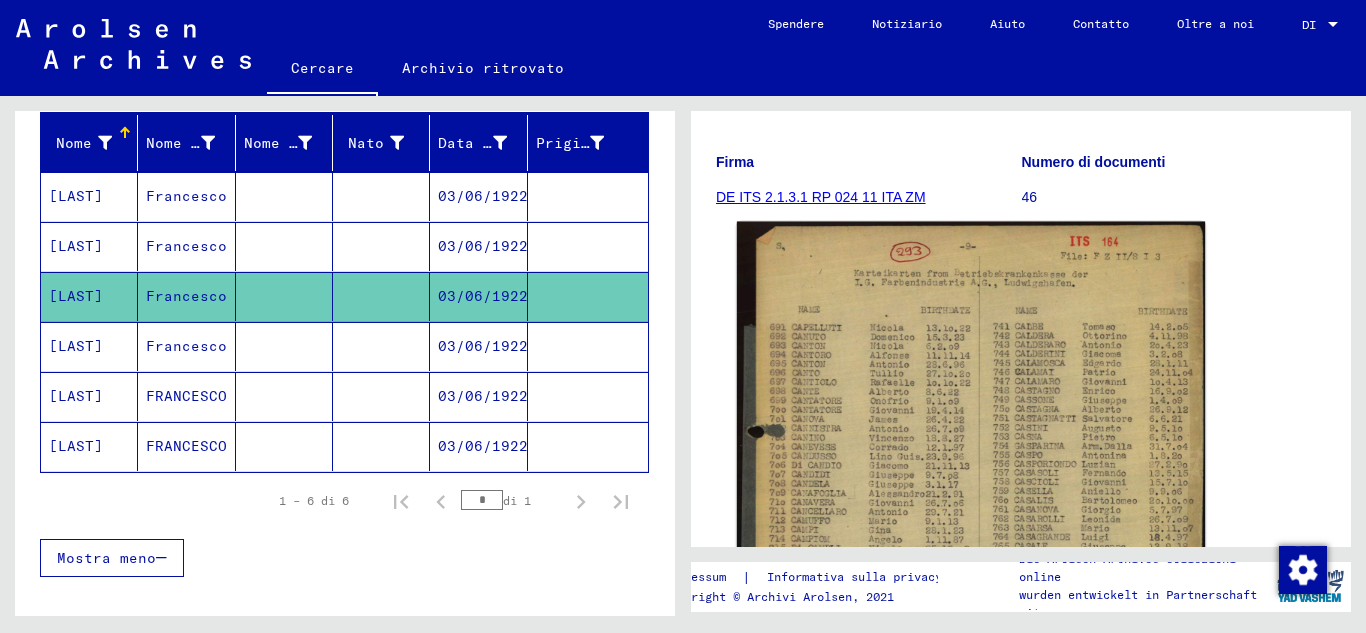 click 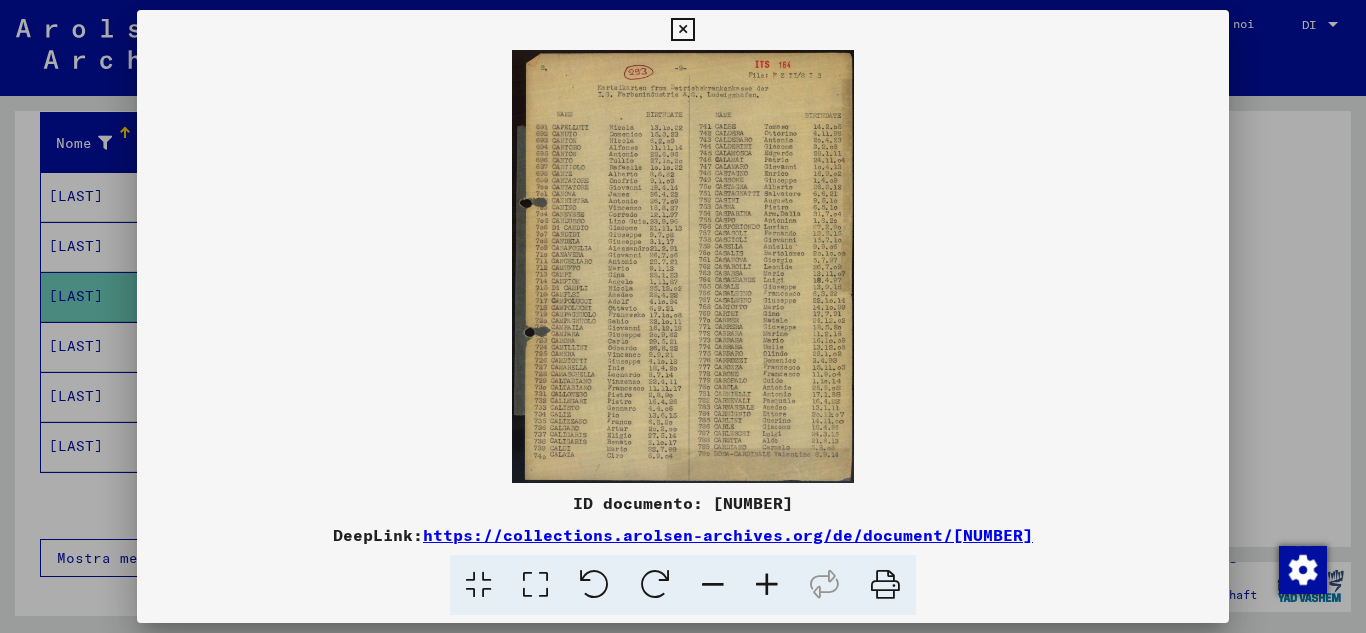 click at bounding box center (682, 30) 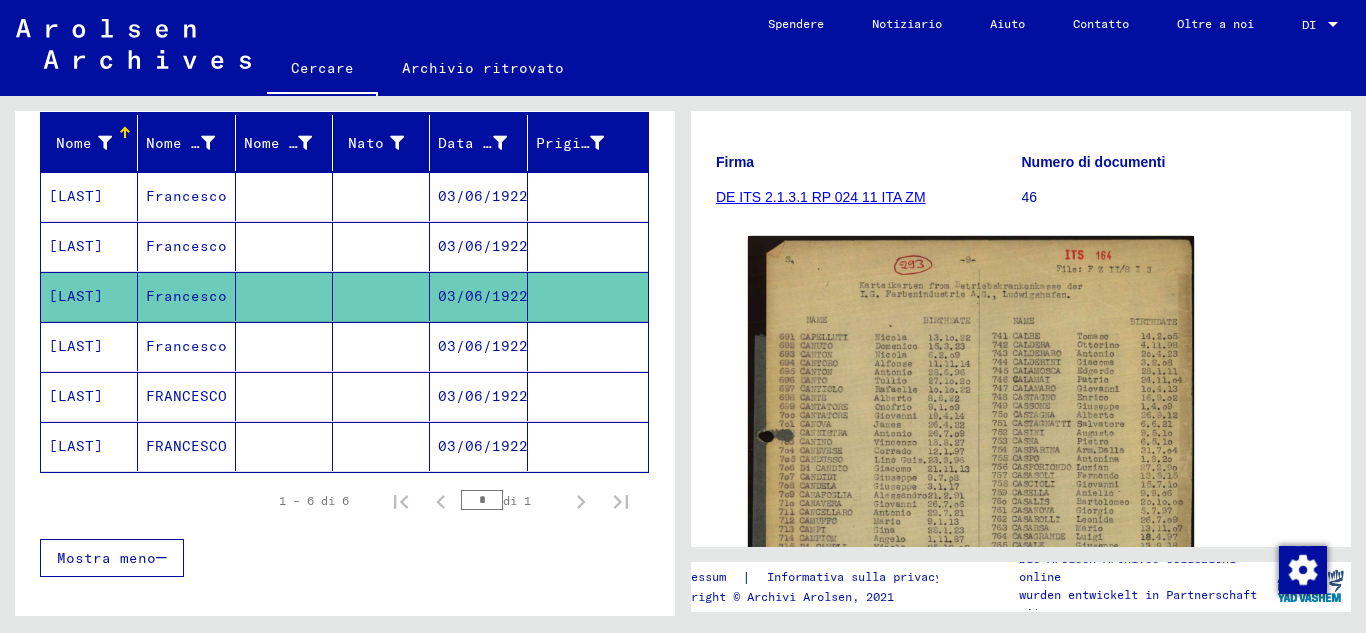 click on "Francesco" at bounding box center [186, 246] 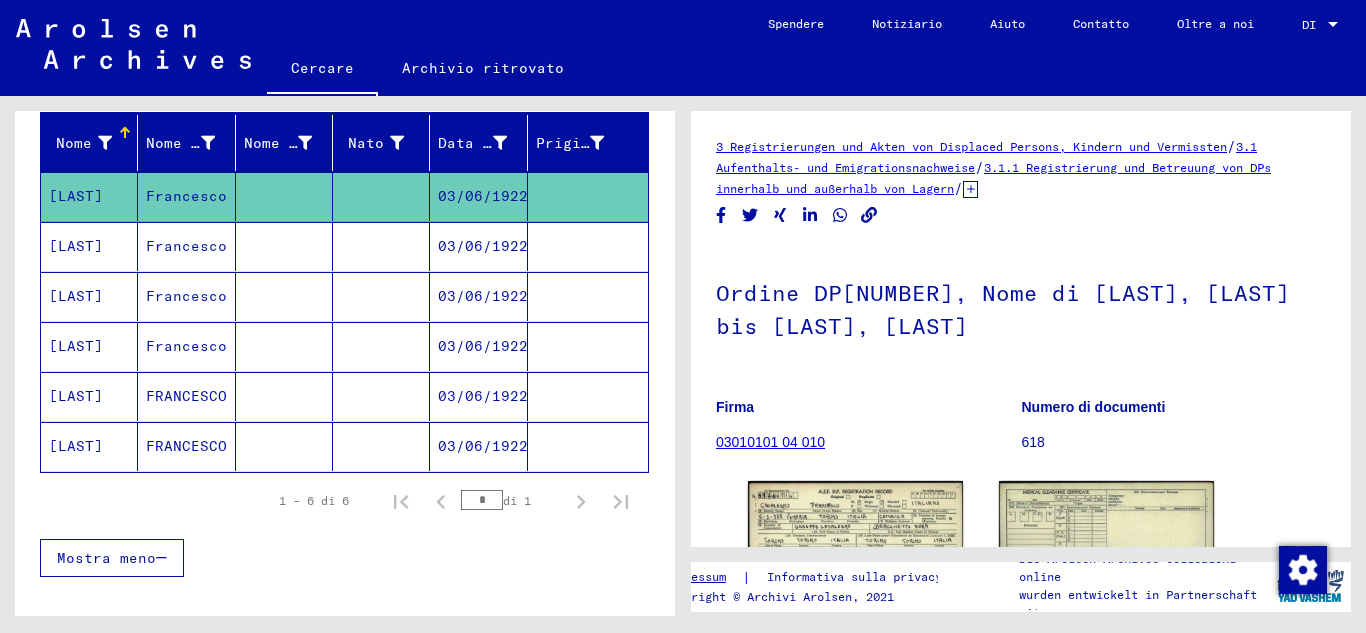 scroll, scrollTop: 0, scrollLeft: 0, axis: both 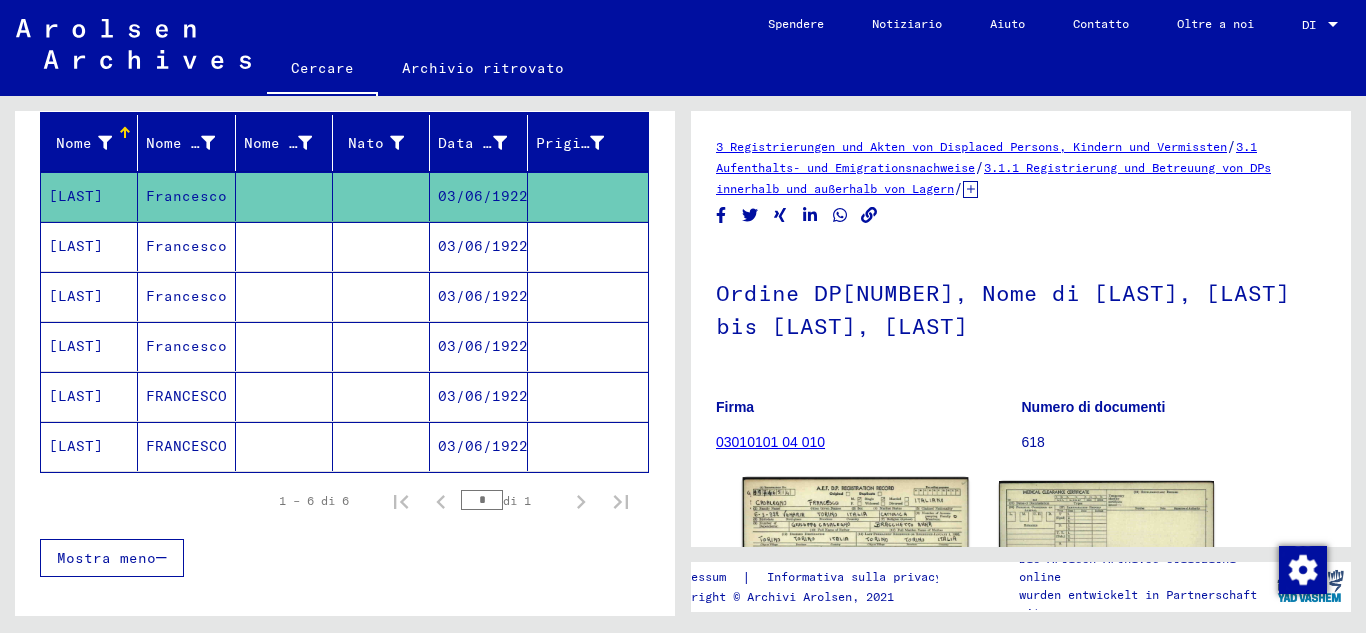 click 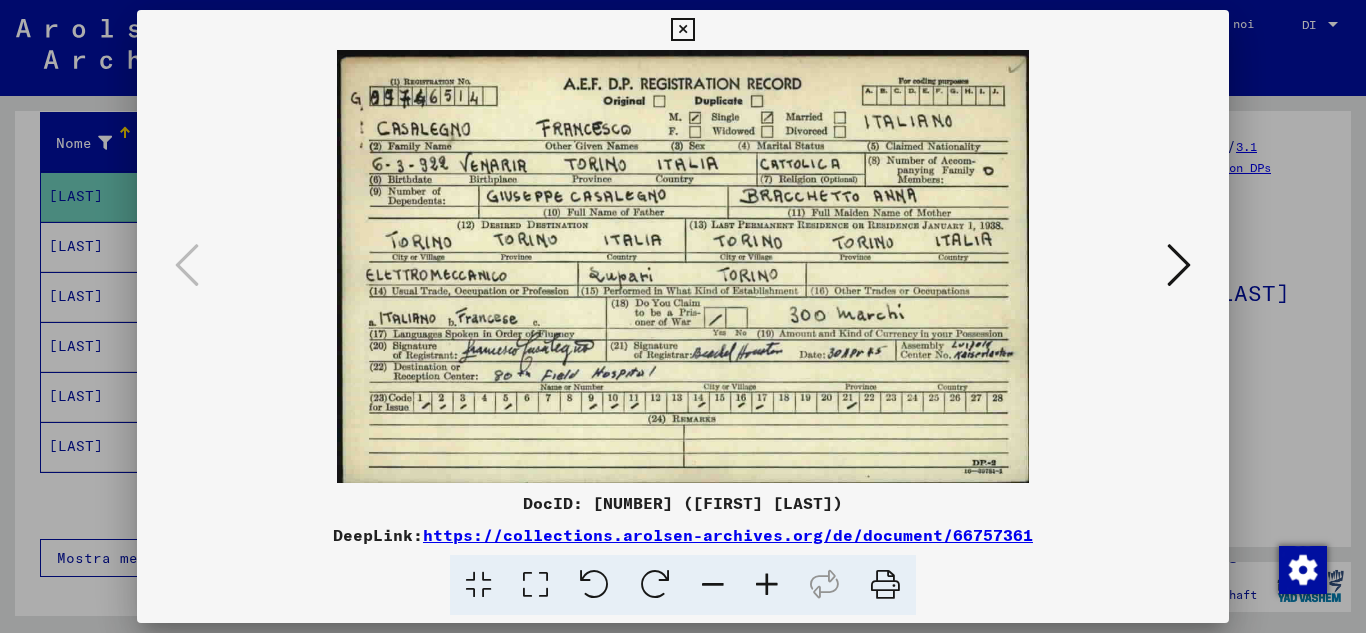 drag, startPoint x: 569, startPoint y: 264, endPoint x: 1175, endPoint y: 269, distance: 606.0206 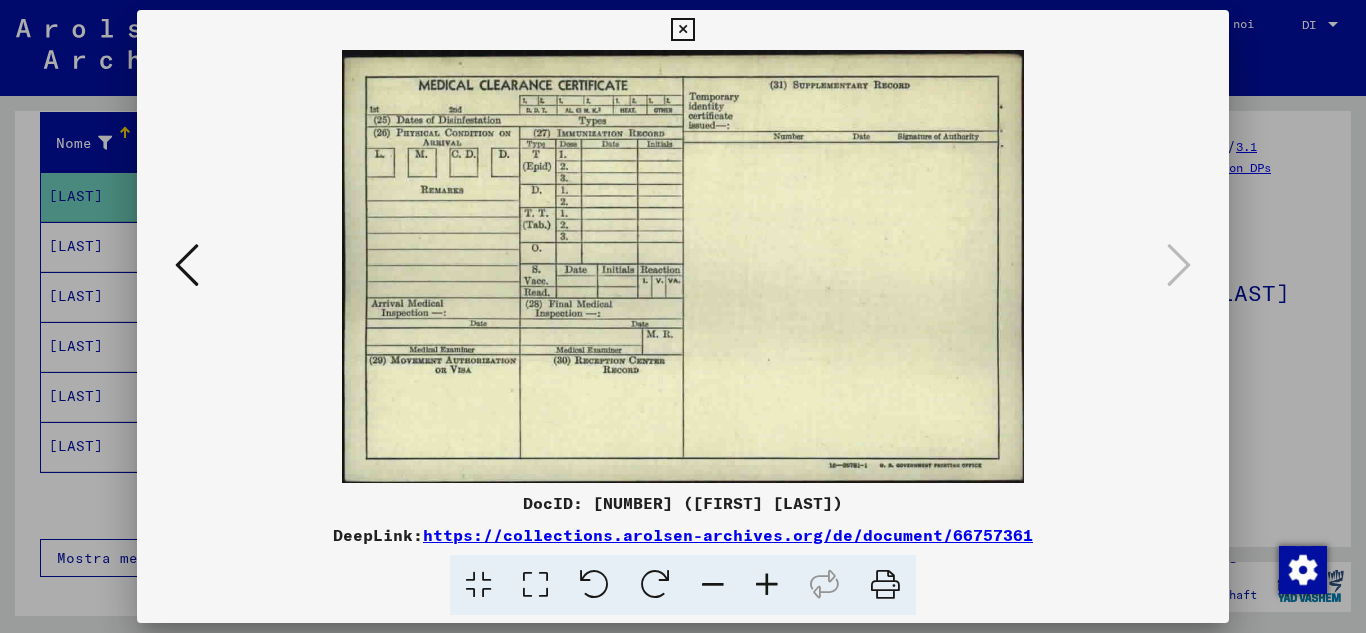 click at bounding box center [682, 30] 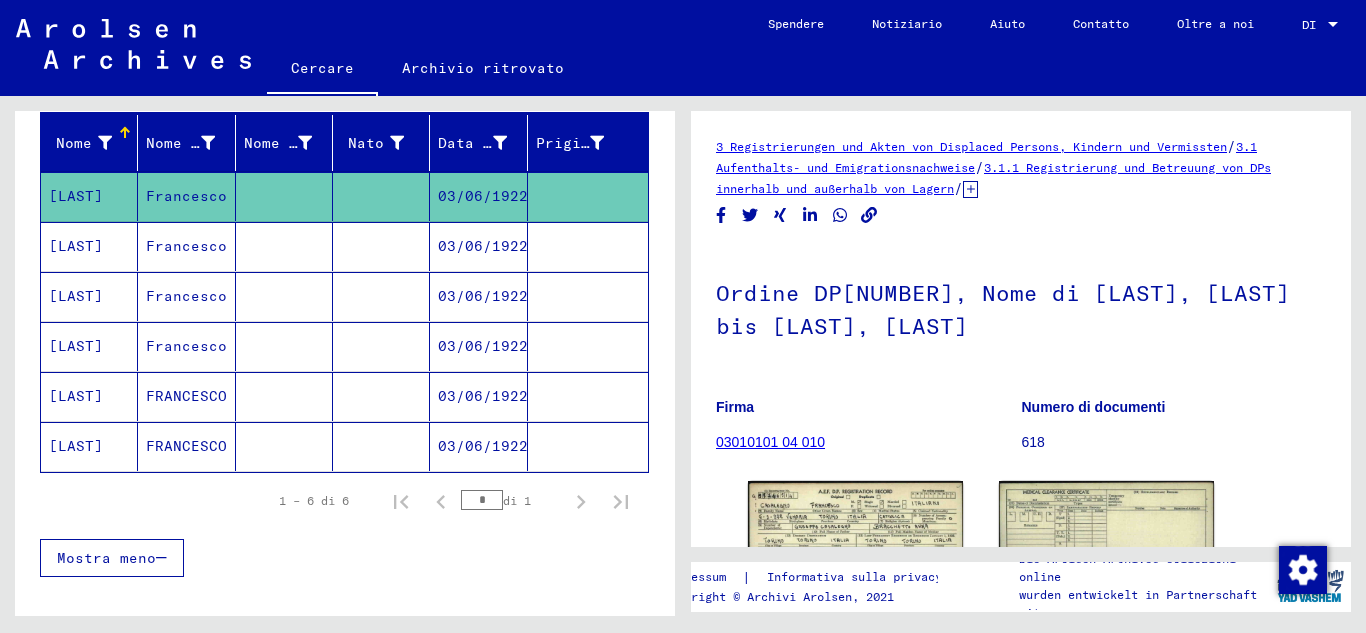 click on "Francesco" at bounding box center (186, 296) 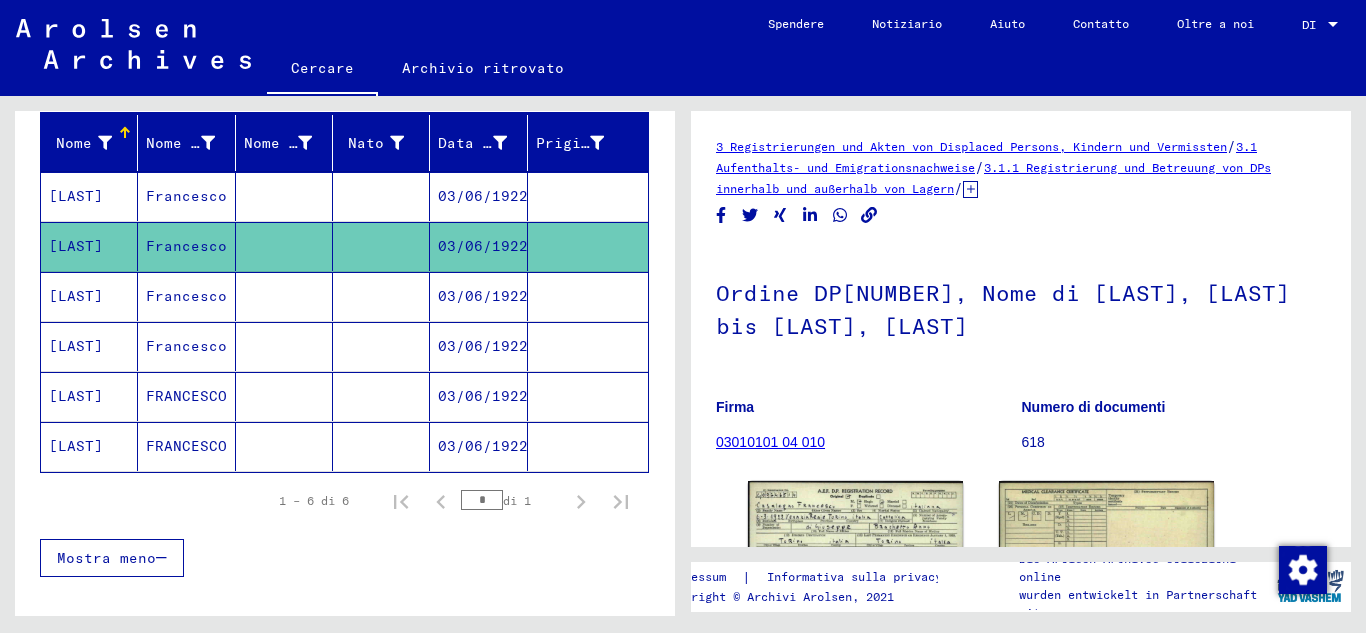 scroll, scrollTop: 0, scrollLeft: 0, axis: both 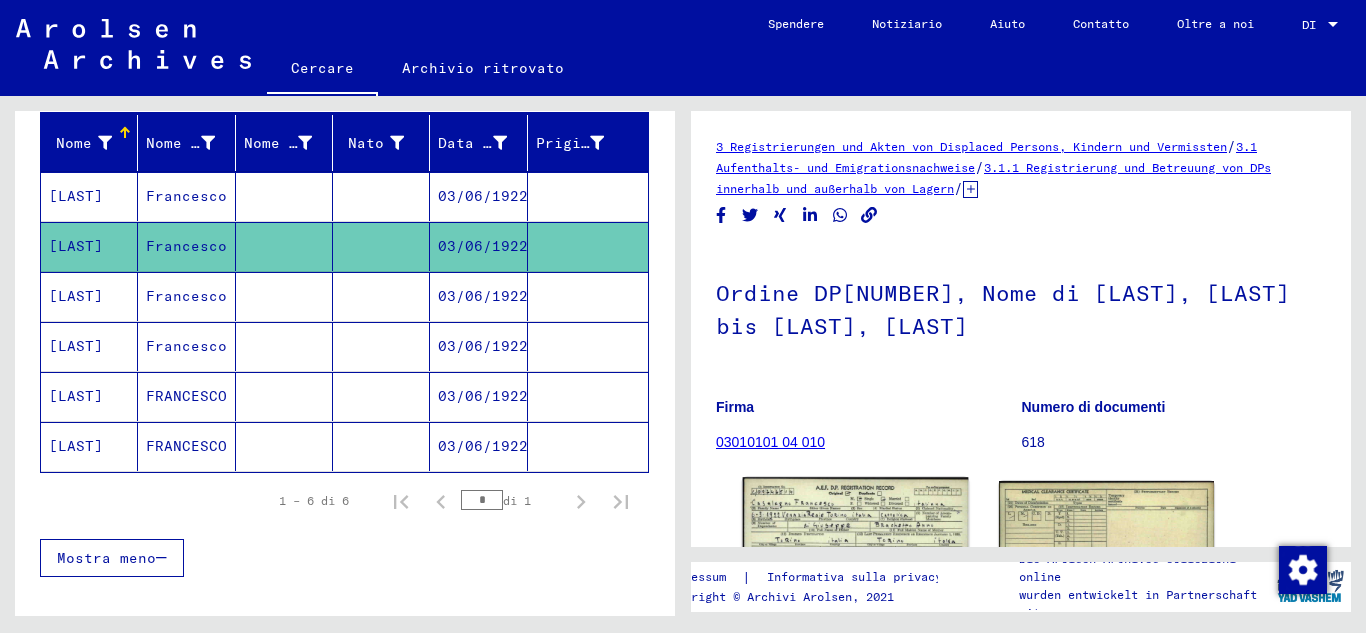 click 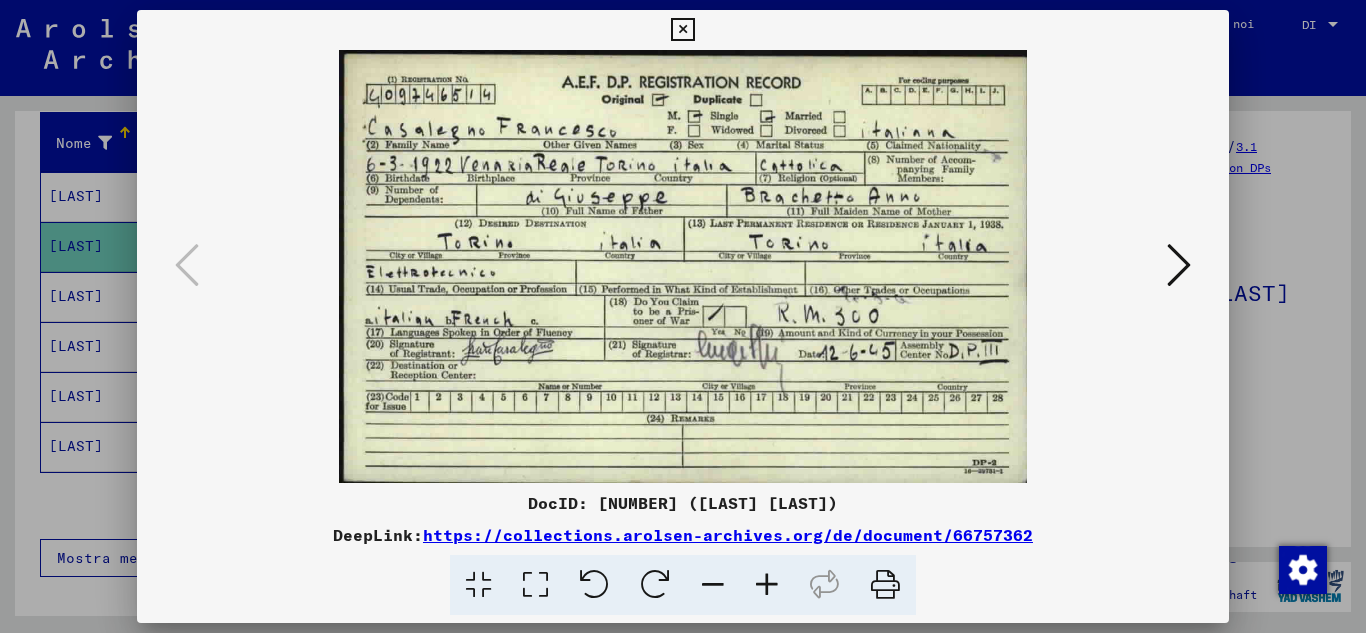 click at bounding box center (1179, 265) 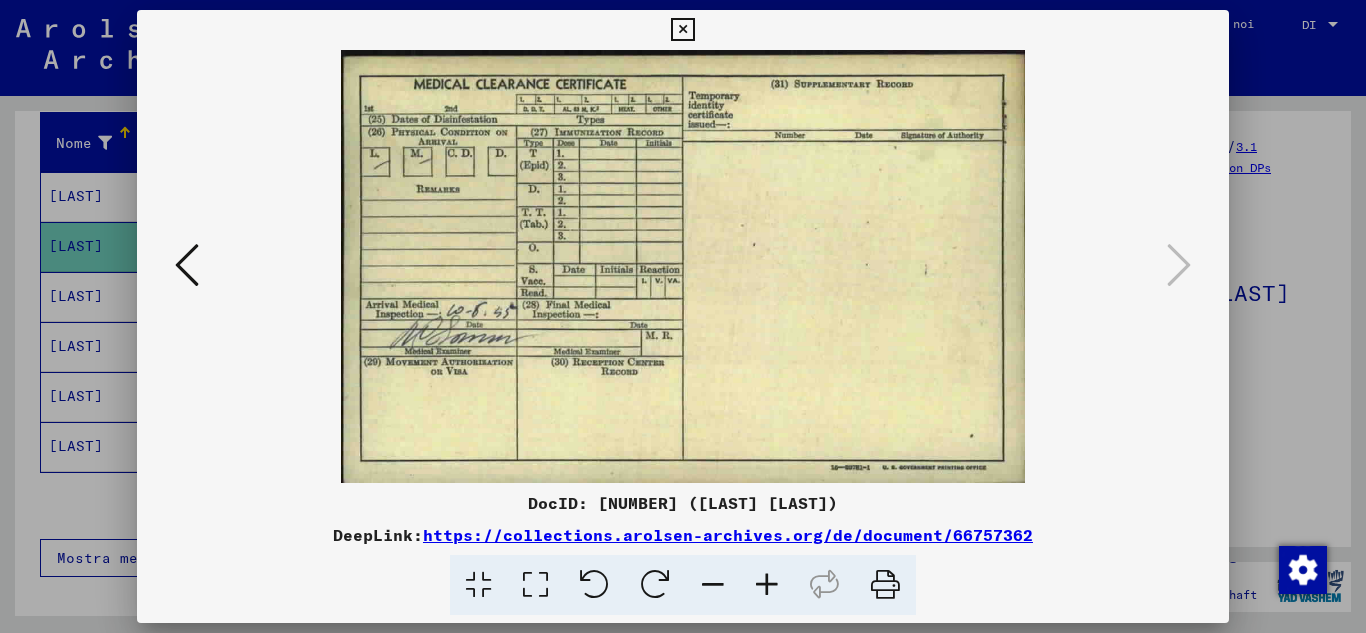 click at bounding box center (682, 30) 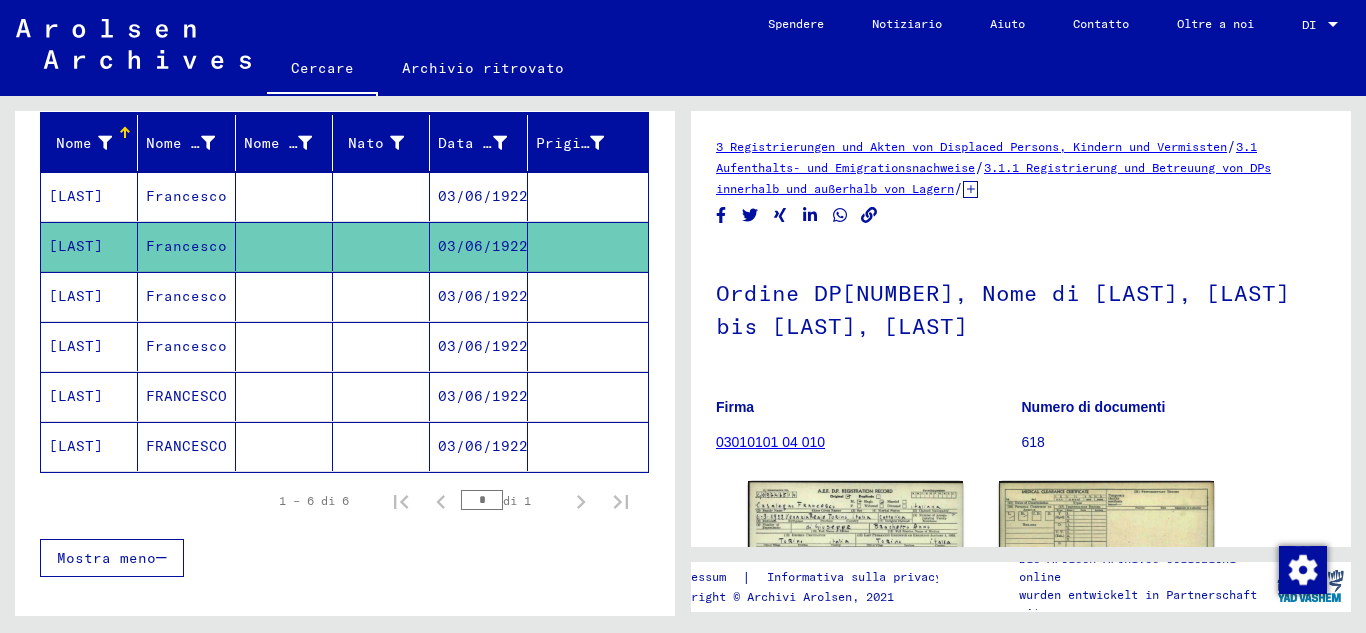 click on "Francesco" at bounding box center [186, 396] 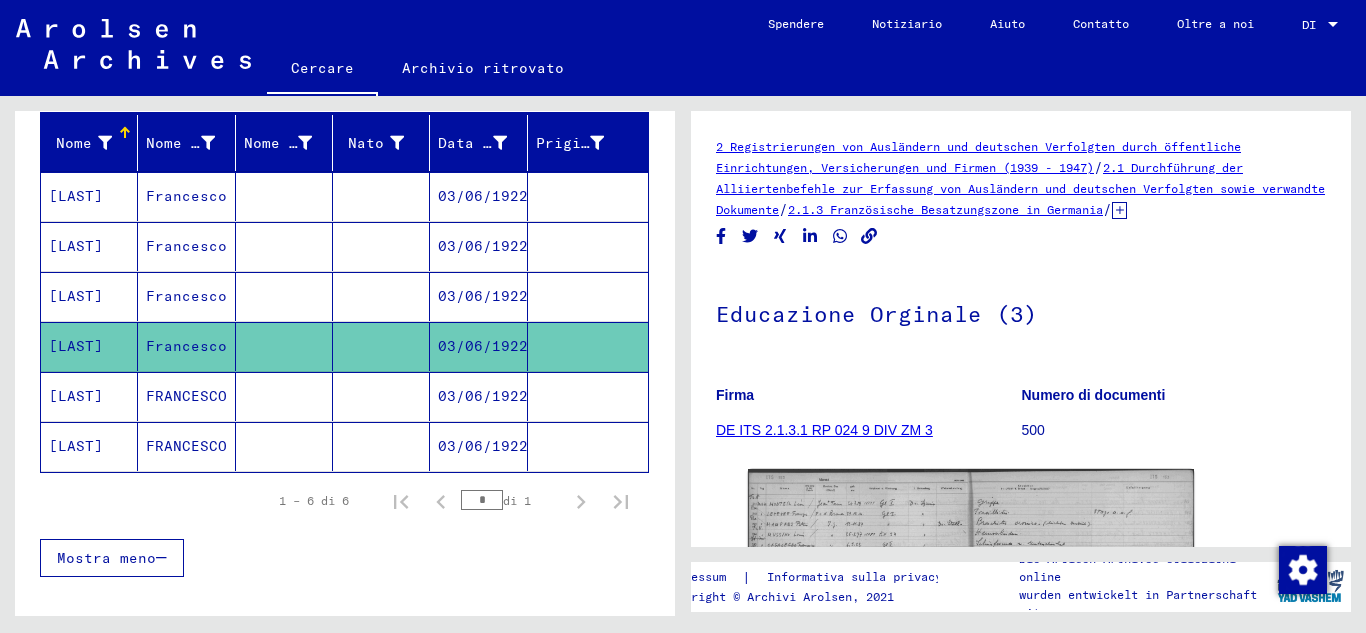 scroll, scrollTop: 0, scrollLeft: 0, axis: both 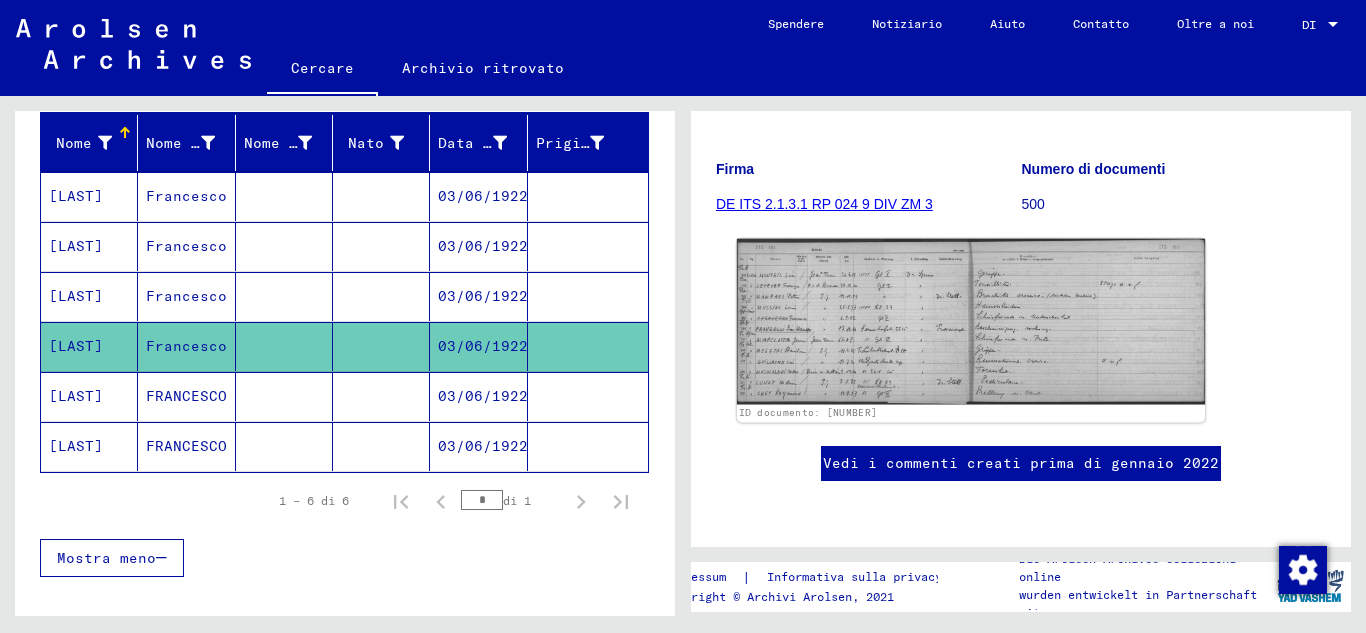 click 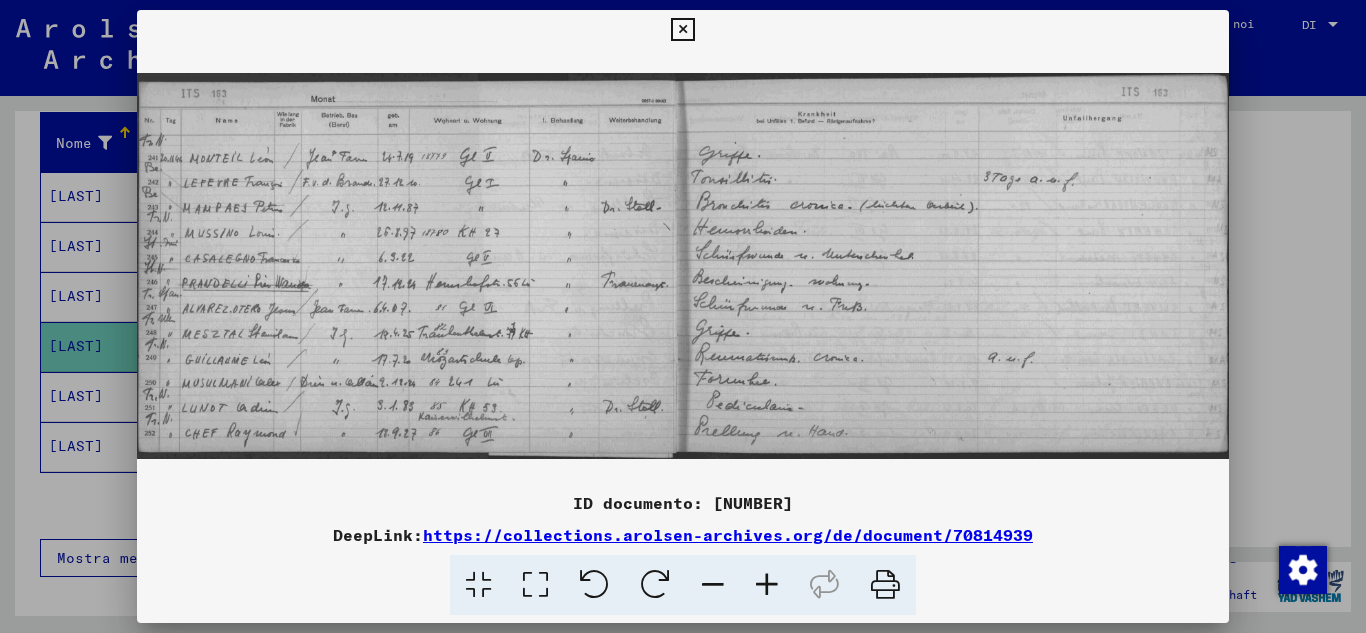 click at bounding box center (683, 266) 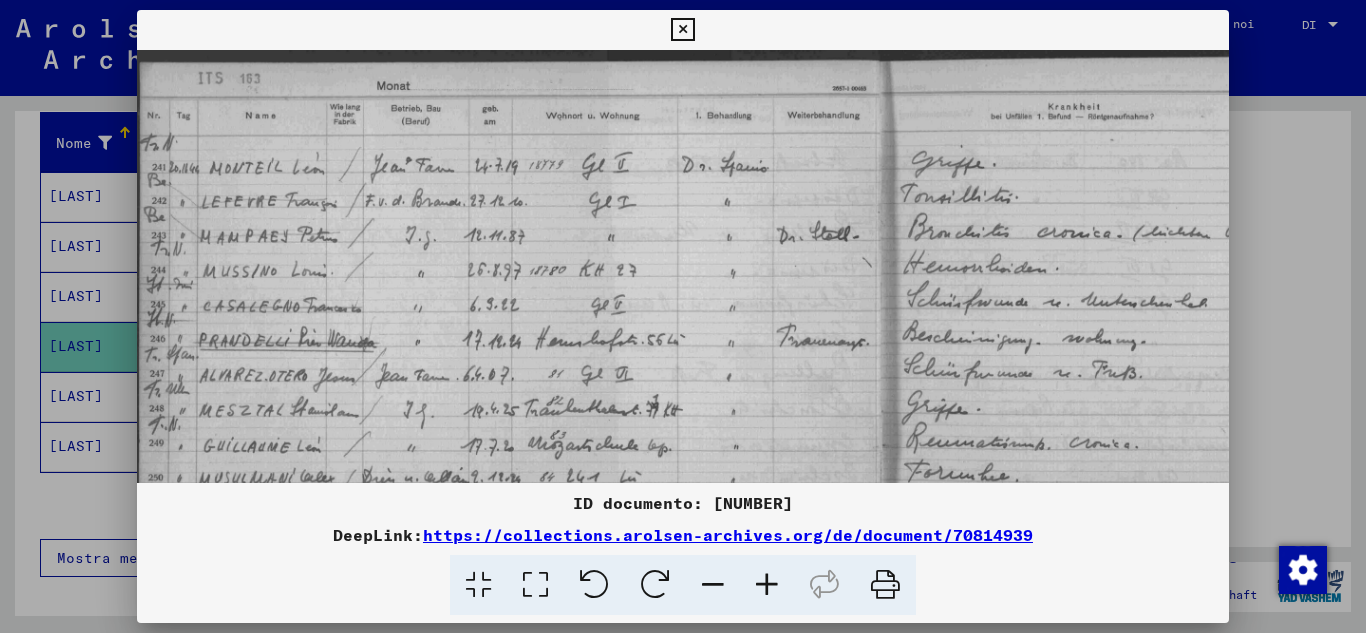 click at bounding box center [767, 585] 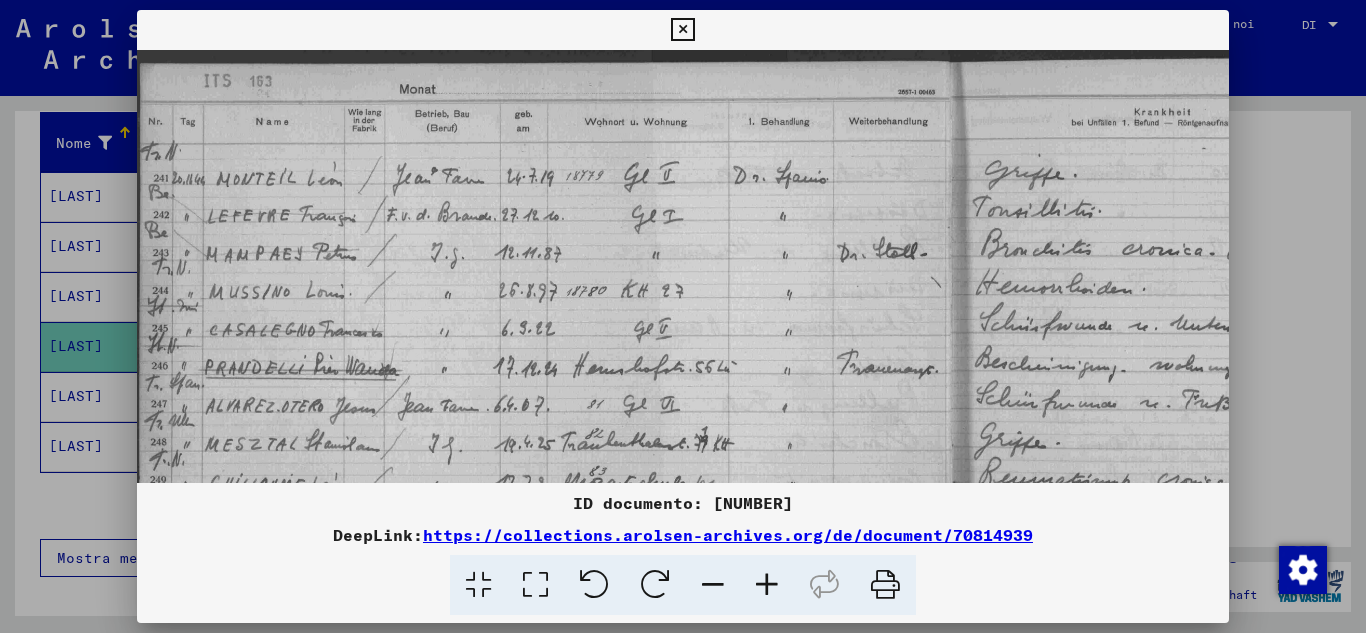 click at bounding box center [767, 585] 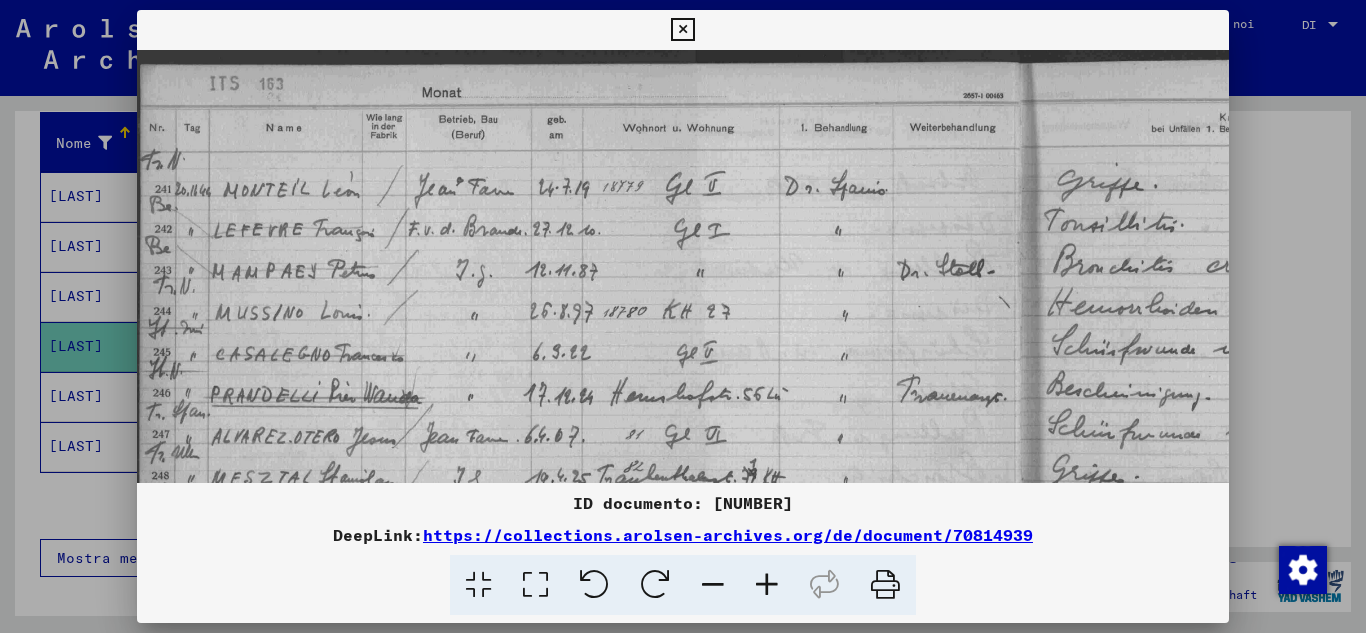 click at bounding box center [767, 585] 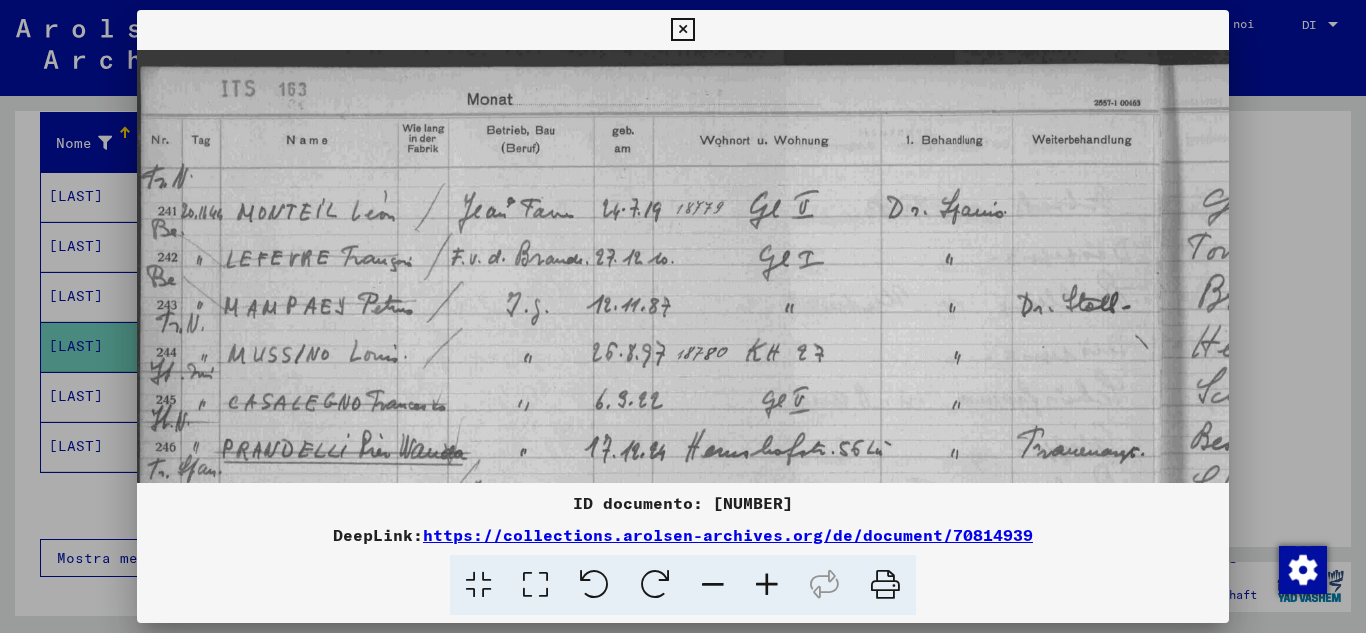 click at bounding box center (767, 585) 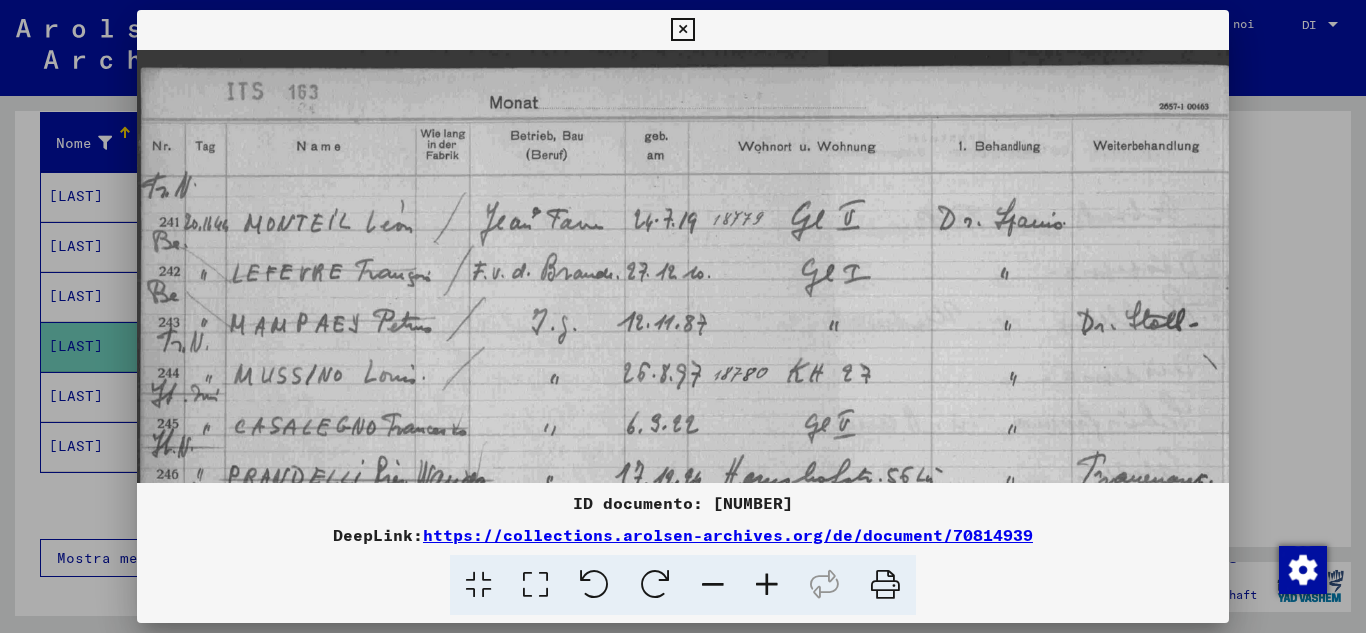 click at bounding box center (767, 585) 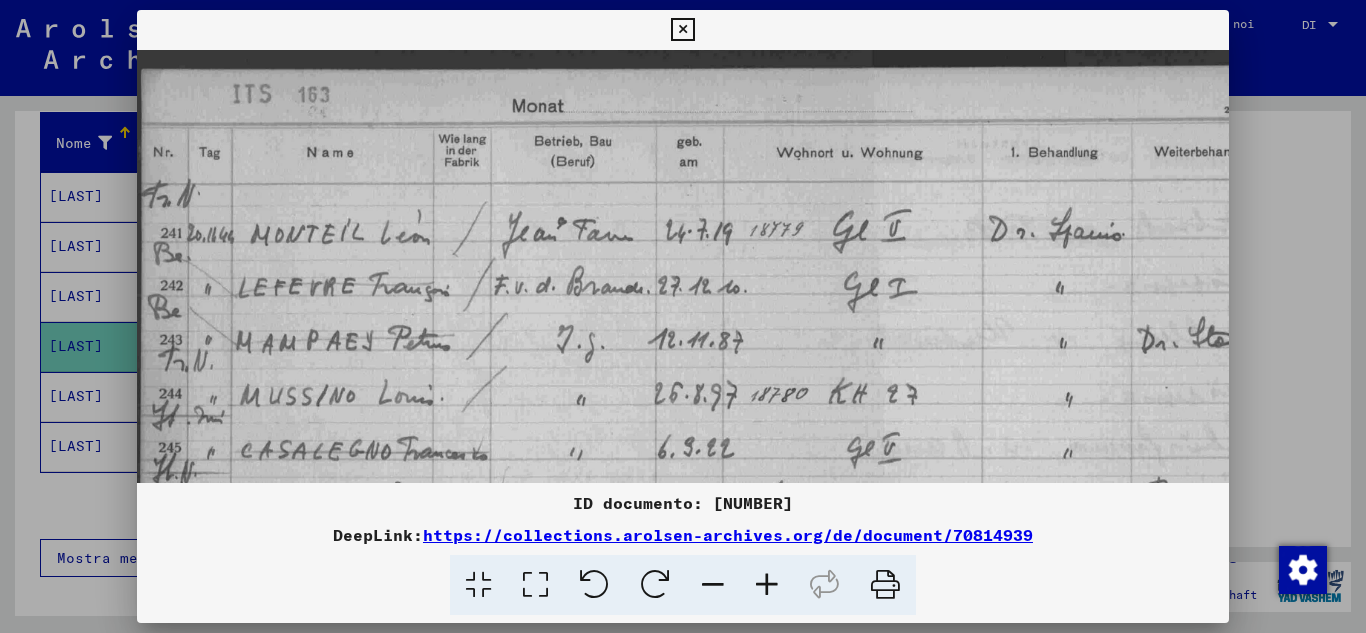 click at bounding box center [767, 585] 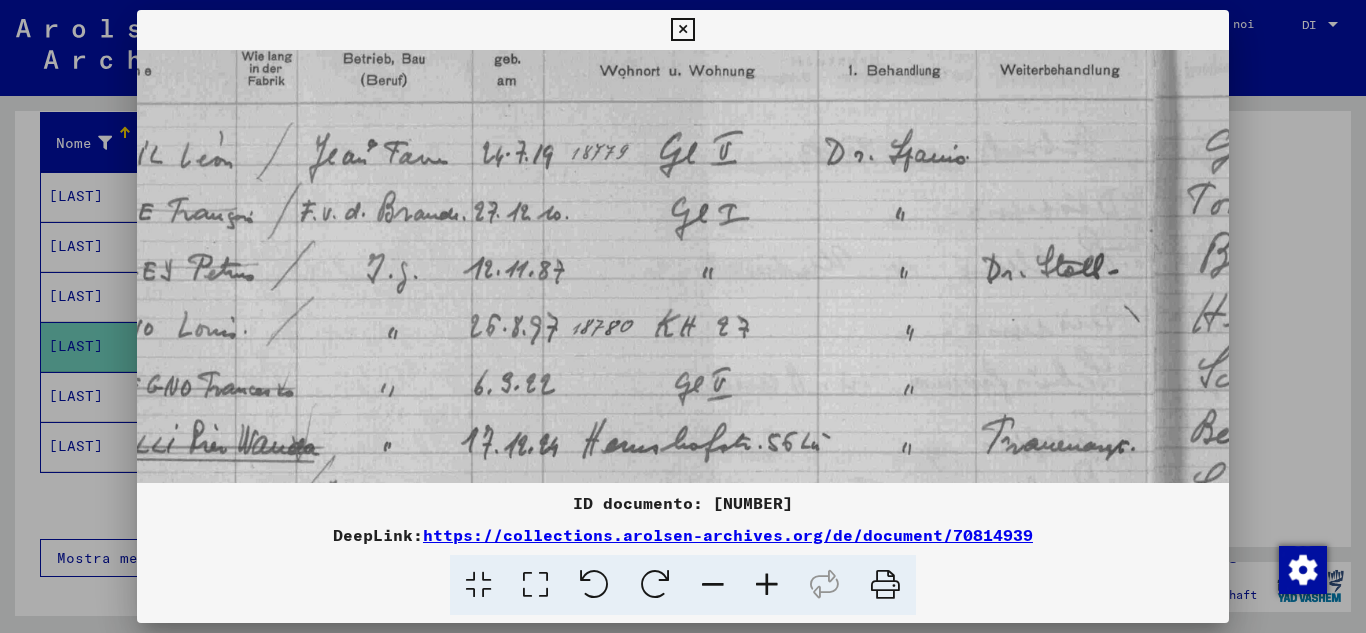 scroll, scrollTop: 83, scrollLeft: 329, axis: both 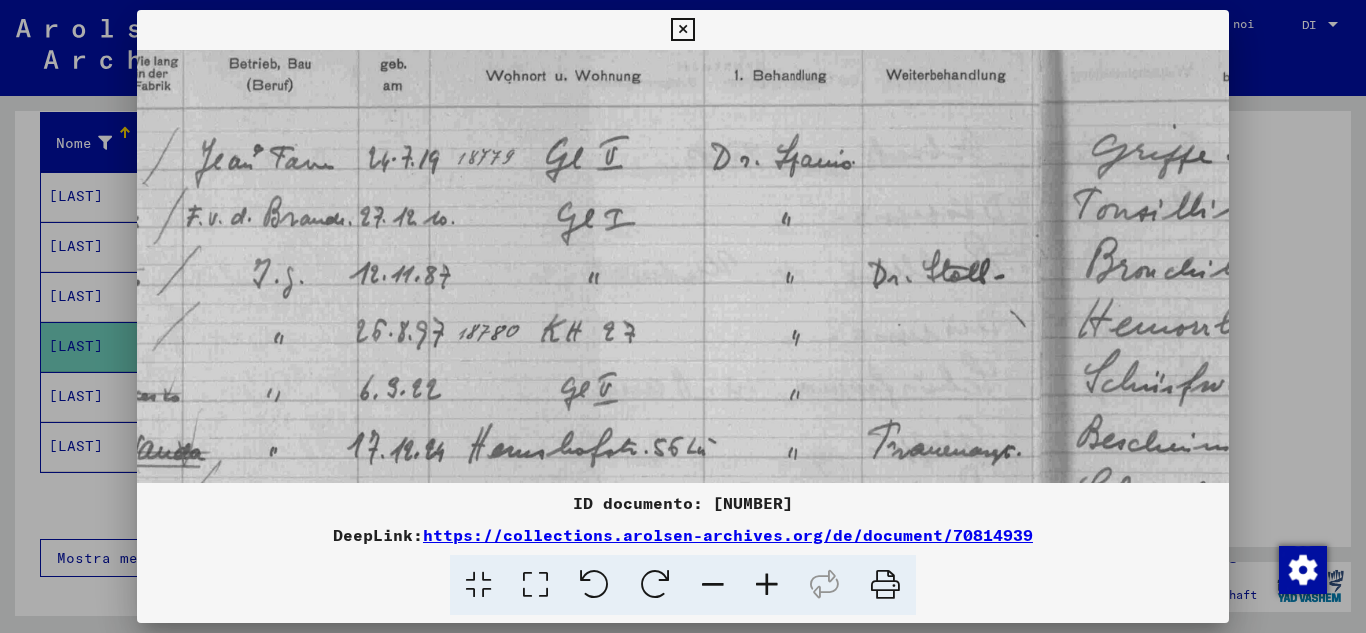 drag, startPoint x: 586, startPoint y: 376, endPoint x: 258, endPoint y: 322, distance: 332.4154 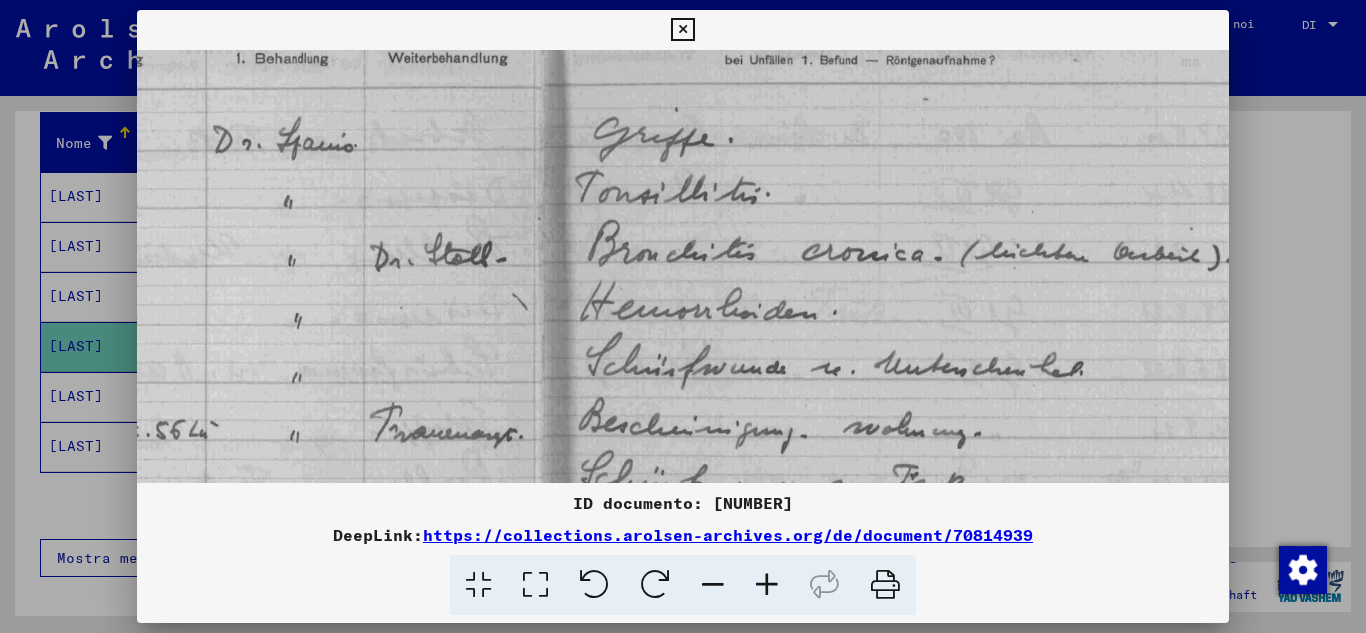 drag, startPoint x: 767, startPoint y: 376, endPoint x: 269, endPoint y: 359, distance: 498.29007 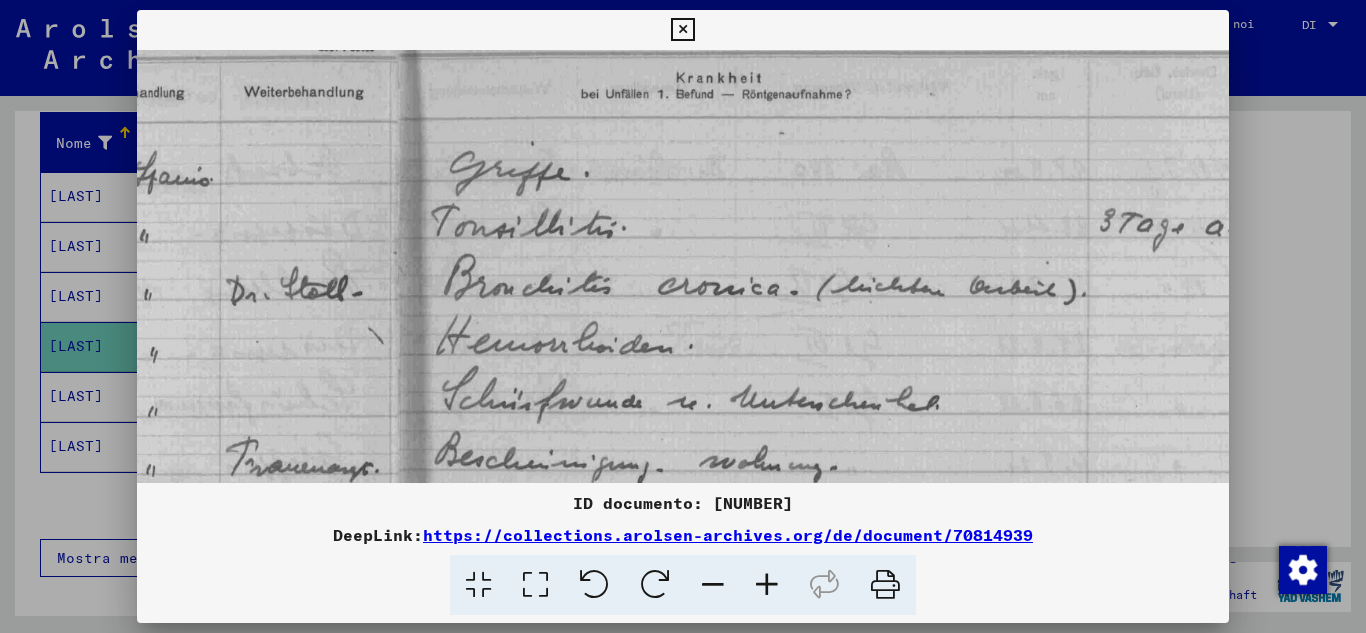 scroll, scrollTop: 62, scrollLeft: 977, axis: both 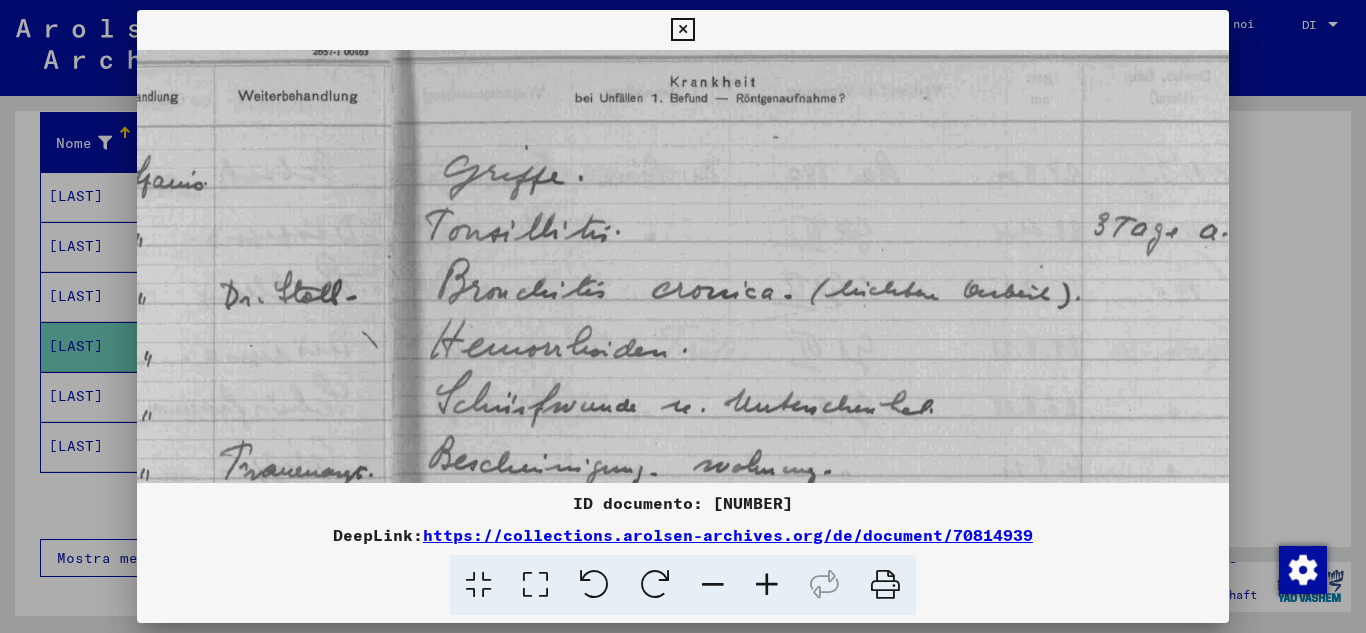 drag, startPoint x: 672, startPoint y: 384, endPoint x: 522, endPoint y: 420, distance: 154.25952 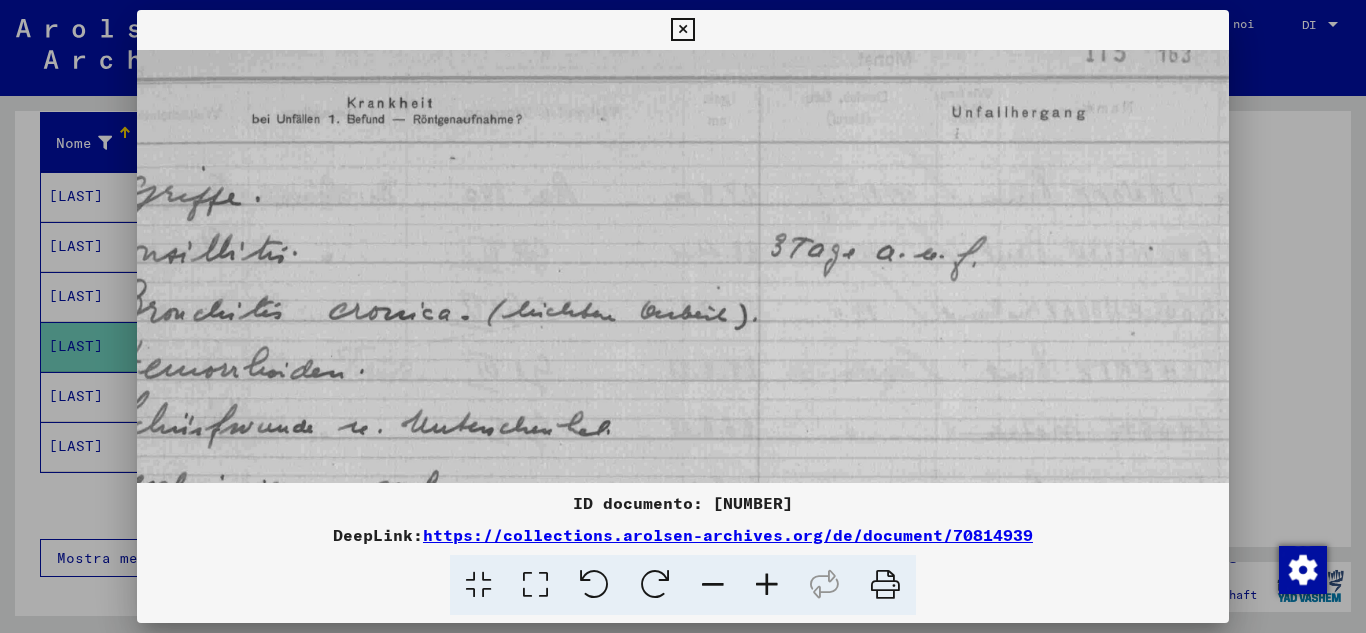 scroll, scrollTop: 0, scrollLeft: 1389, axis: horizontal 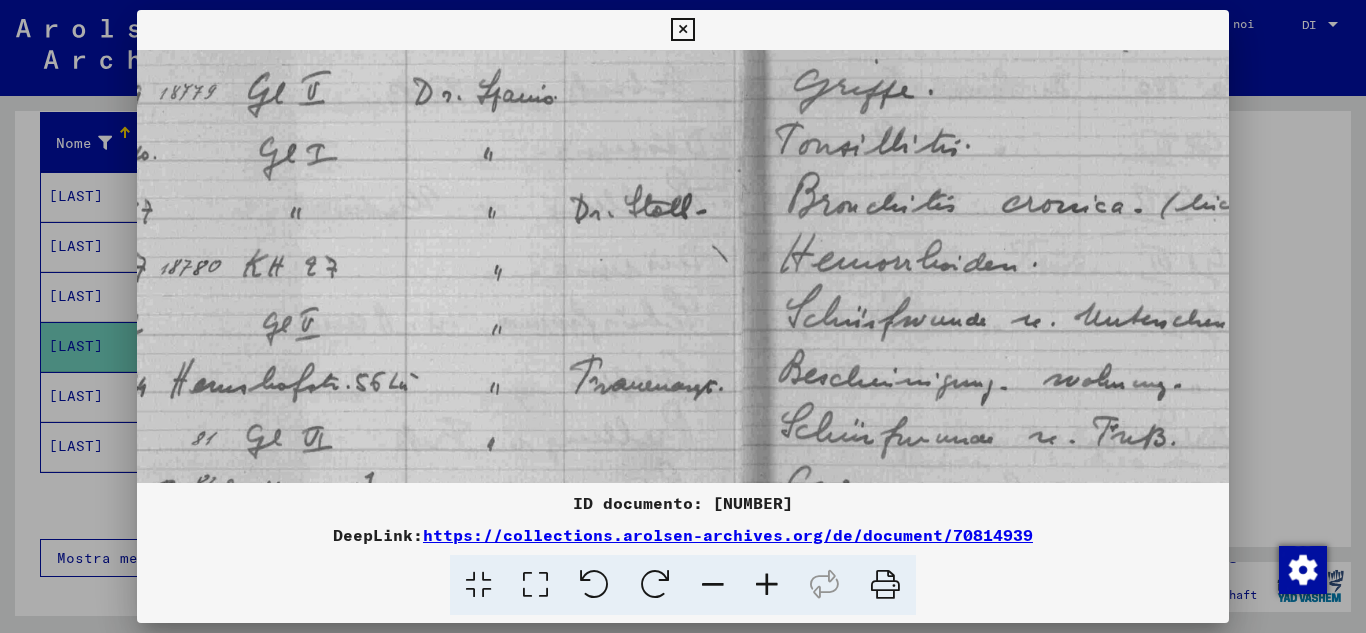 drag, startPoint x: 888, startPoint y: 422, endPoint x: 1238, endPoint y: 341, distance: 359.2506 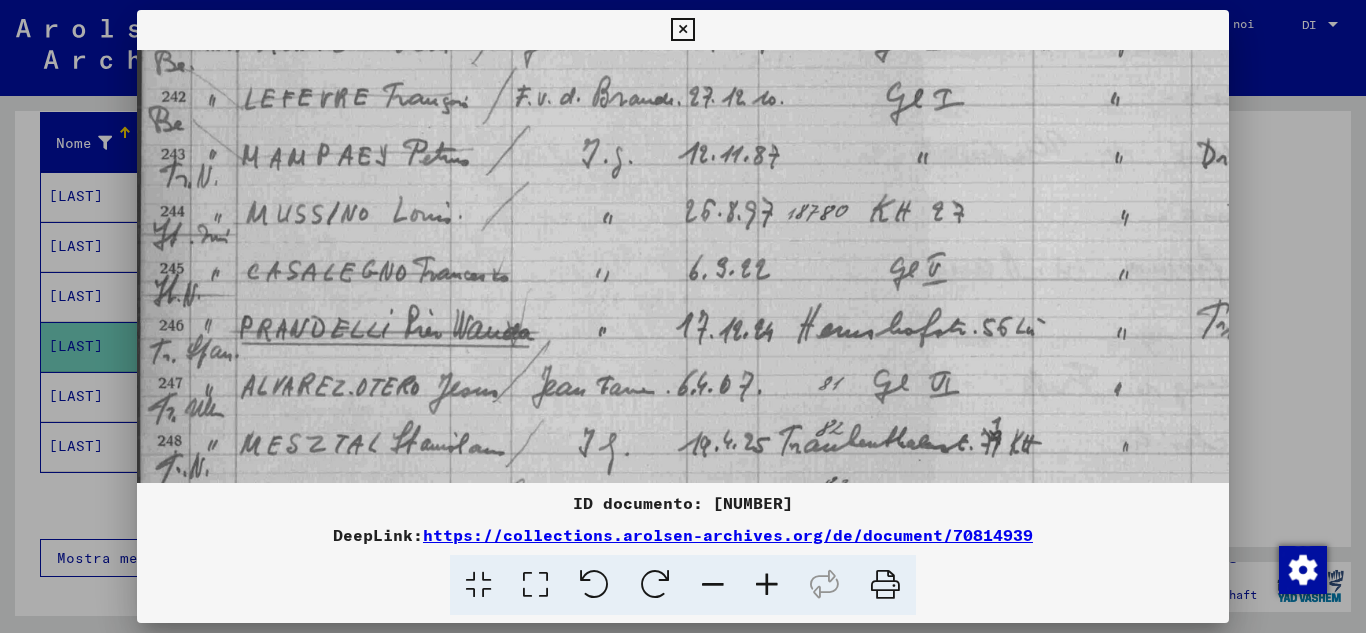 drag, startPoint x: 450, startPoint y: 379, endPoint x: 1301, endPoint y: 324, distance: 852.77545 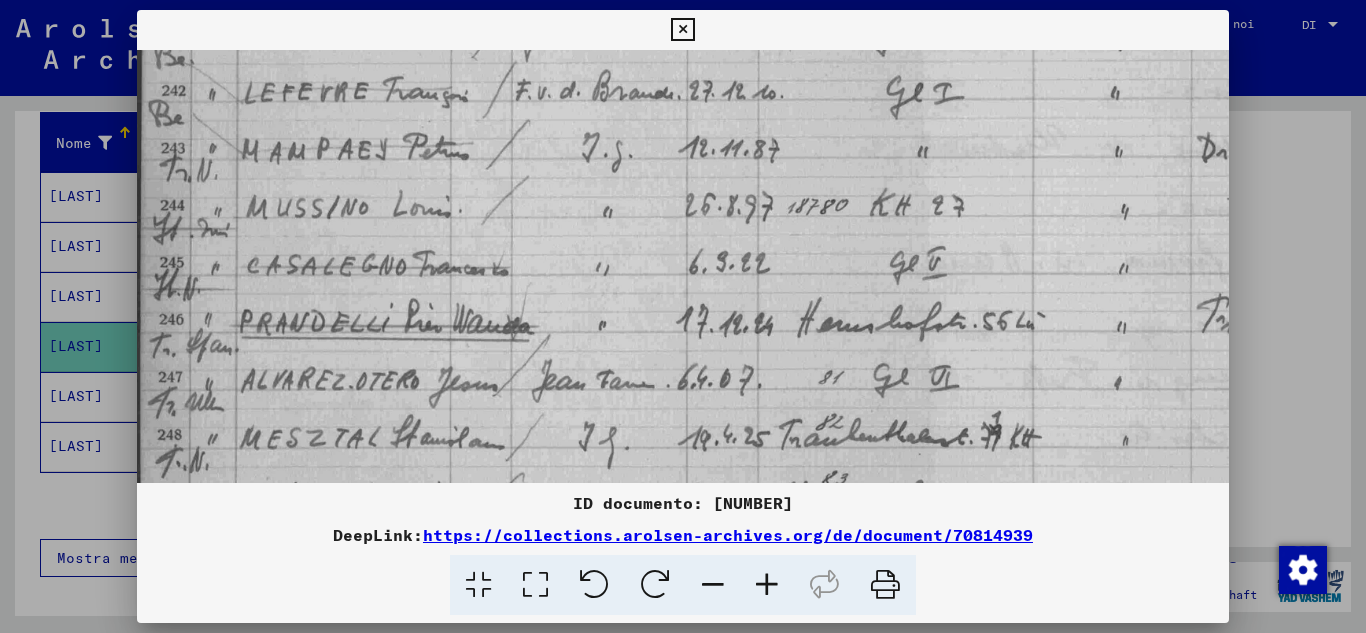 drag, startPoint x: 550, startPoint y: 399, endPoint x: 836, endPoint y: 393, distance: 286.06293 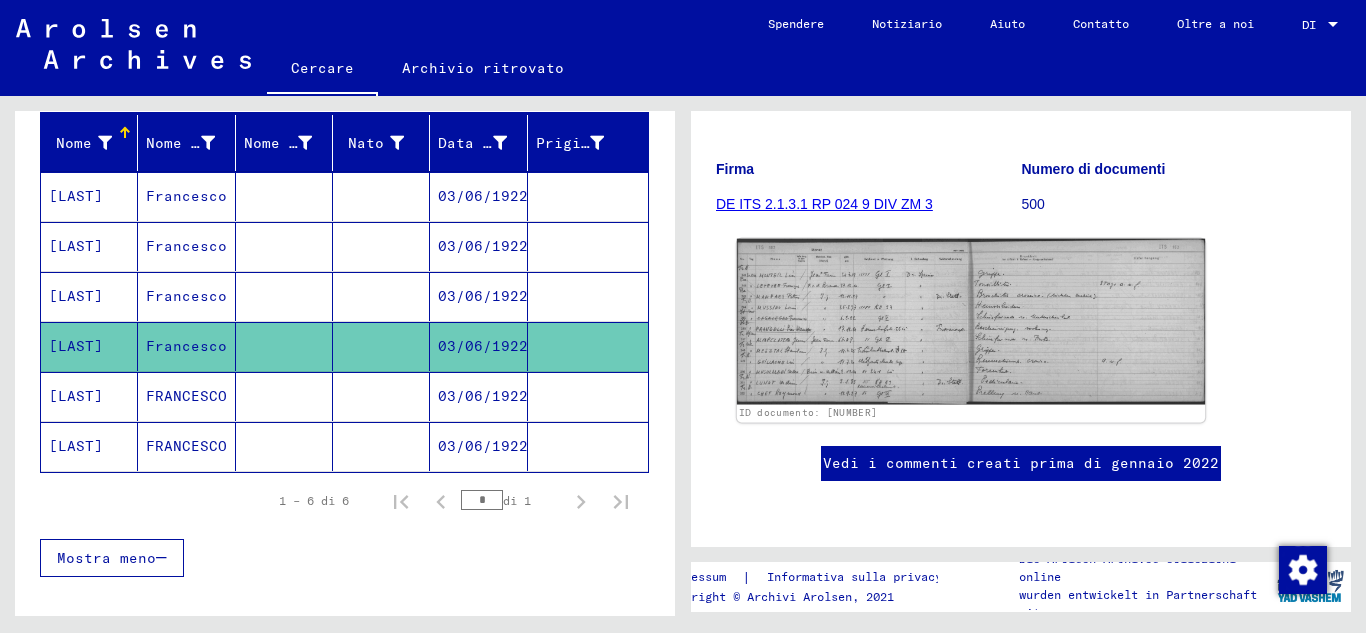 click 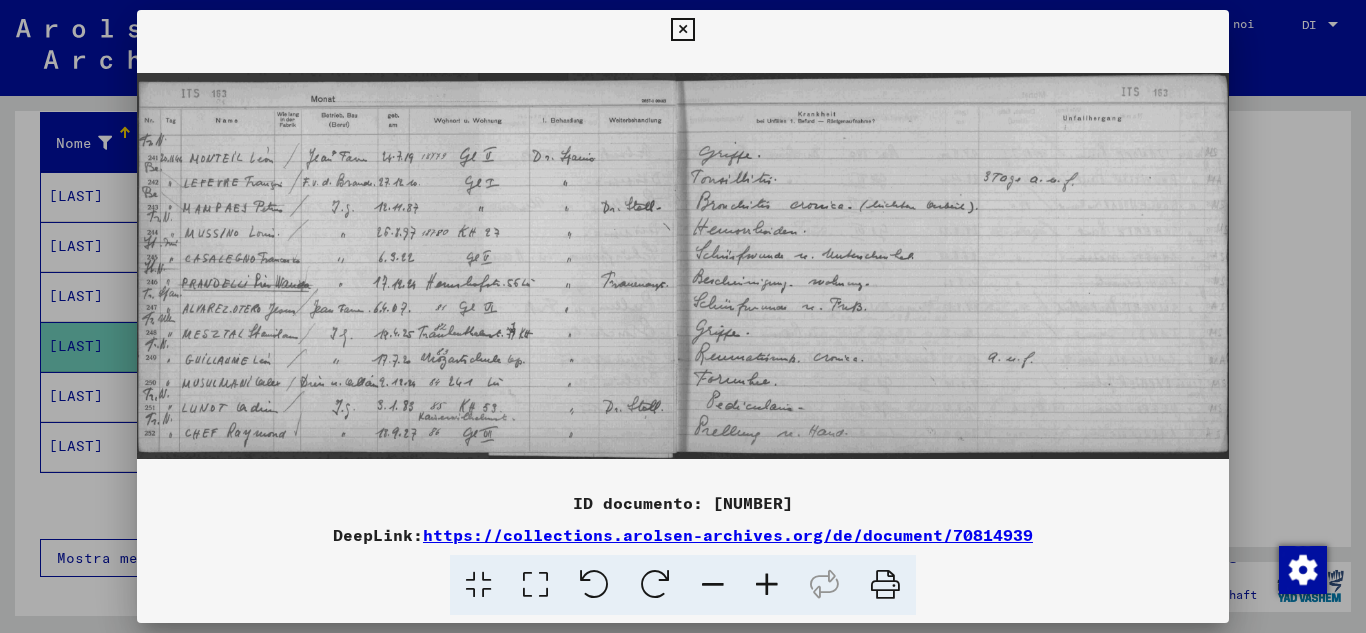 click at bounding box center [682, 30] 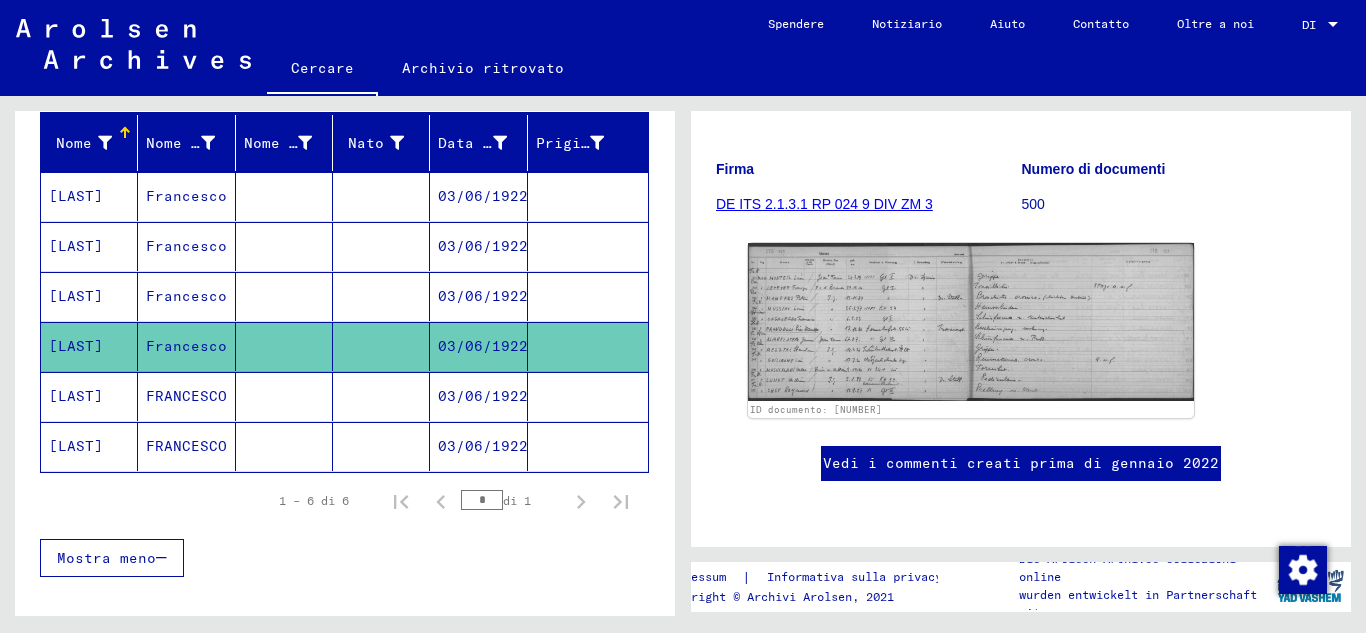 click on "FRANCESCO" at bounding box center [186, 446] 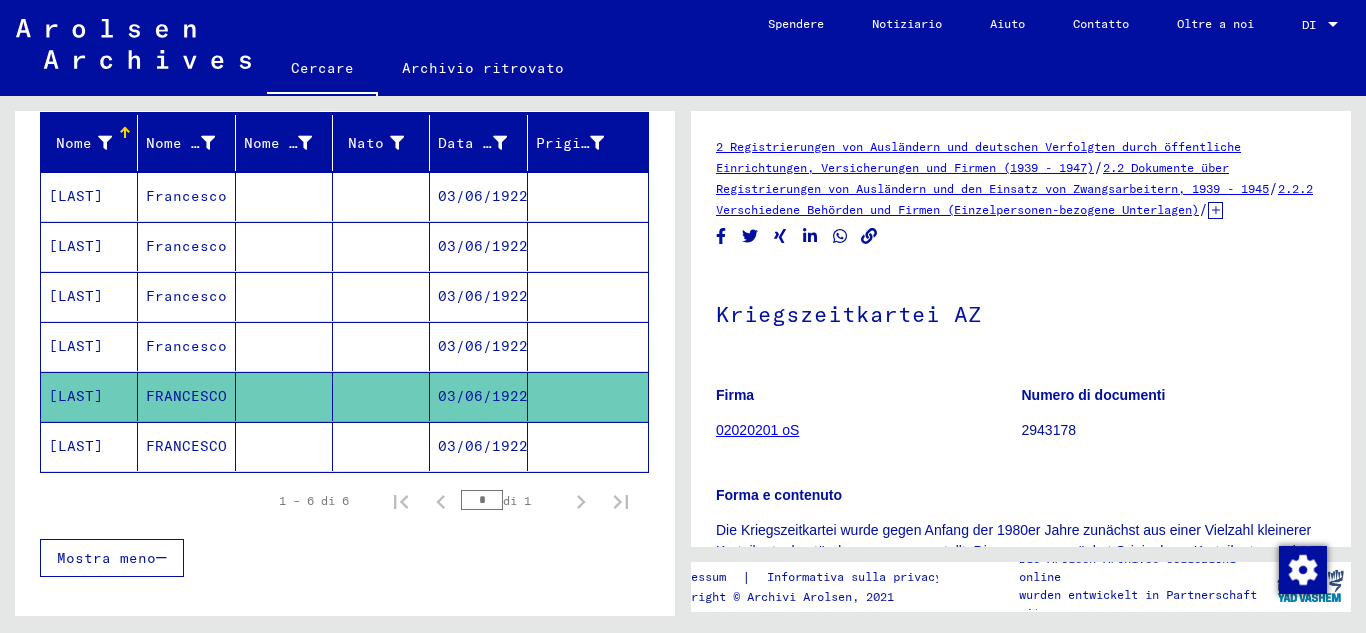 scroll, scrollTop: 0, scrollLeft: 0, axis: both 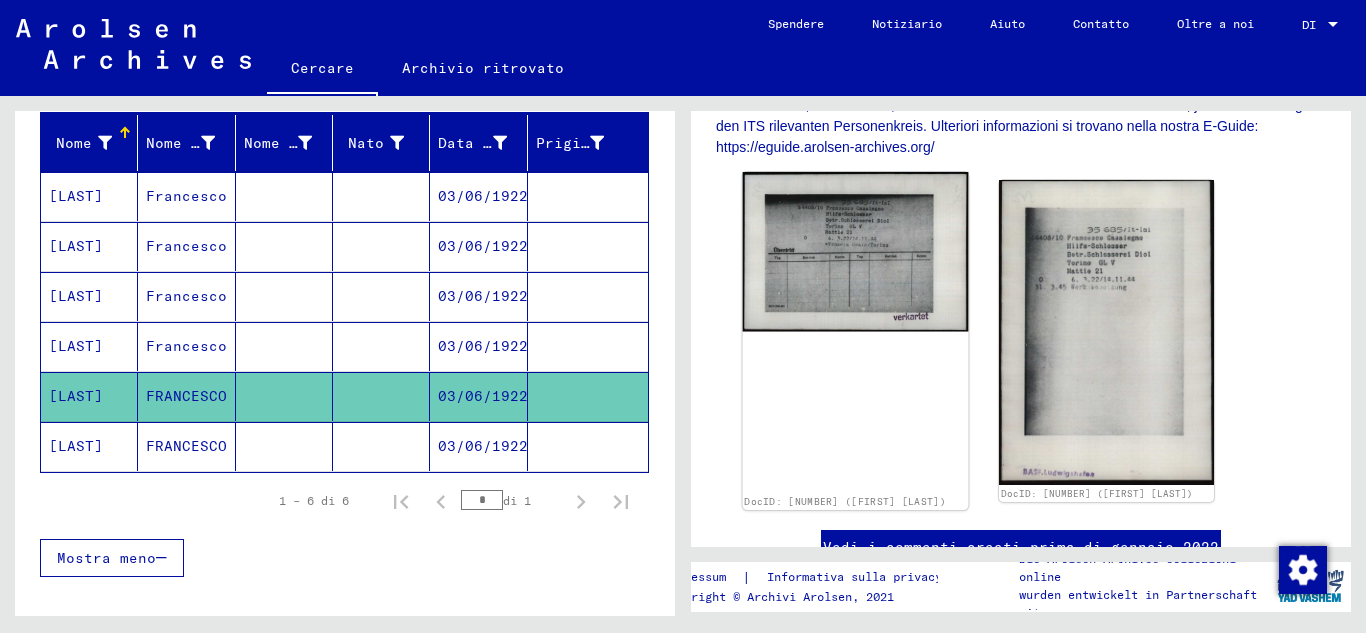 click 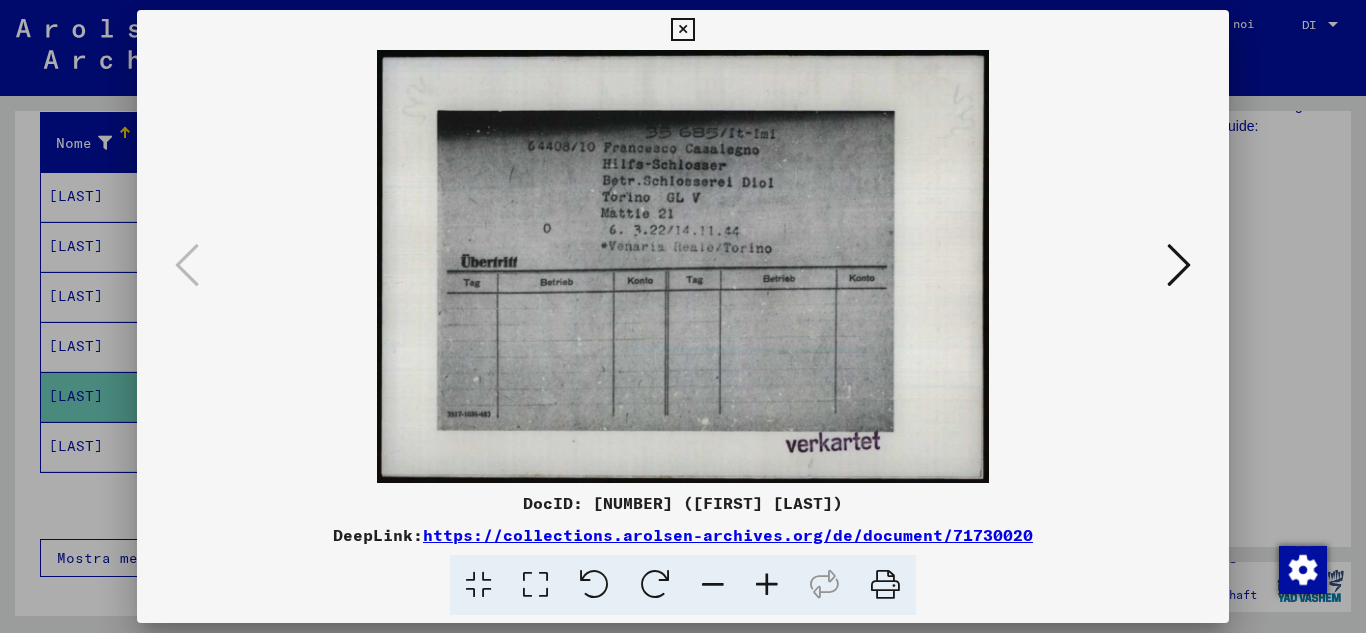 click at bounding box center (683, 266) 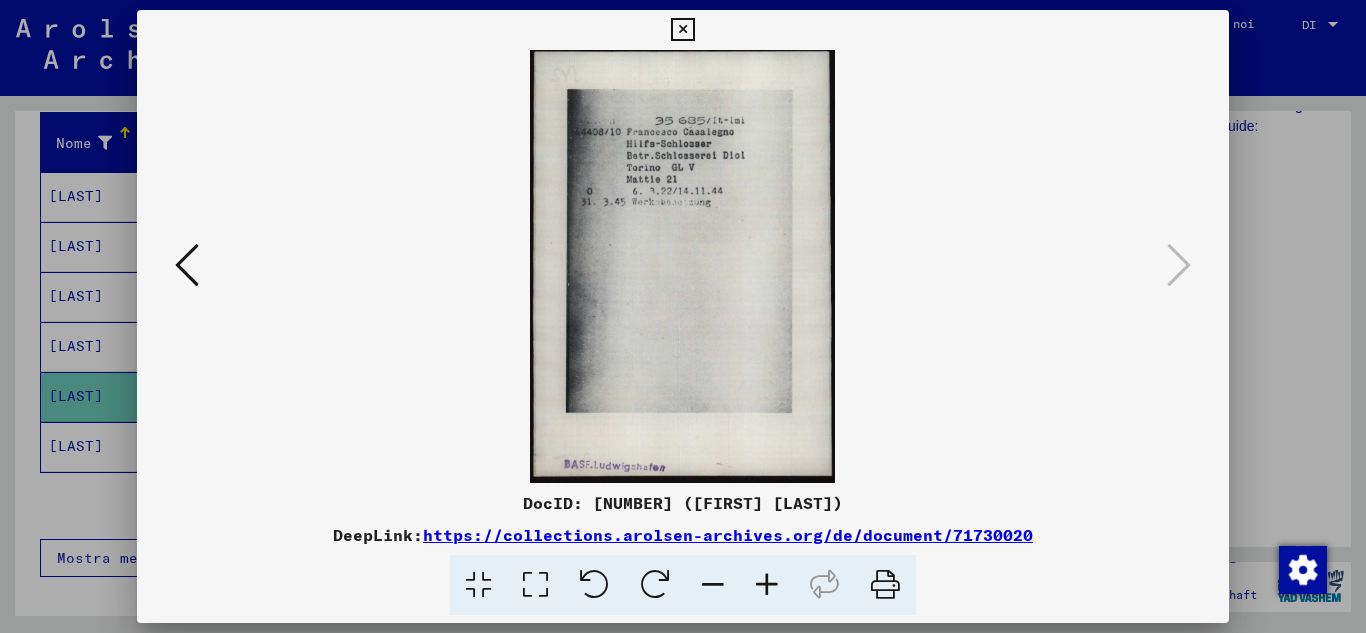 drag, startPoint x: 690, startPoint y: 27, endPoint x: 675, endPoint y: 32, distance: 15.811388 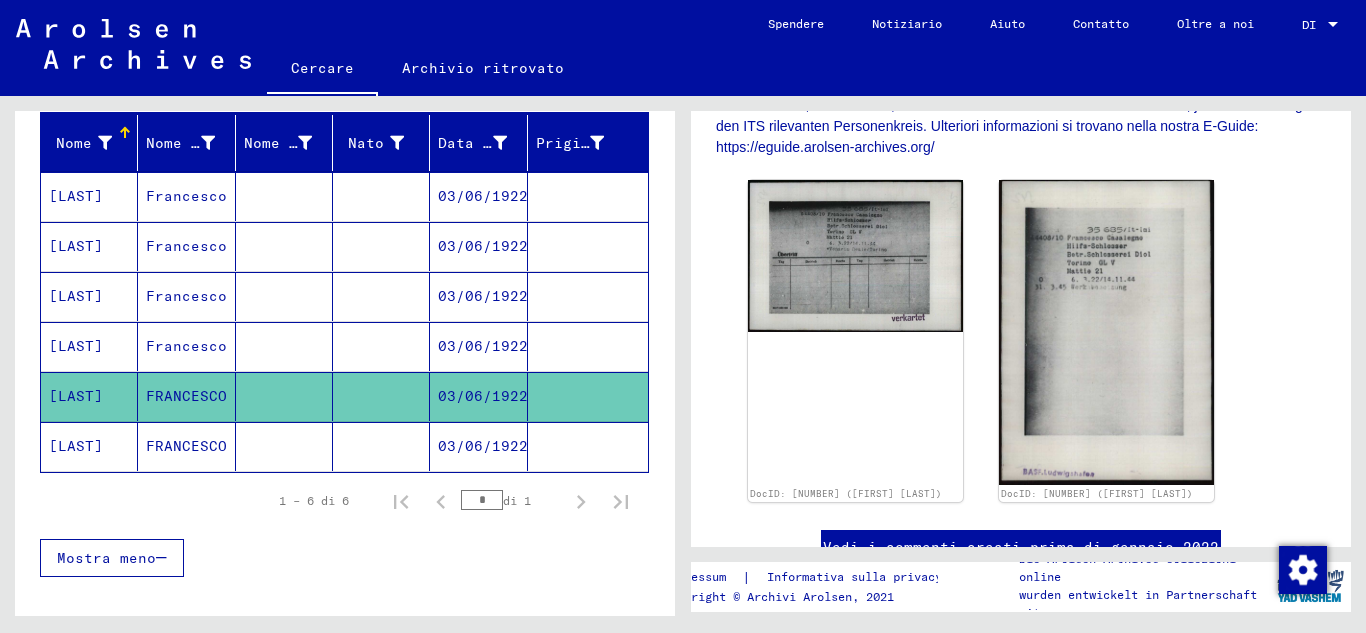 click on "FRANCESCO" 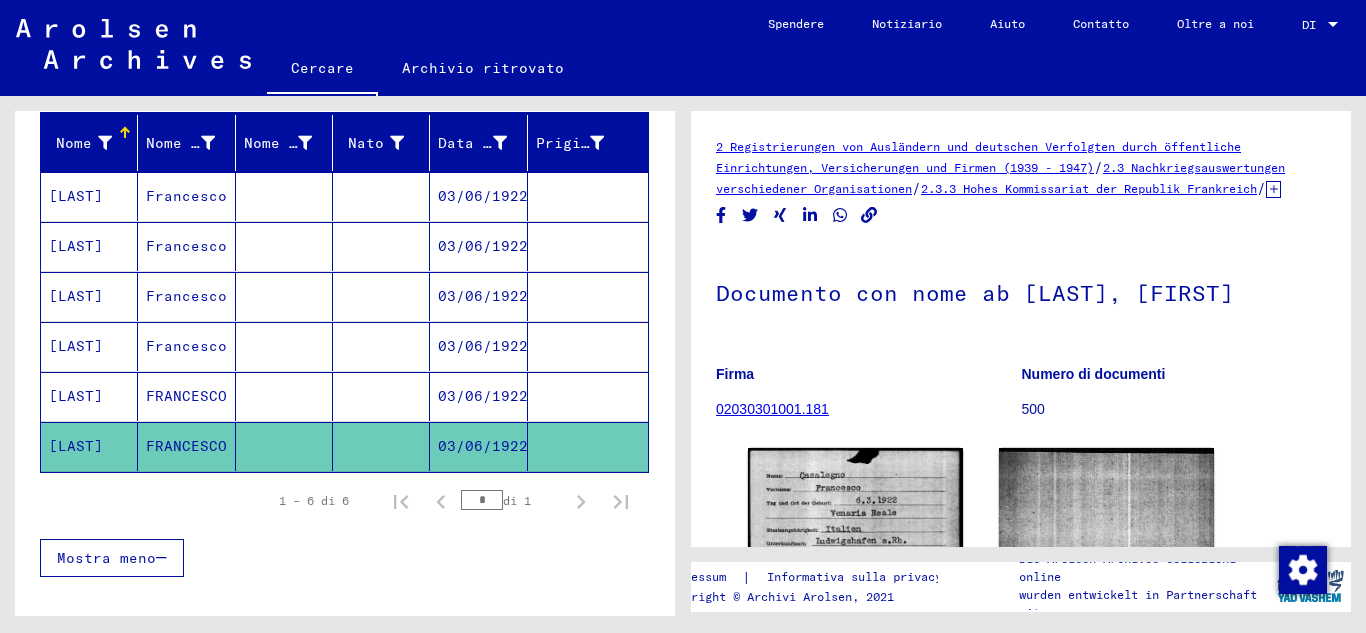 scroll, scrollTop: 0, scrollLeft: 0, axis: both 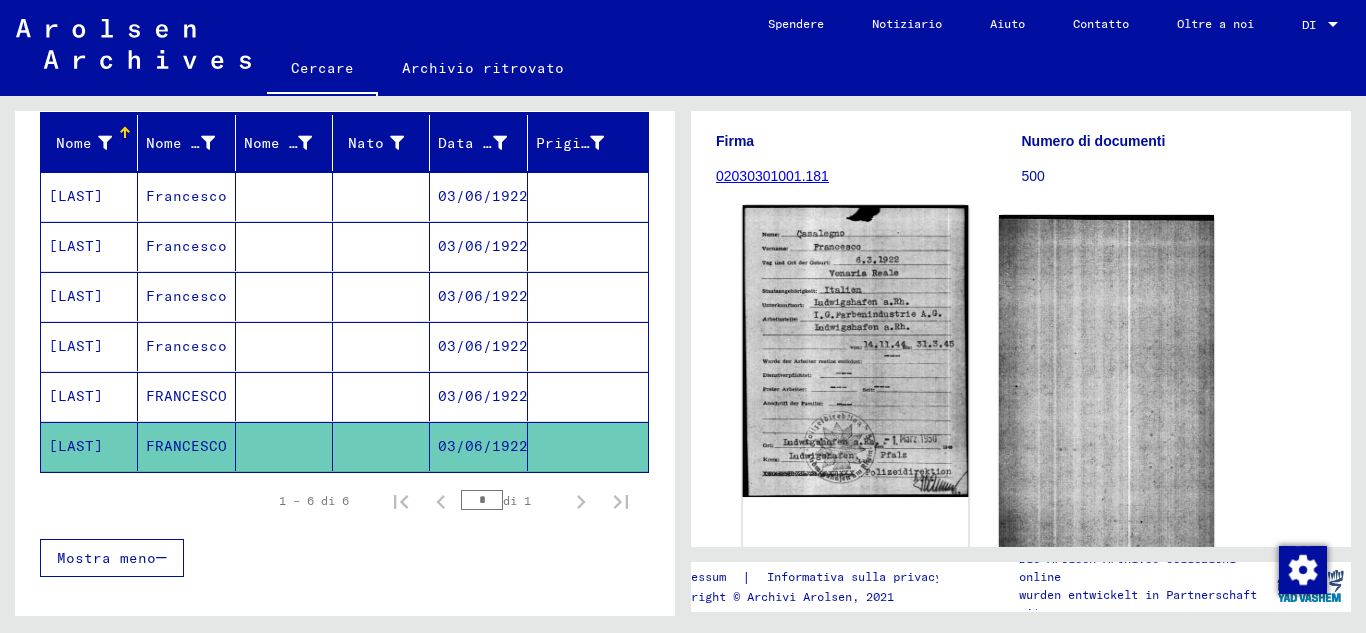 click 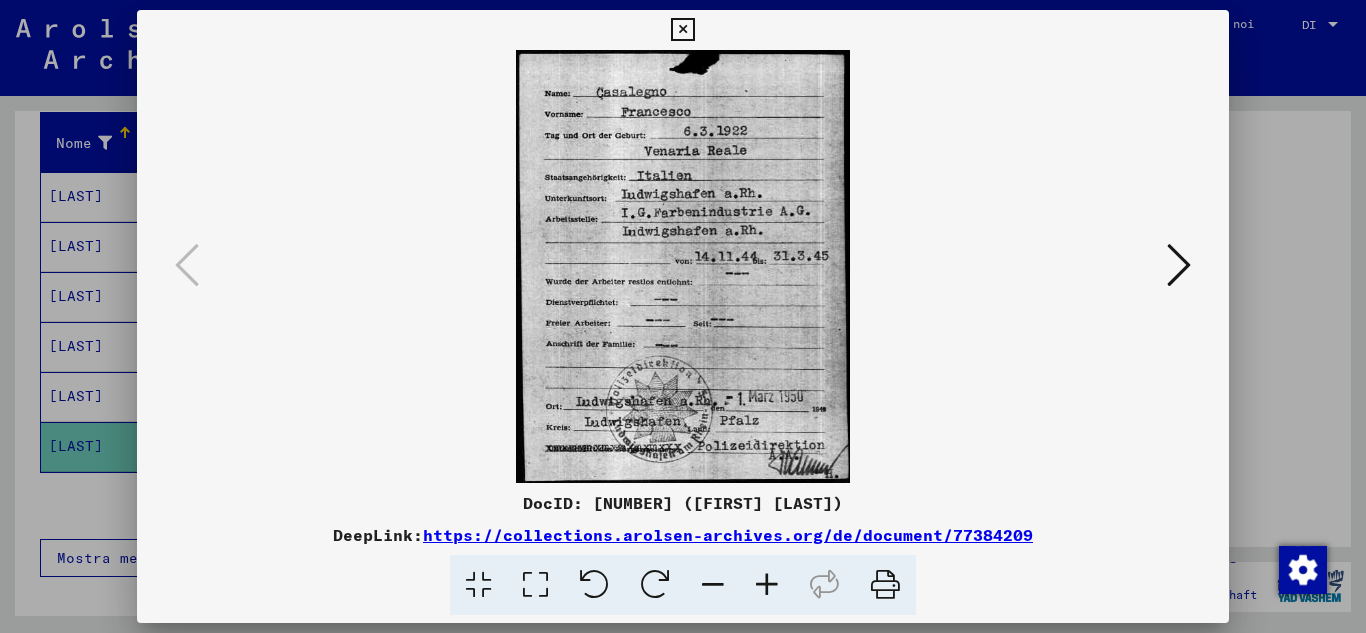 drag, startPoint x: 647, startPoint y: 319, endPoint x: 559, endPoint y: 476, distance: 179.98056 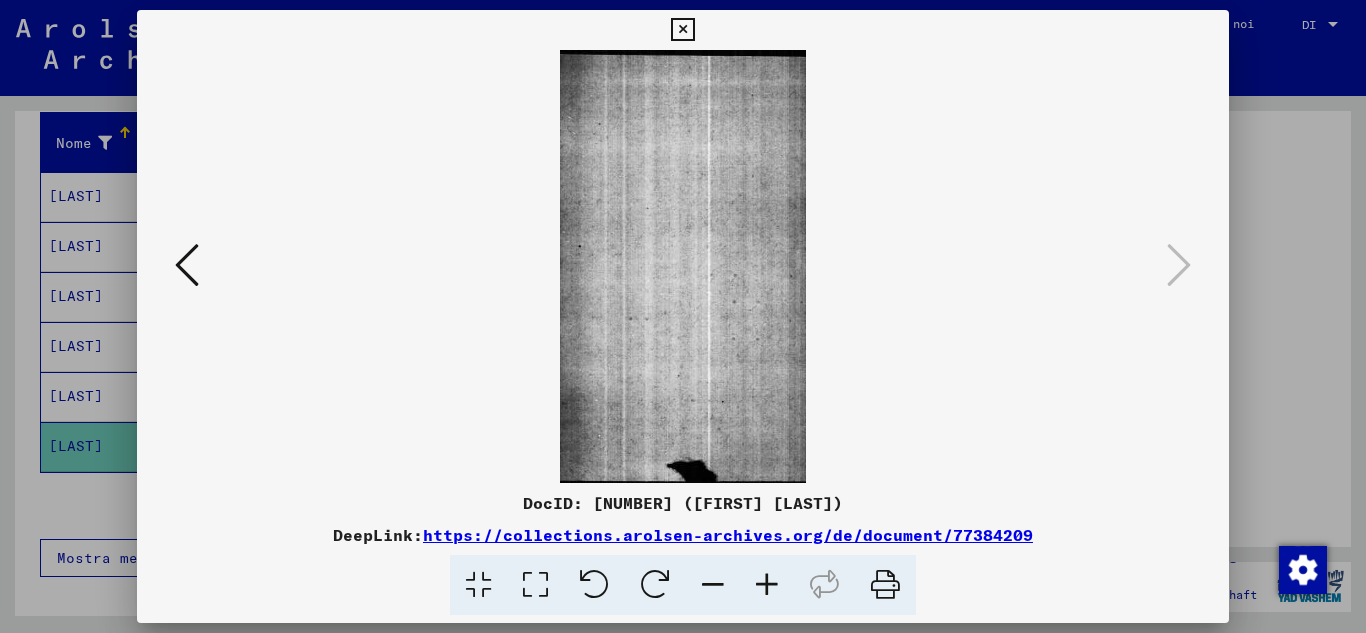 click at bounding box center [682, 30] 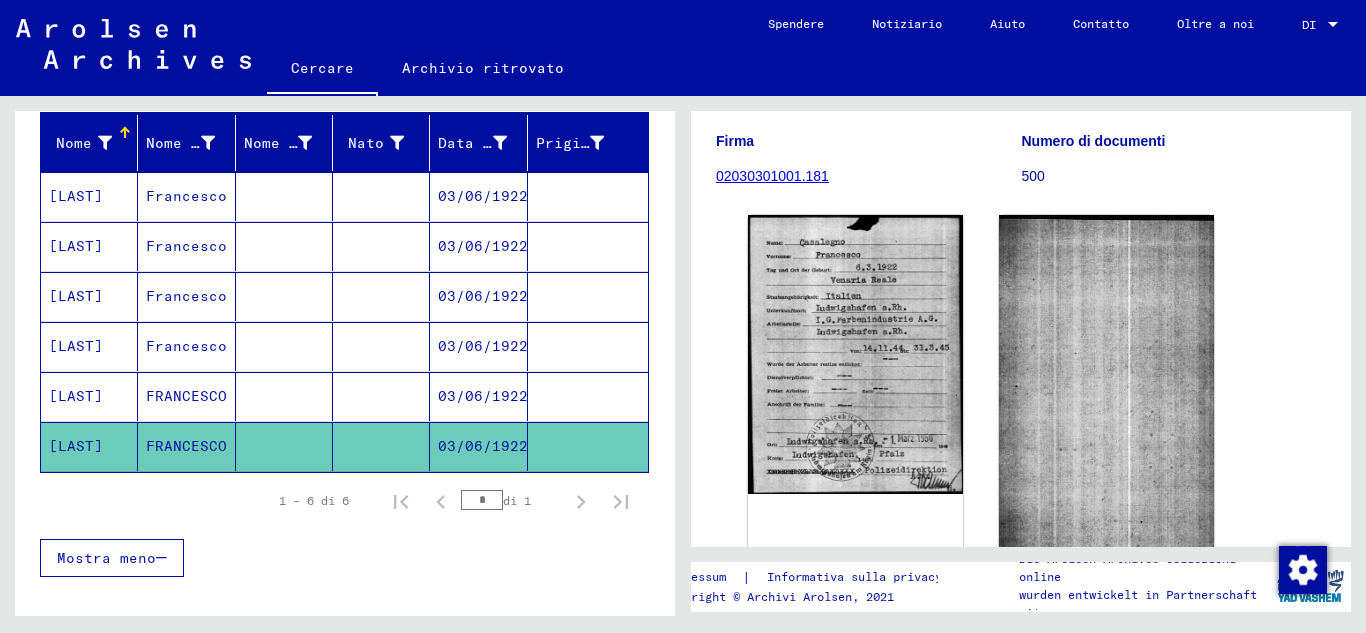 click on "Francesco" at bounding box center [186, 246] 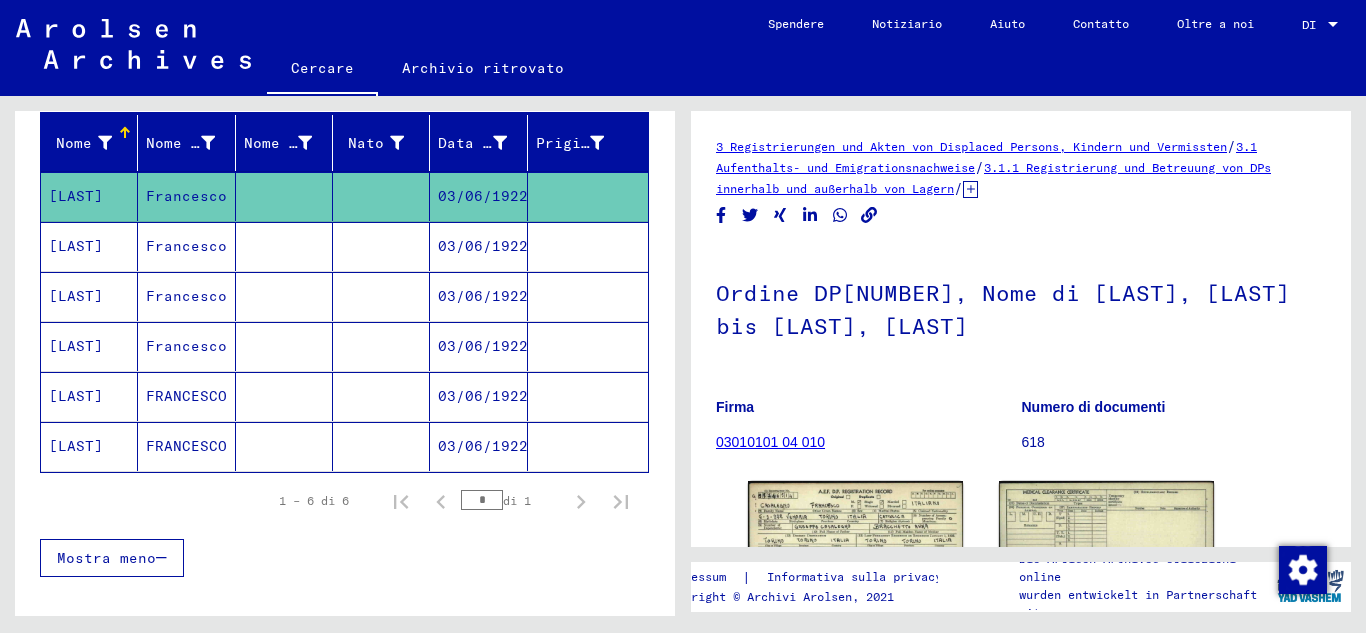 scroll, scrollTop: 0, scrollLeft: 0, axis: both 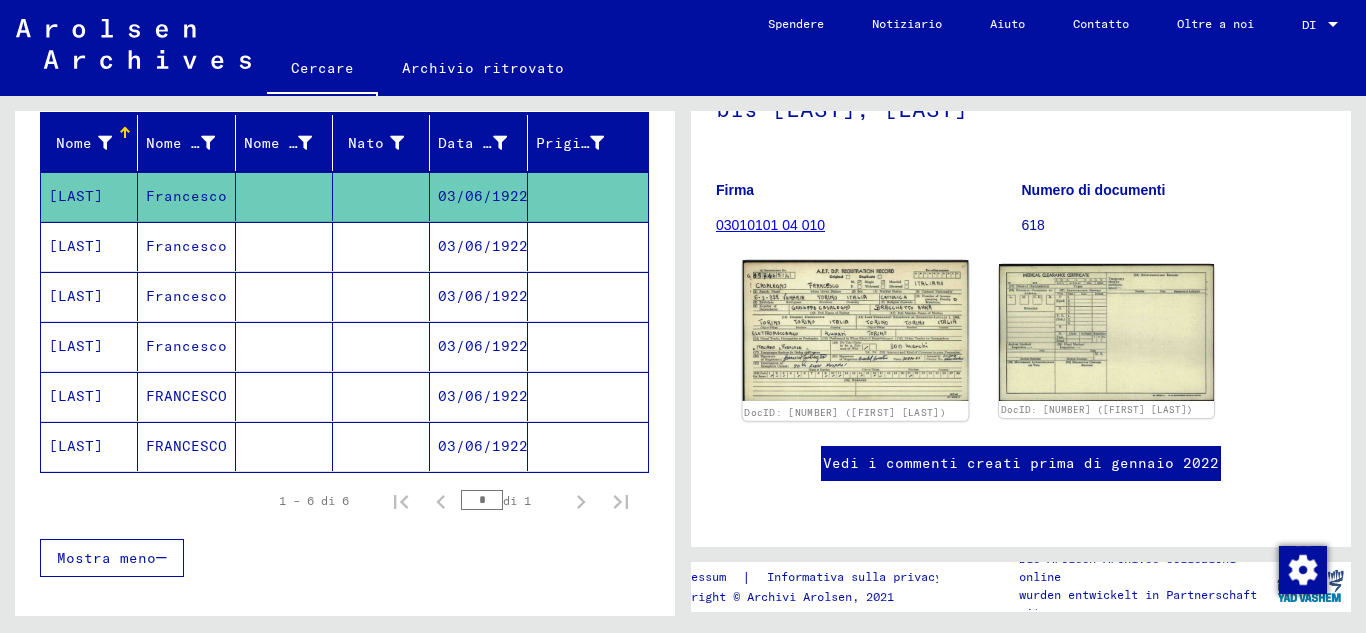 click 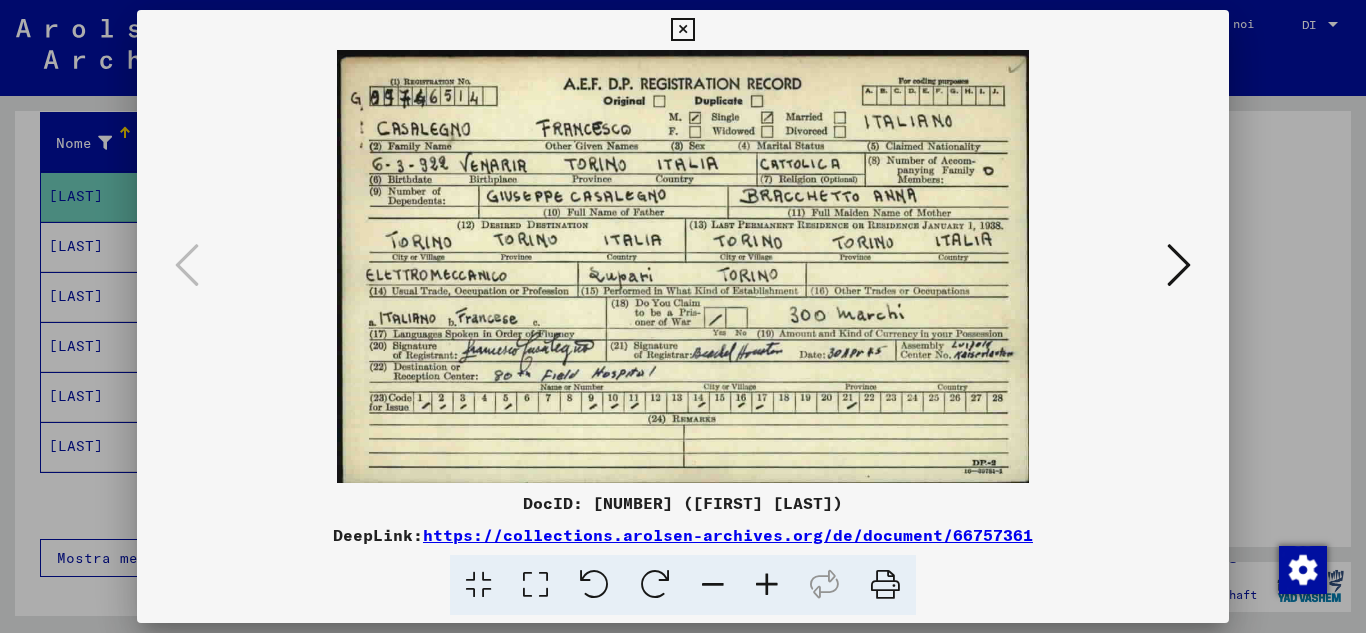 click at bounding box center [1179, 265] 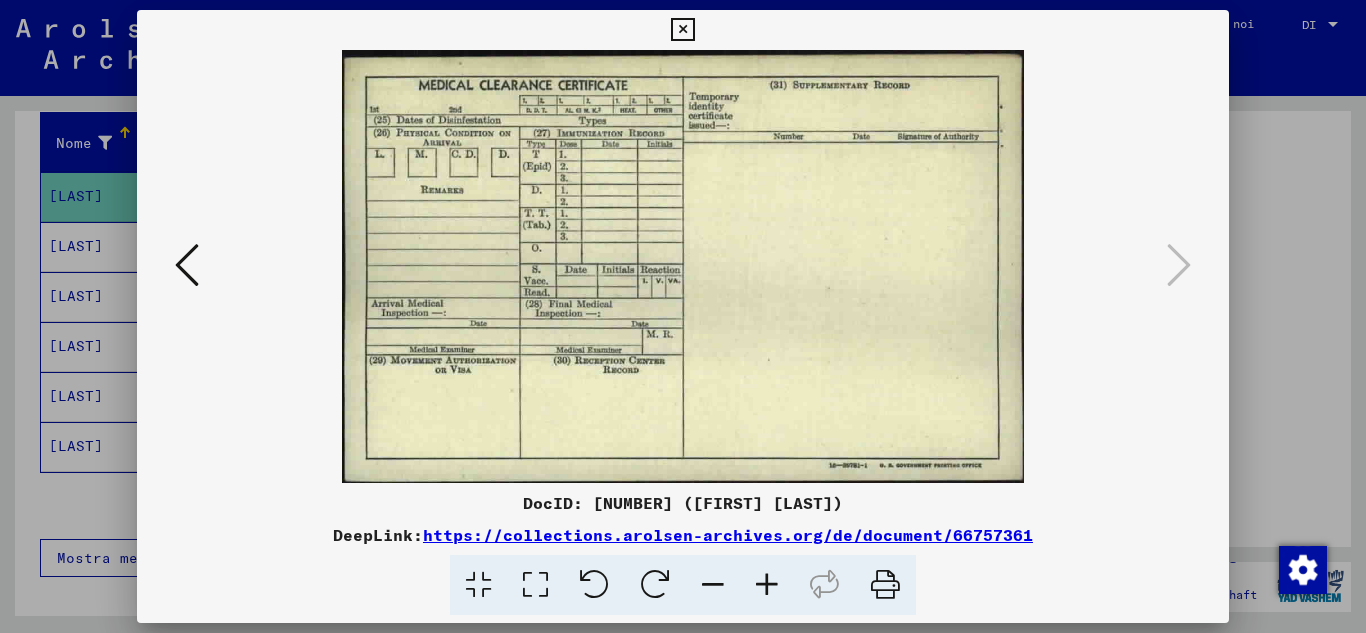 click at bounding box center (683, 266) 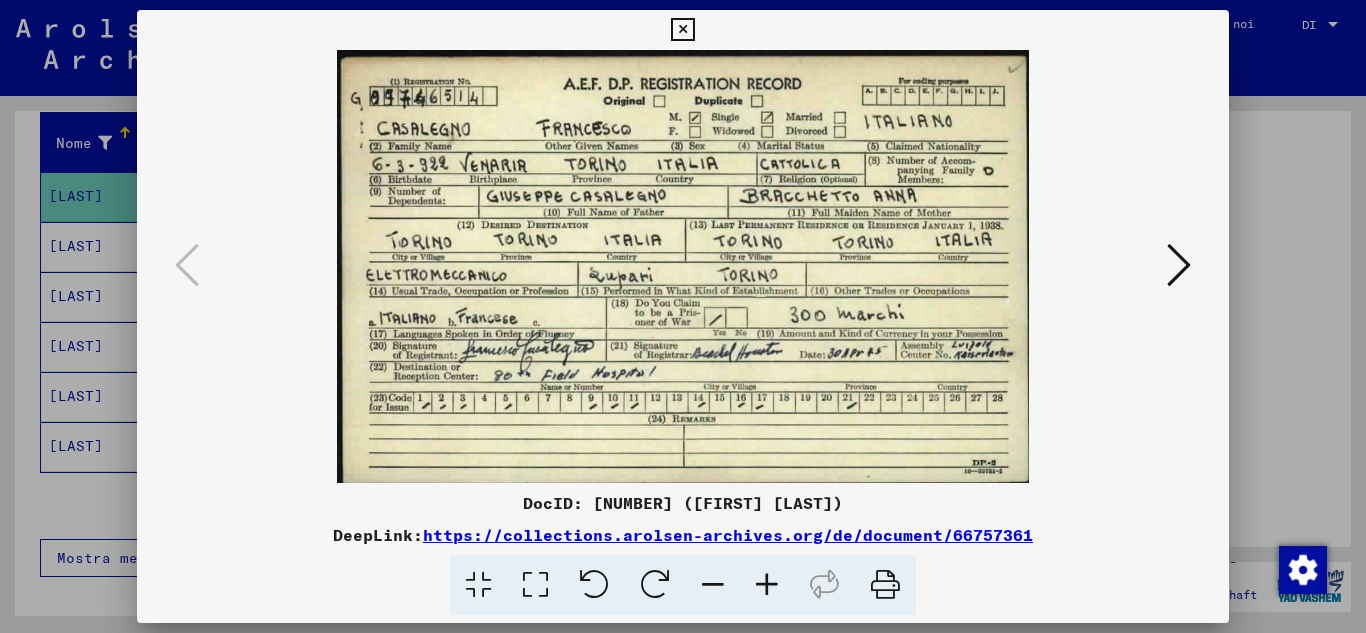 click at bounding box center [1179, 265] 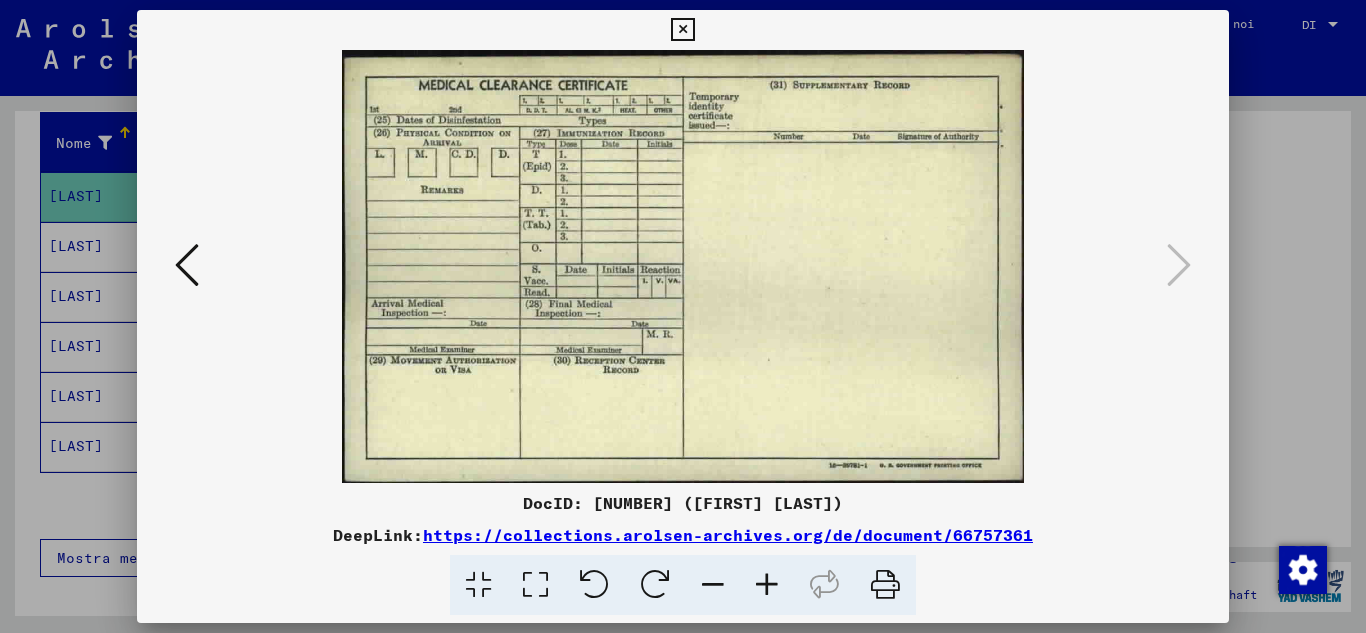 click at bounding box center [682, 30] 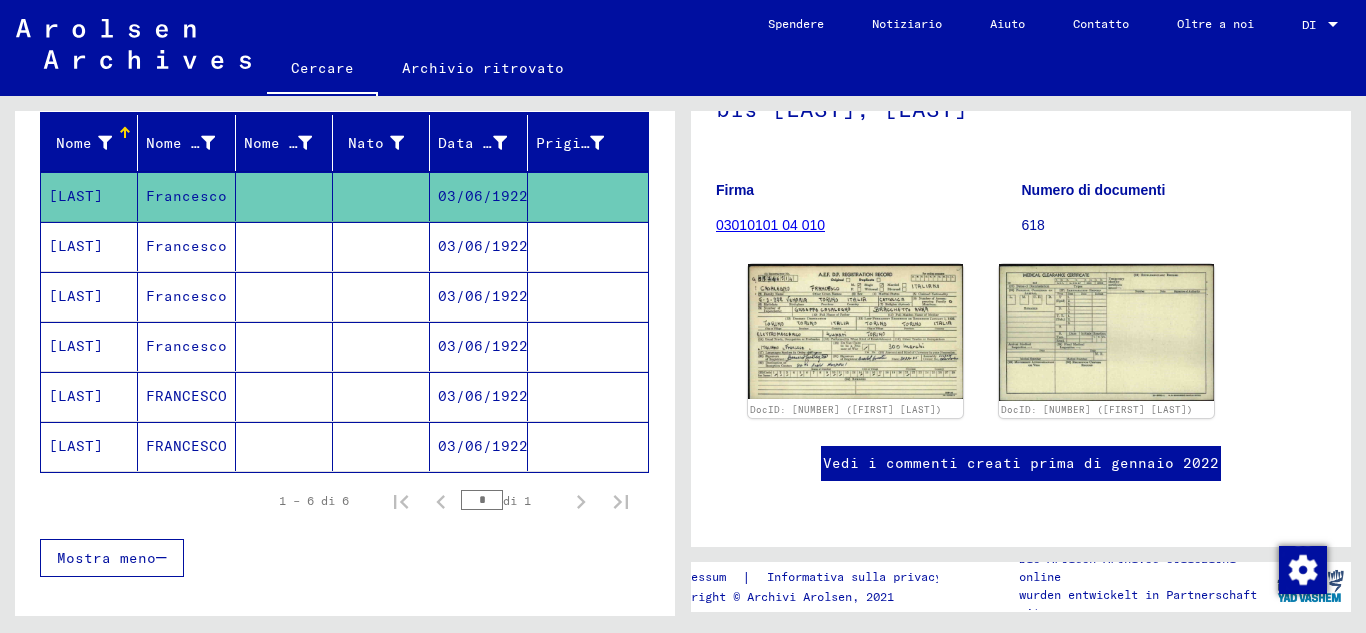 click on "Francesco" at bounding box center (186, 296) 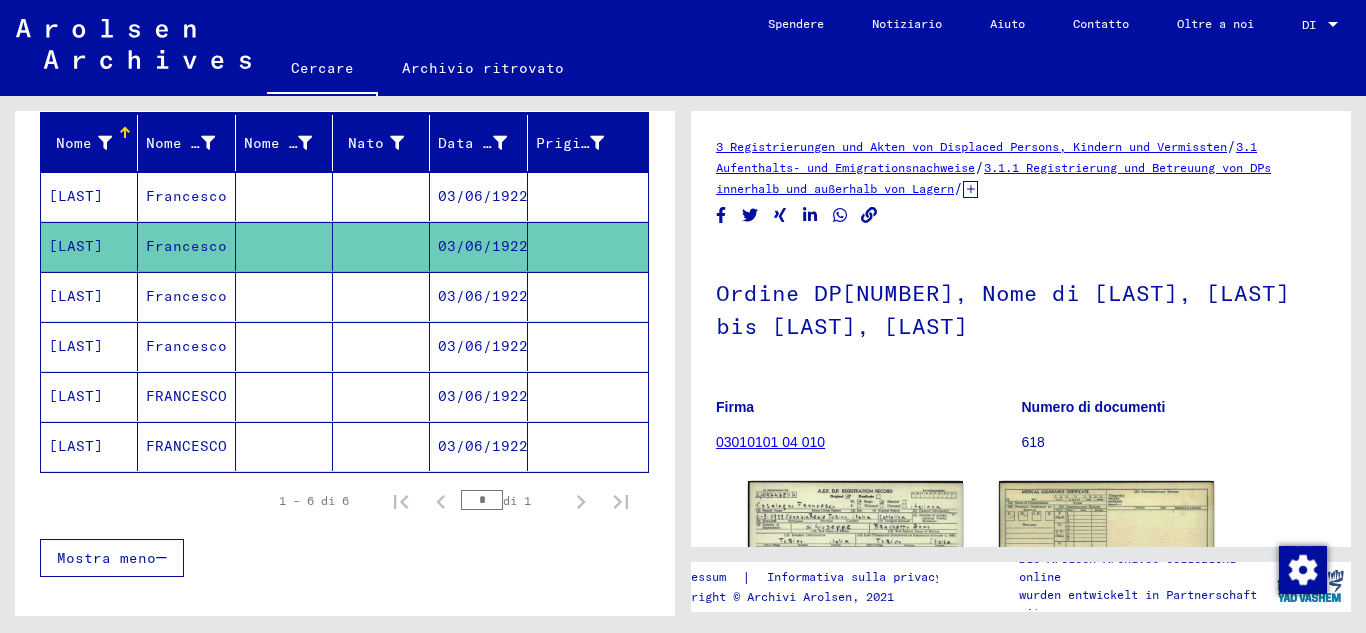 scroll, scrollTop: 0, scrollLeft: 0, axis: both 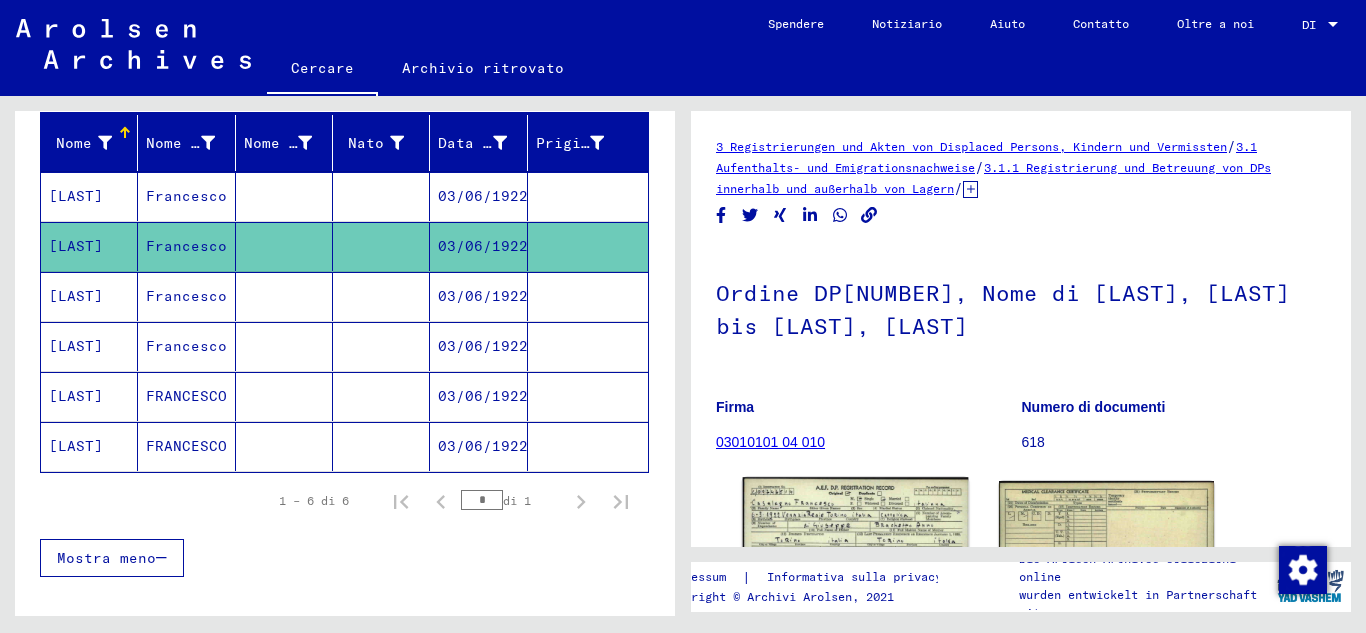 click 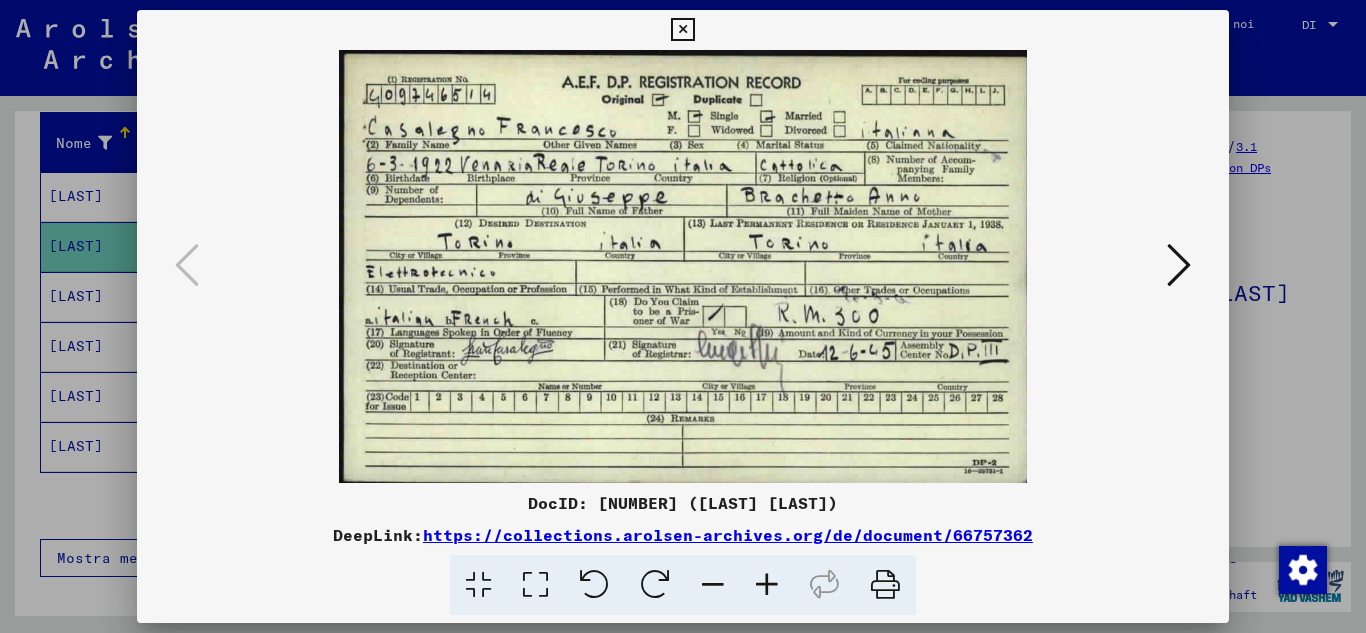 drag, startPoint x: 499, startPoint y: 504, endPoint x: 646, endPoint y: 508, distance: 147.05441 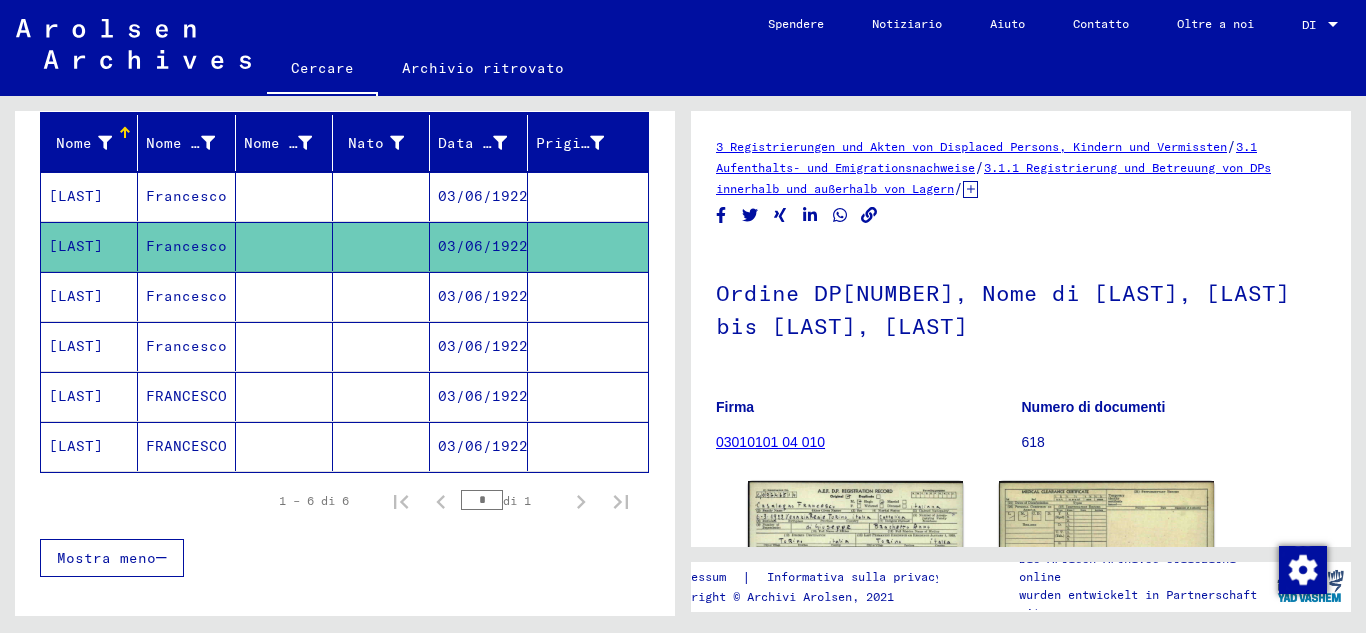 click on "Francesco" at bounding box center (186, 346) 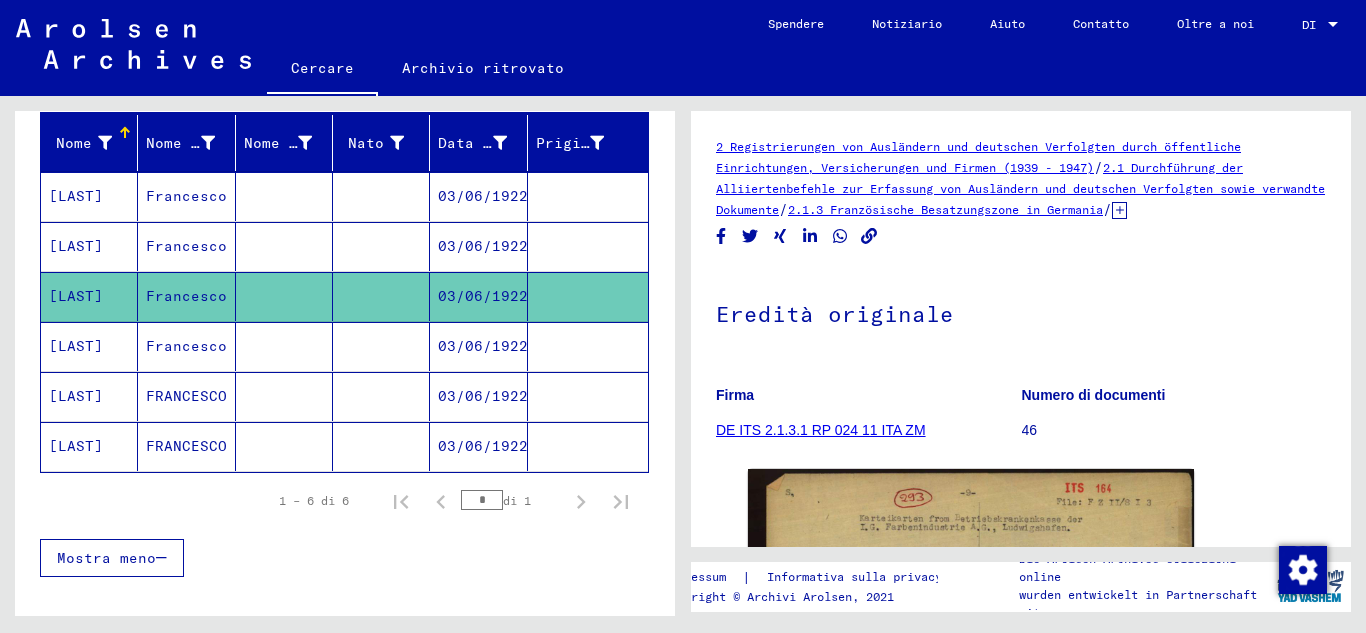 scroll, scrollTop: 0, scrollLeft: 0, axis: both 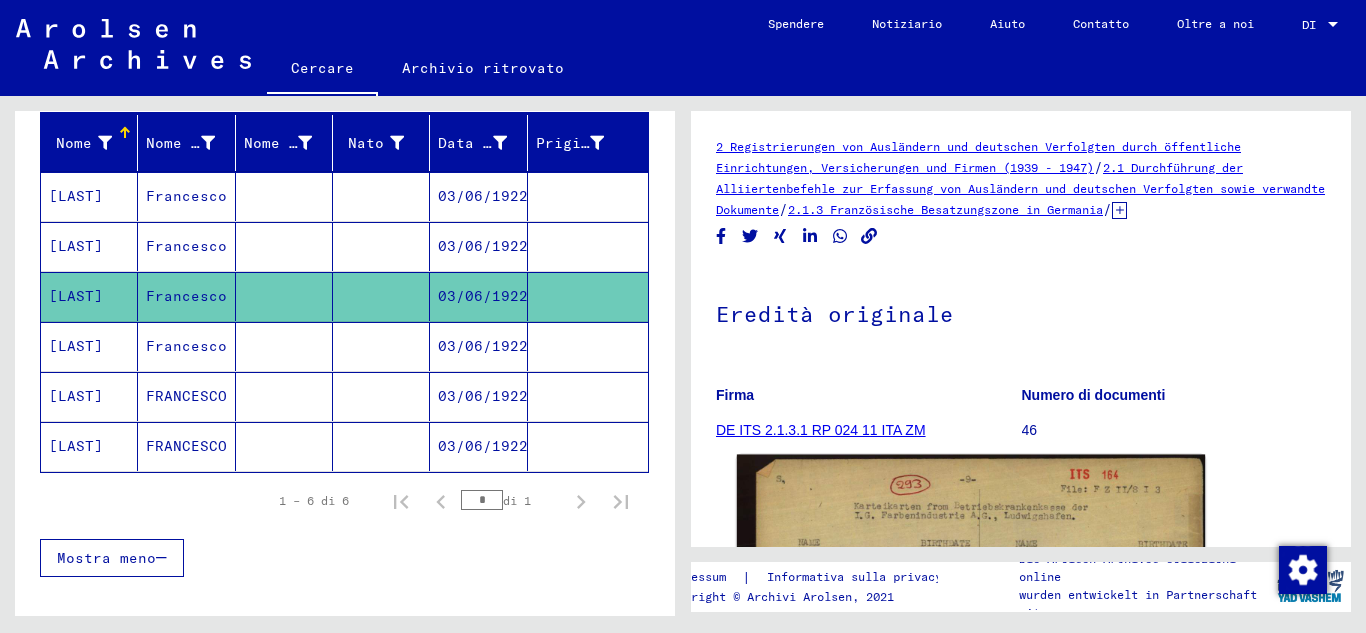 click 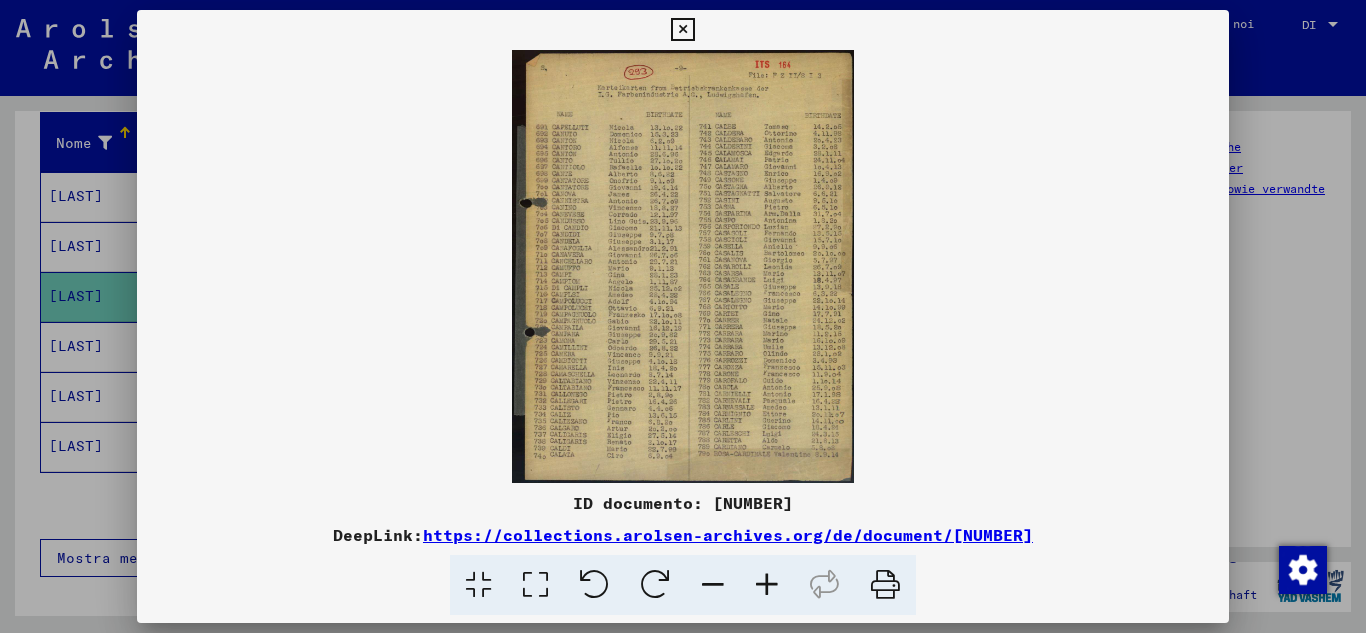 drag, startPoint x: 557, startPoint y: 501, endPoint x: 837, endPoint y: 502, distance: 280.0018 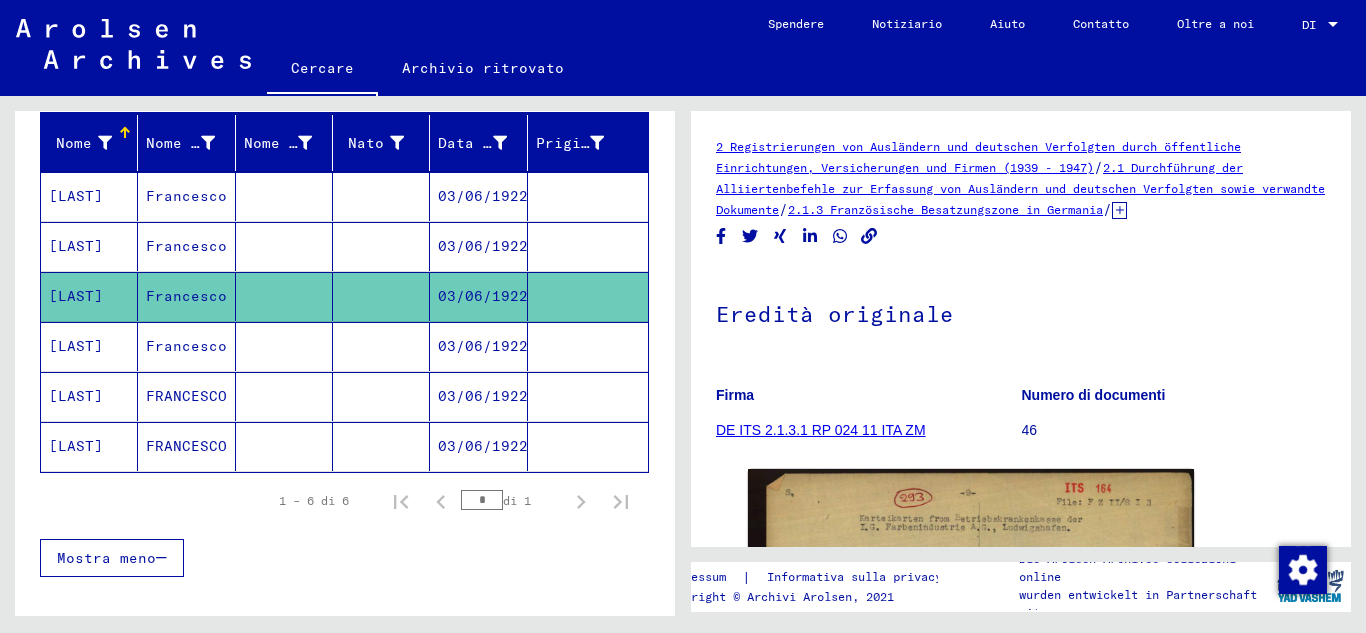 click on "Francesco" at bounding box center (186, 396) 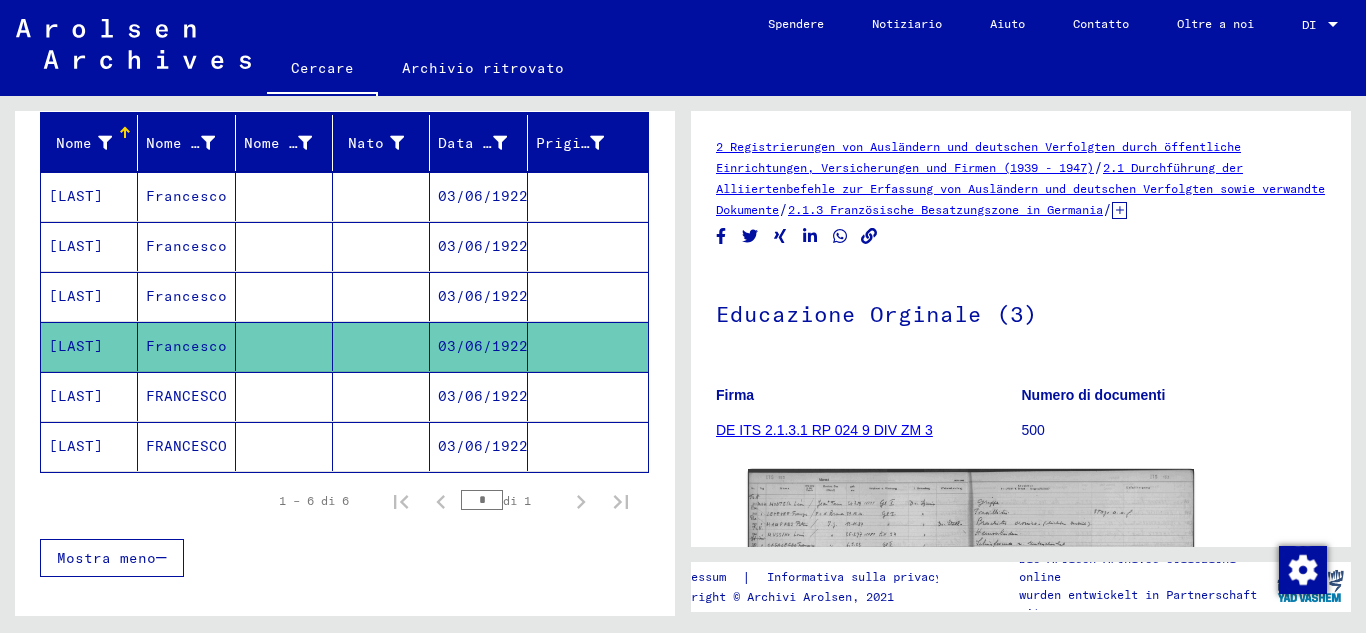 scroll, scrollTop: 0, scrollLeft: 0, axis: both 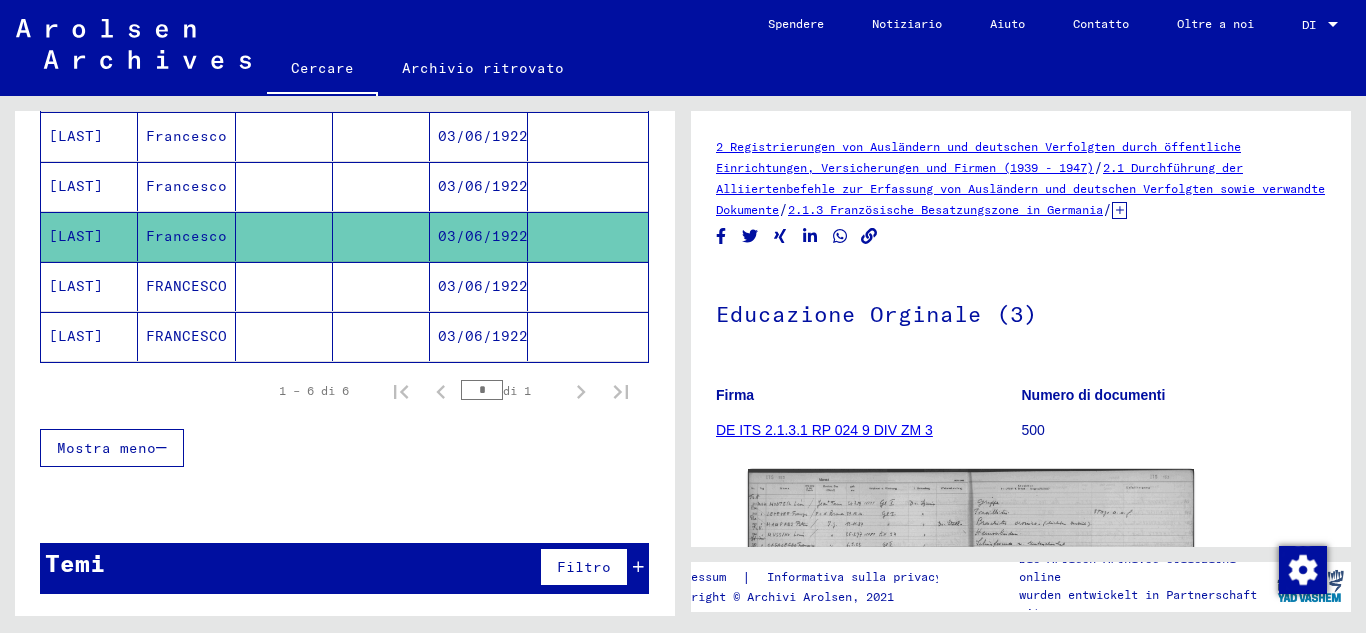 click on "FRANCESCO" at bounding box center [186, 336] 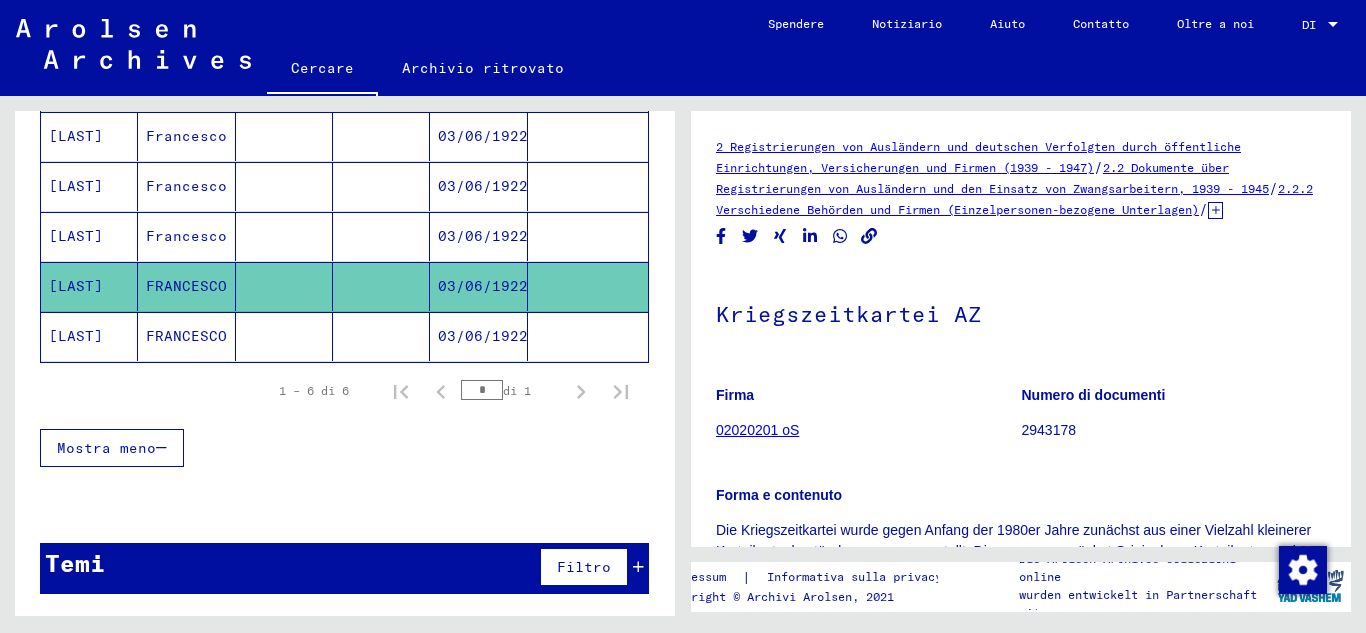 scroll, scrollTop: 0, scrollLeft: 0, axis: both 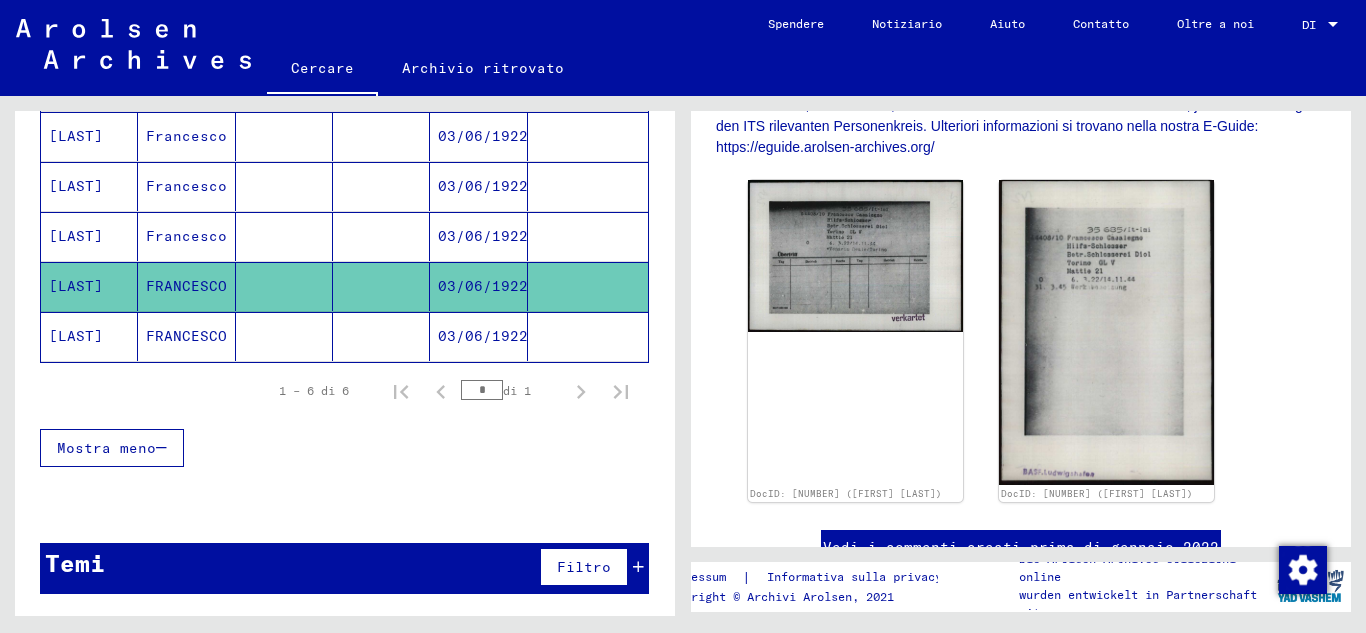 click on "FRANCESCO" 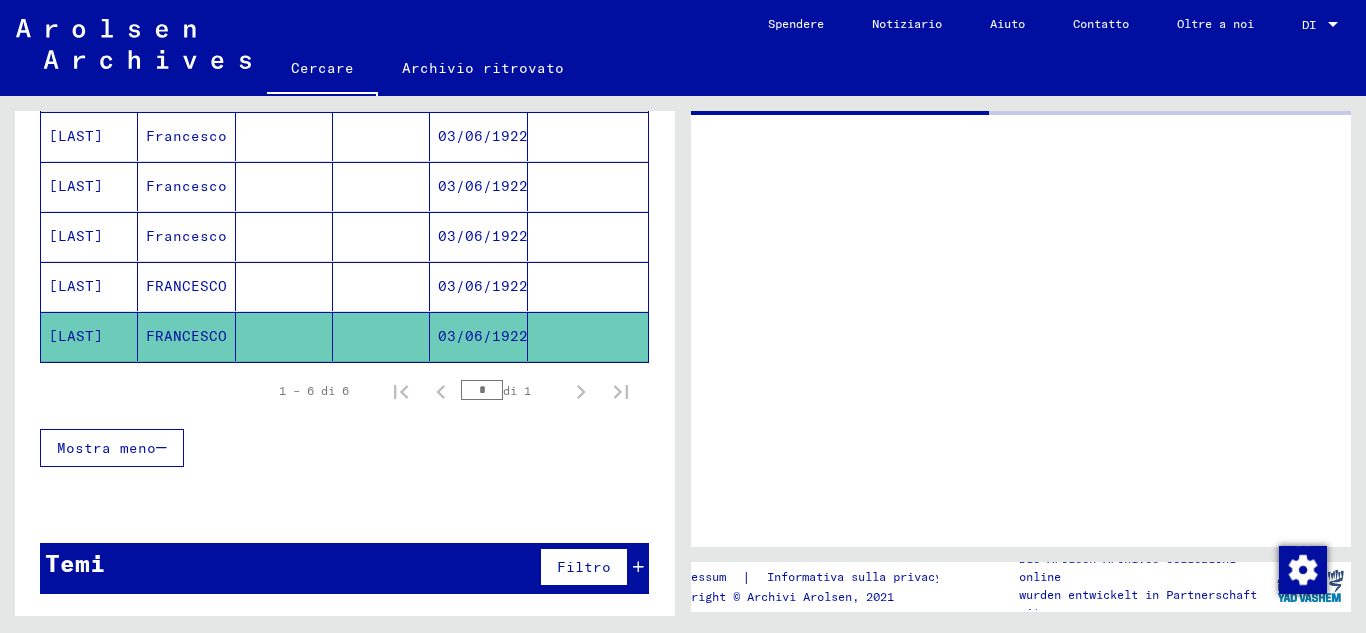 scroll, scrollTop: 0, scrollLeft: 0, axis: both 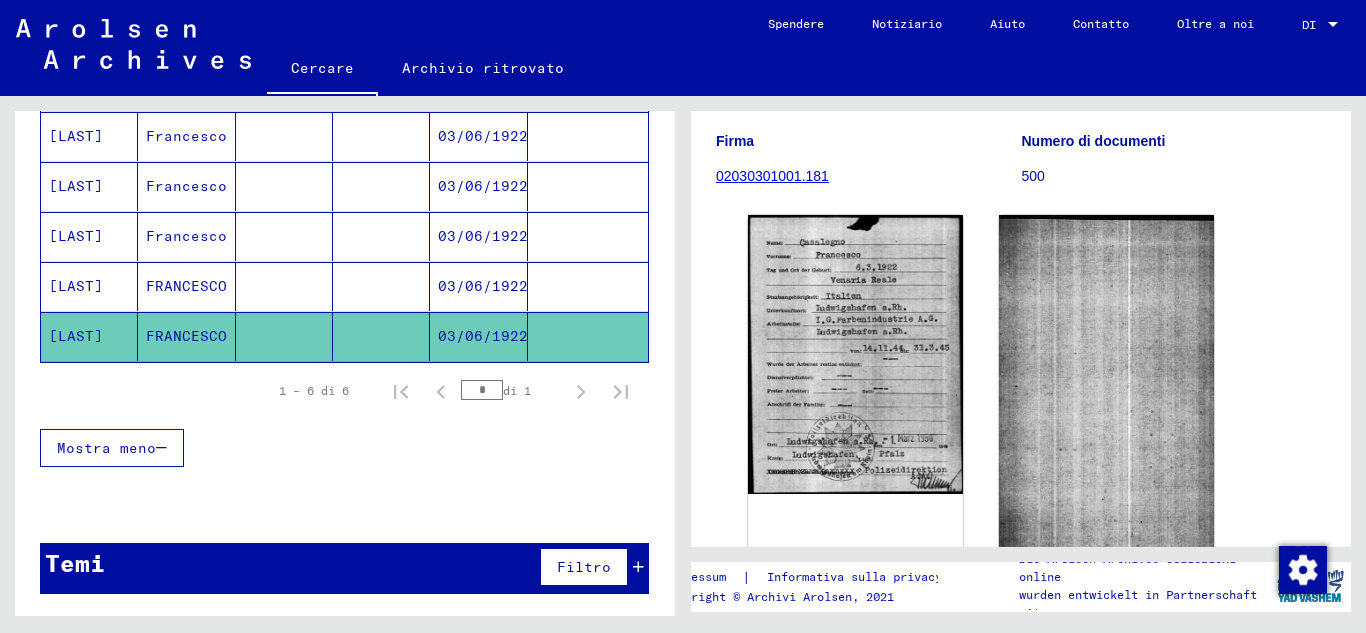 click on "FRANCESCO" at bounding box center (186, 336) 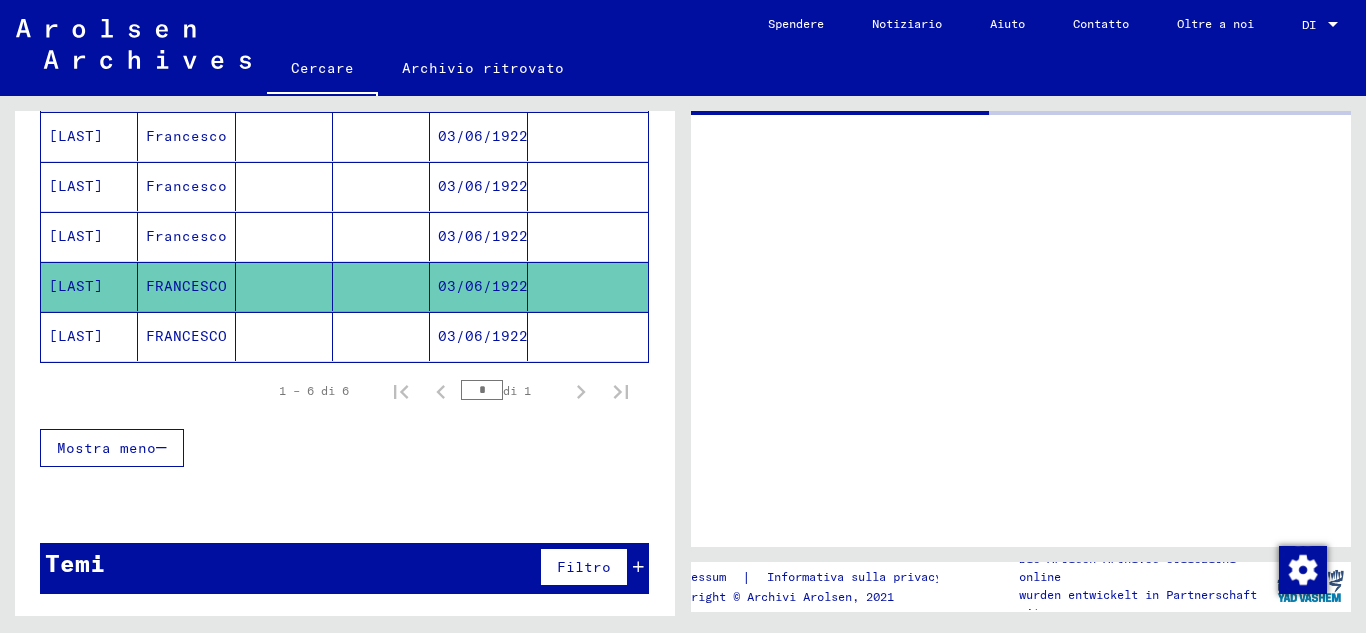 scroll, scrollTop: 0, scrollLeft: 0, axis: both 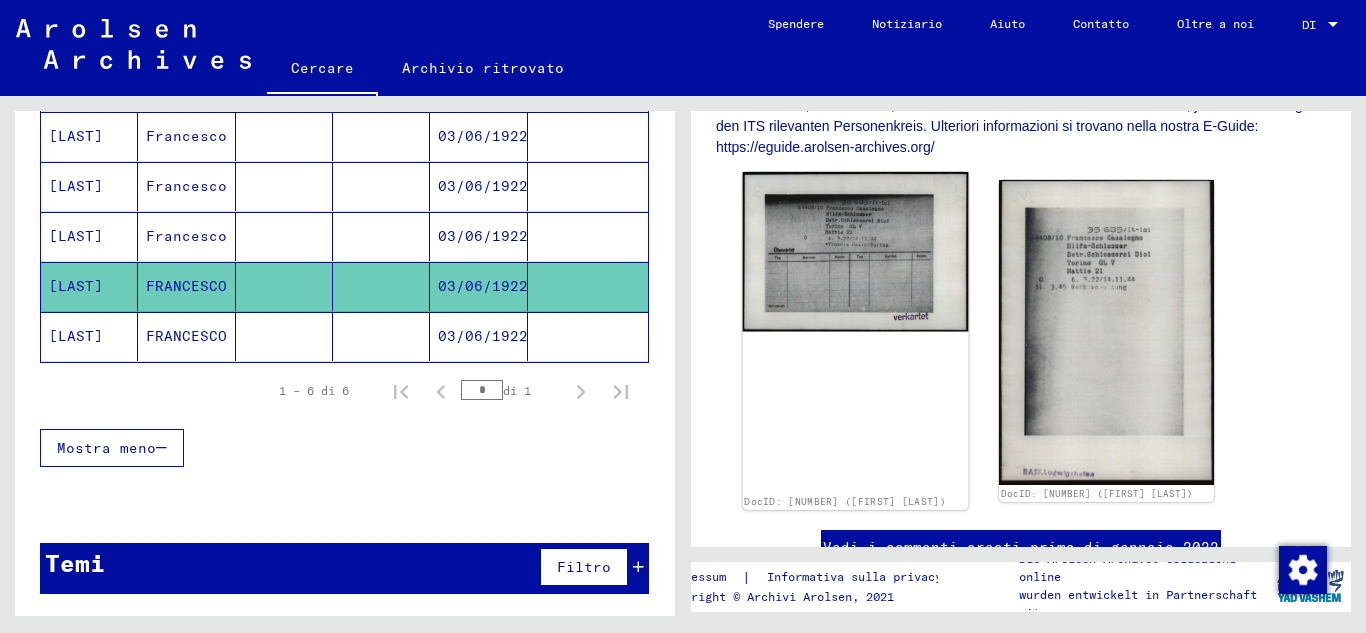 click 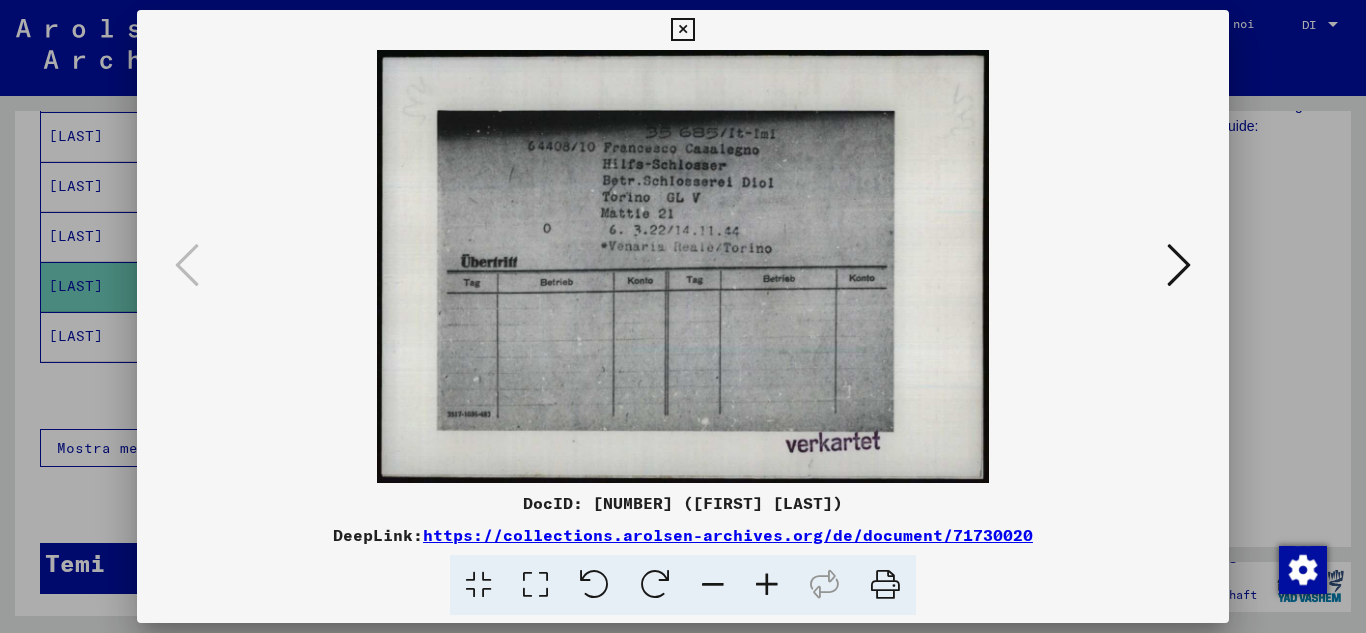 click on "DocID: [NUMBER] ([FIRST] [LAST])" at bounding box center [683, 503] 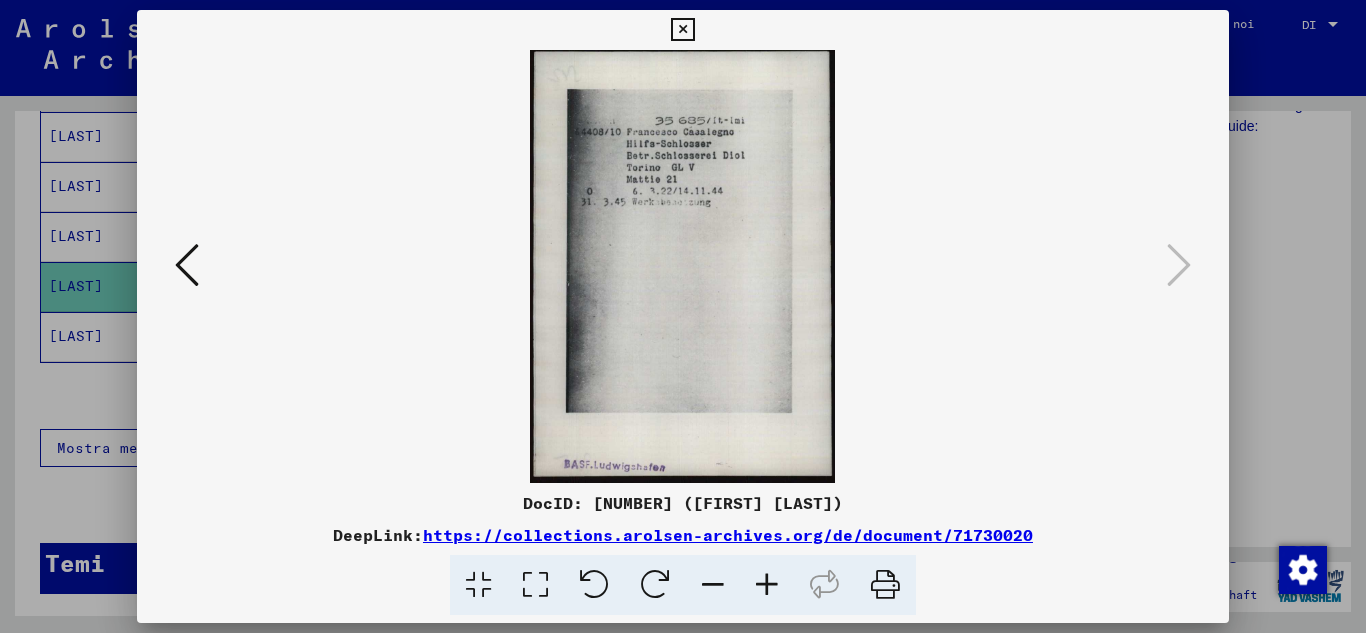 click at bounding box center (682, 30) 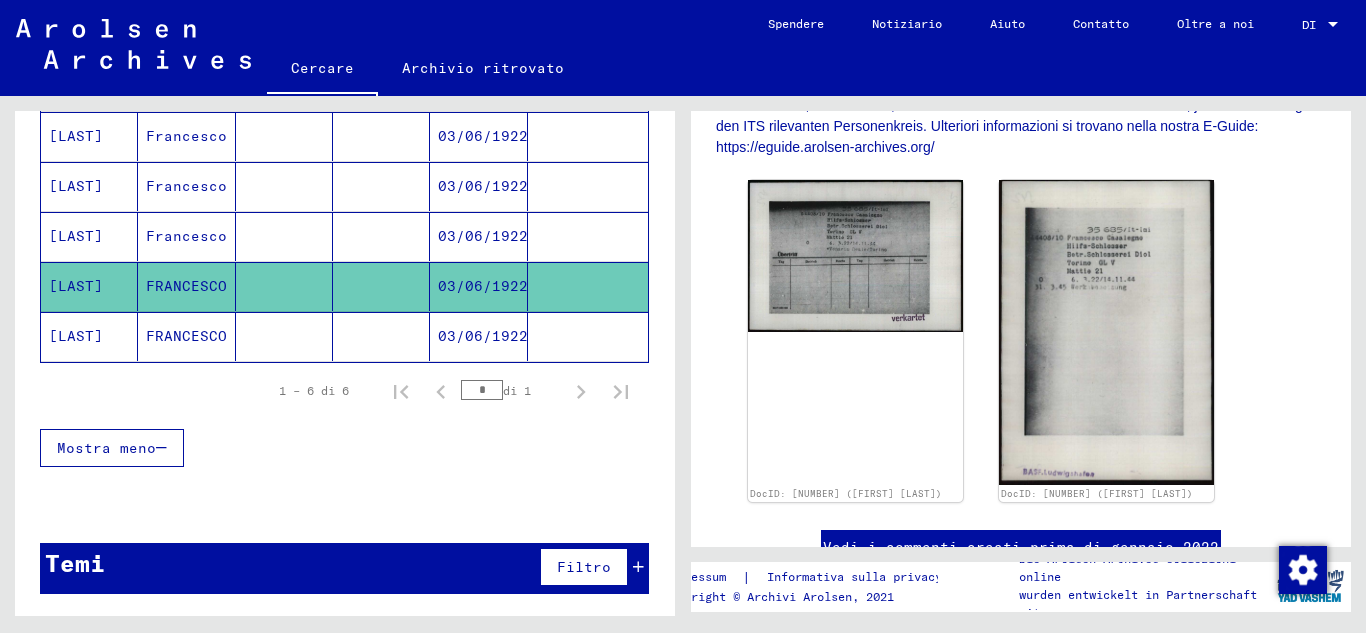 click on "FRANCESCO" 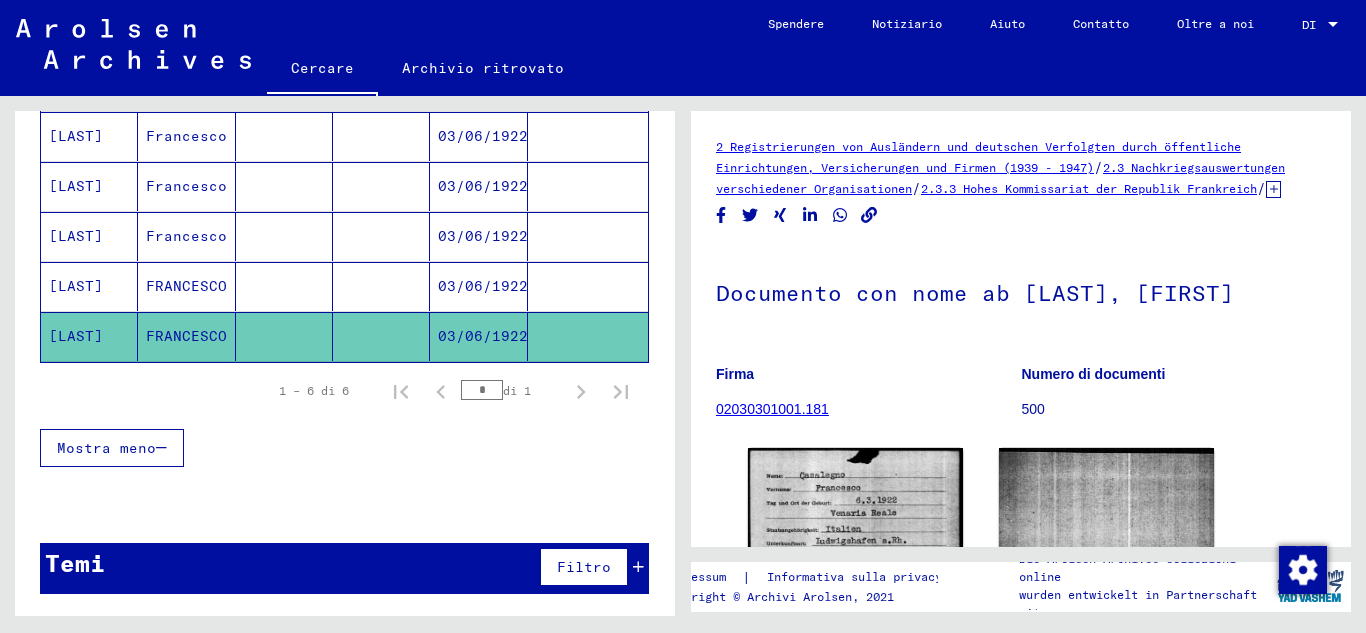 scroll, scrollTop: 467, scrollLeft: 0, axis: vertical 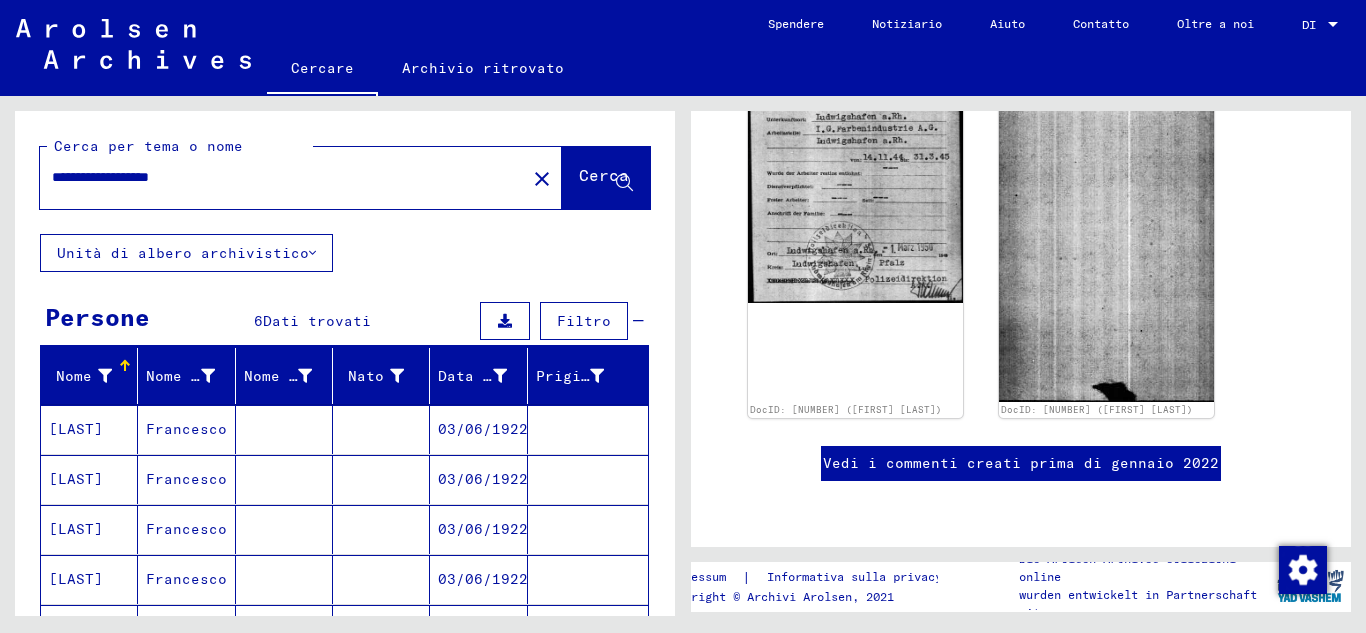 drag, startPoint x: 250, startPoint y: 175, endPoint x: 6, endPoint y: 176, distance: 244.00204 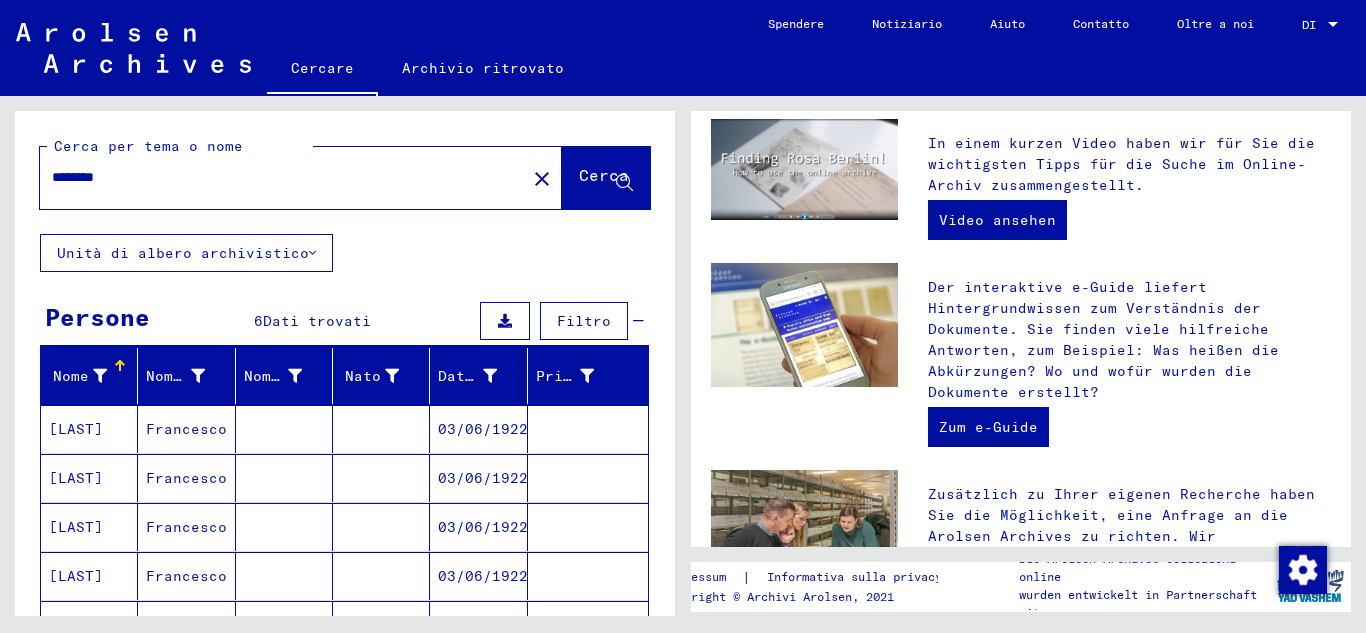 scroll, scrollTop: 0, scrollLeft: 0, axis: both 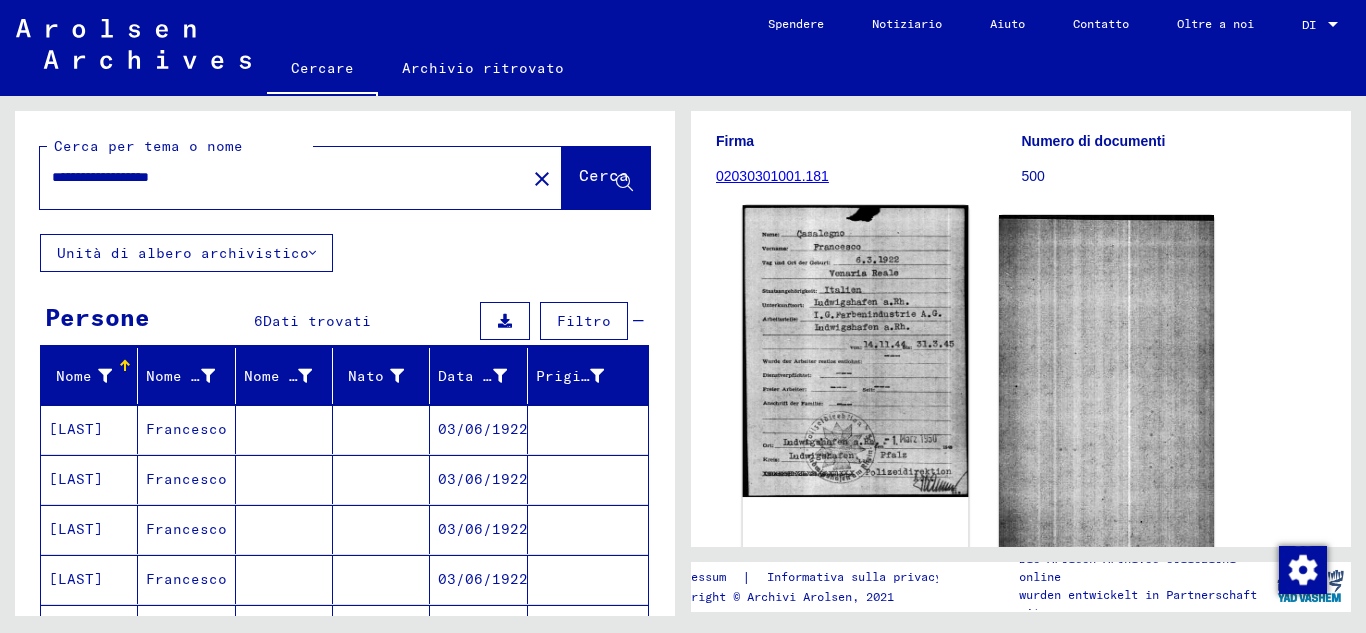 click 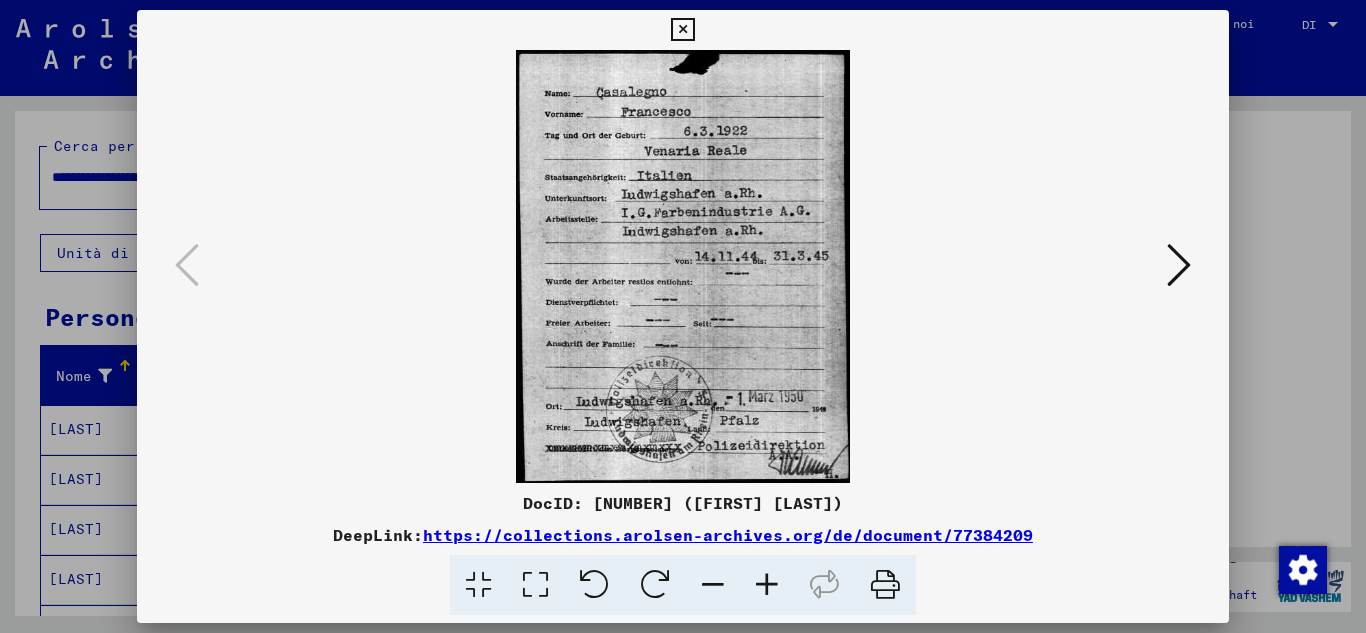 click at bounding box center (682, 30) 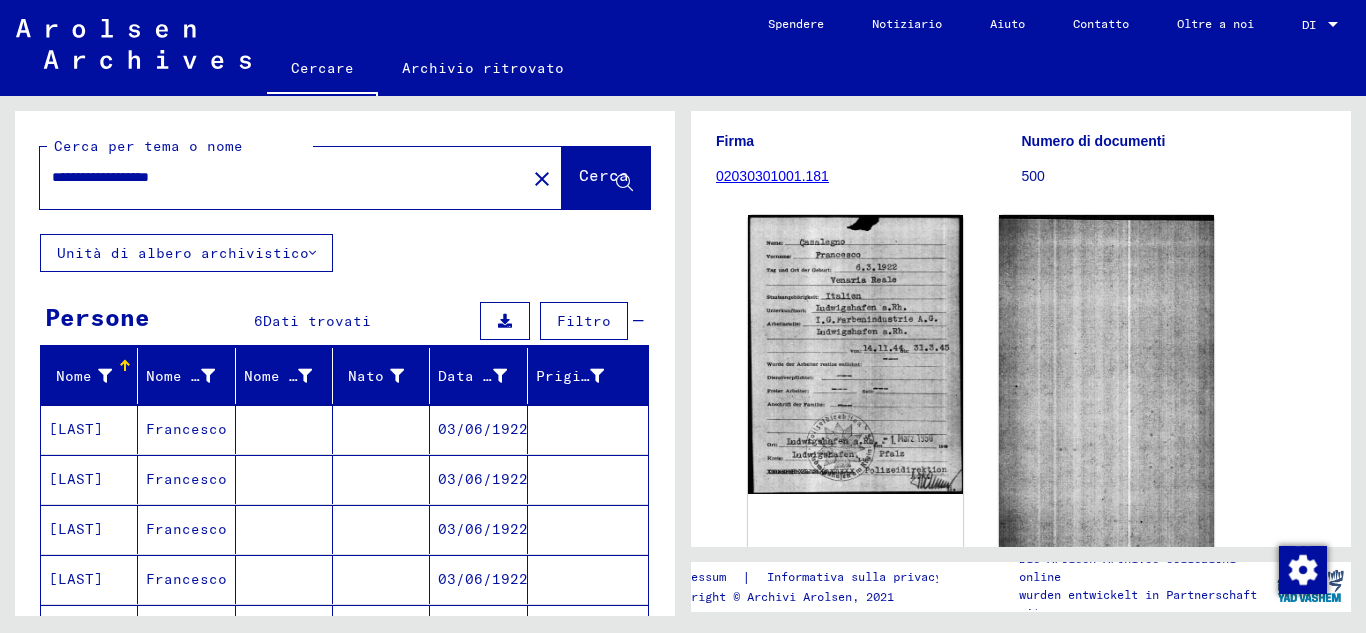 drag, startPoint x: 244, startPoint y: 184, endPoint x: 0, endPoint y: 181, distance: 244.01845 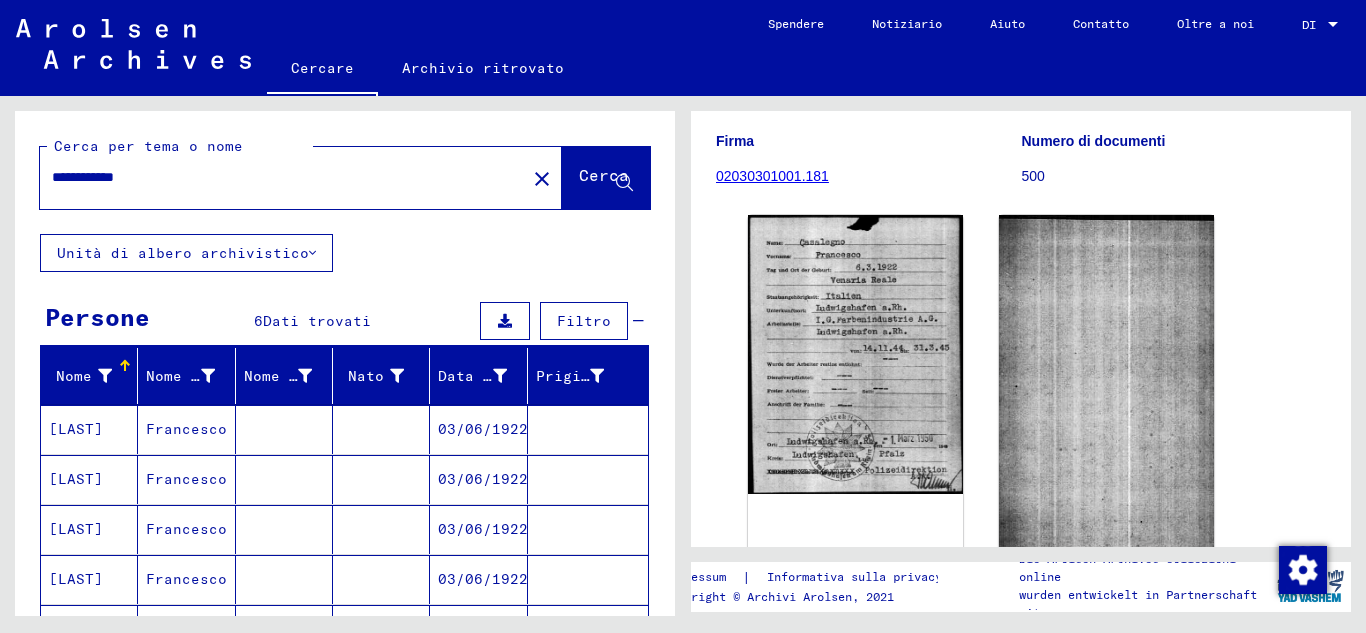 scroll, scrollTop: 0, scrollLeft: 0, axis: both 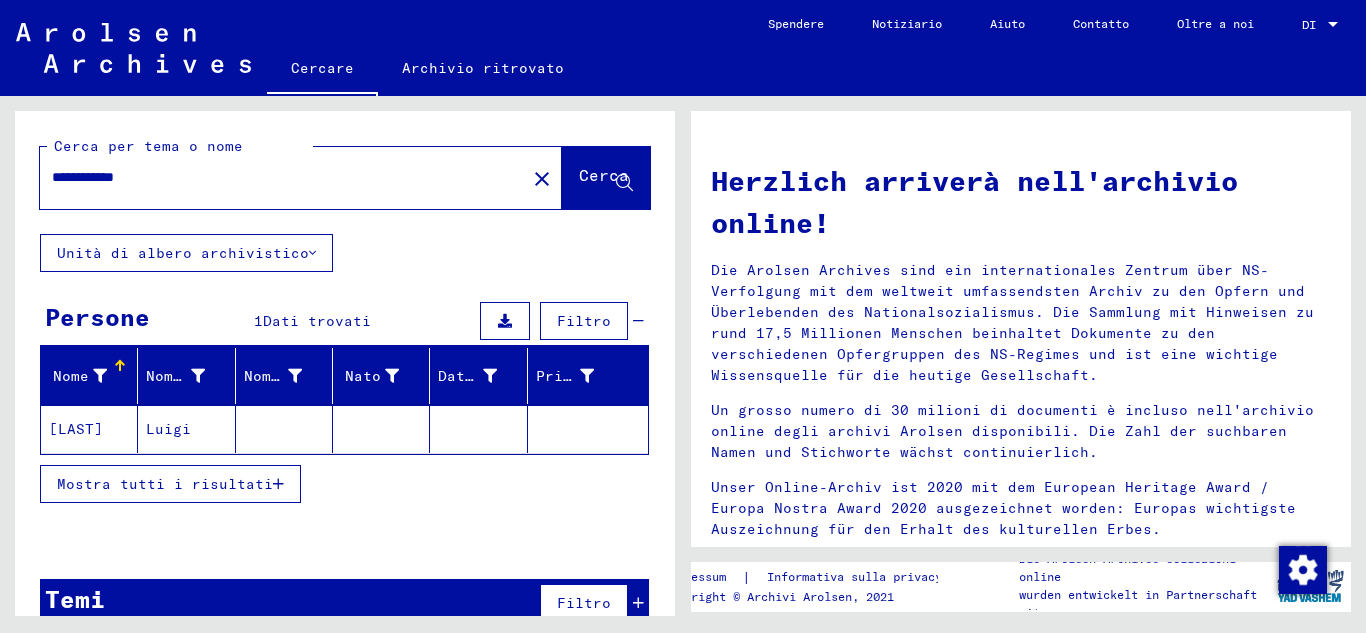 click on "Luigi" 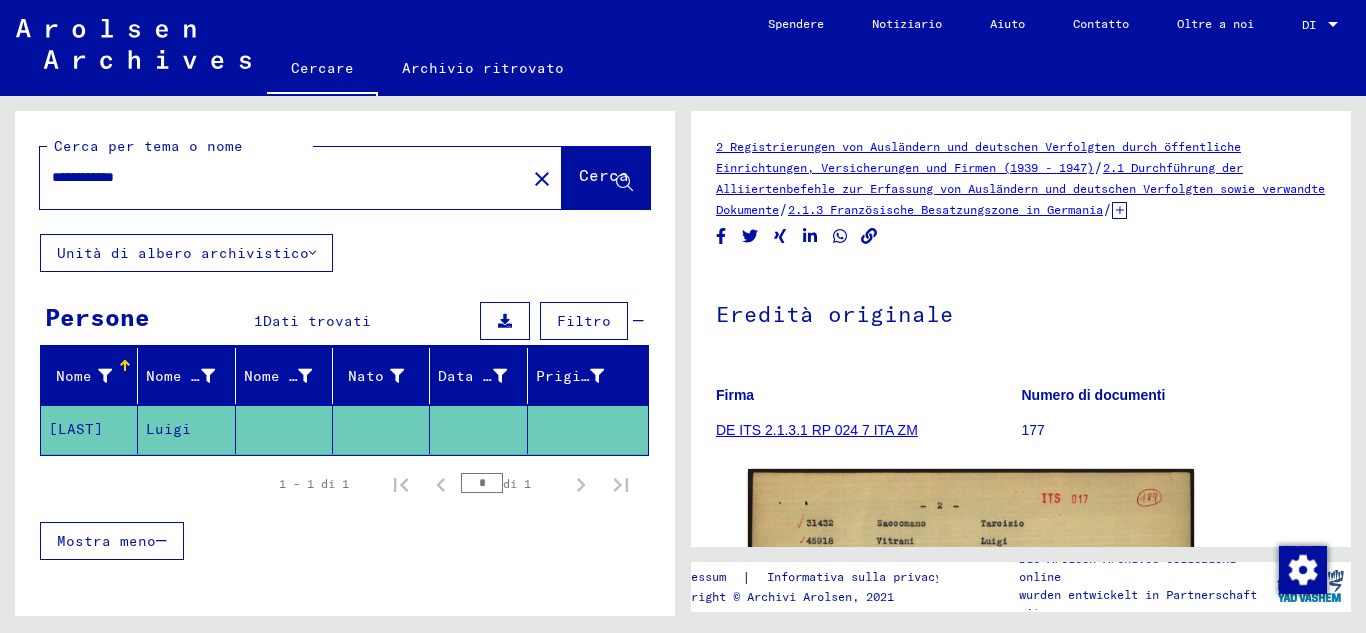 scroll, scrollTop: 0, scrollLeft: 0, axis: both 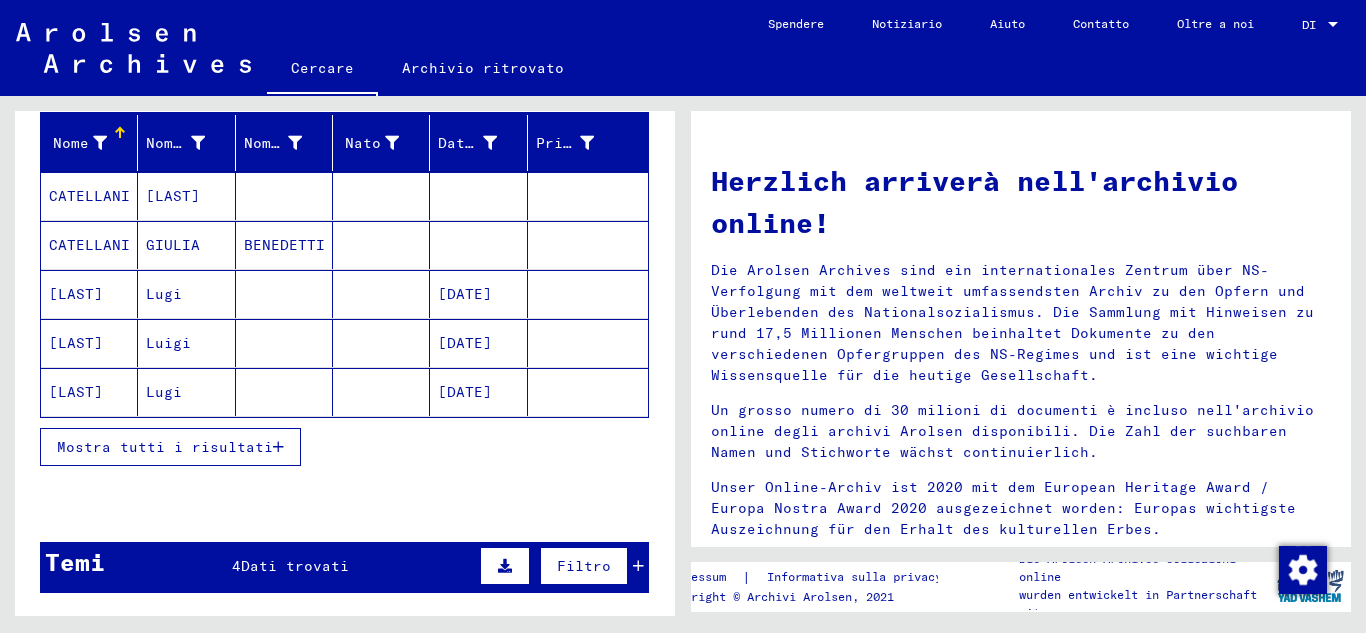 click on "Luigi" at bounding box center (164, 392) 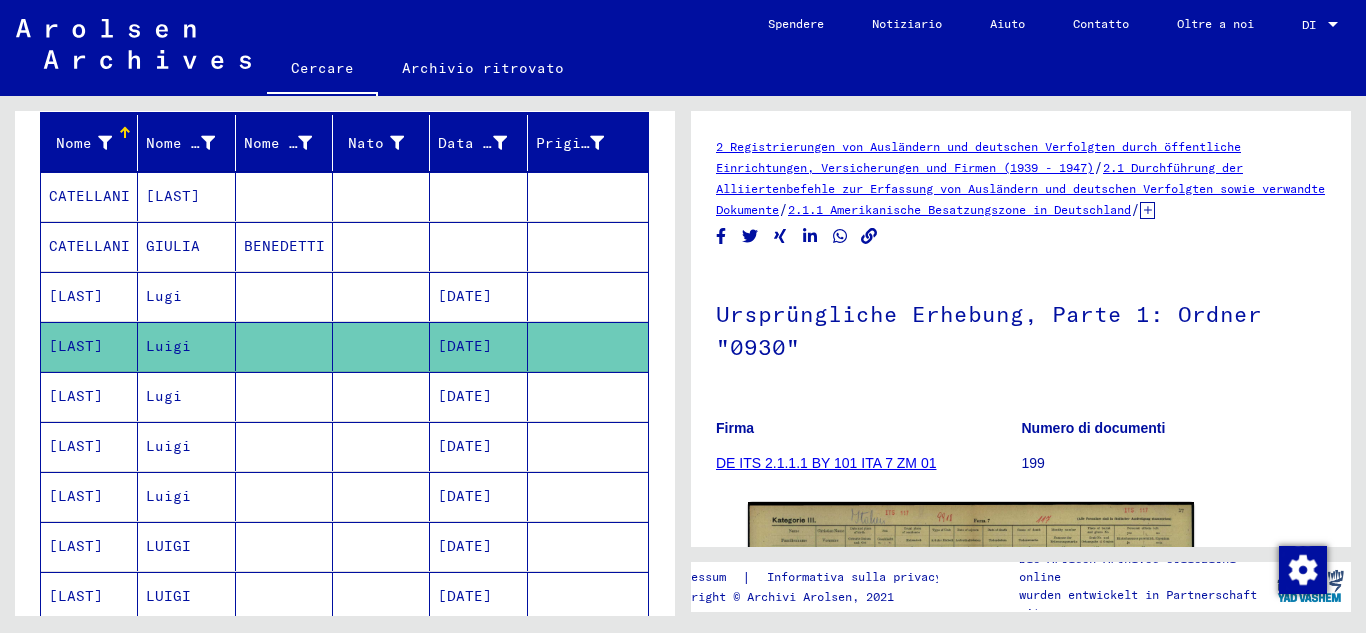 scroll, scrollTop: 0, scrollLeft: 0, axis: both 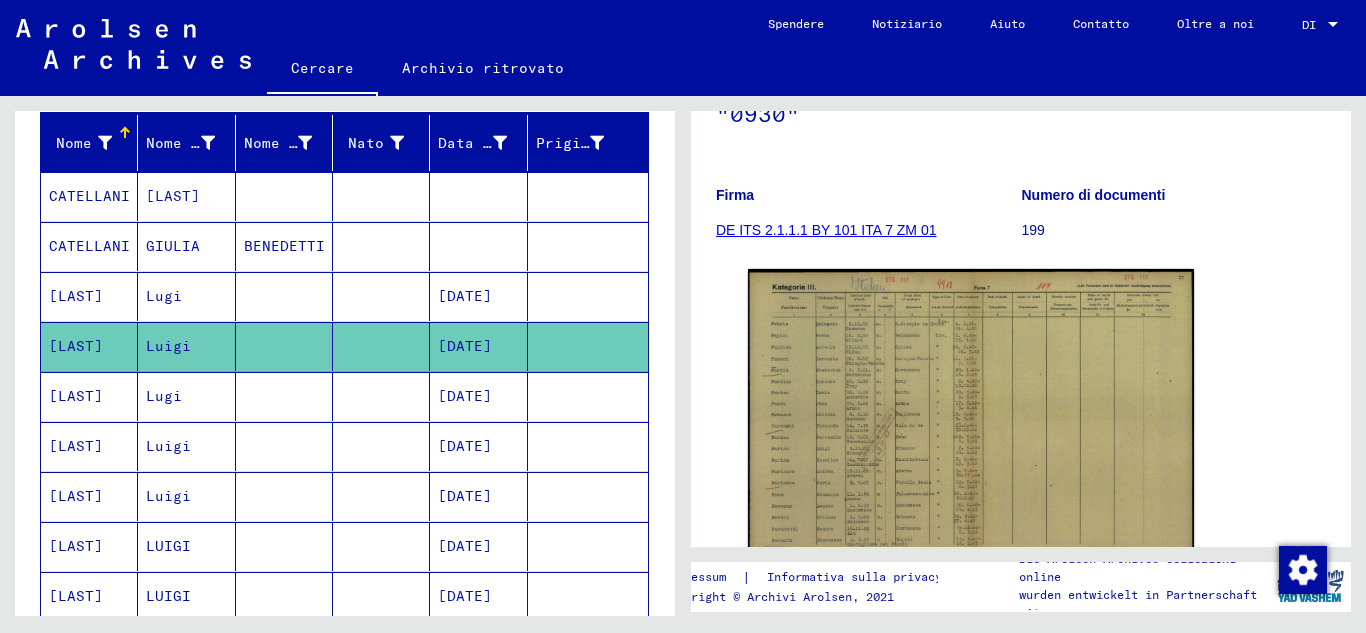 click on "Luigi" at bounding box center (168, 496) 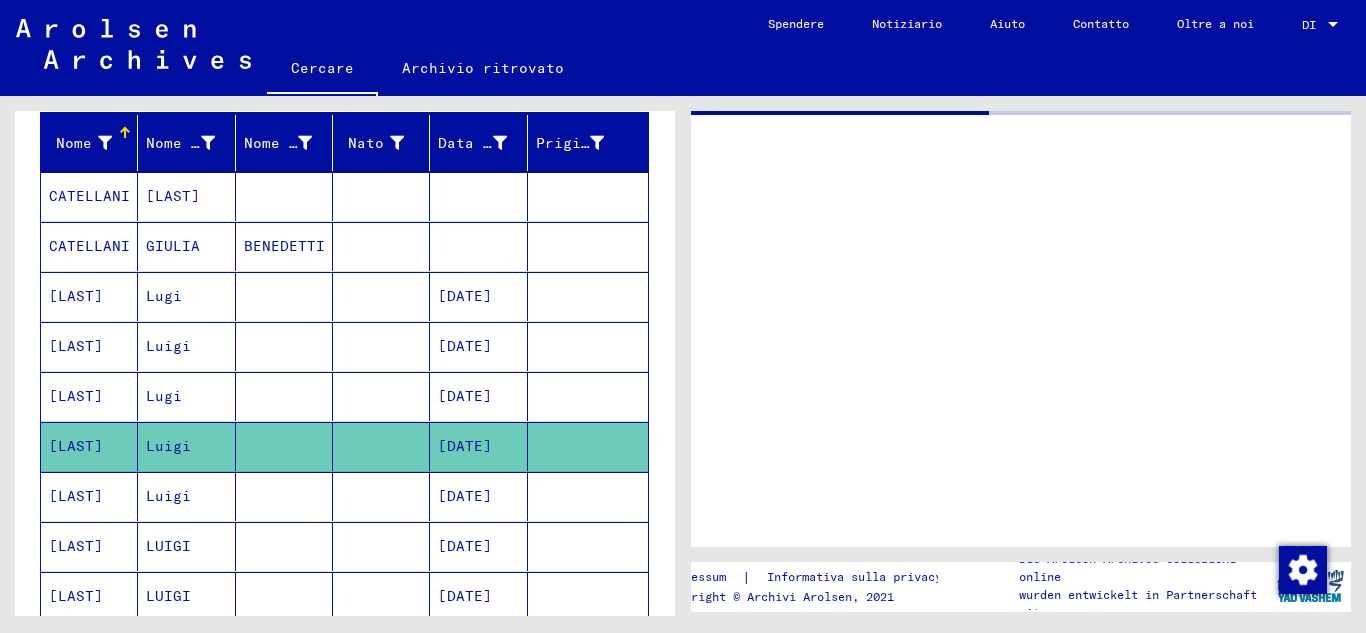 scroll, scrollTop: 0, scrollLeft: 0, axis: both 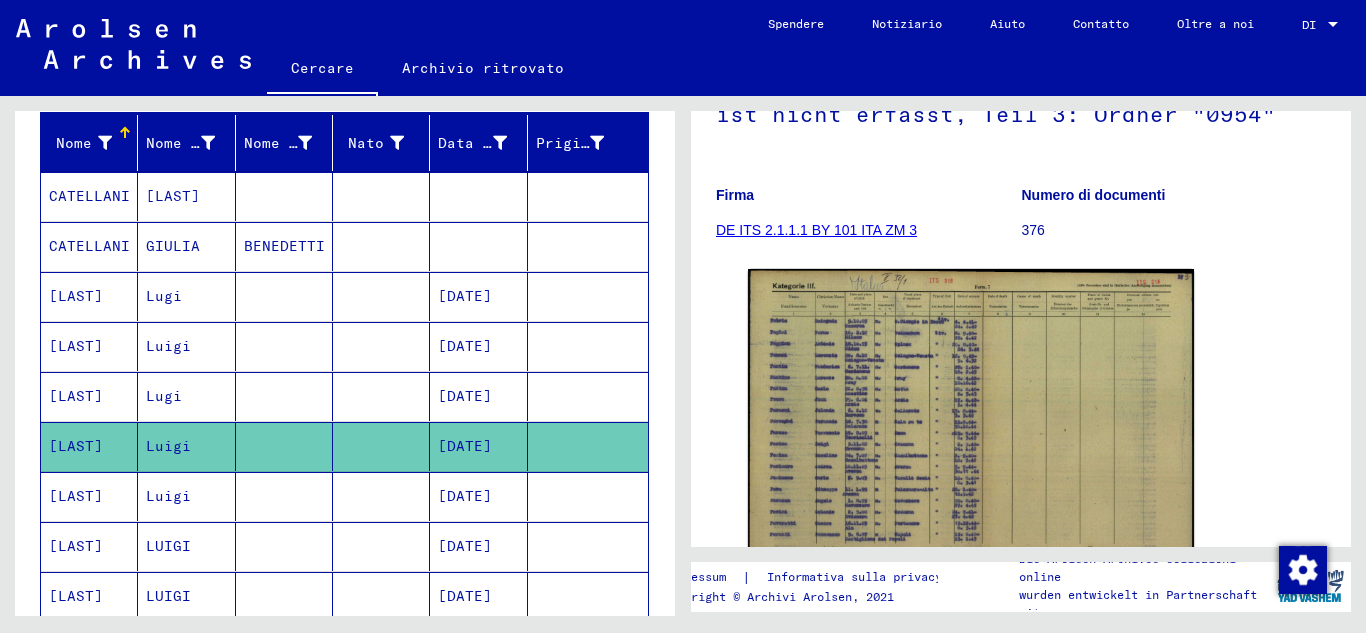 click on "LUIGI" at bounding box center (168, 596) 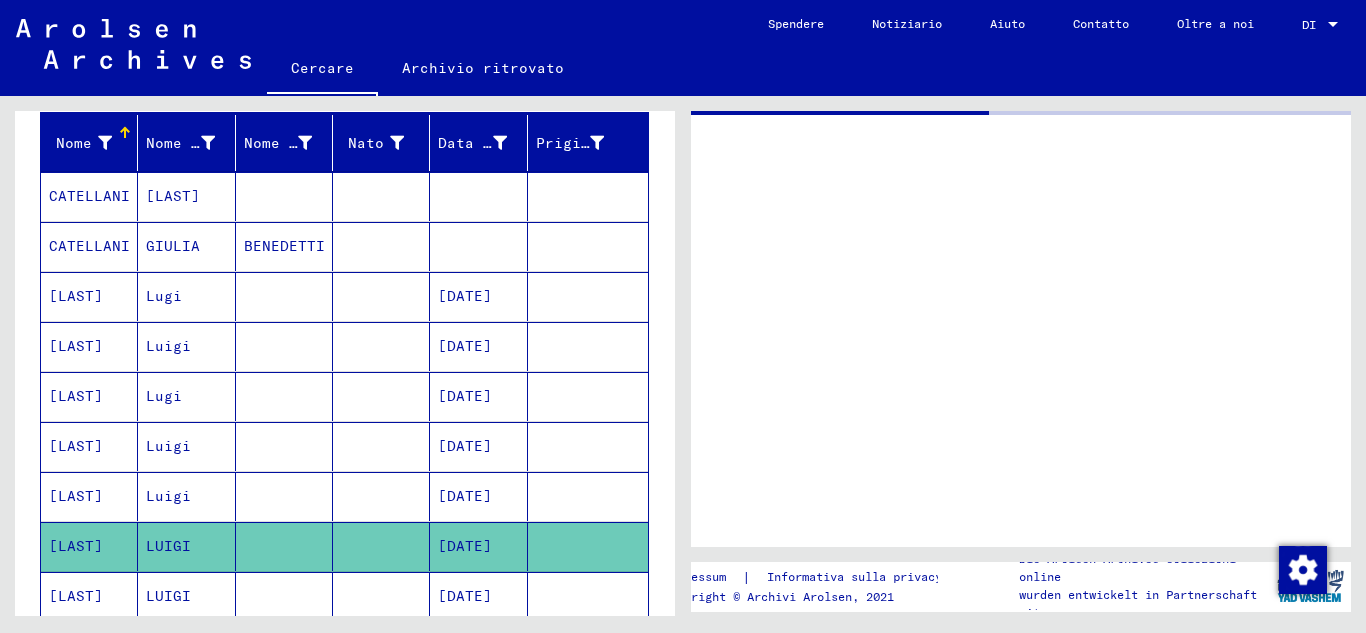 scroll, scrollTop: 0, scrollLeft: 0, axis: both 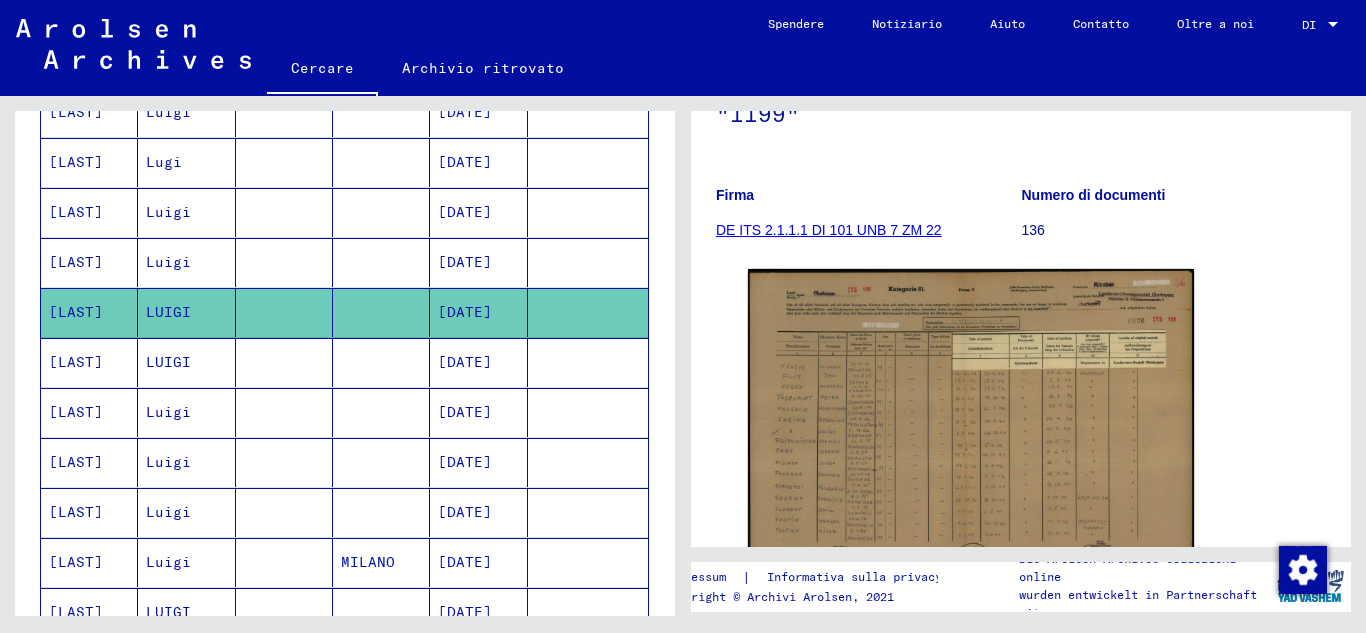 click on "LUIGI" at bounding box center [168, 412] 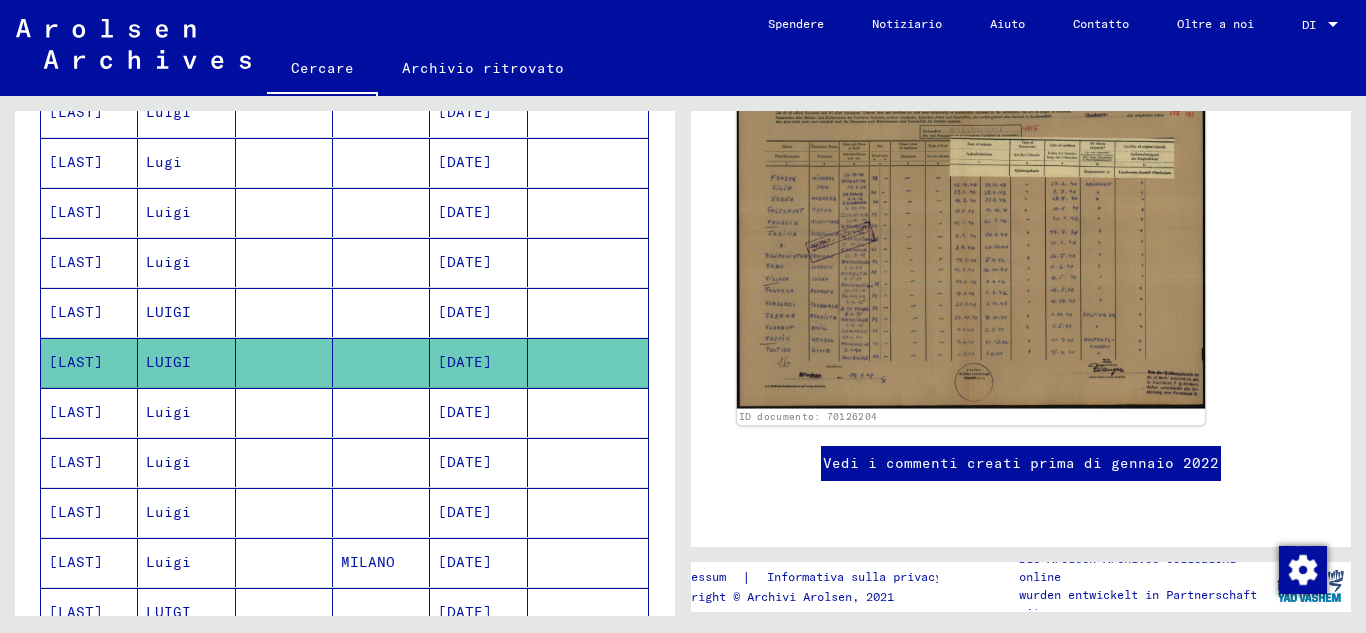 scroll, scrollTop: 208, scrollLeft: 0, axis: vertical 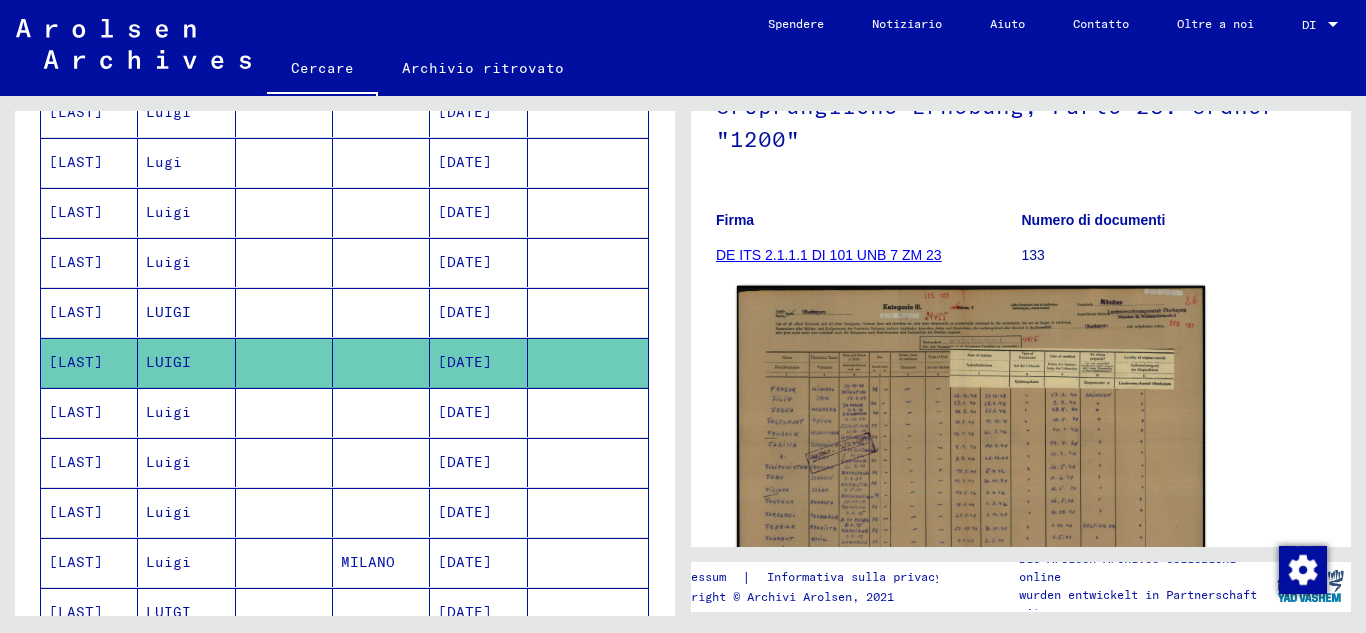 click 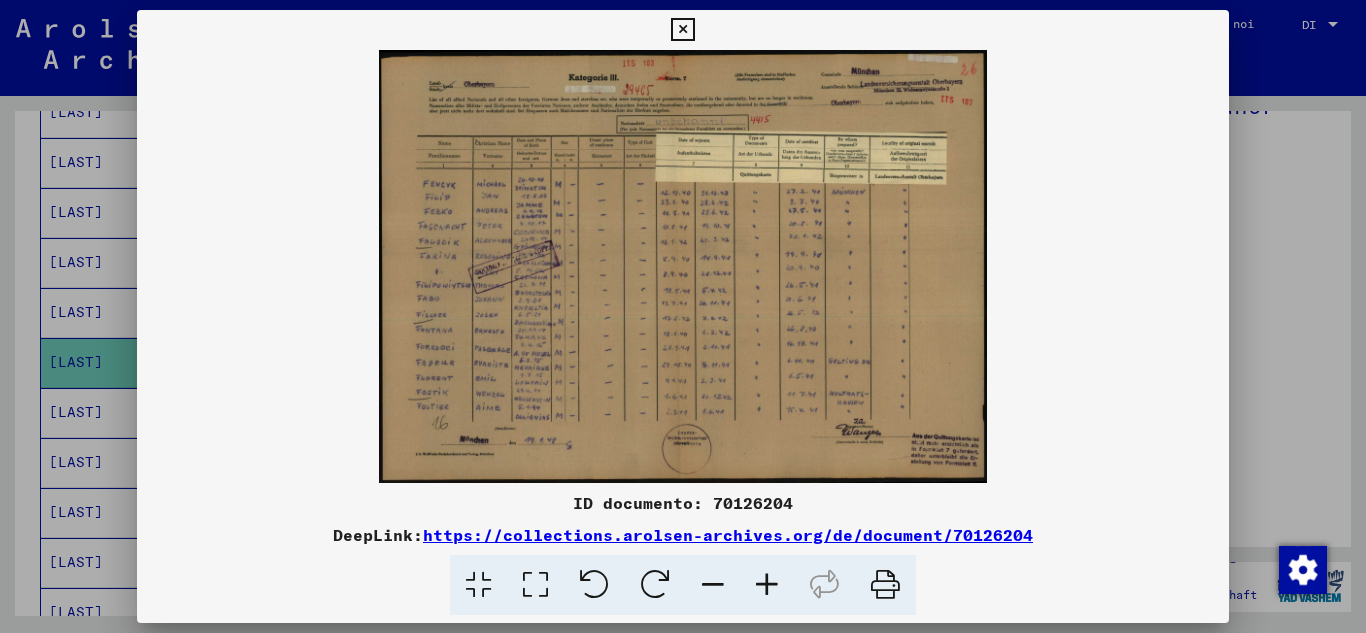 click at bounding box center (767, 585) 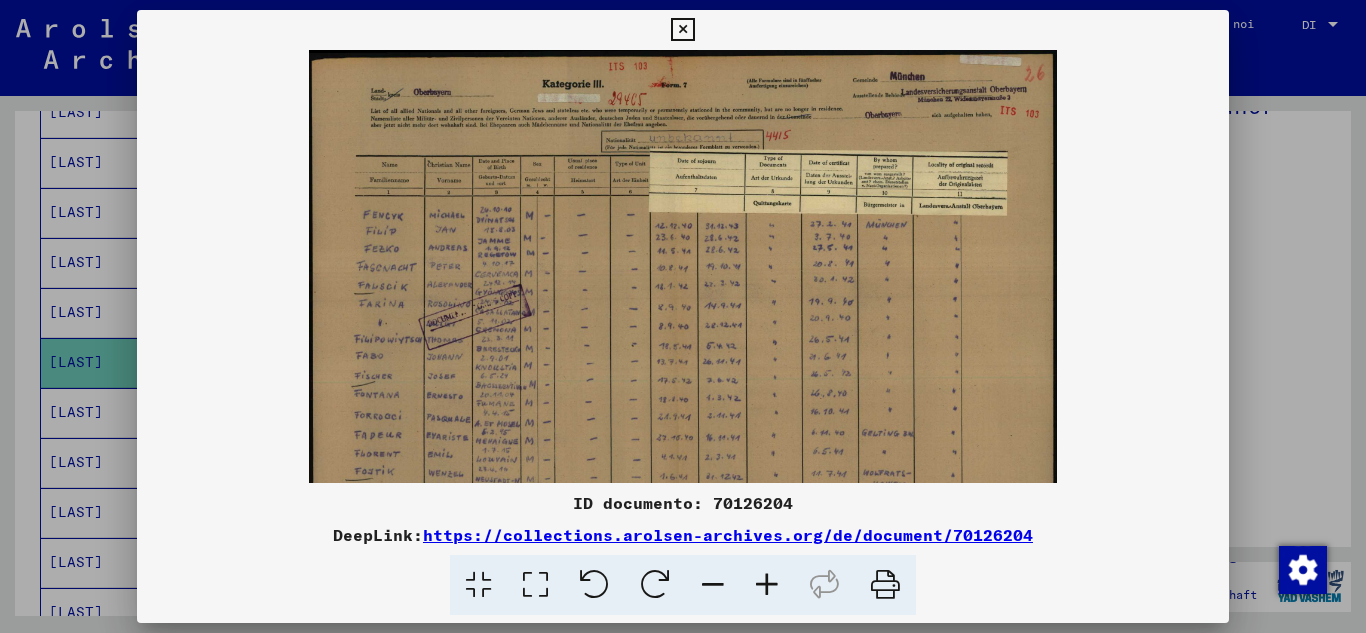 click at bounding box center [767, 585] 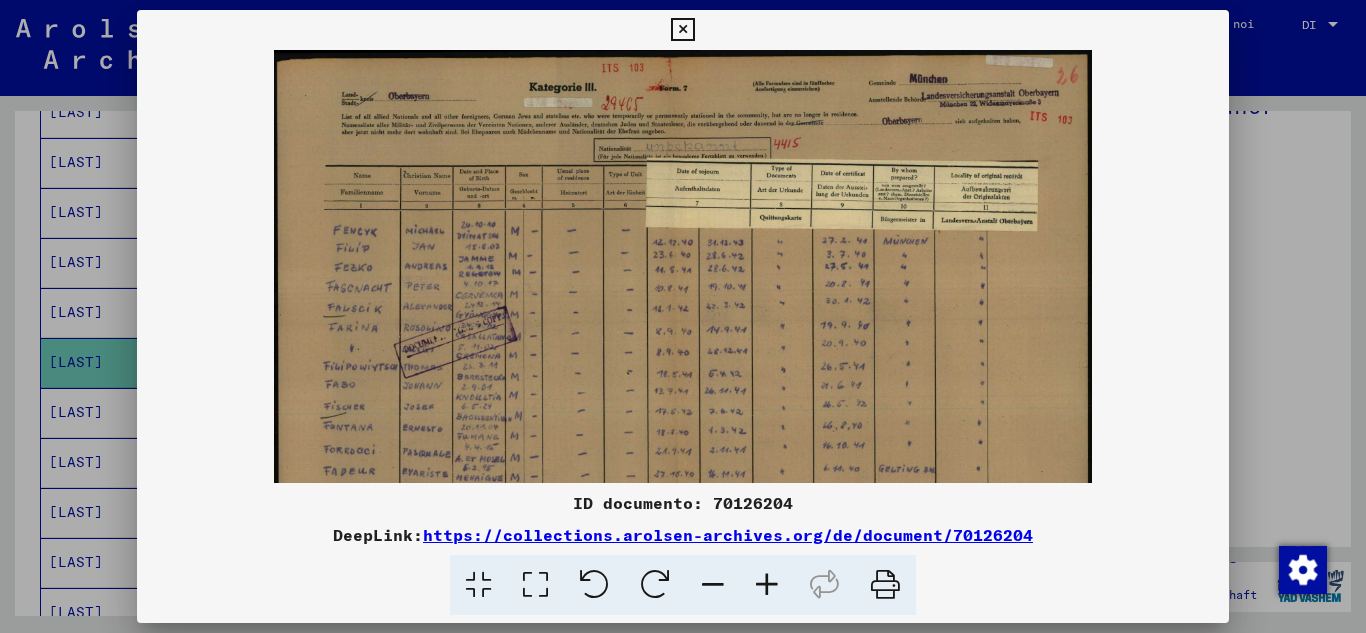 click at bounding box center (767, 585) 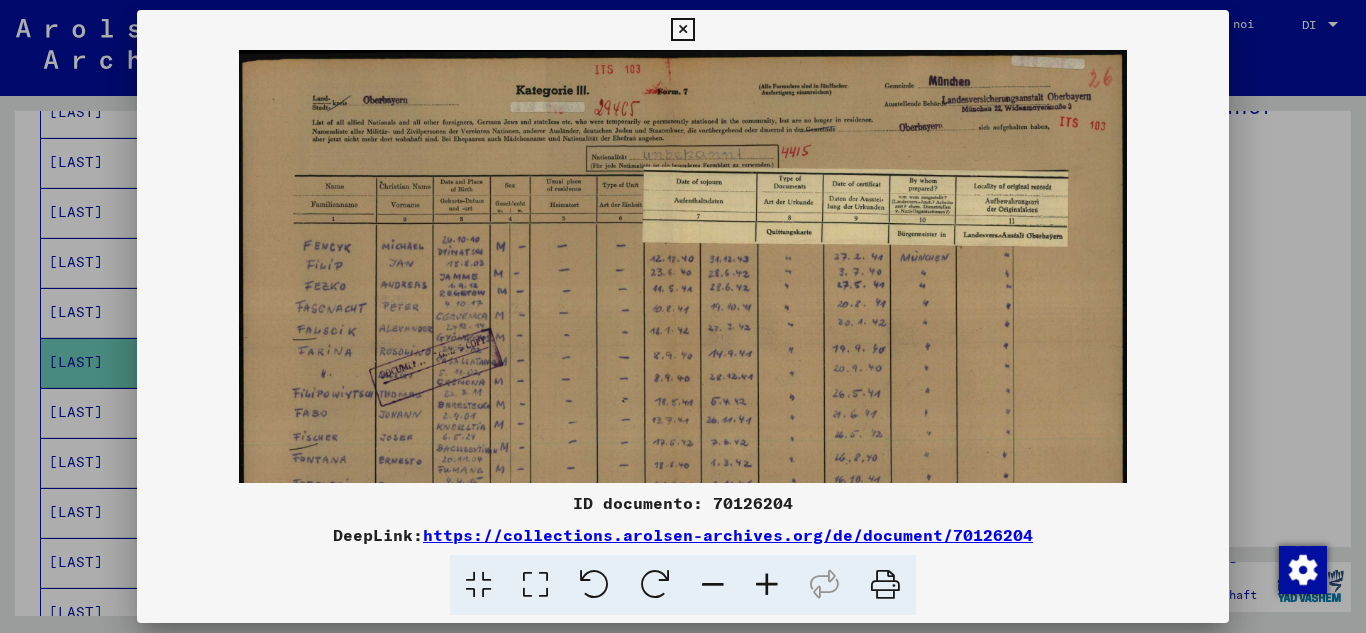 click at bounding box center [767, 585] 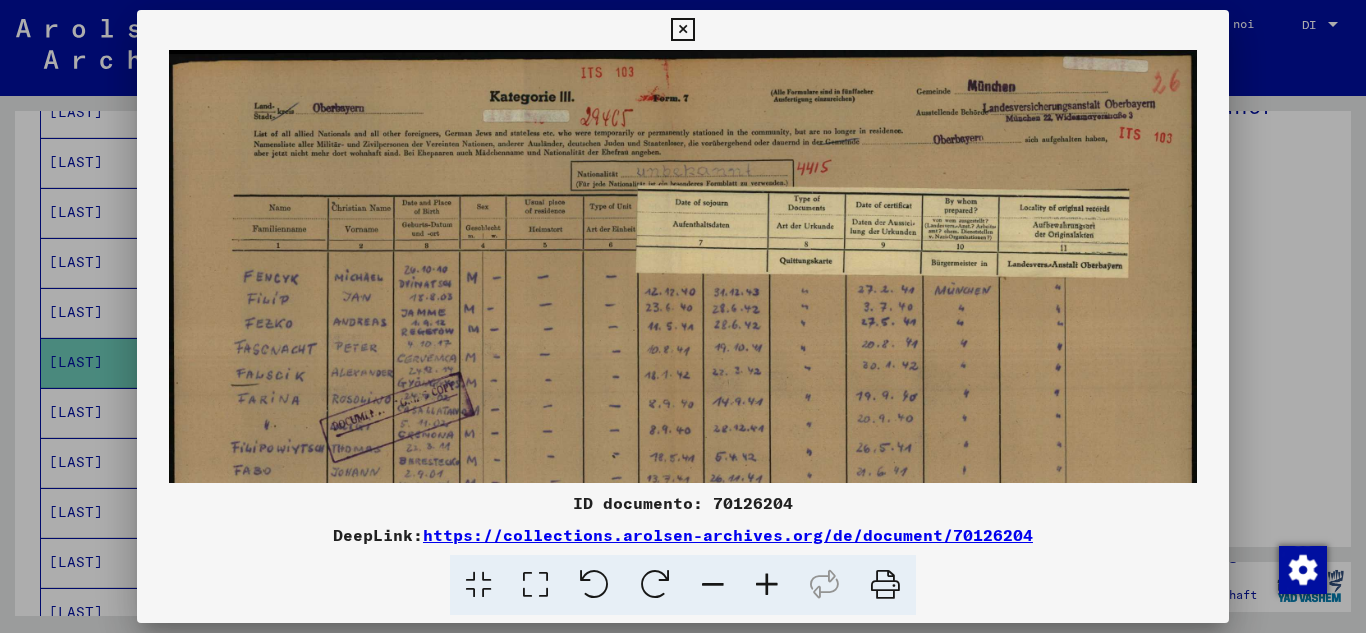 click at bounding box center (767, 585) 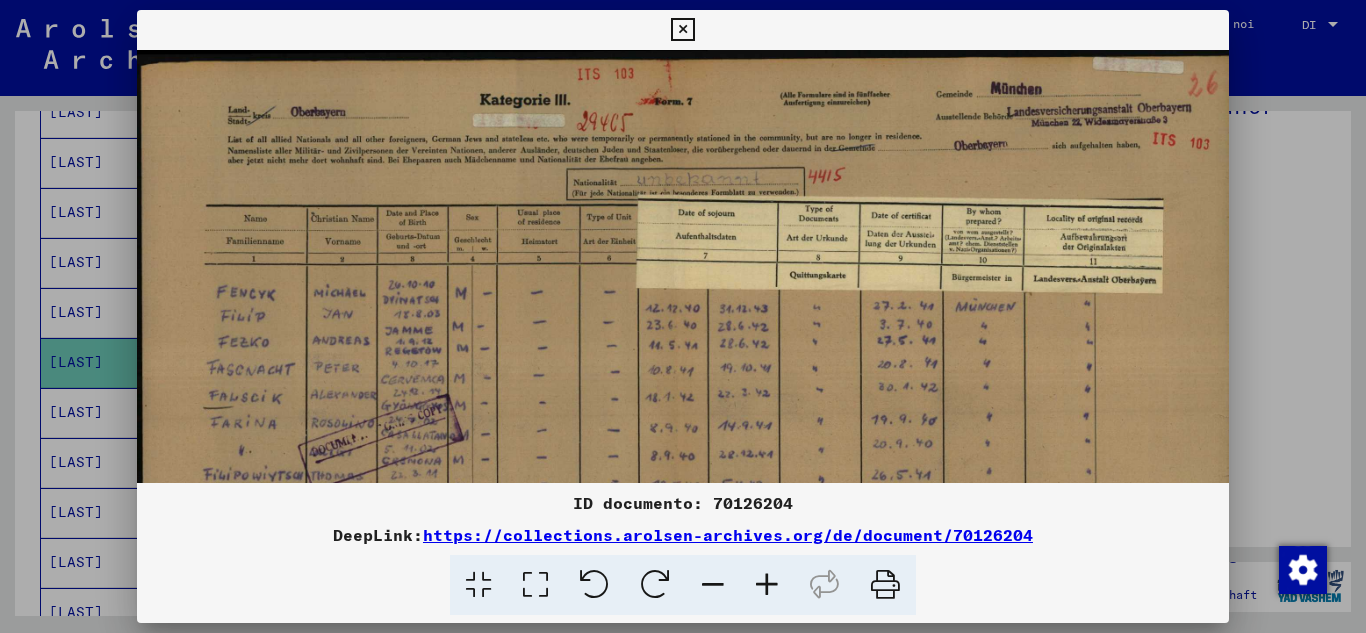 click at bounding box center [767, 585] 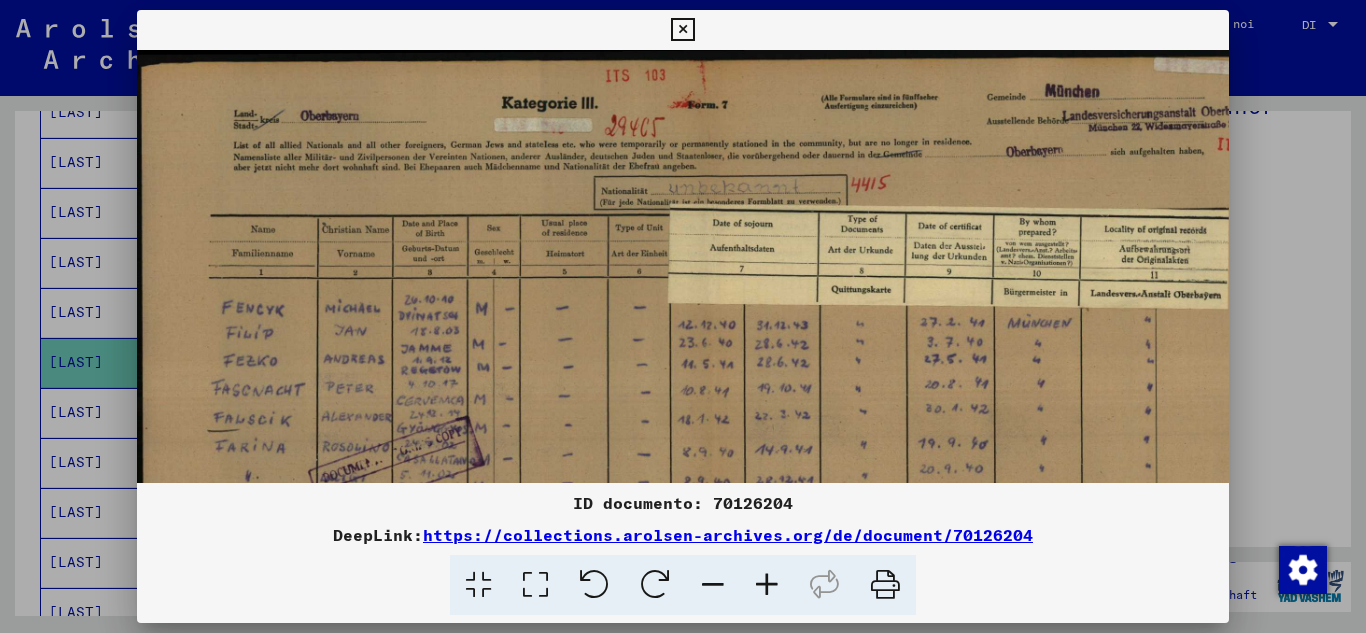 click at bounding box center [767, 585] 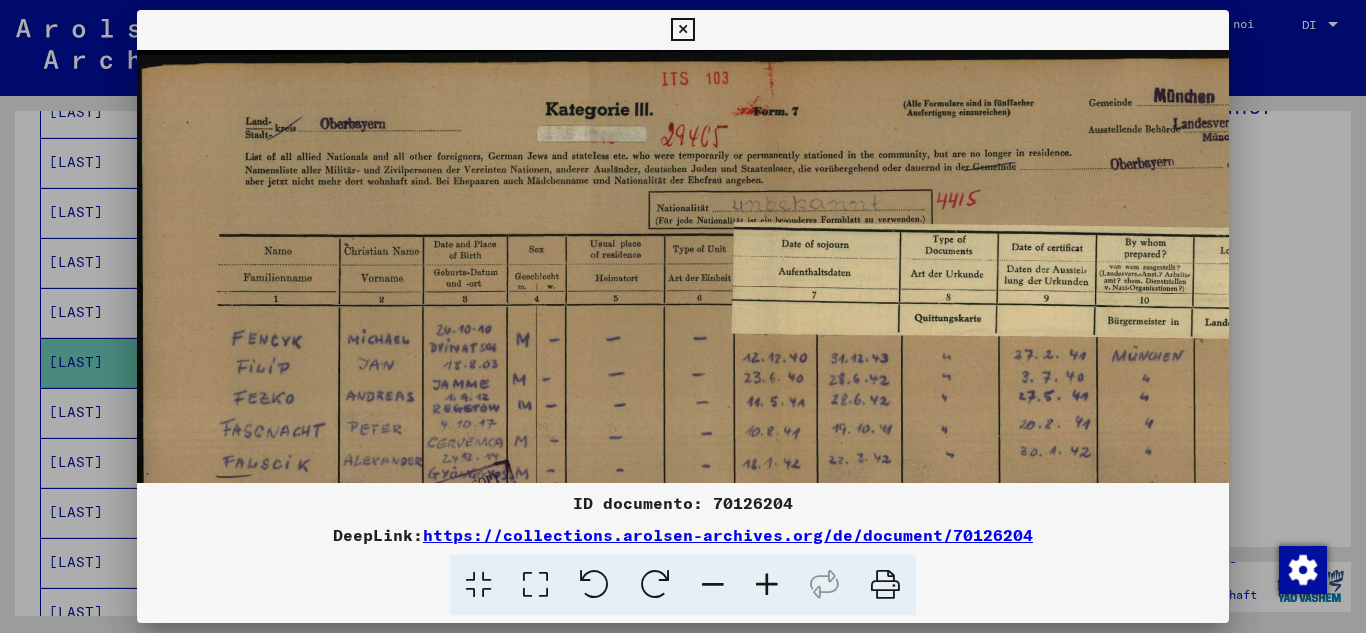 click at bounding box center [767, 585] 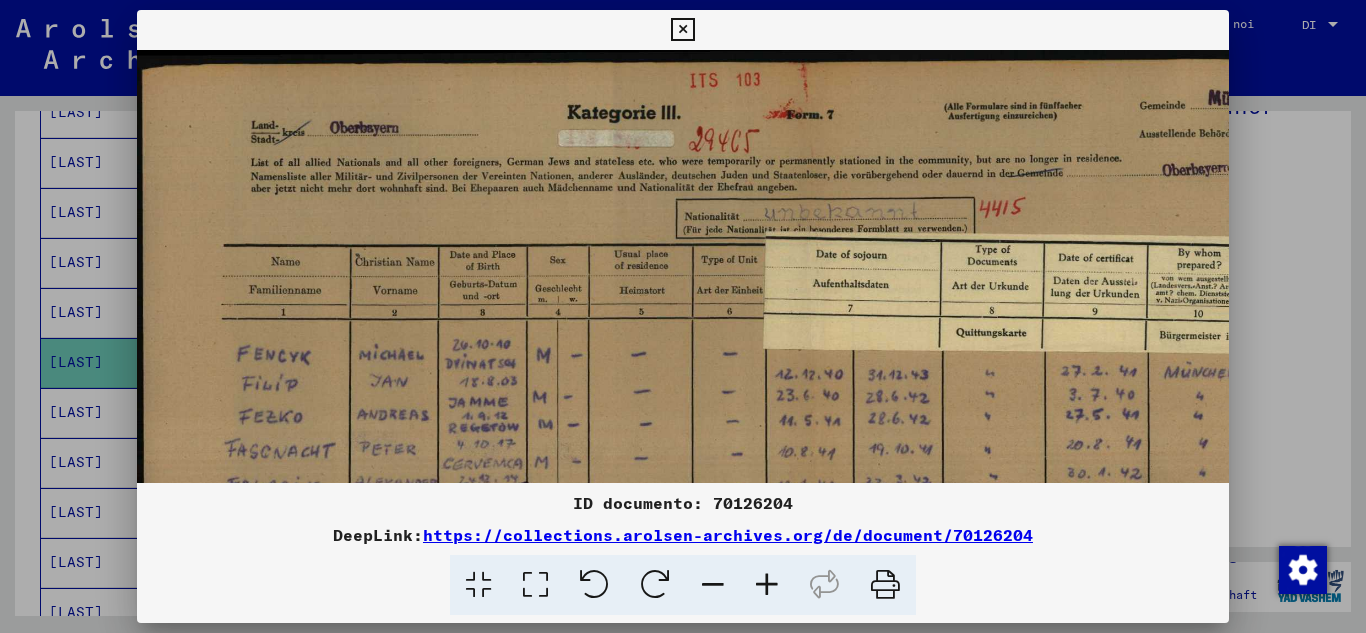 click at bounding box center [767, 585] 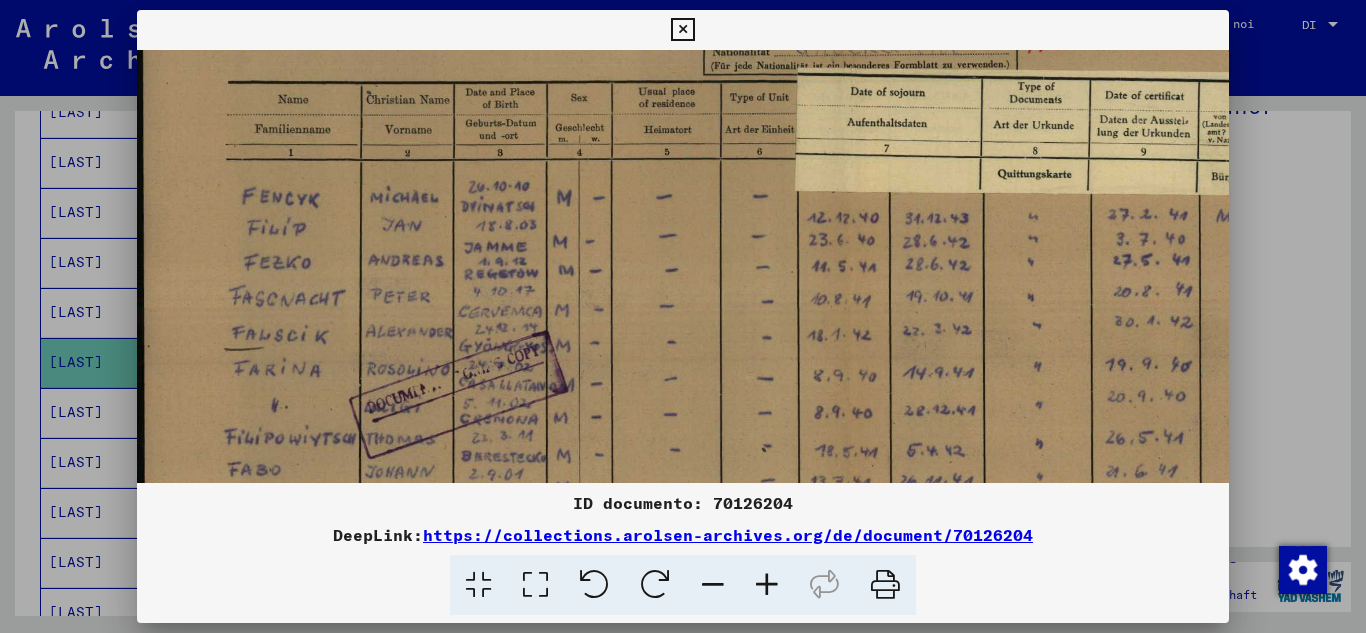scroll, scrollTop: 215, scrollLeft: 0, axis: vertical 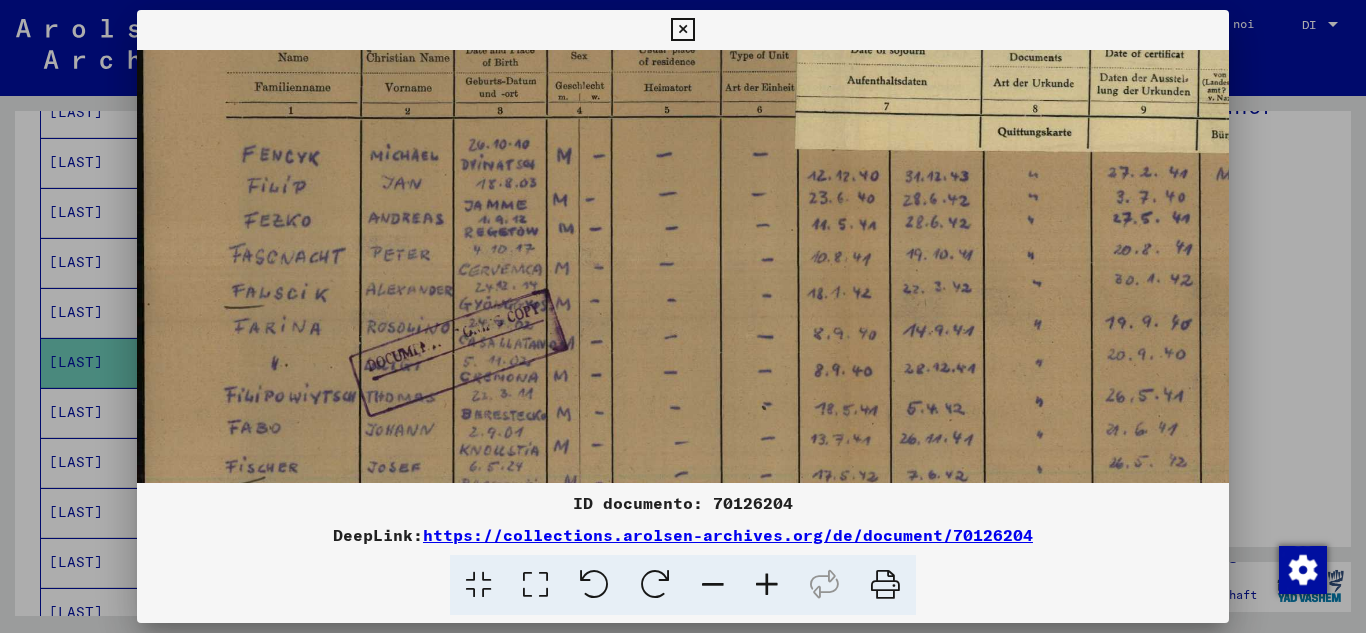 drag, startPoint x: 756, startPoint y: 396, endPoint x: 777, endPoint y: 204, distance: 193.14502 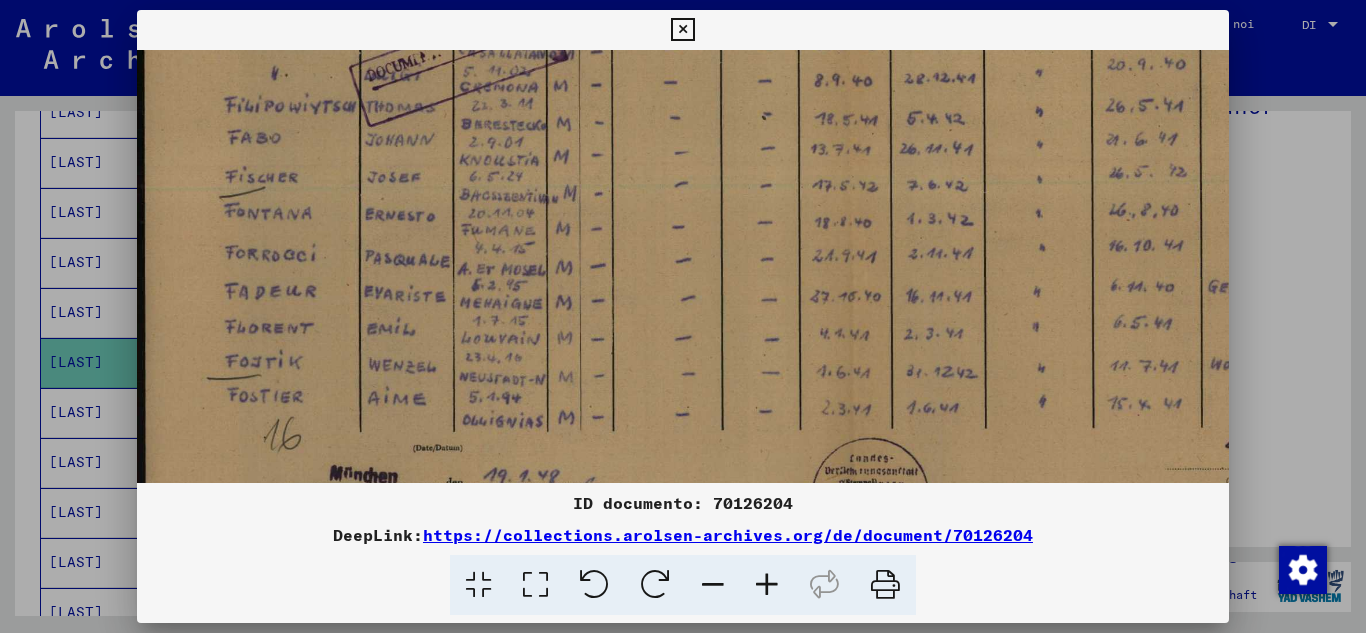 drag, startPoint x: 666, startPoint y: 356, endPoint x: 776, endPoint y: 78, distance: 298.97156 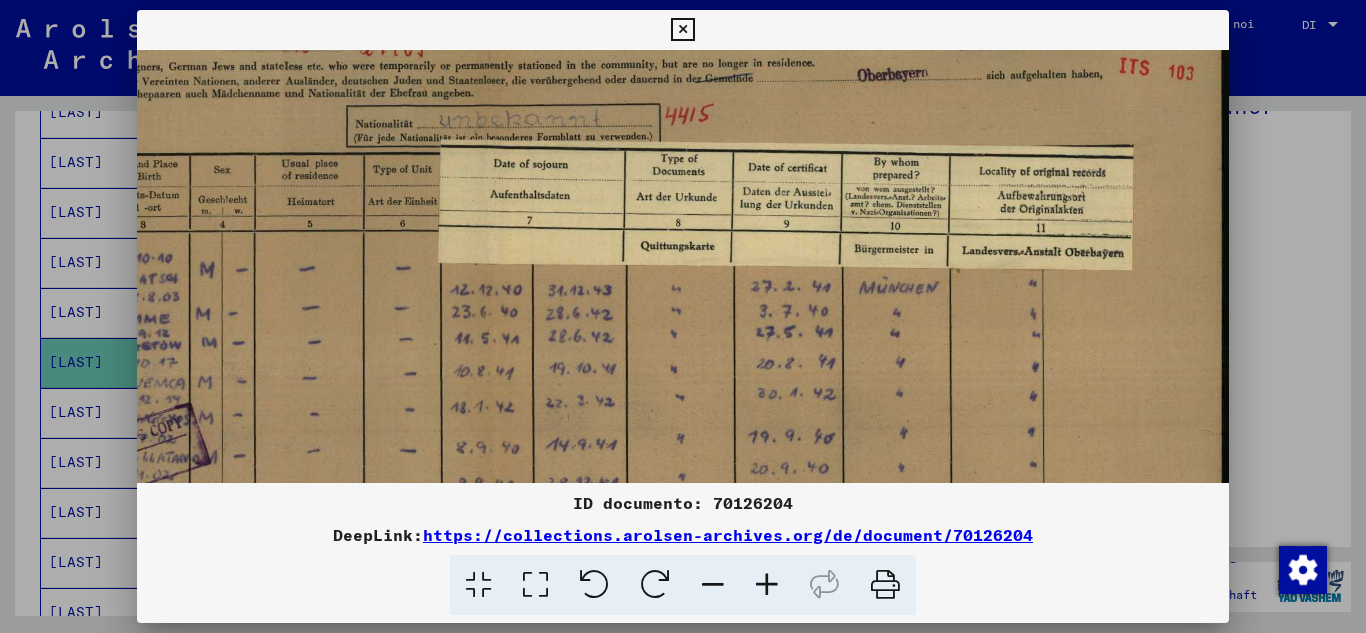 scroll, scrollTop: 85, scrollLeft: 357, axis: both 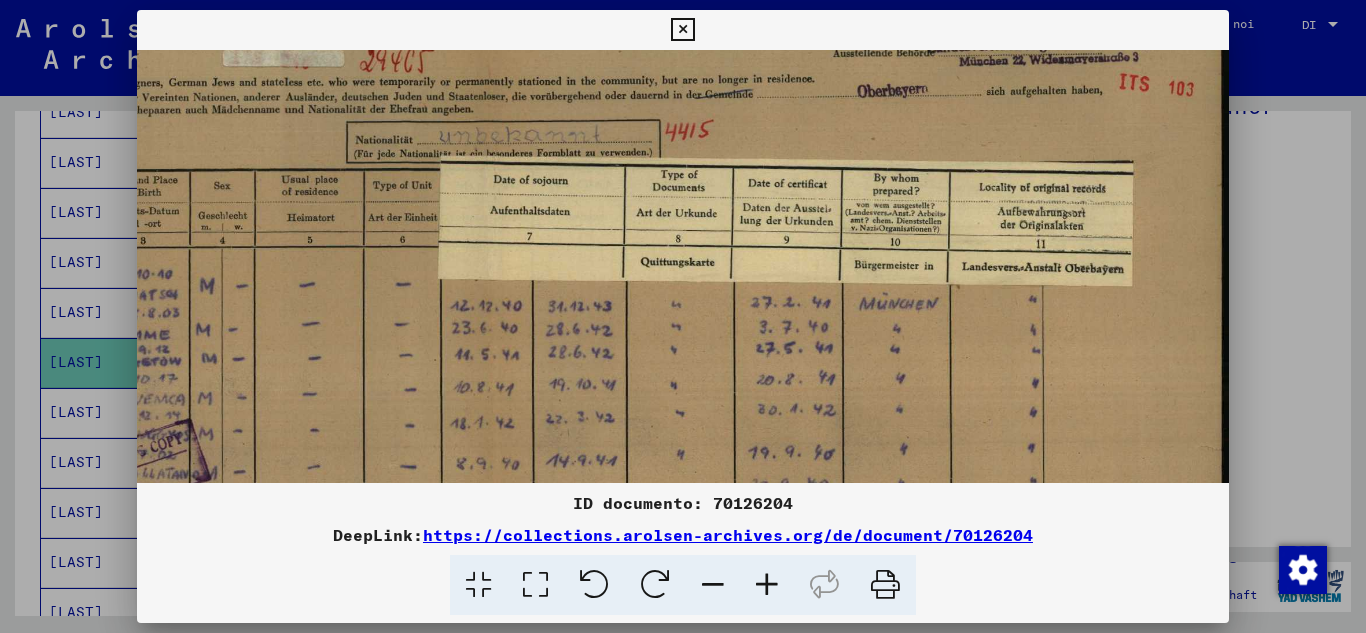 drag, startPoint x: 952, startPoint y: 205, endPoint x: 446, endPoint y: 613, distance: 650 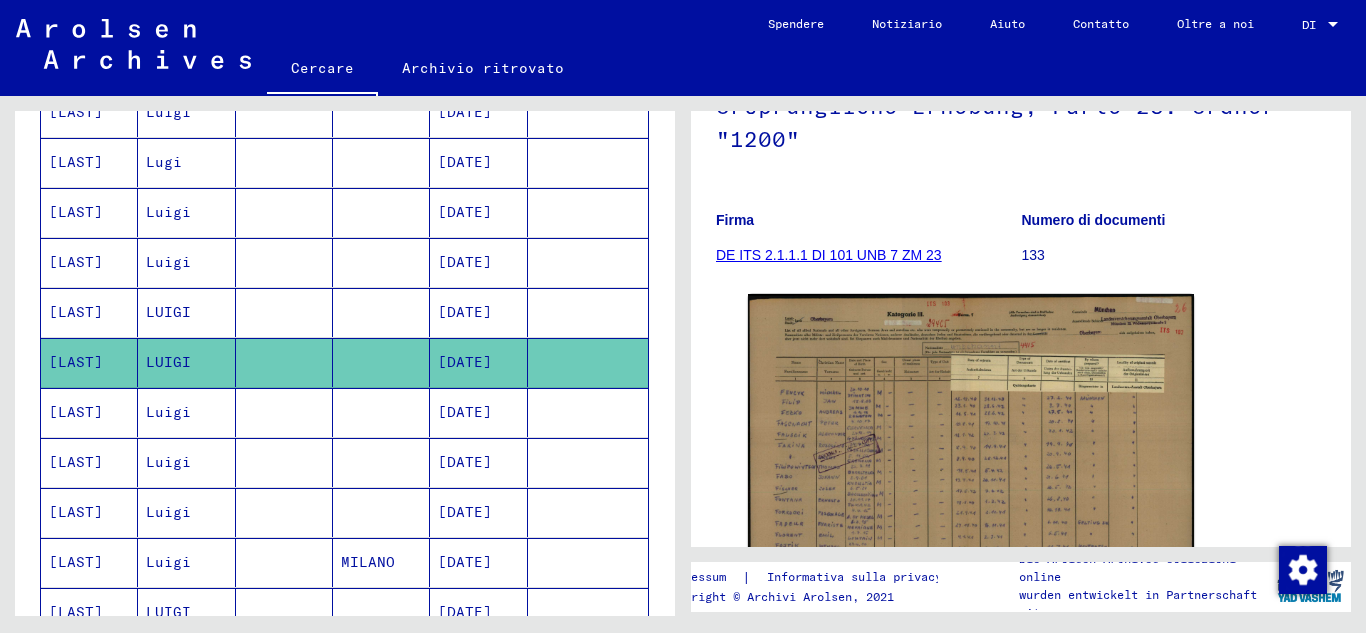 click on "[LAST]" at bounding box center [89, 462] 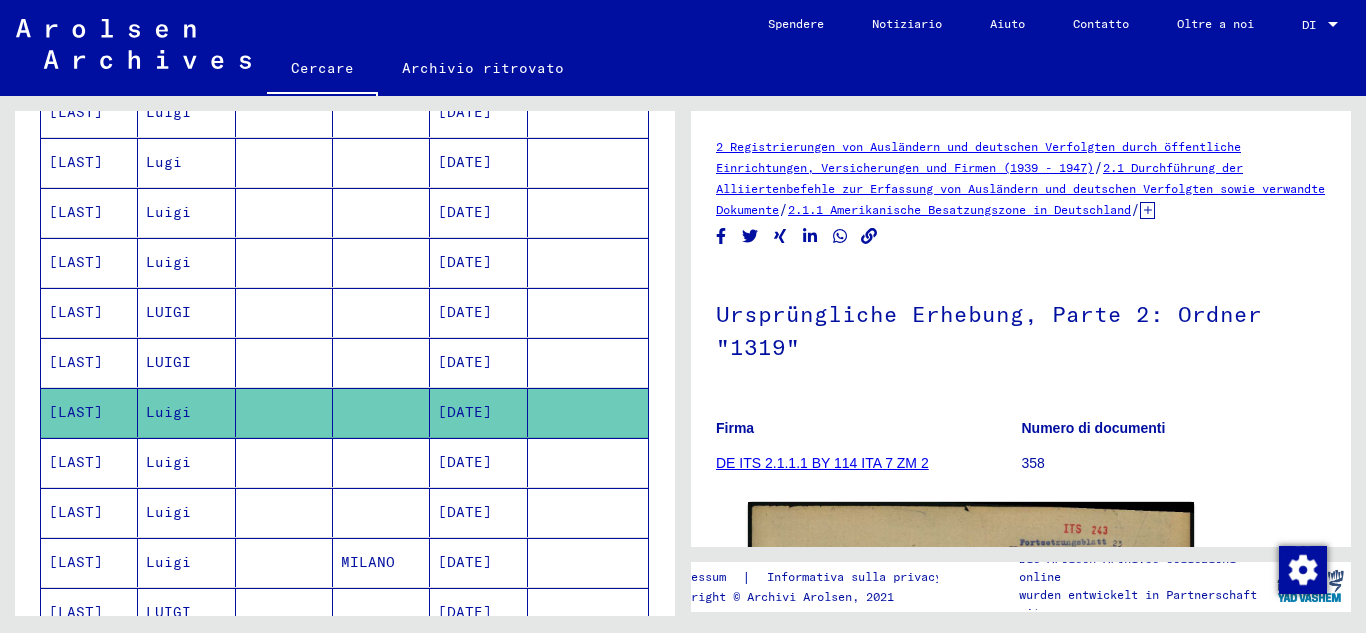 scroll, scrollTop: 467, scrollLeft: 0, axis: vertical 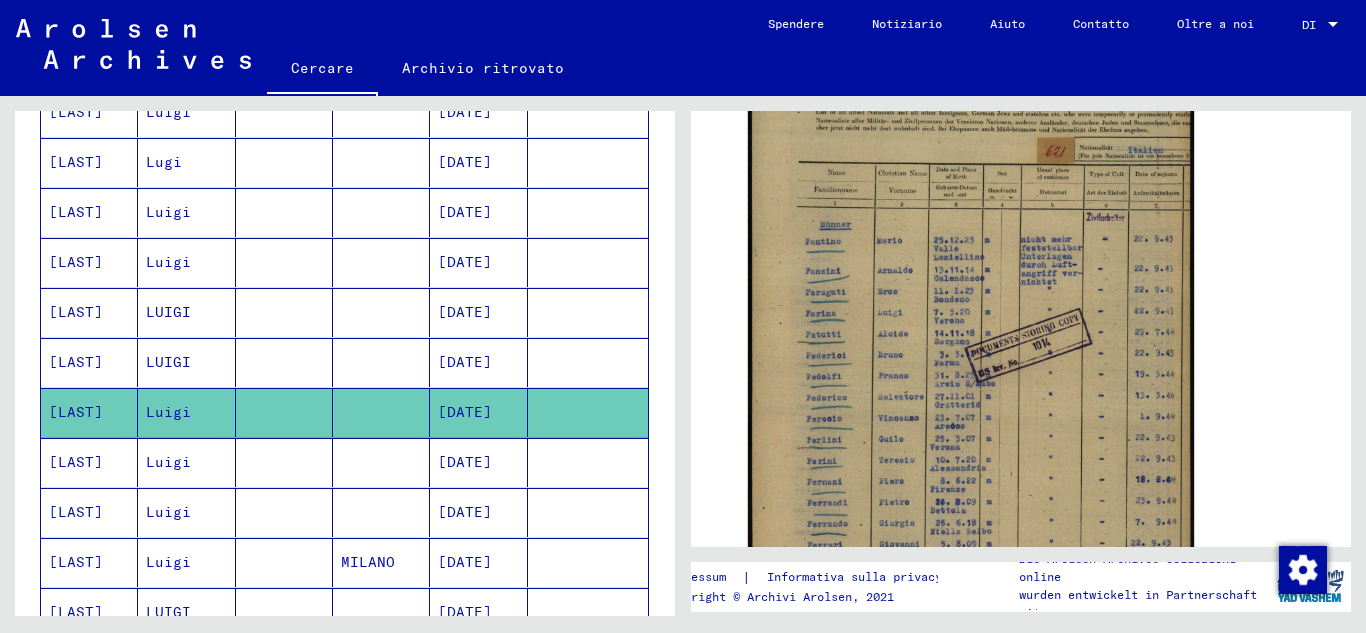 click on "Luigi" at bounding box center (168, 512) 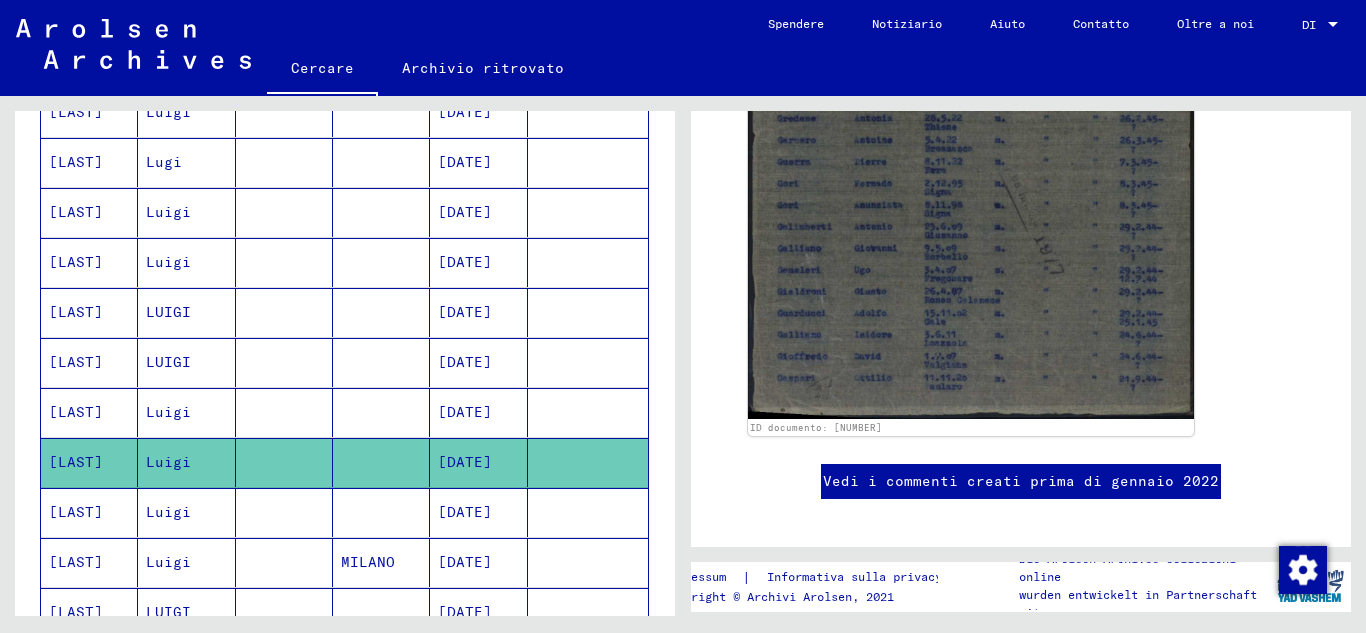 scroll, scrollTop: 233, scrollLeft: 0, axis: vertical 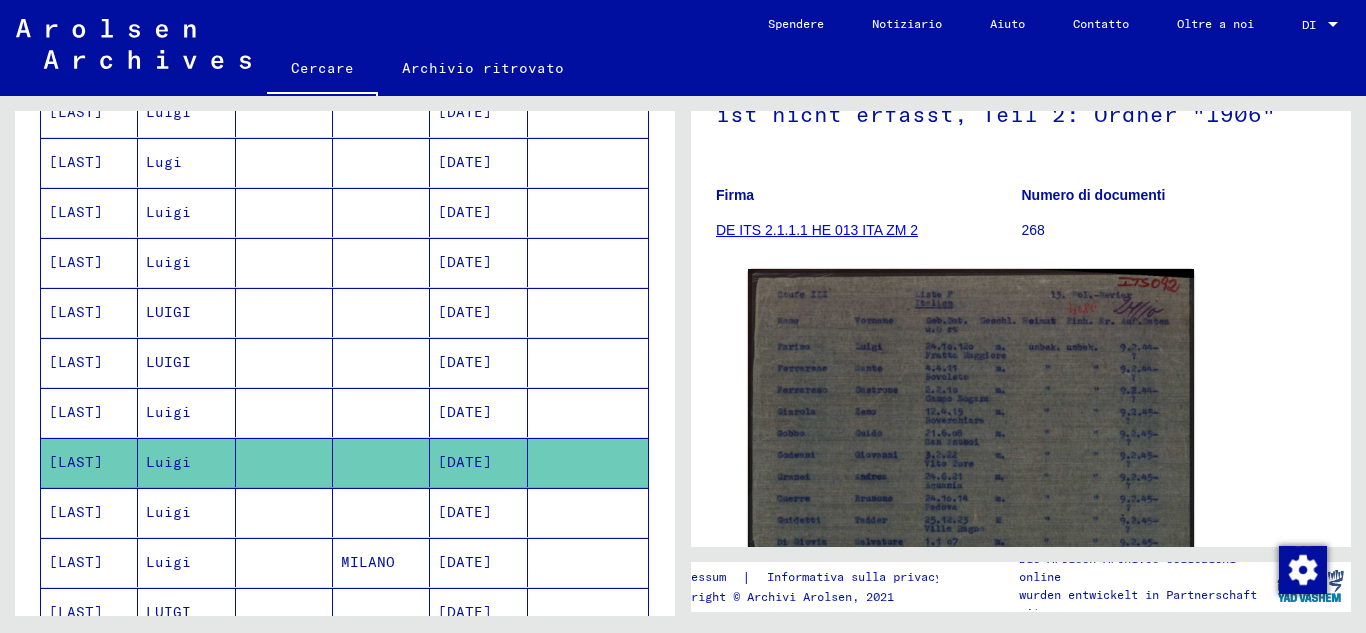 click on "Luigi" at bounding box center (168, 562) 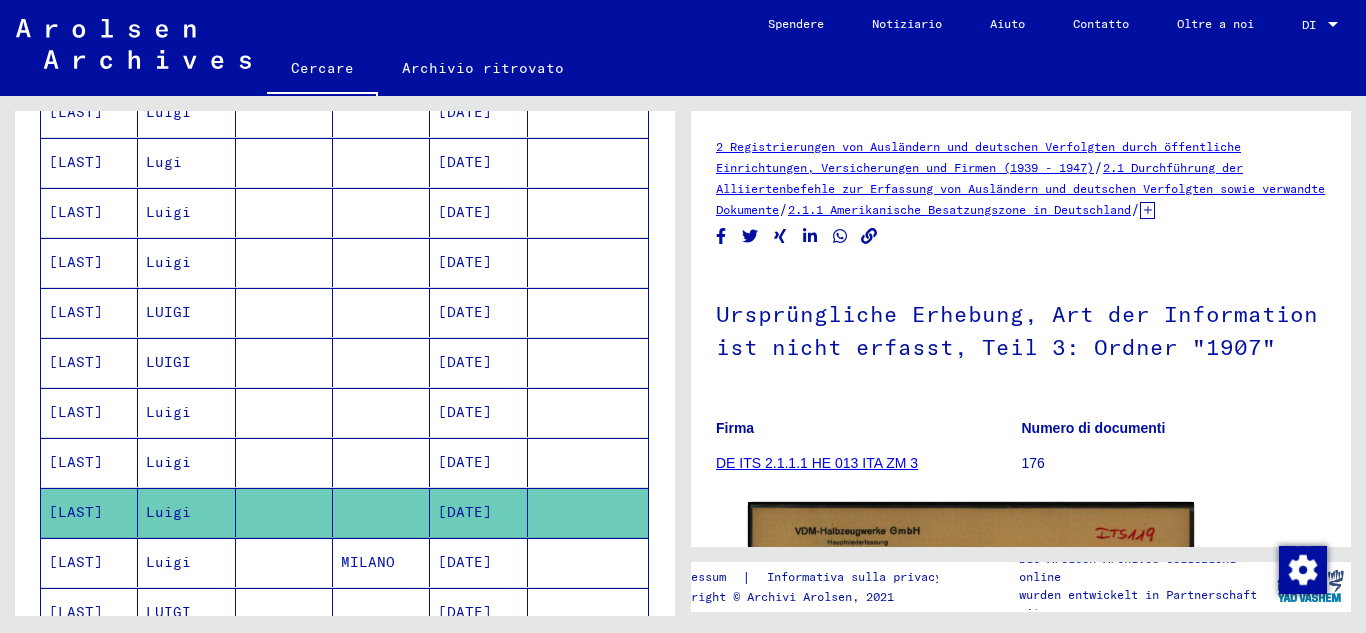 scroll, scrollTop: 467, scrollLeft: 0, axis: vertical 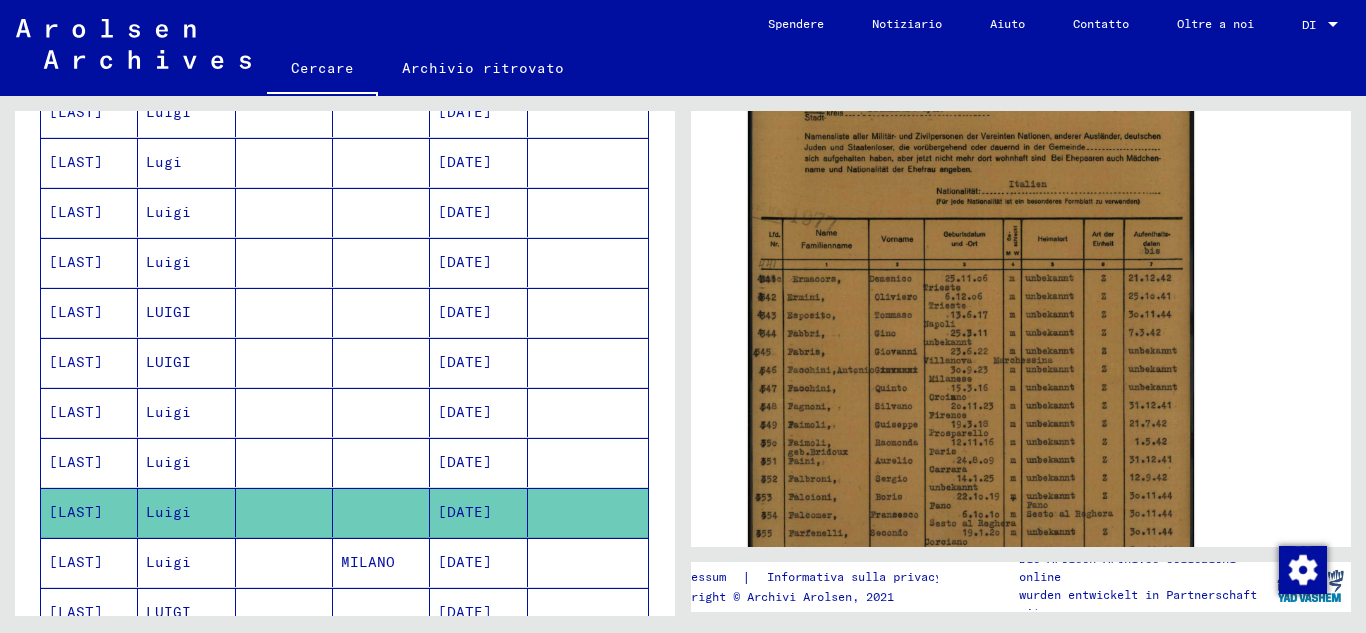 click on "Luigi" at bounding box center [168, 612] 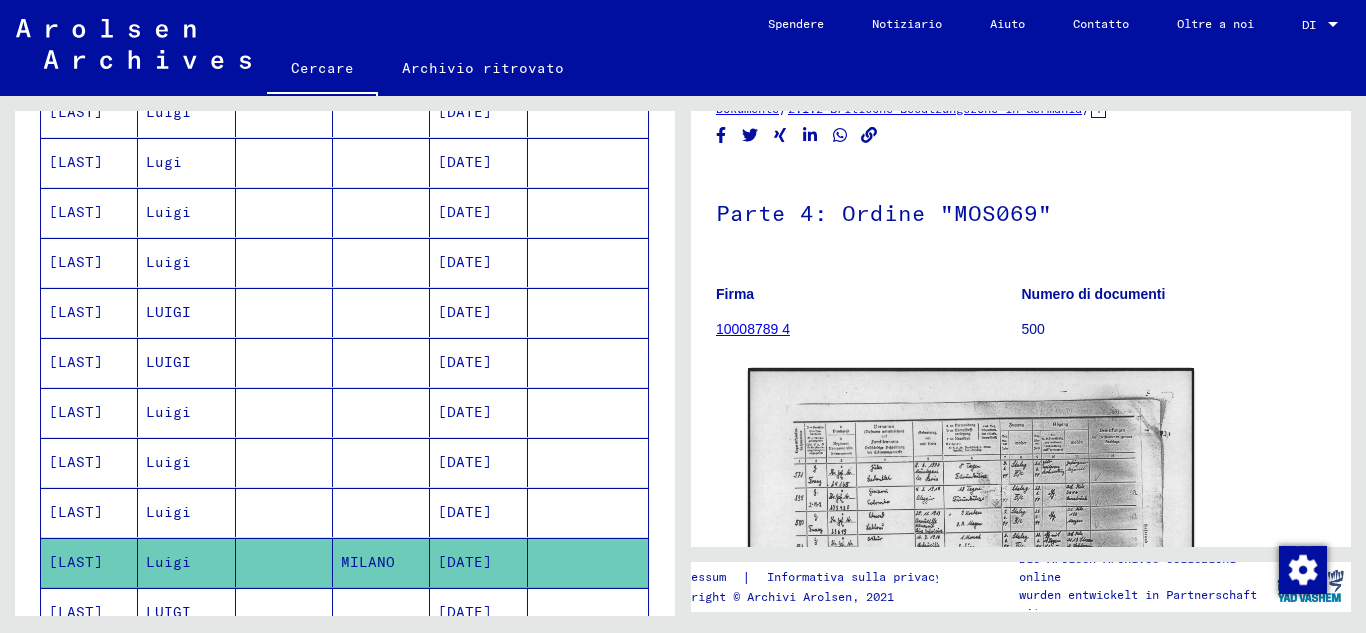 scroll, scrollTop: 334, scrollLeft: 0, axis: vertical 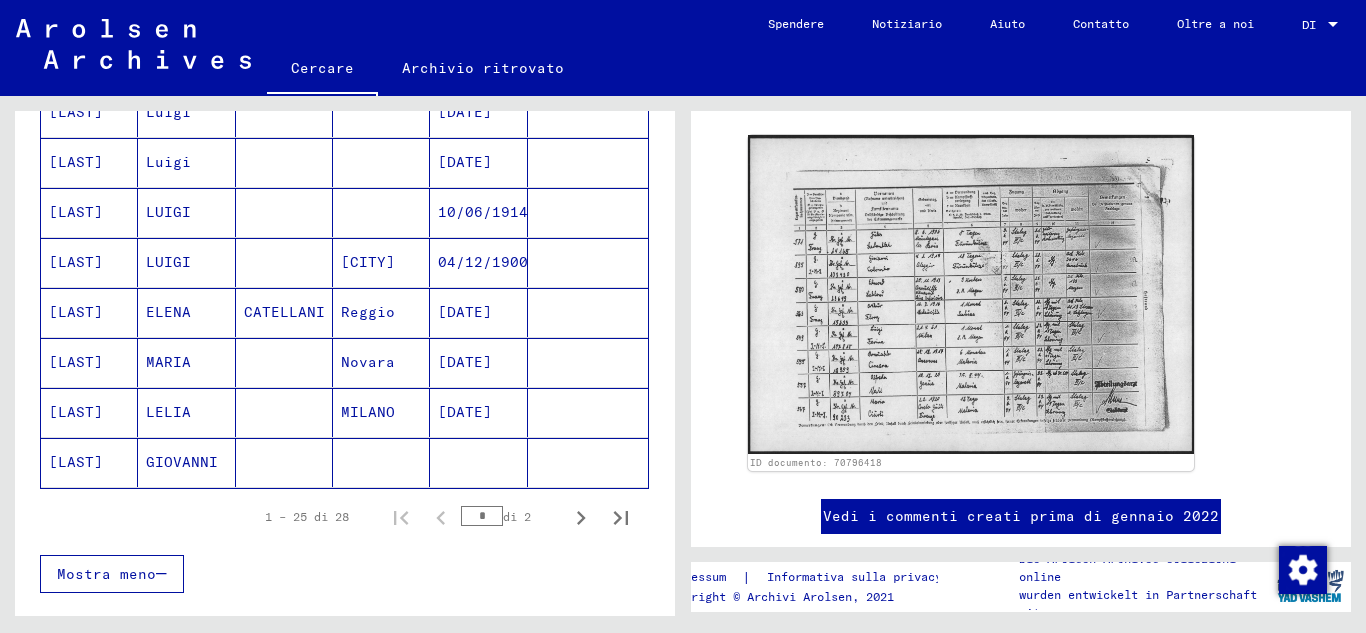 click on "LUIGI" at bounding box center (168, 262) 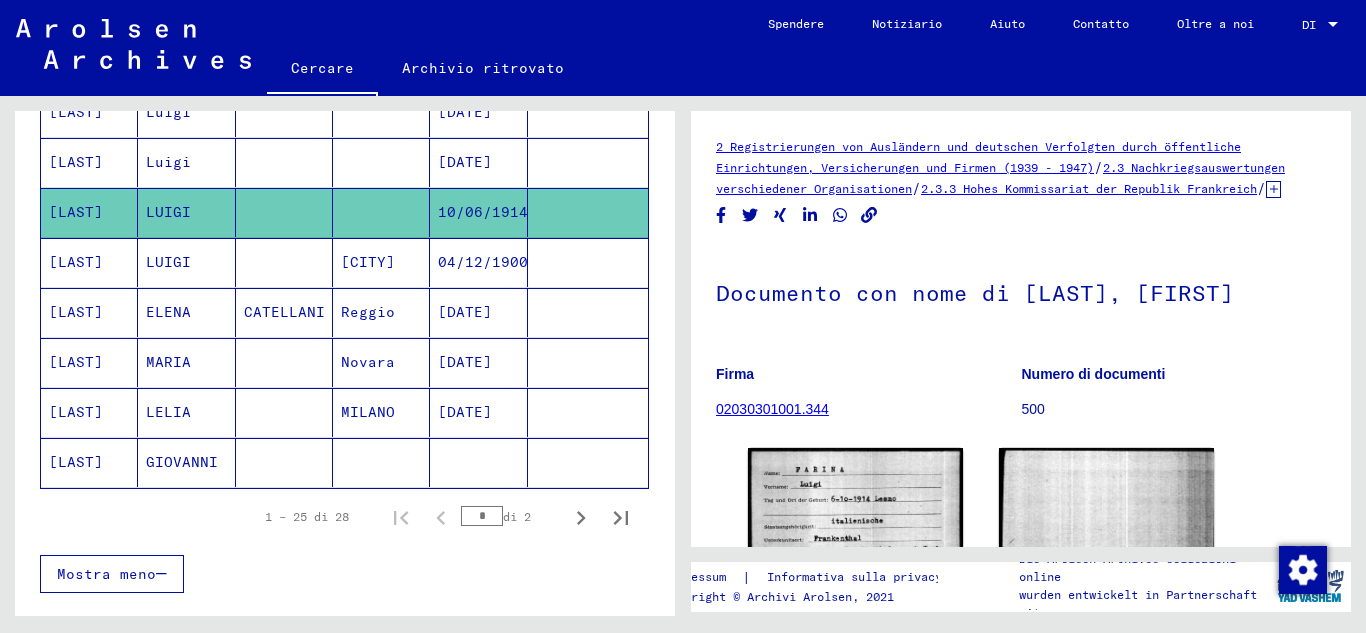 scroll, scrollTop: 233, scrollLeft: 0, axis: vertical 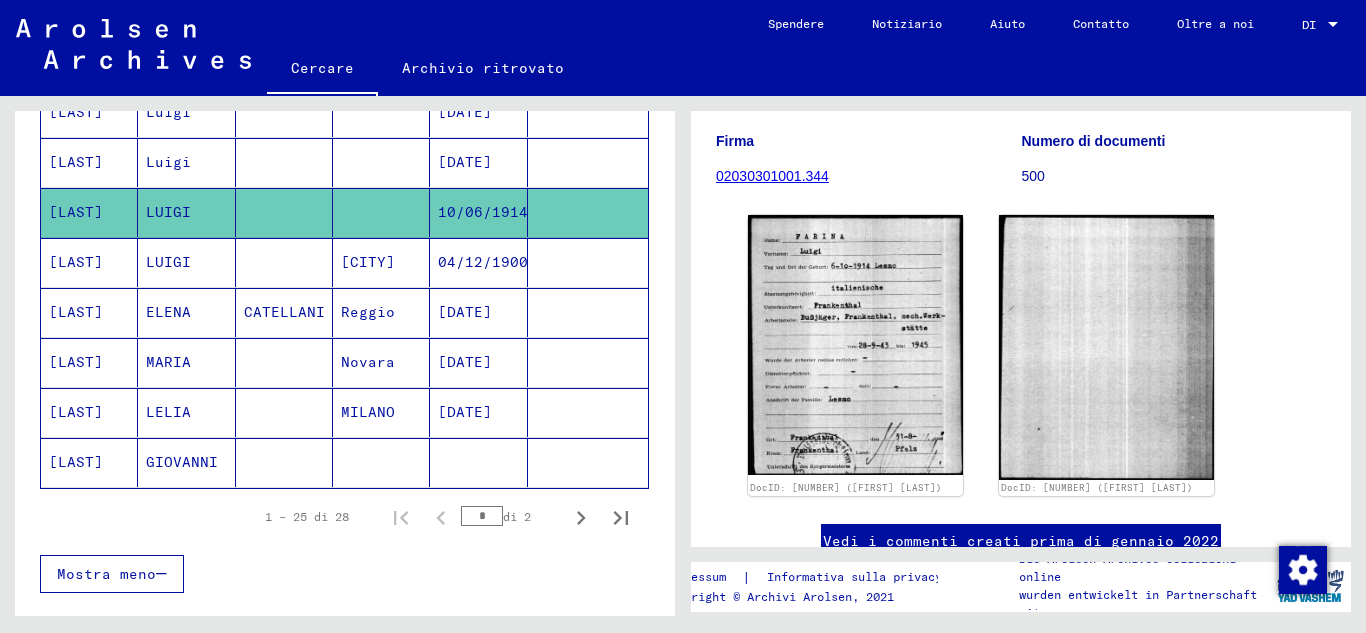 click on "Luigi" at bounding box center [168, 212] 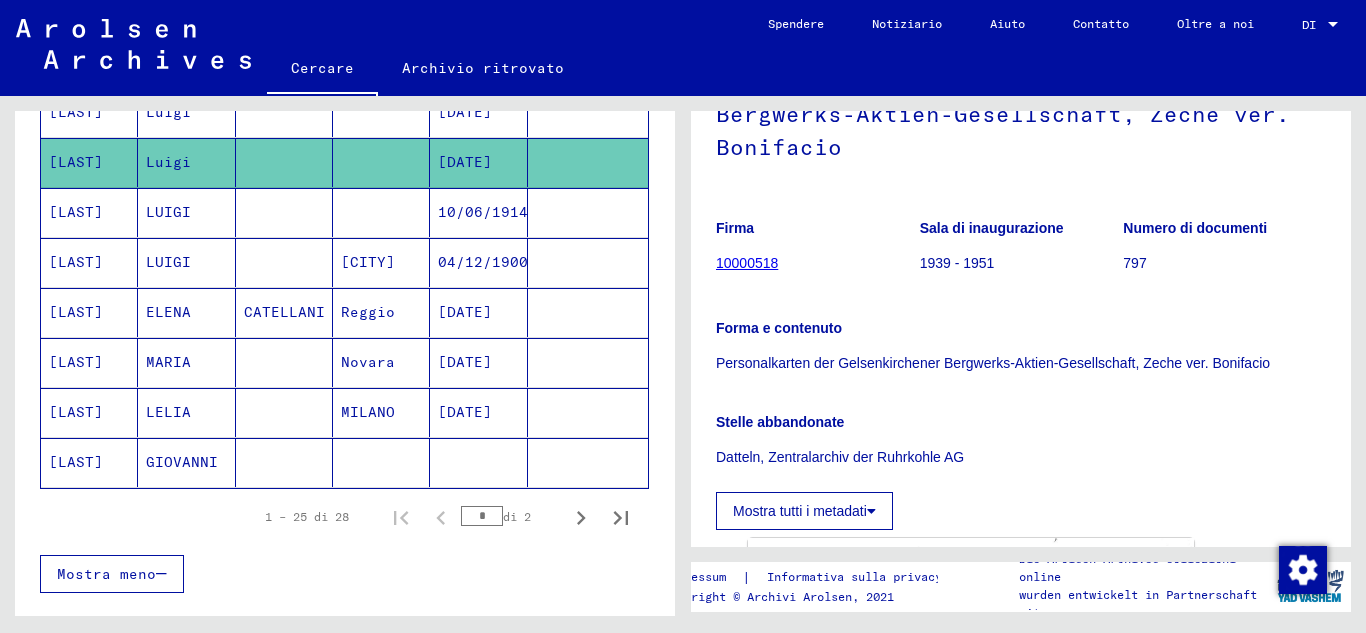 scroll, scrollTop: 467, scrollLeft: 0, axis: vertical 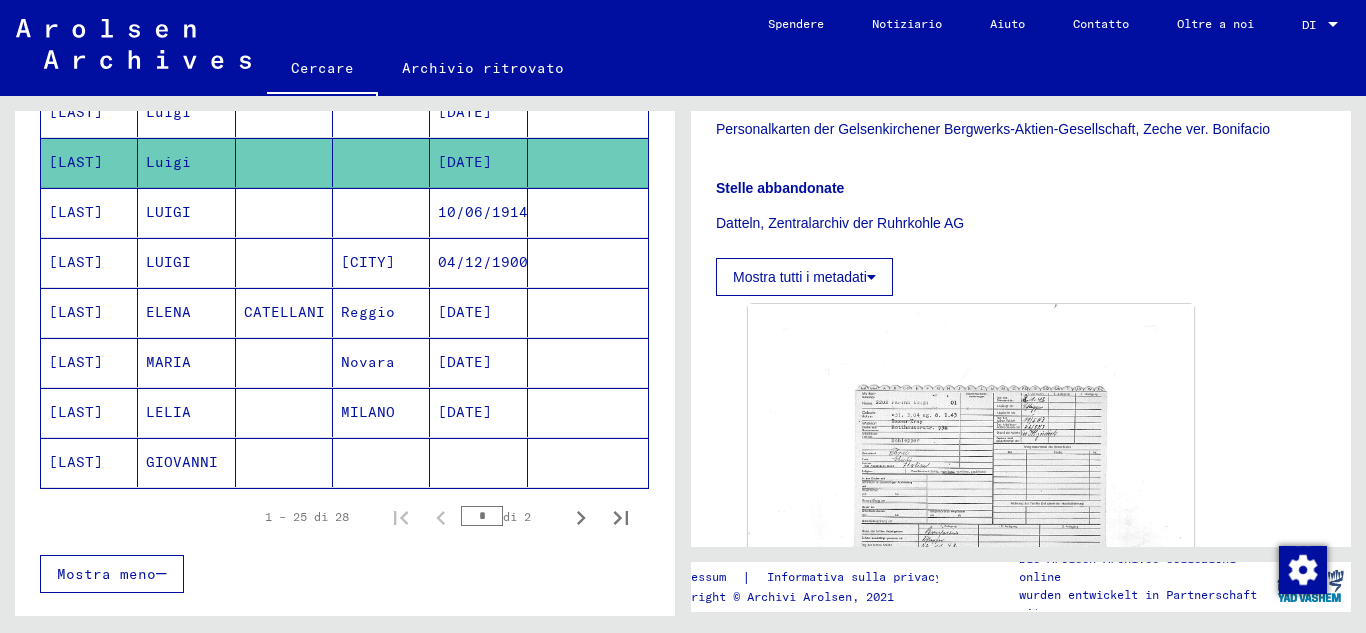 drag, startPoint x: 293, startPoint y: 221, endPoint x: 290, endPoint y: 289, distance: 68.06615 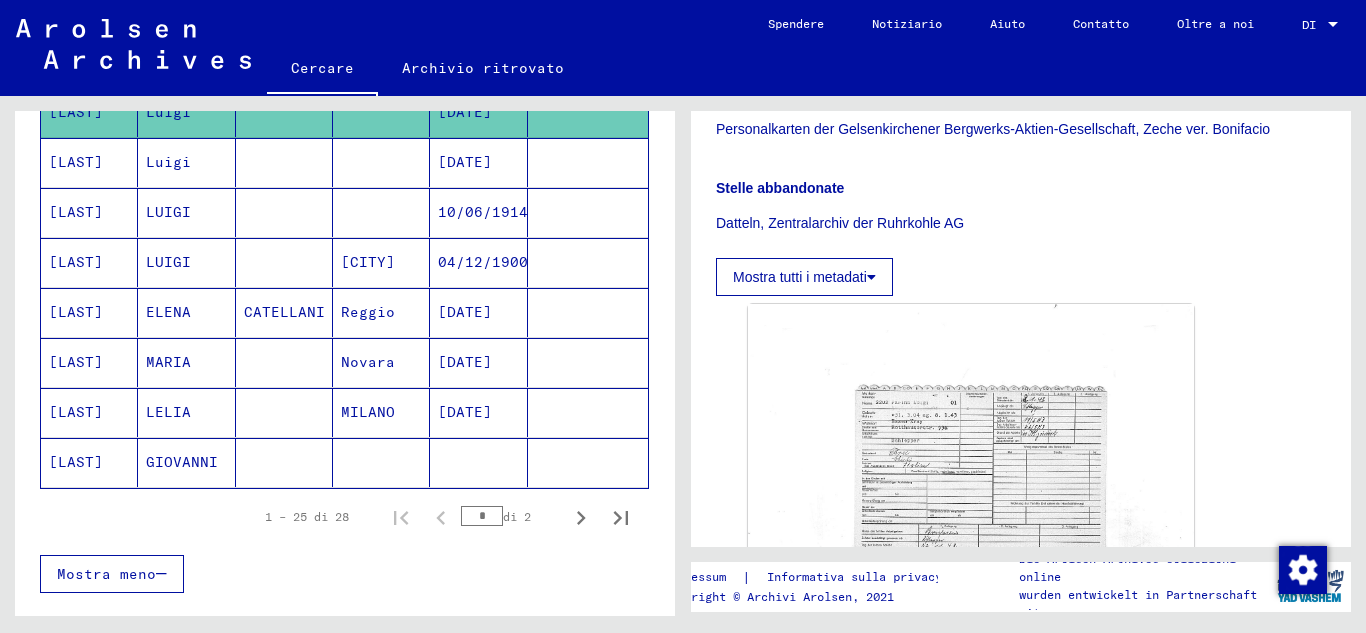 scroll, scrollTop: 933, scrollLeft: 0, axis: vertical 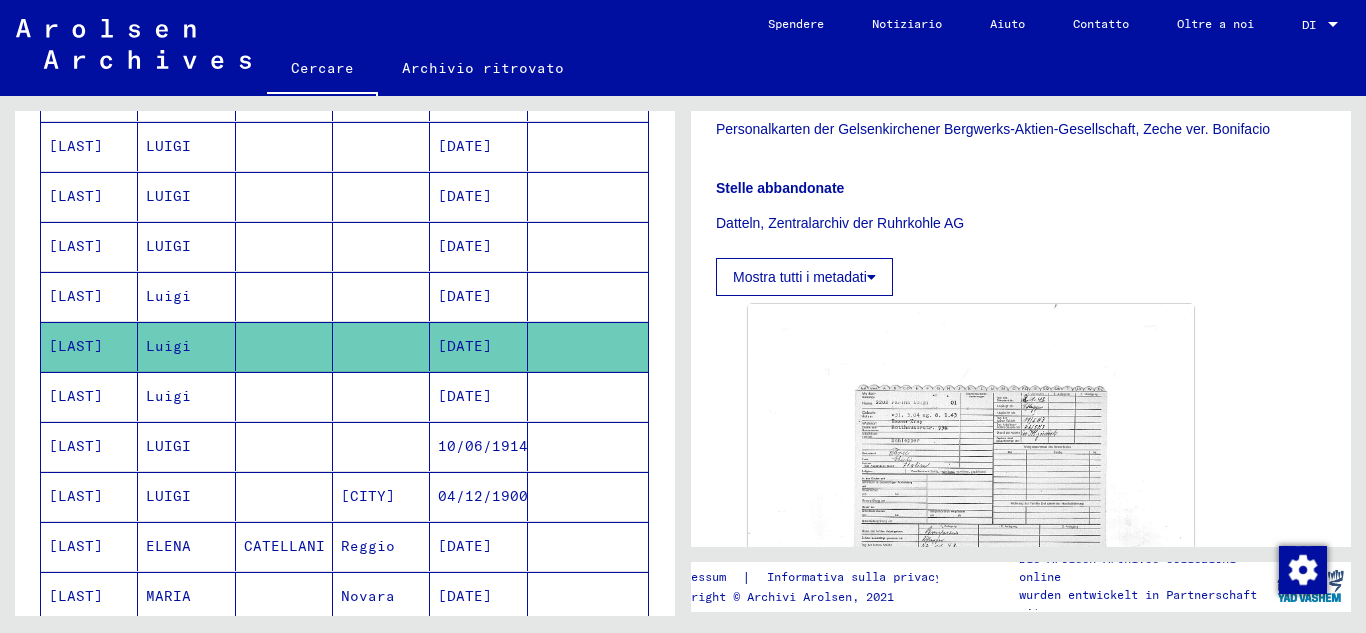 click on "Luigi" at bounding box center [168, 346] 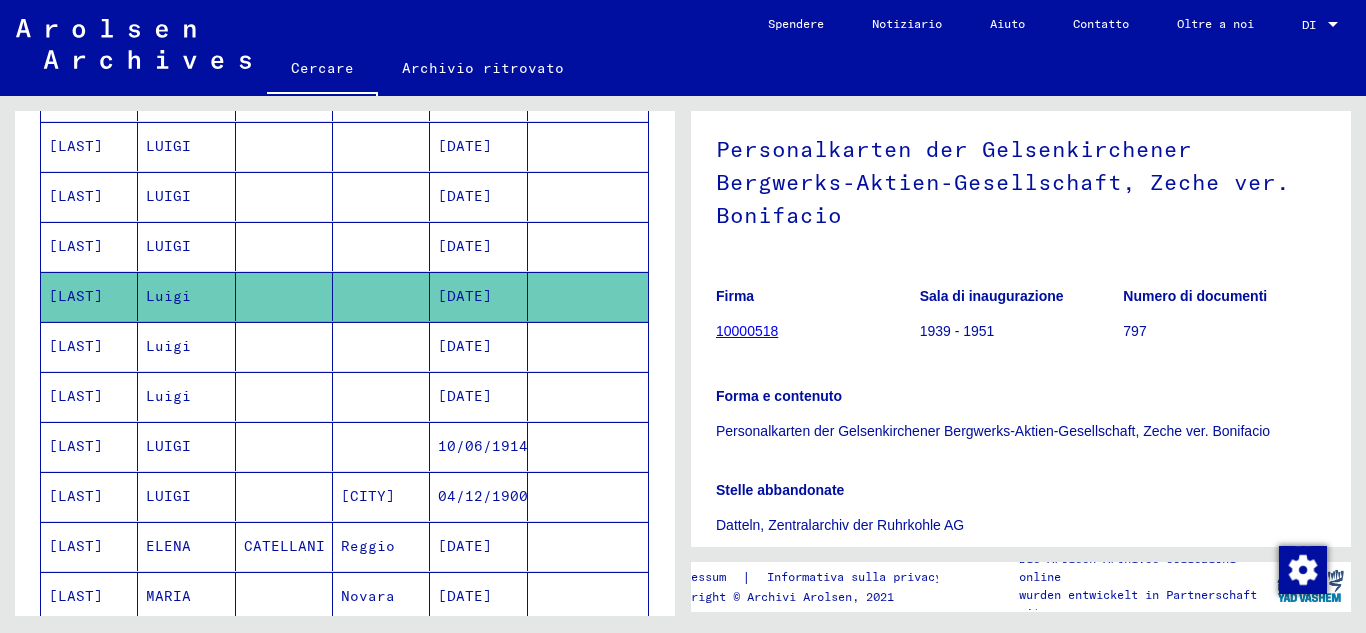 scroll, scrollTop: 467, scrollLeft: 0, axis: vertical 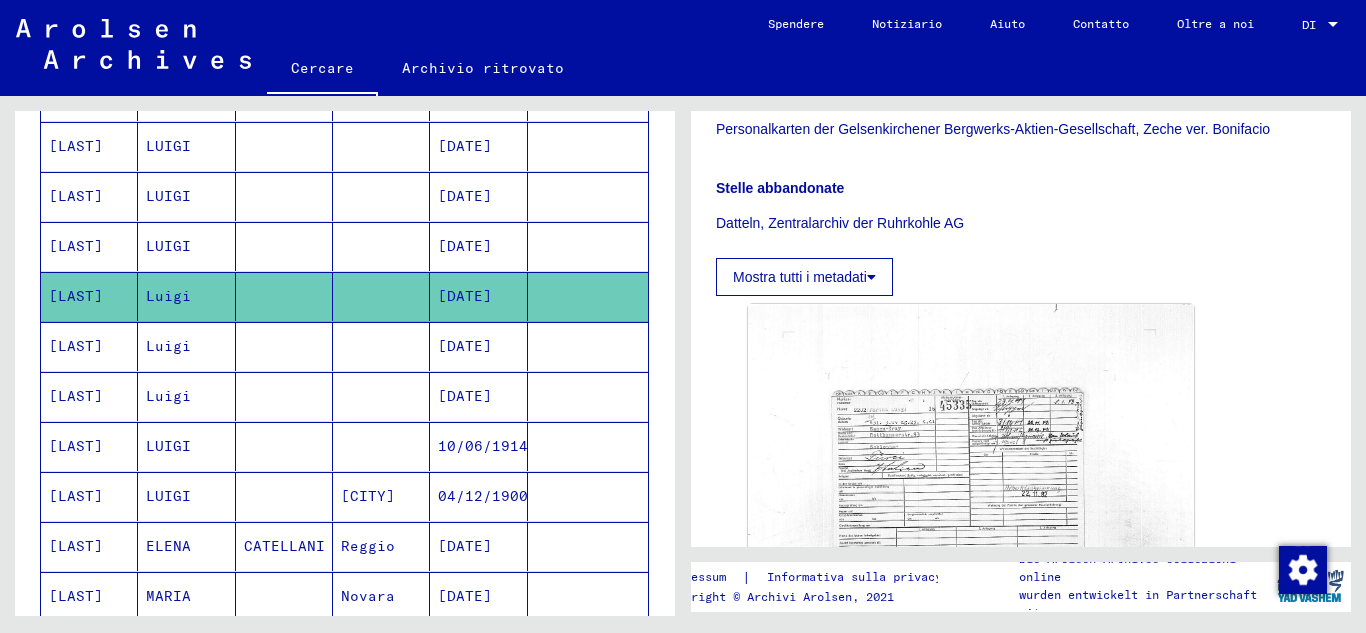 click on "LUIGI" at bounding box center [186, 296] 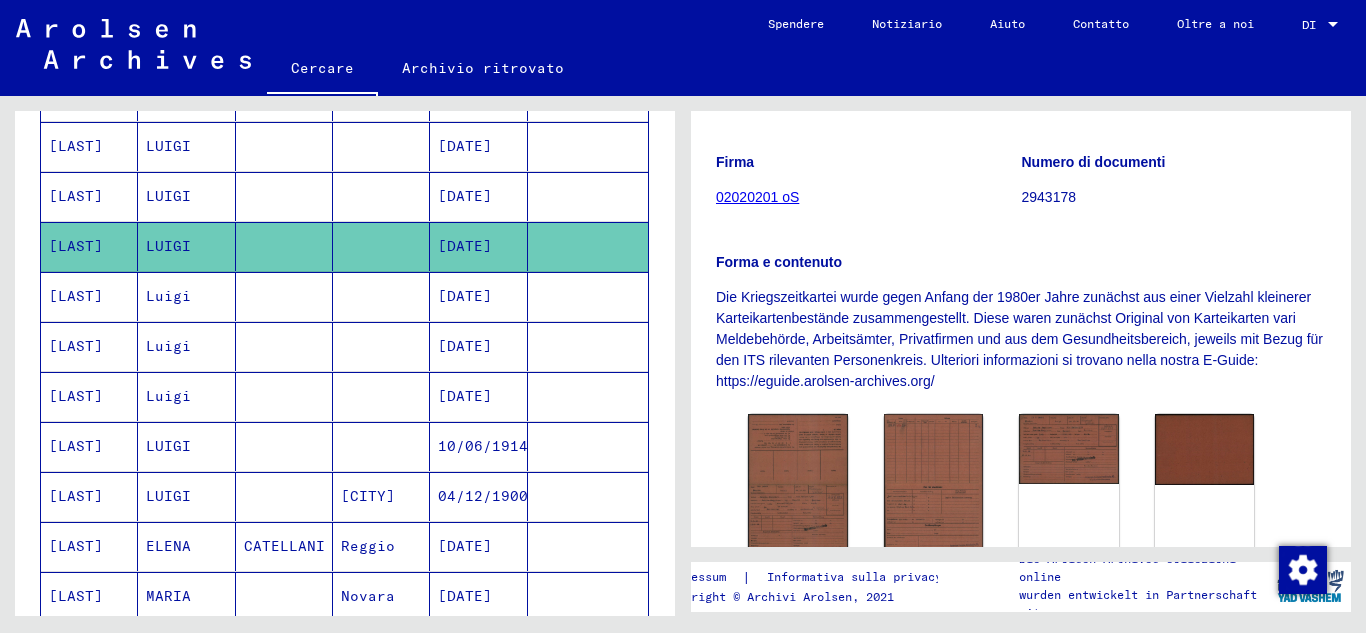 scroll, scrollTop: 448, scrollLeft: 0, axis: vertical 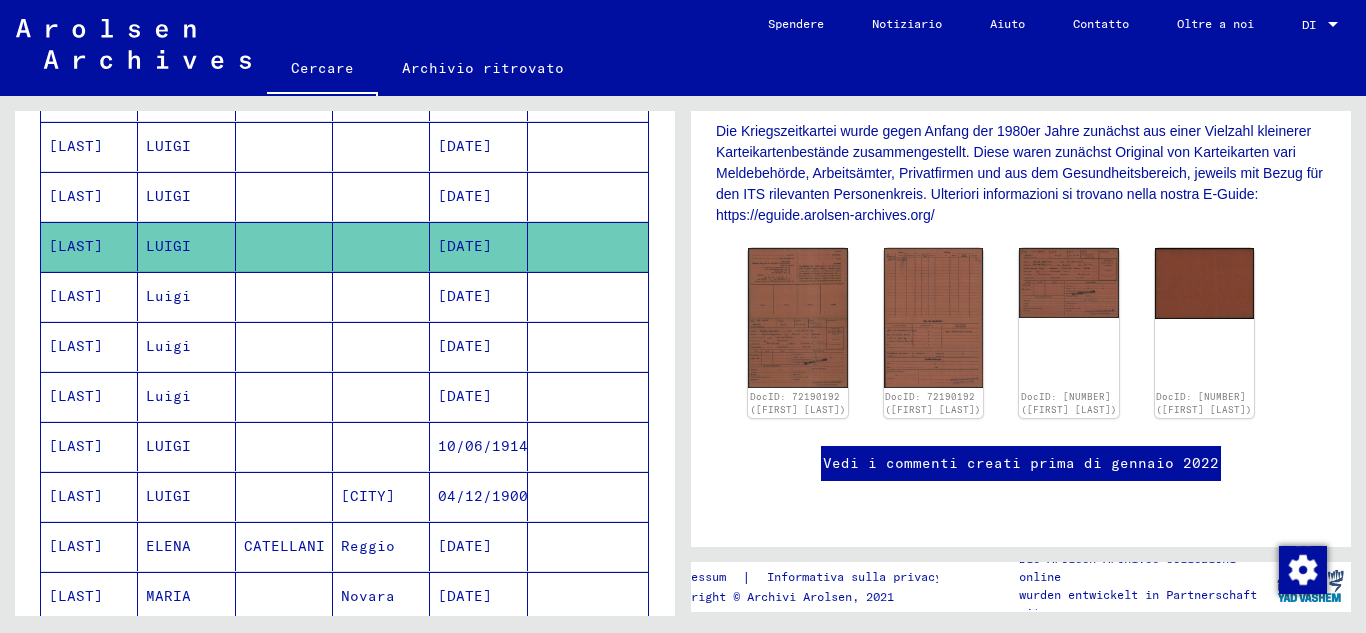 click on "LUIGI" at bounding box center (168, 246) 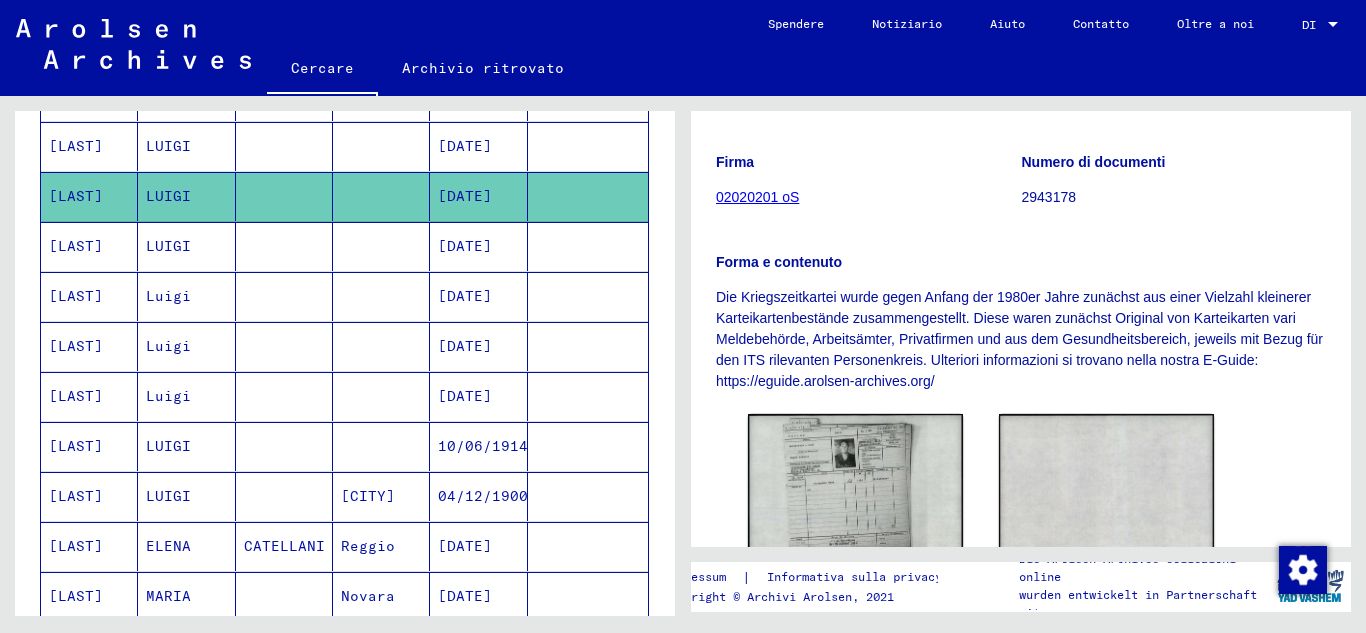 scroll, scrollTop: 447, scrollLeft: 0, axis: vertical 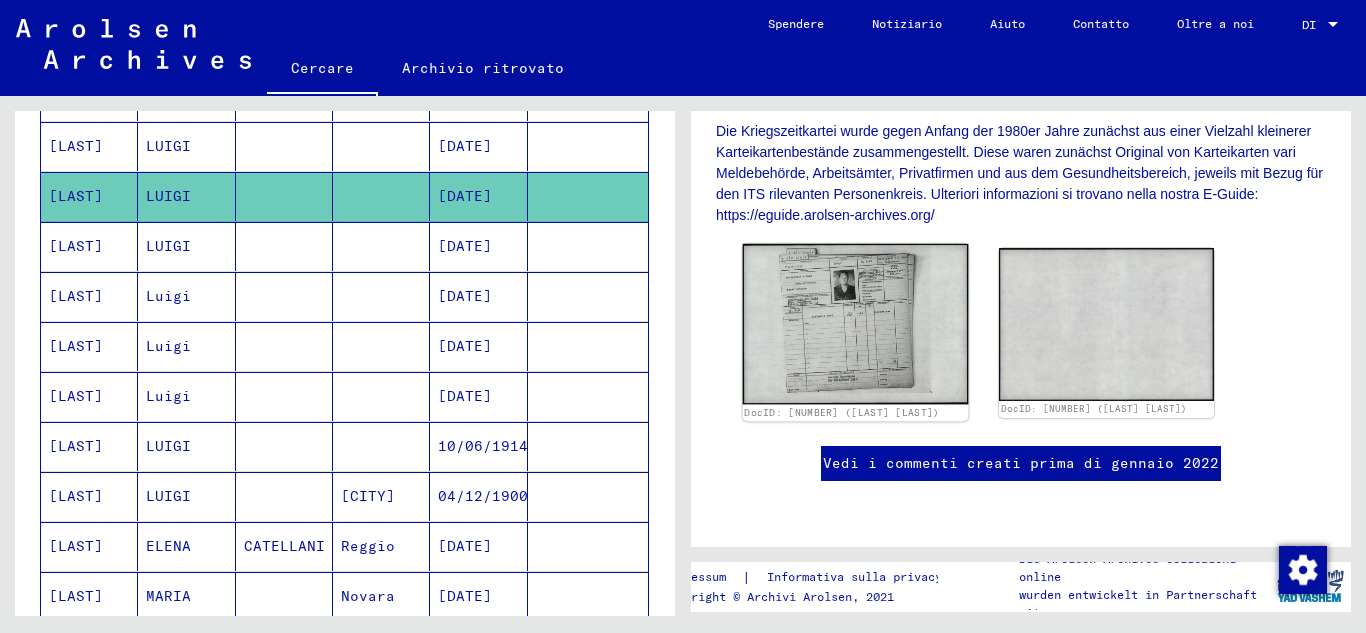 click 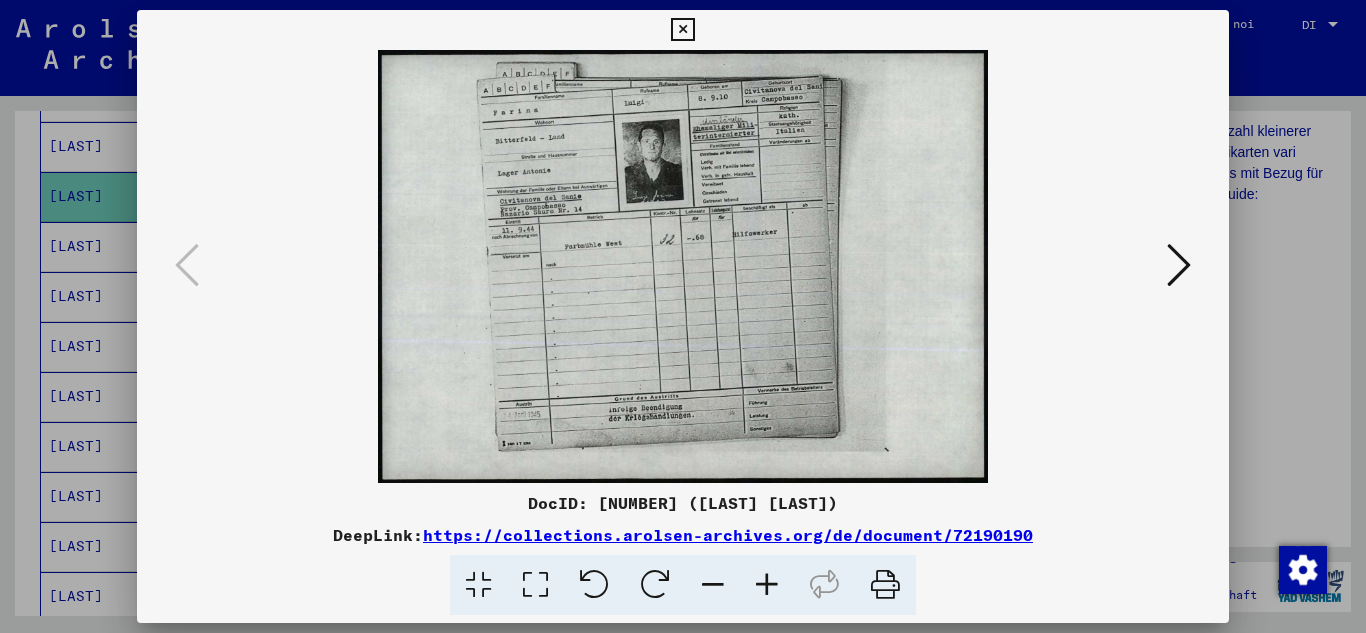 click at bounding box center [767, 585] 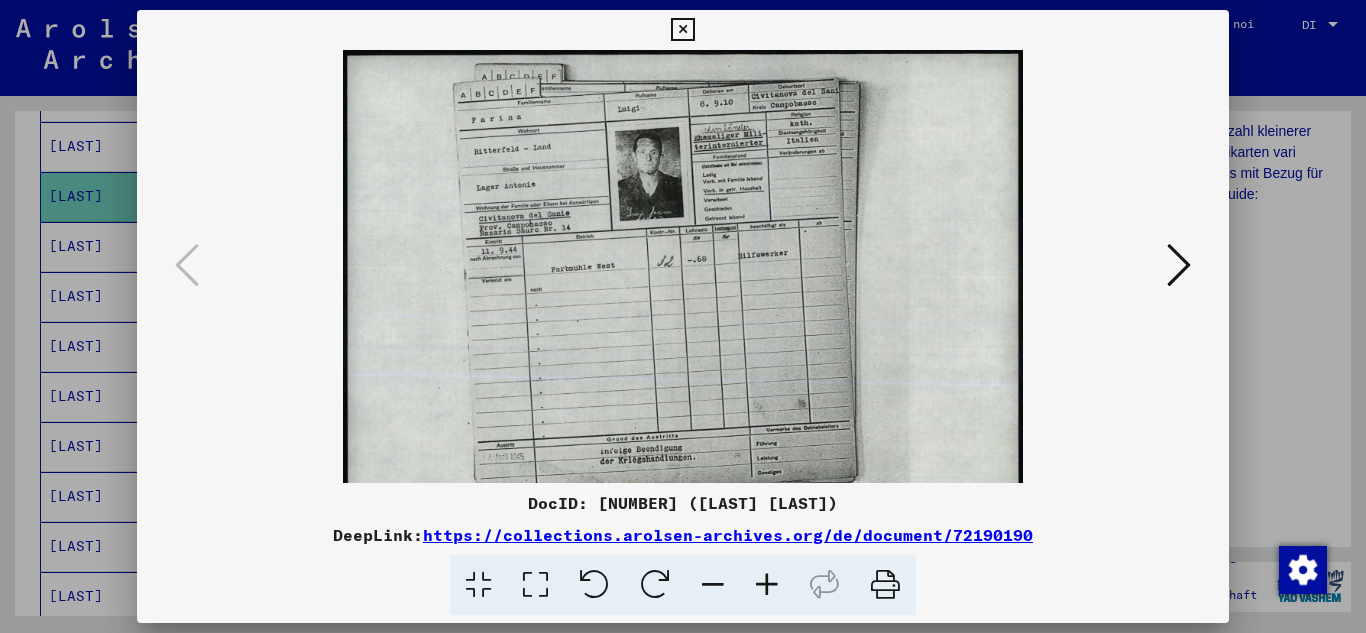 click at bounding box center (767, 585) 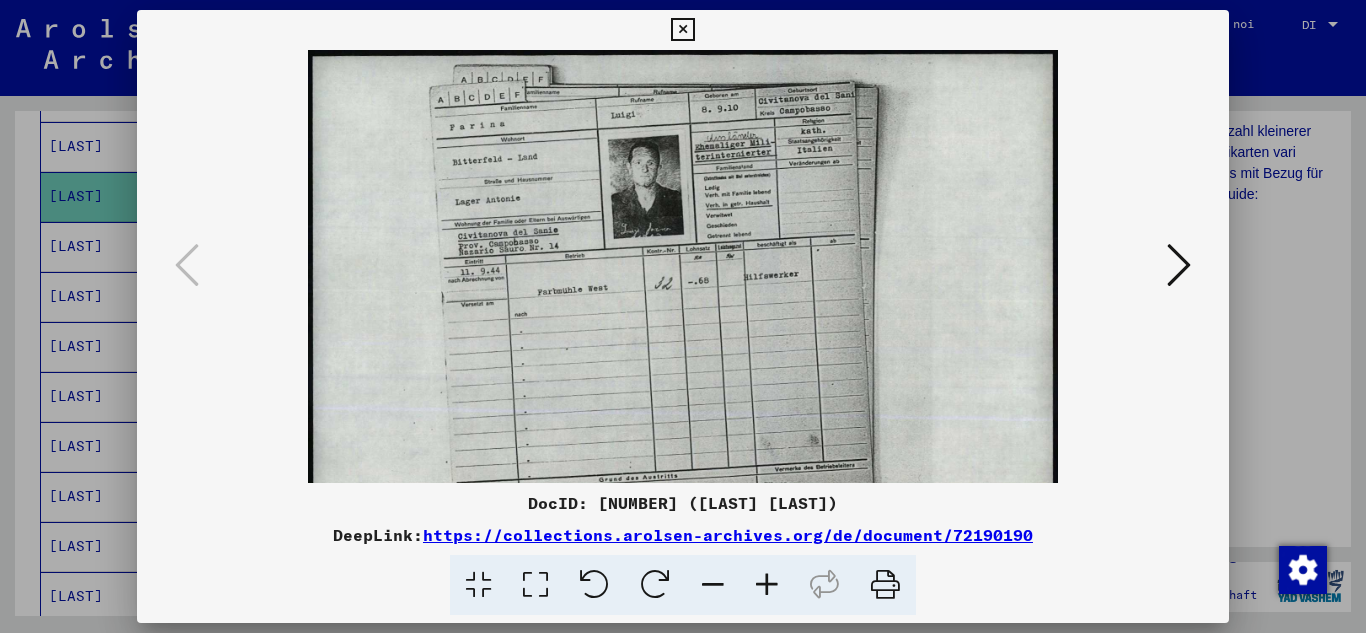 click at bounding box center (767, 585) 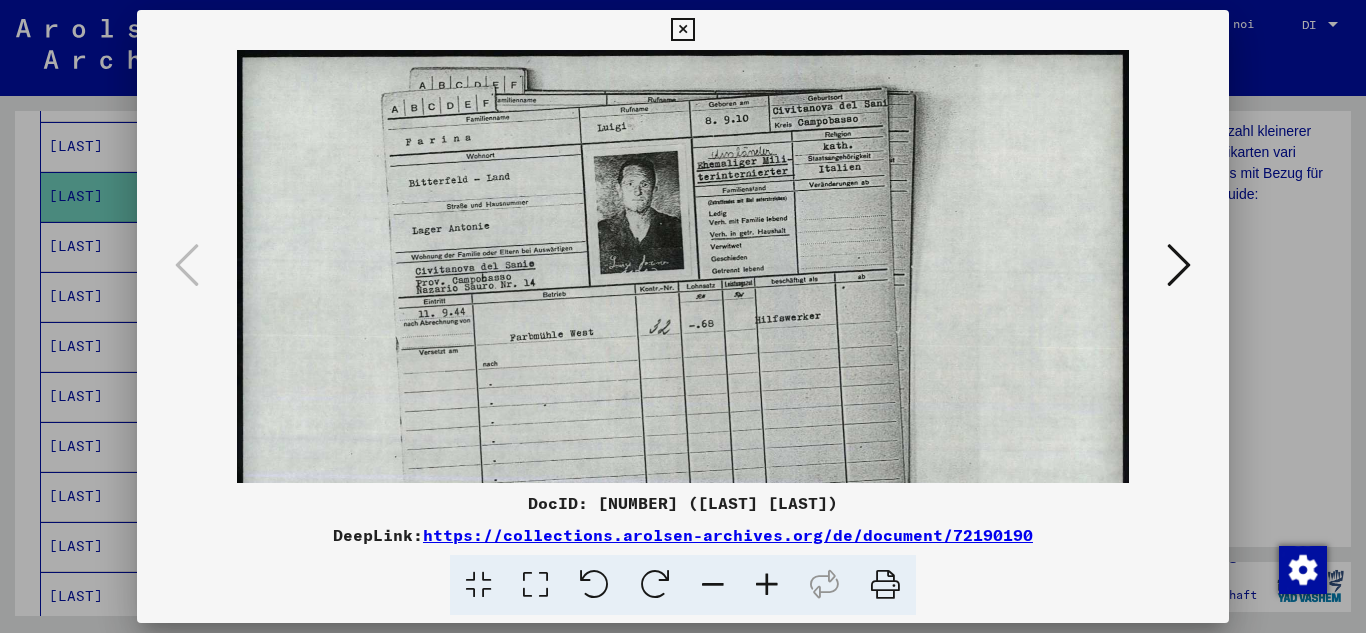 click at bounding box center [767, 585] 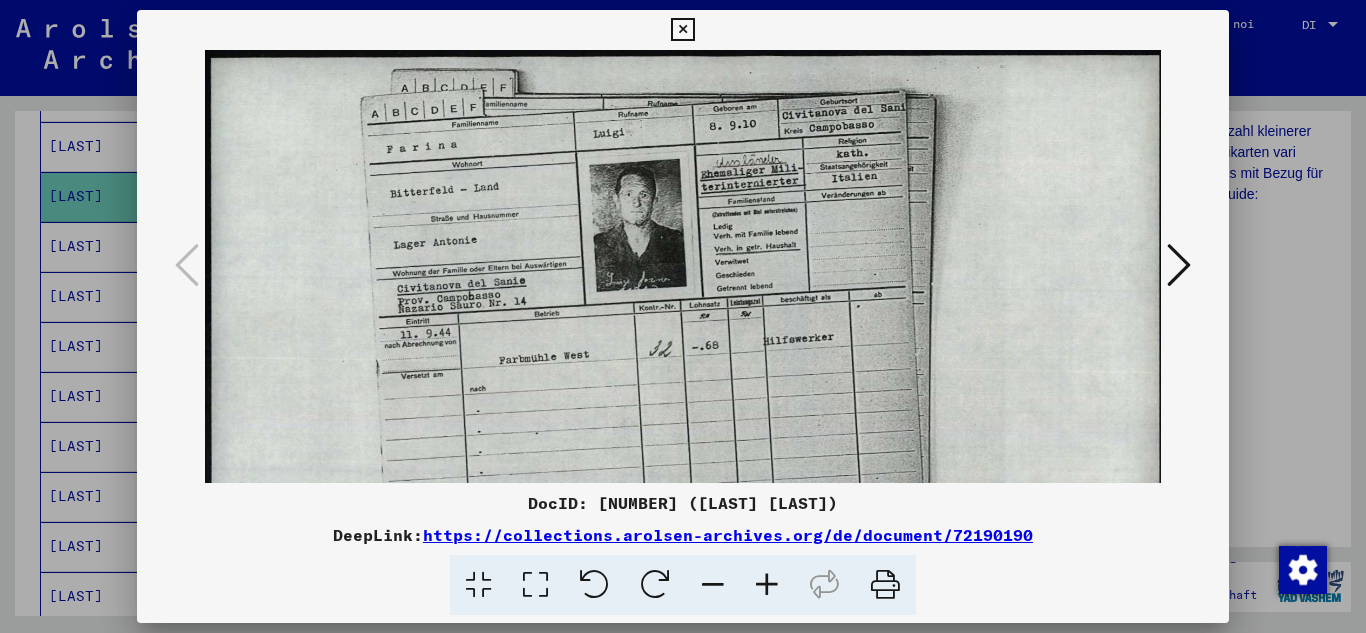 click at bounding box center [767, 585] 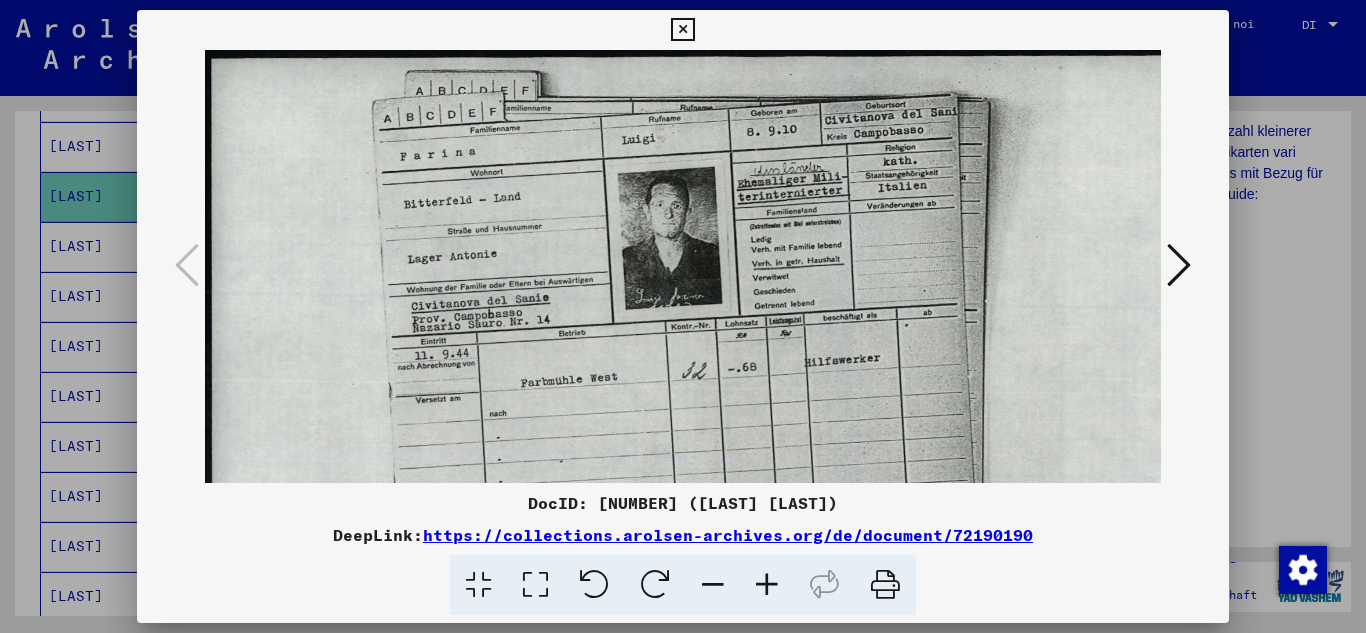 click at bounding box center (767, 585) 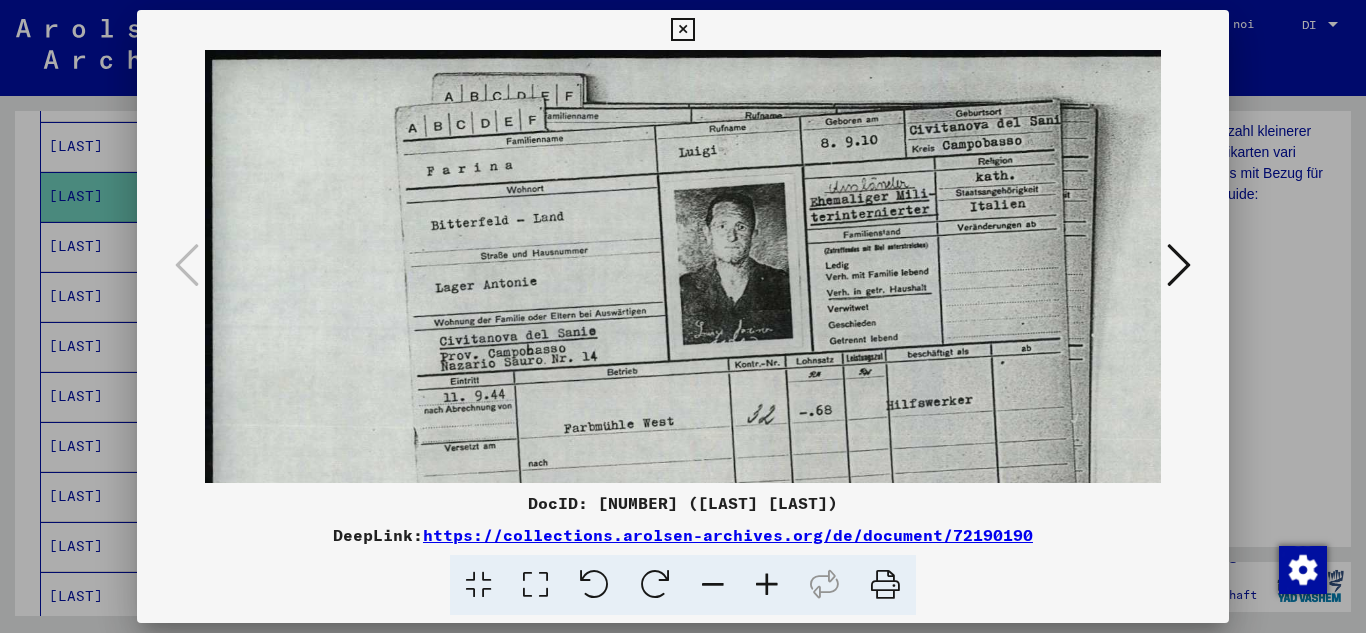 click at bounding box center (767, 585) 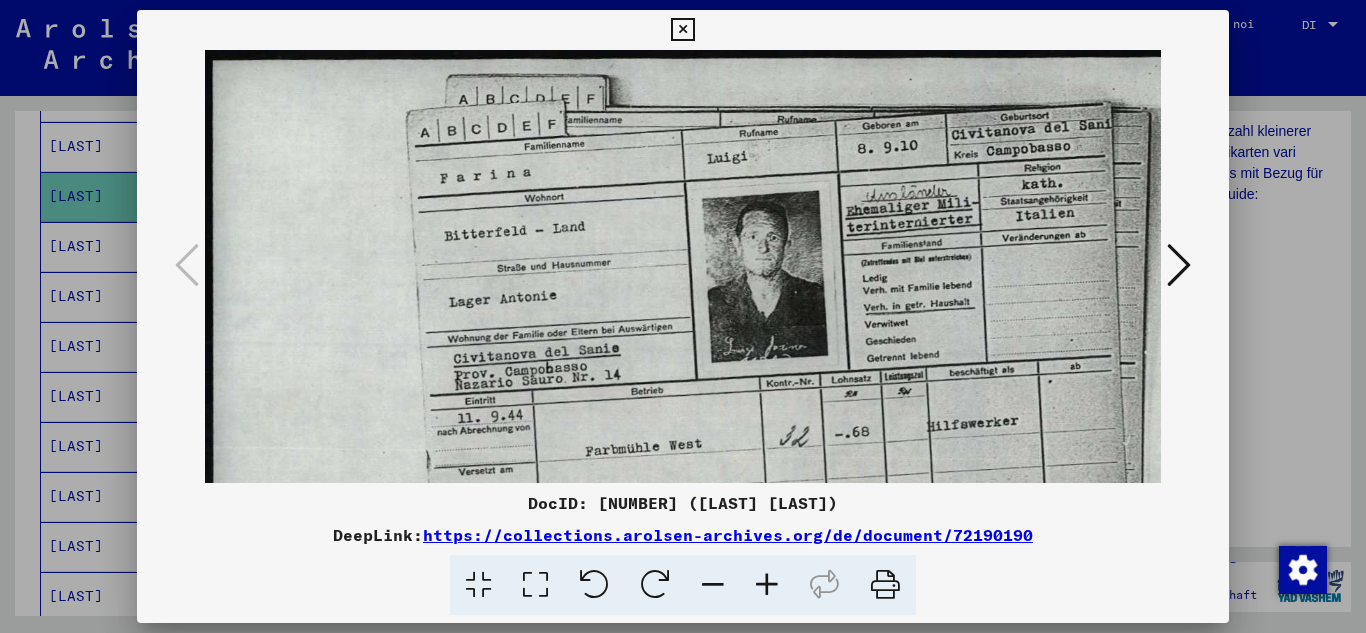 click at bounding box center (767, 585) 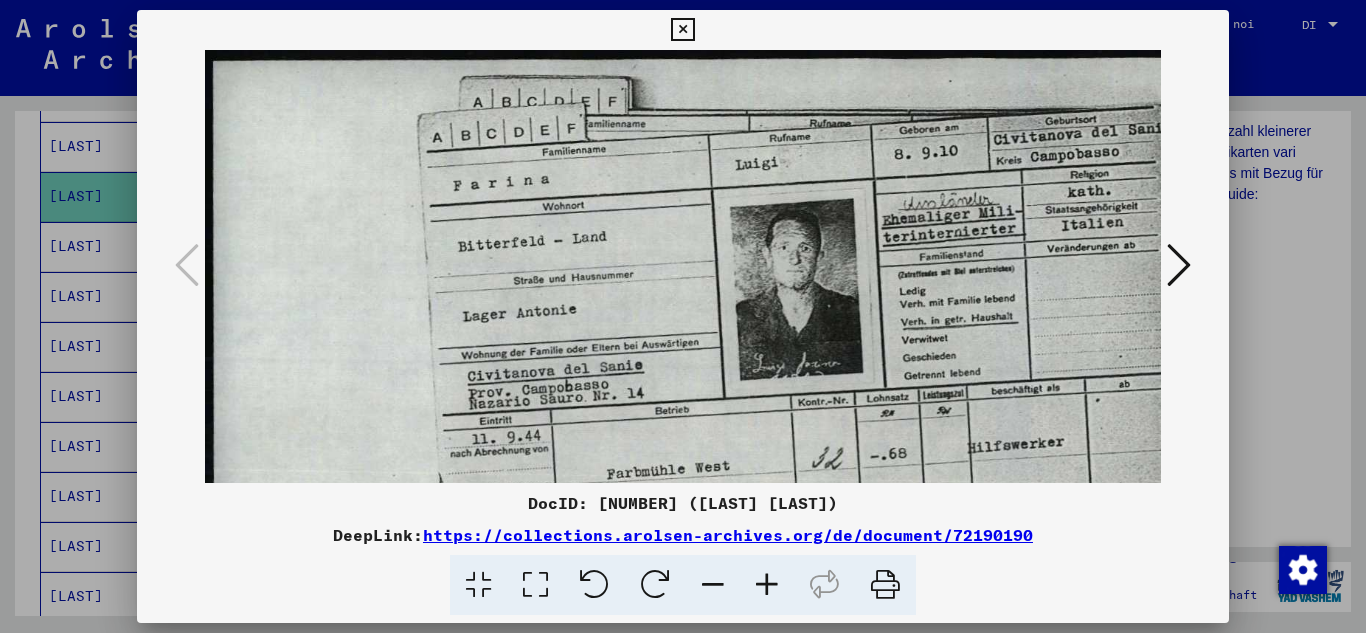 click at bounding box center [767, 585] 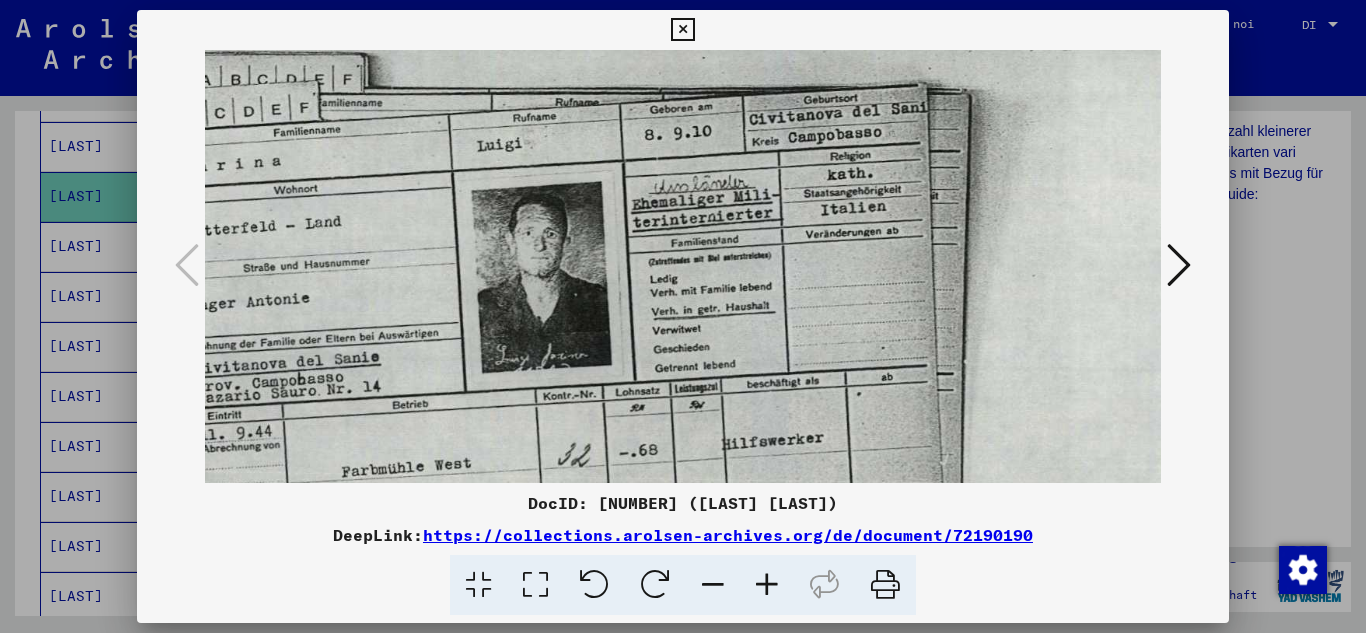 scroll, scrollTop: 19, scrollLeft: 289, axis: both 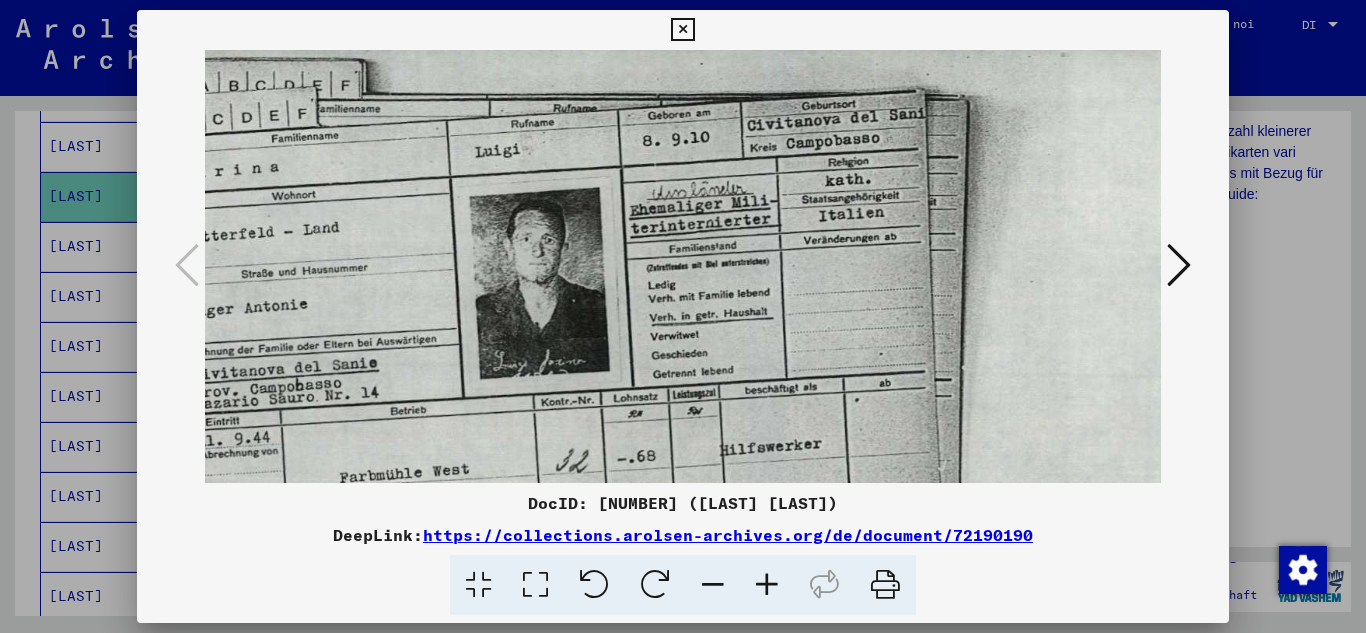 drag, startPoint x: 814, startPoint y: 441, endPoint x: 525, endPoint y: 422, distance: 289.6239 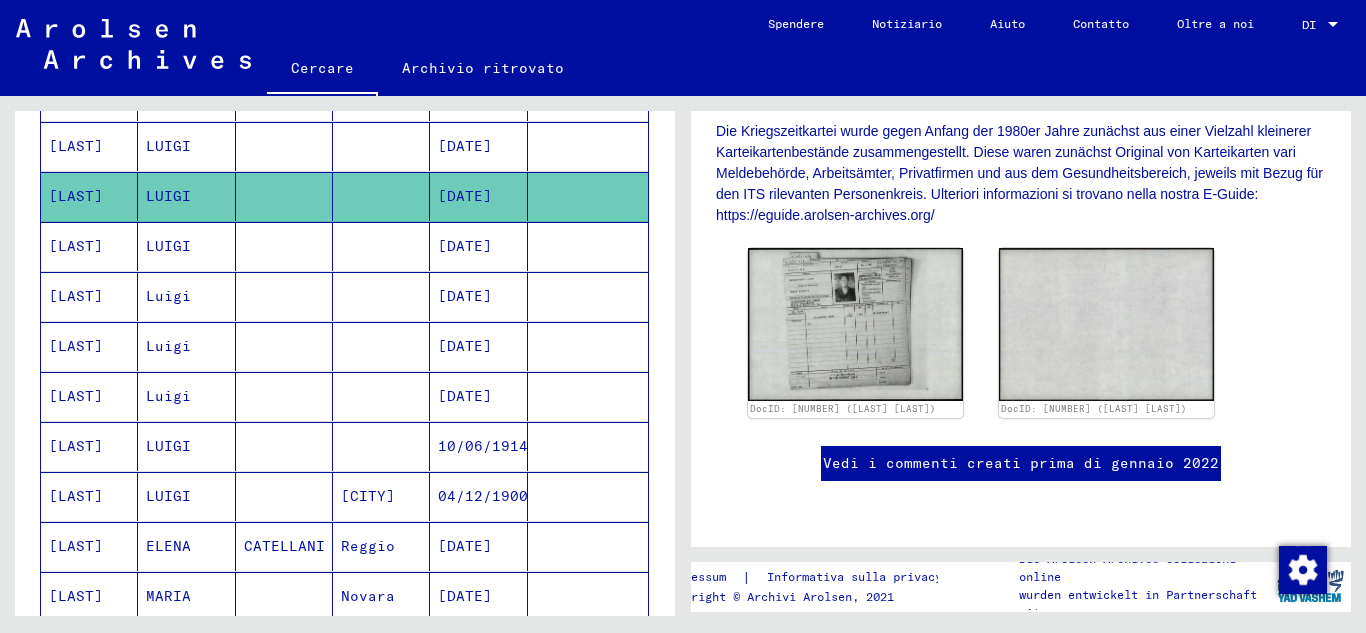 click on "LUIGI" at bounding box center (168, 196) 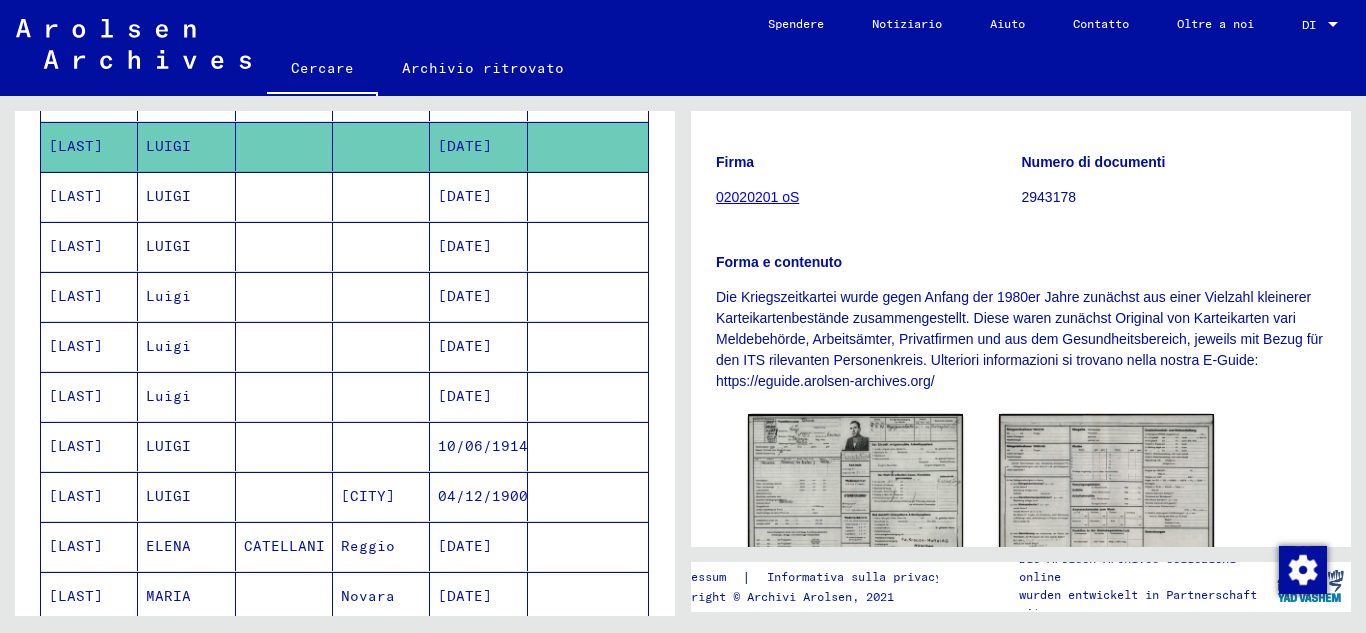 scroll, scrollTop: 447, scrollLeft: 0, axis: vertical 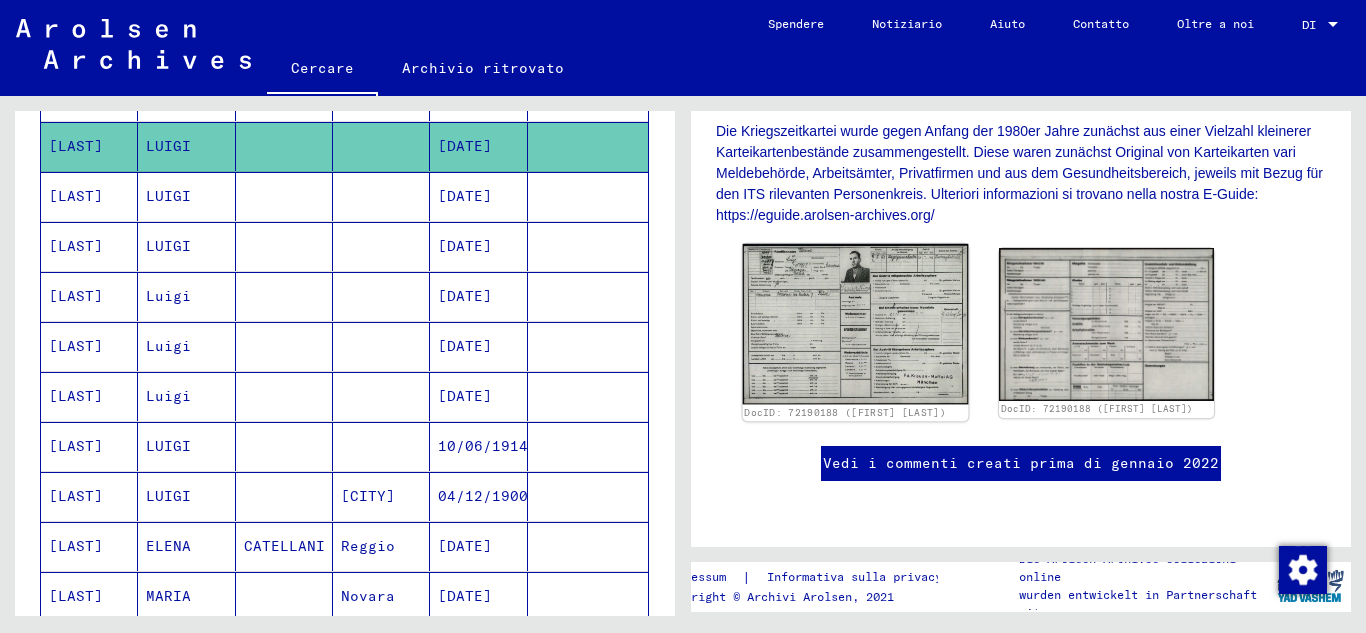 click 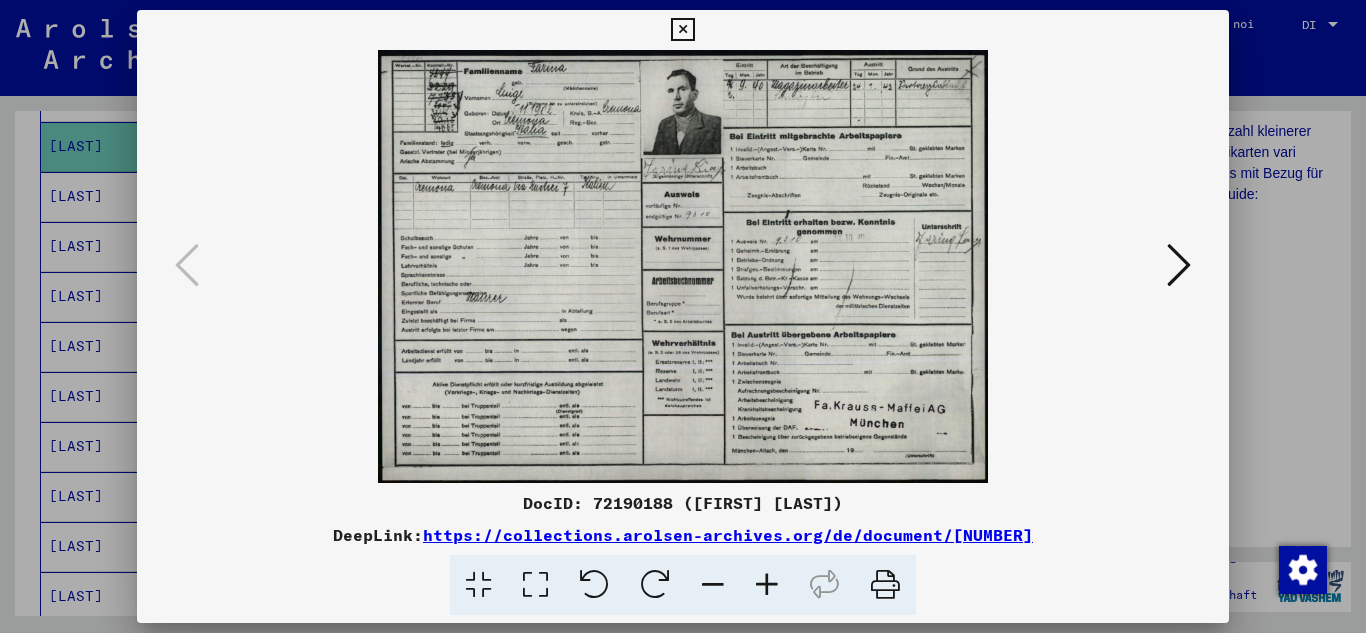 click at bounding box center (767, 585) 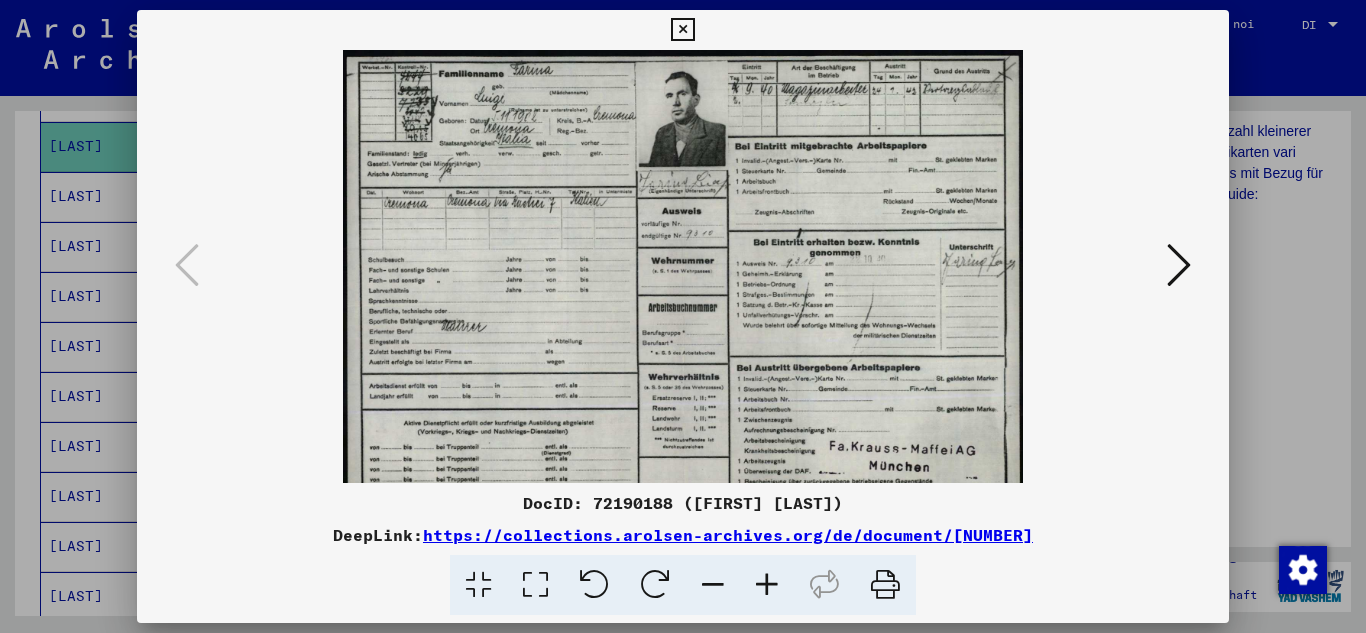 click at bounding box center [767, 585] 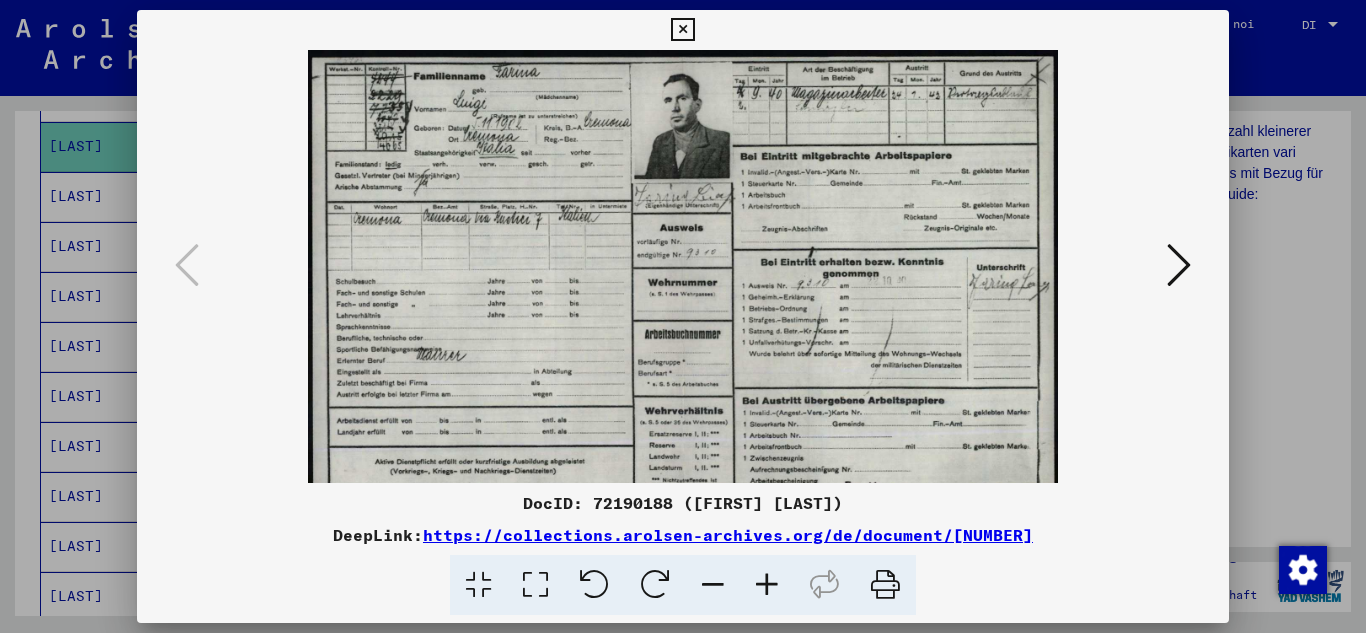 click at bounding box center [767, 585] 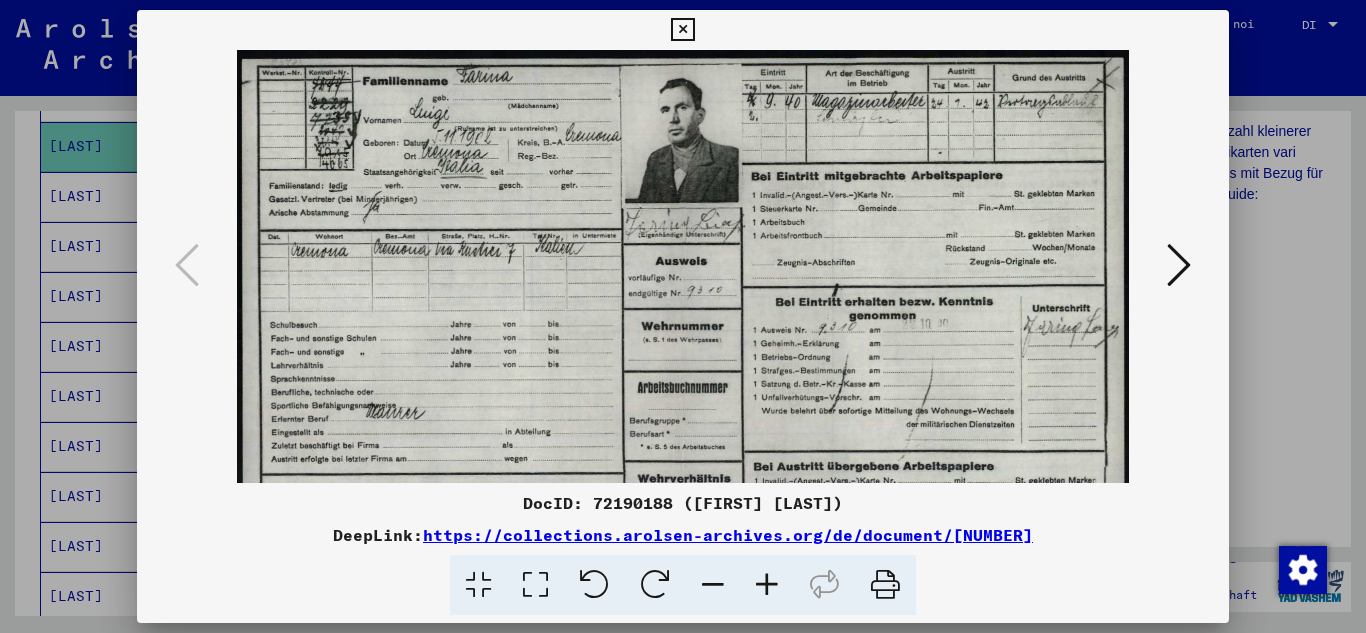 click at bounding box center (767, 585) 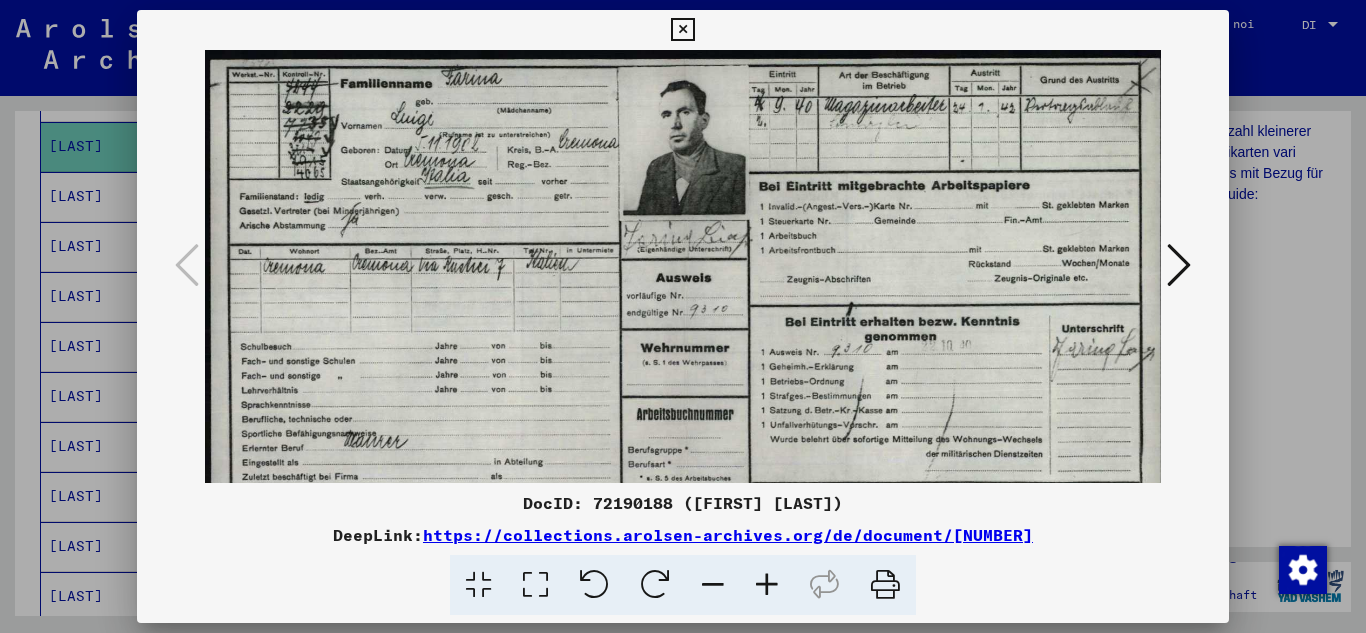 click at bounding box center (767, 585) 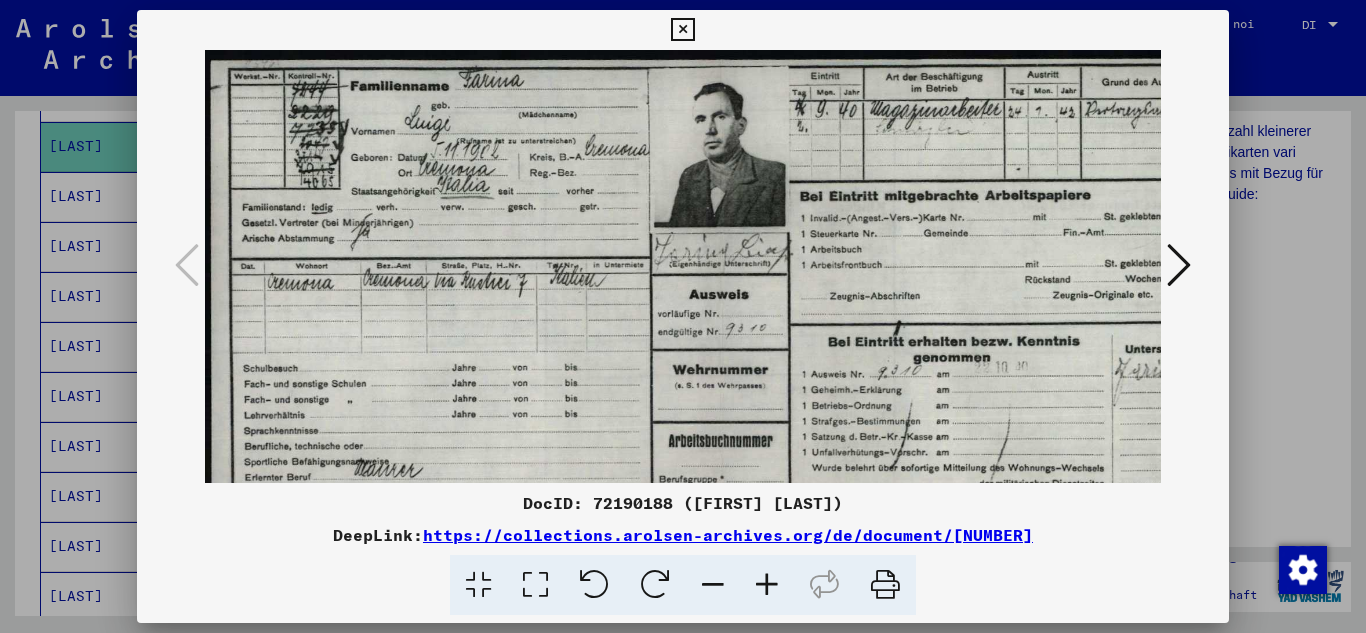 click at bounding box center (767, 585) 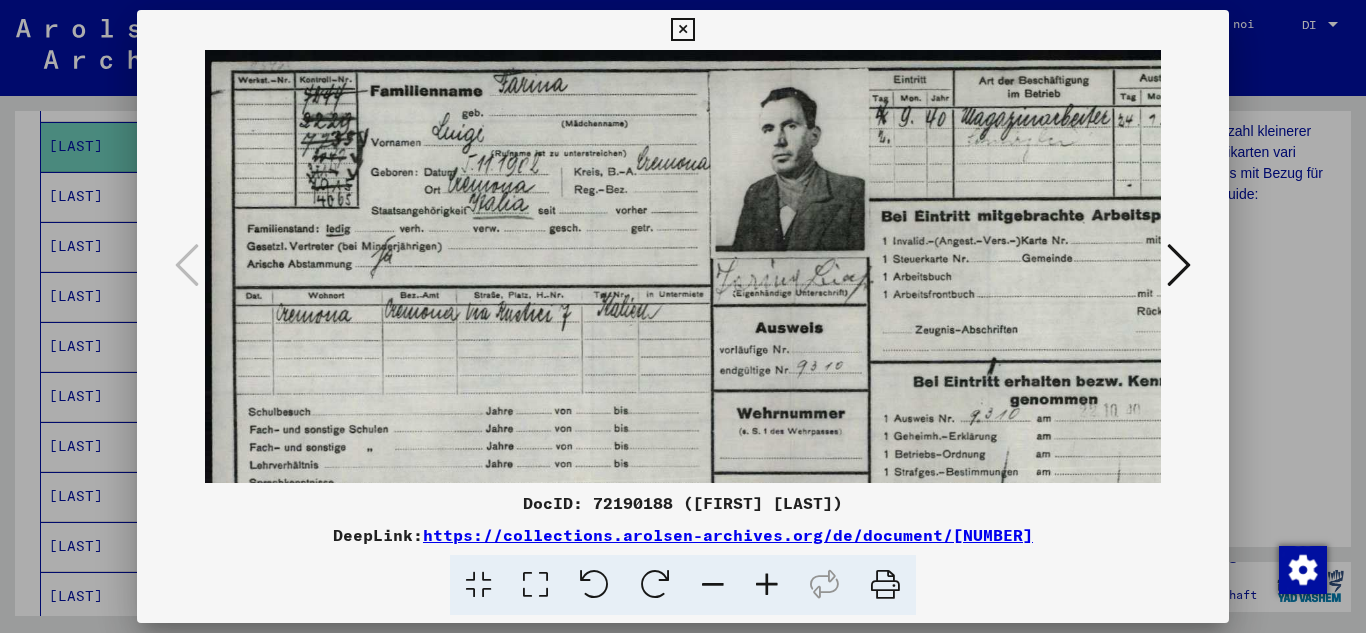 click at bounding box center (767, 585) 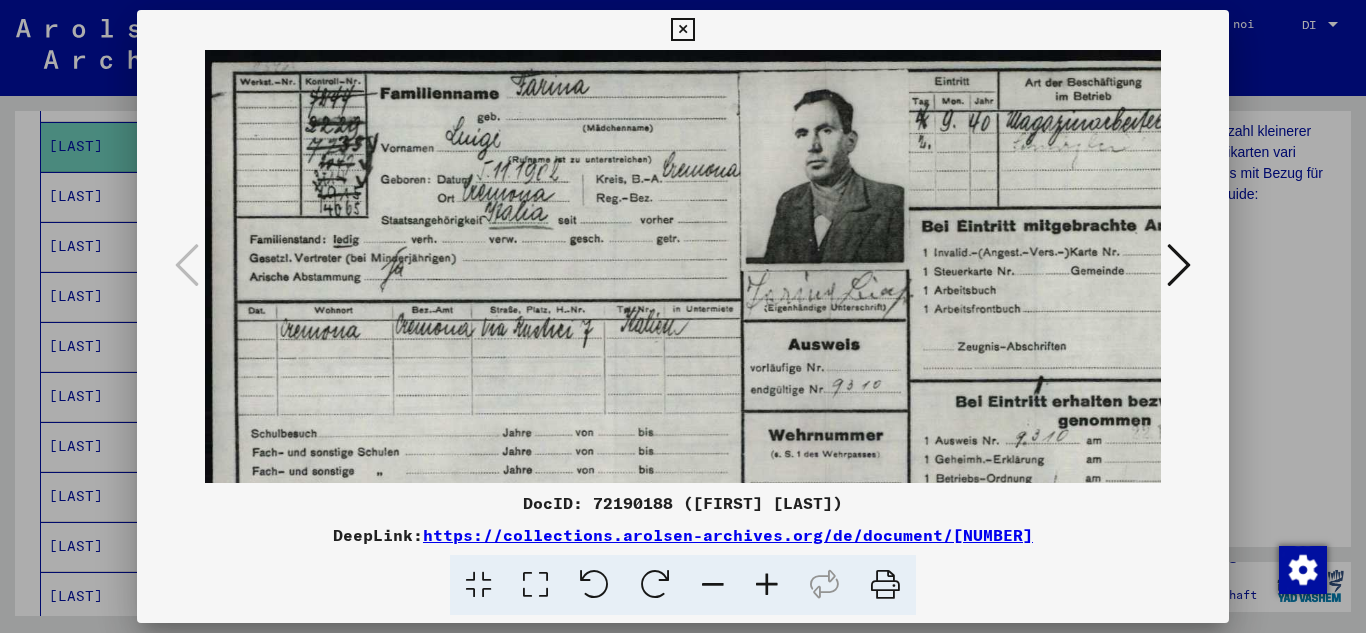 click at bounding box center (767, 585) 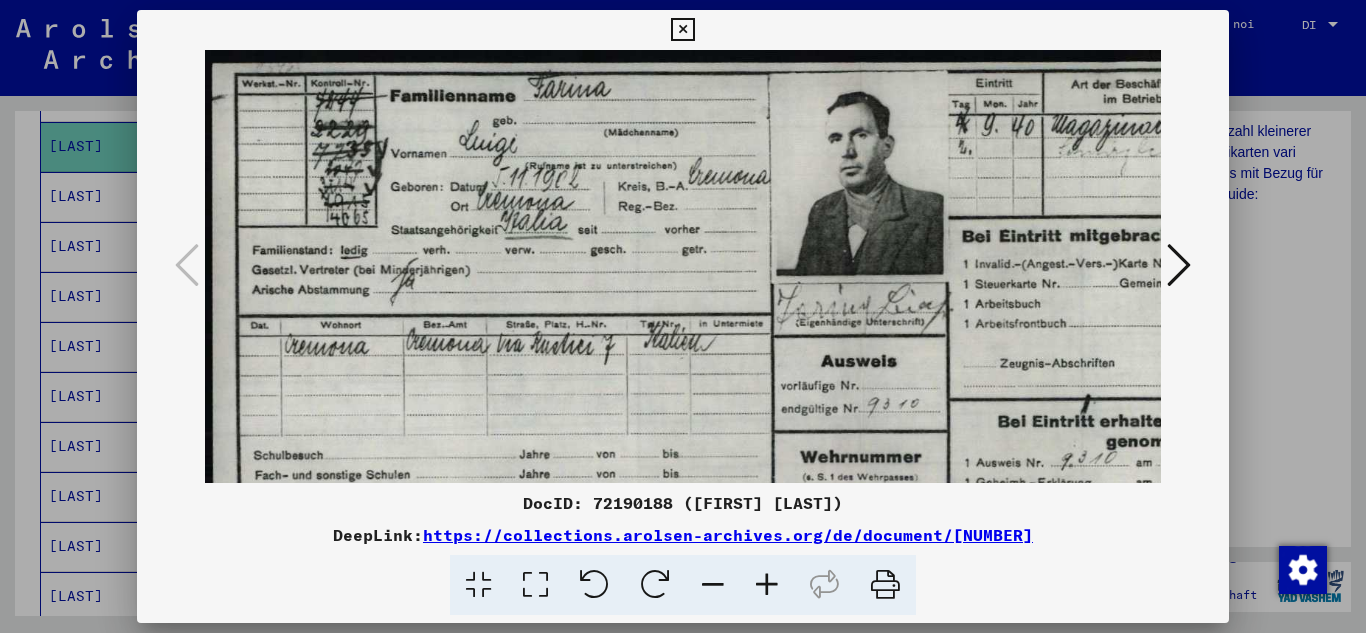 click at bounding box center [767, 585] 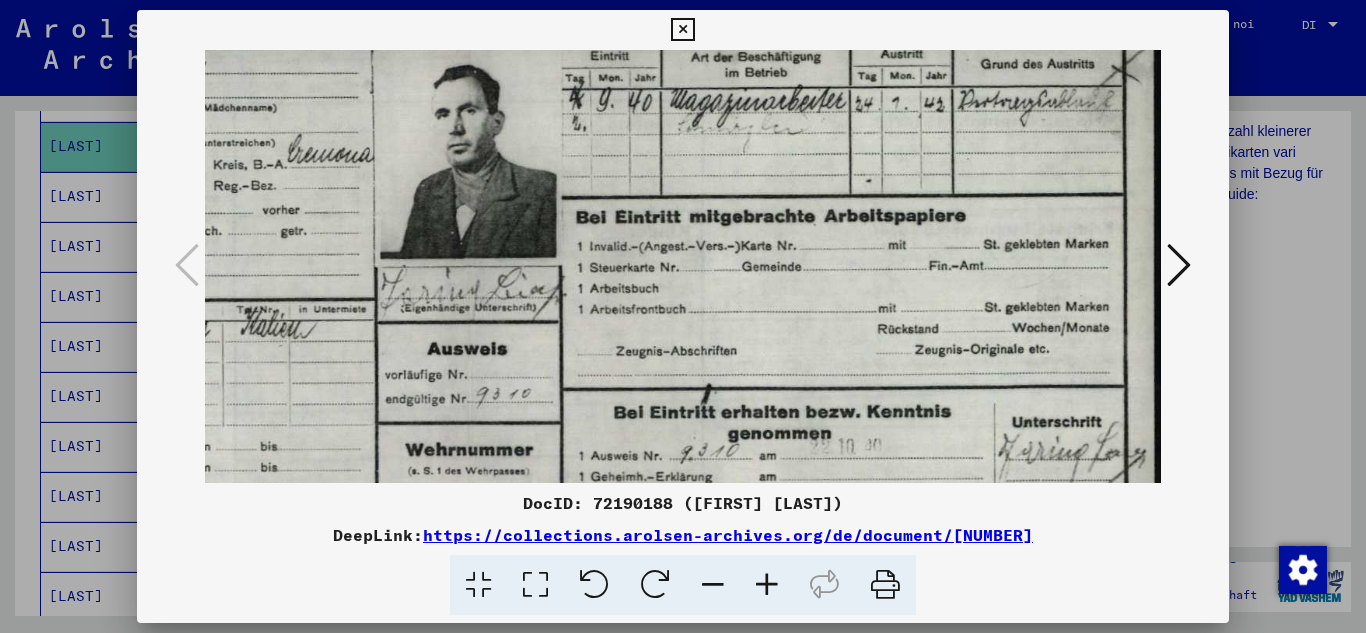 scroll, scrollTop: 0, scrollLeft: 427, axis: horizontal 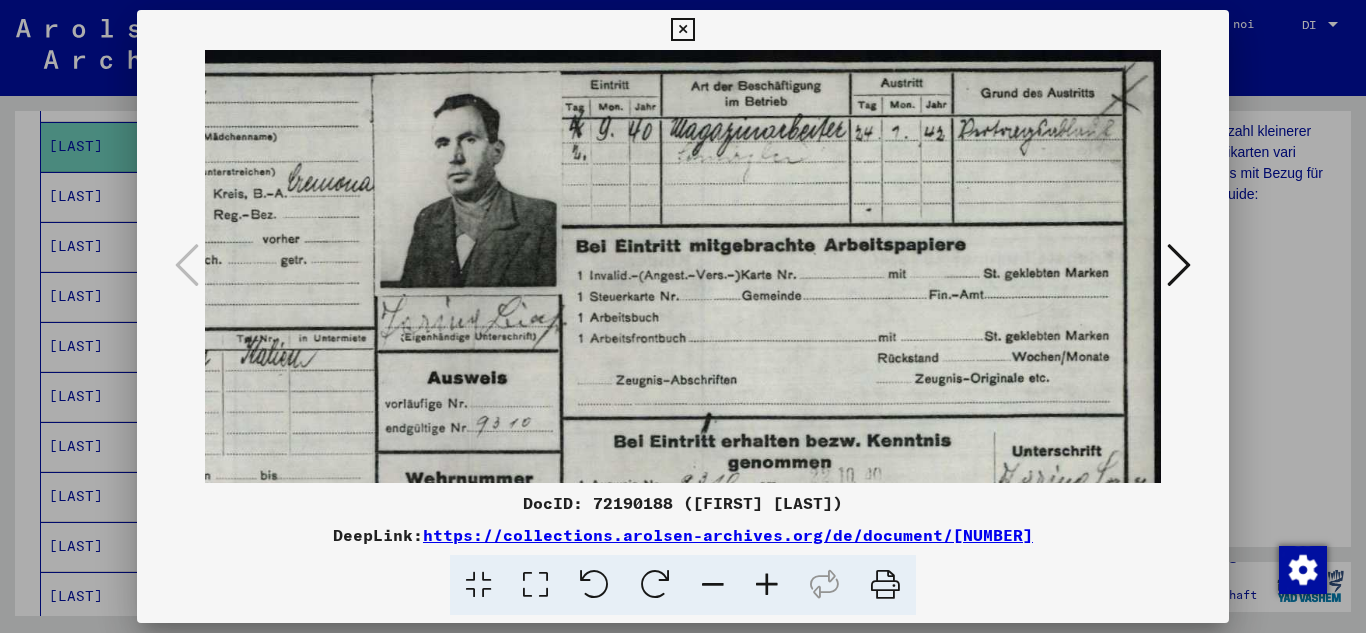 drag, startPoint x: 626, startPoint y: 409, endPoint x: 40, endPoint y: 480, distance: 590.2855 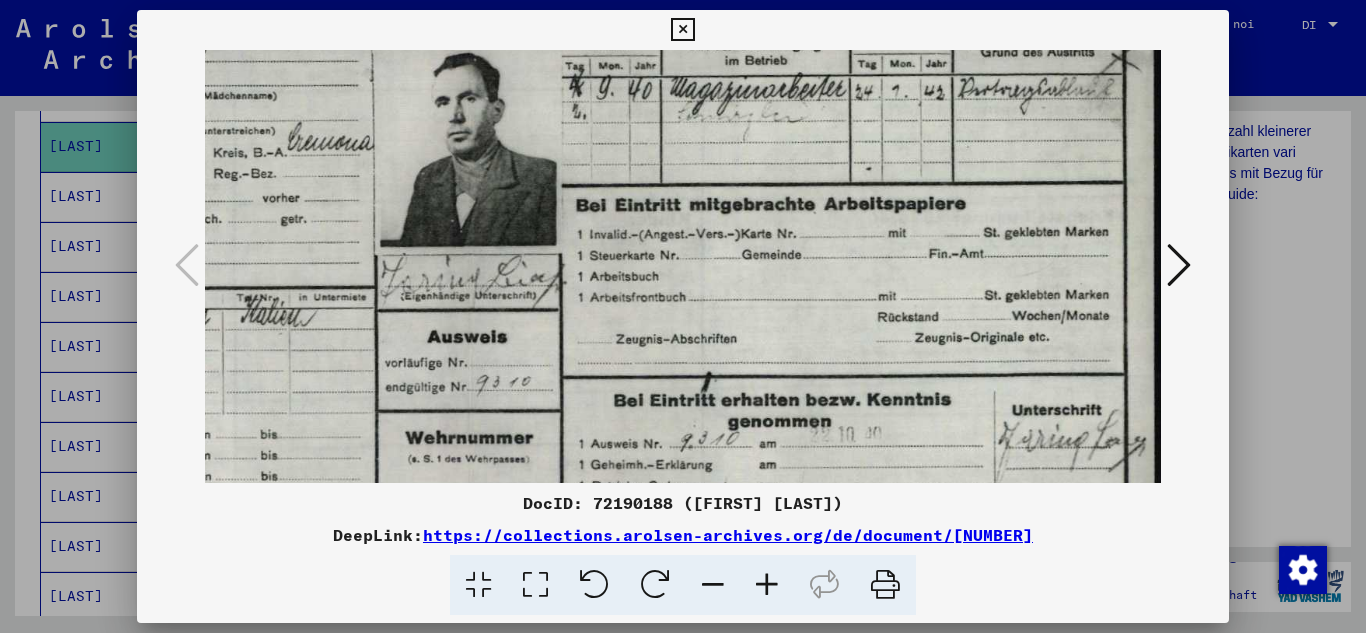 scroll, scrollTop: 154, scrollLeft: 427, axis: both 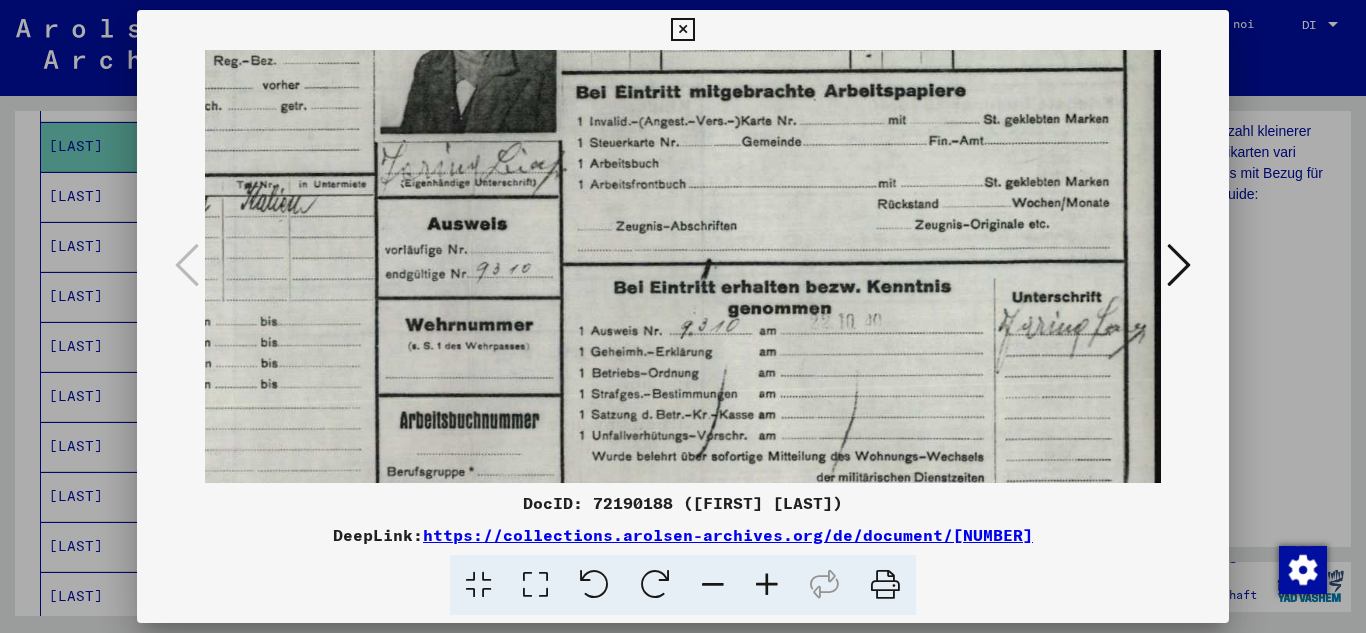 drag, startPoint x: 968, startPoint y: 414, endPoint x: 949, endPoint y: 260, distance: 155.16765 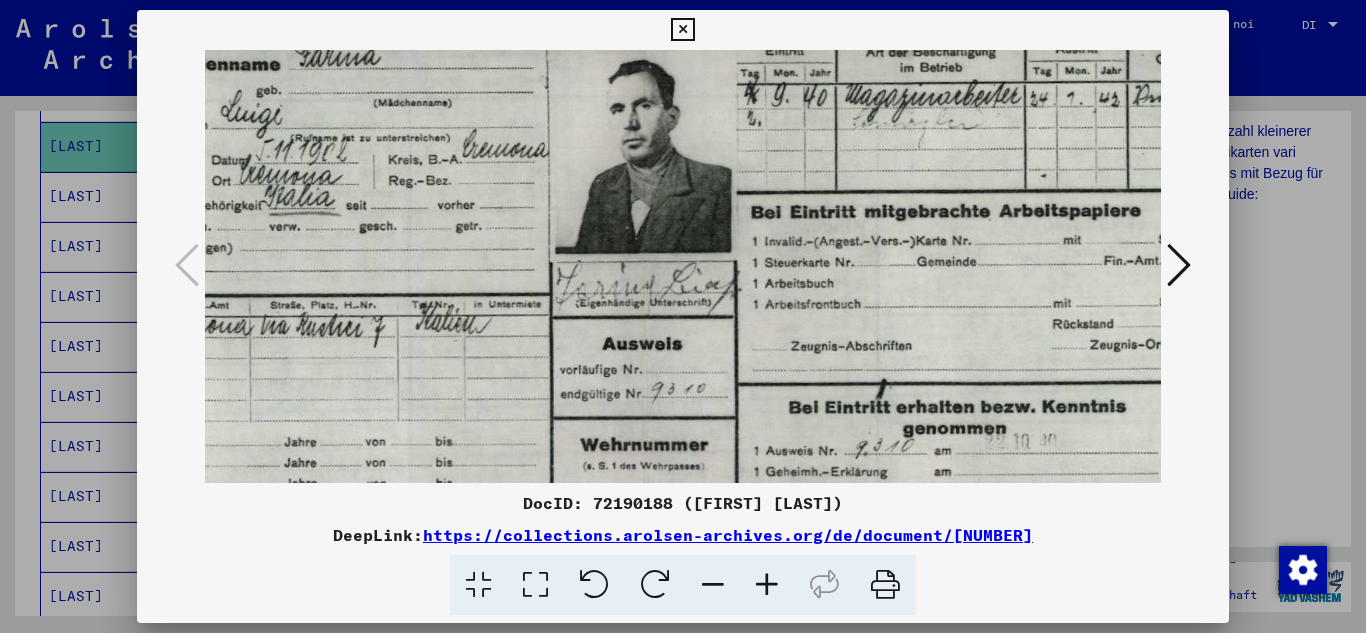 scroll, scrollTop: 0, scrollLeft: 116, axis: horizontal 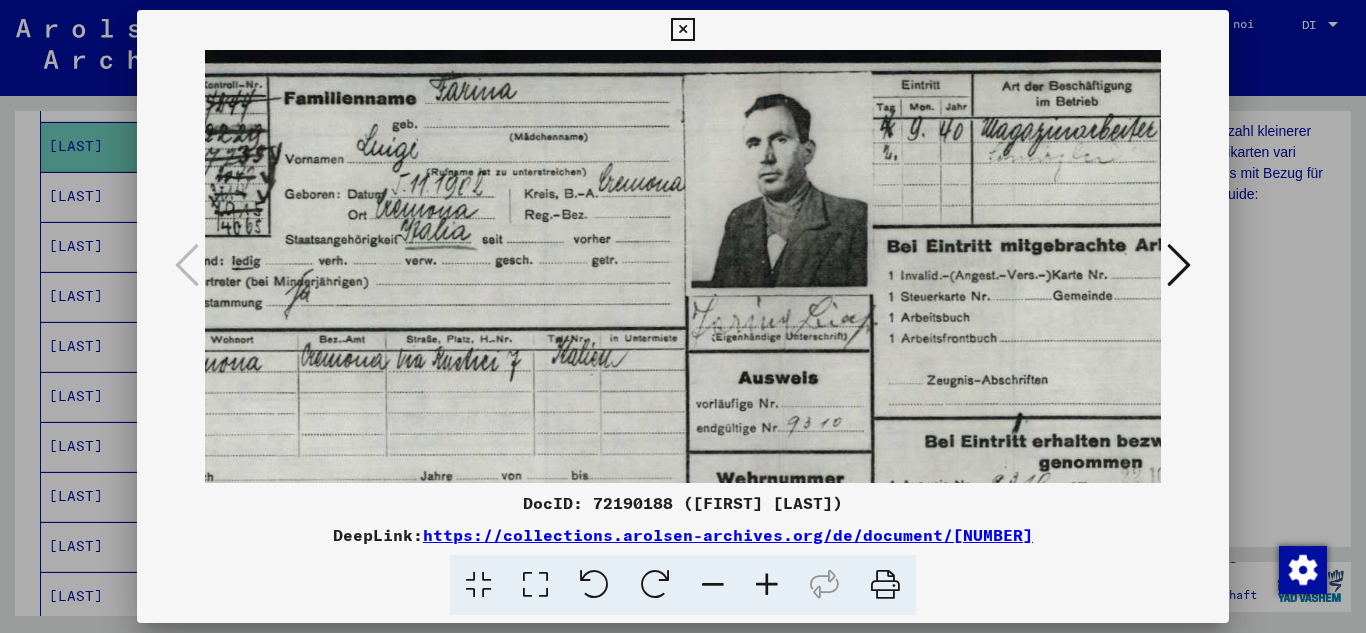 drag, startPoint x: 457, startPoint y: 182, endPoint x: 768, endPoint y: 456, distance: 414.484 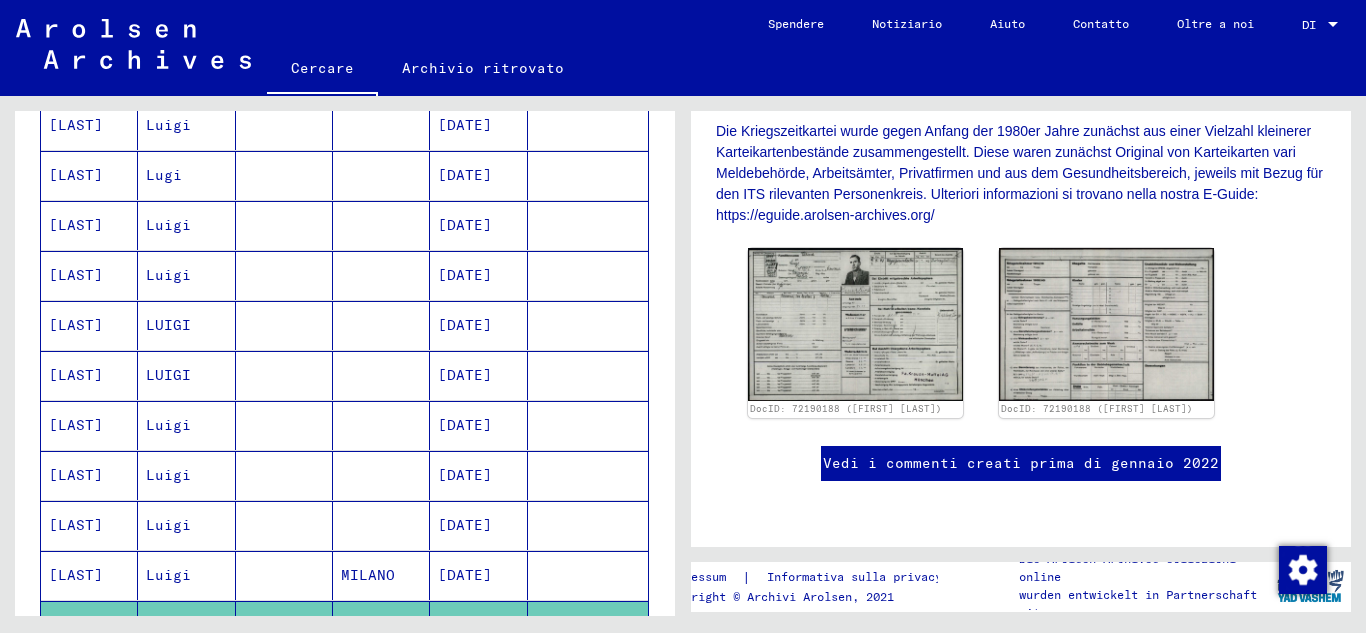scroll, scrollTop: 233, scrollLeft: 0, axis: vertical 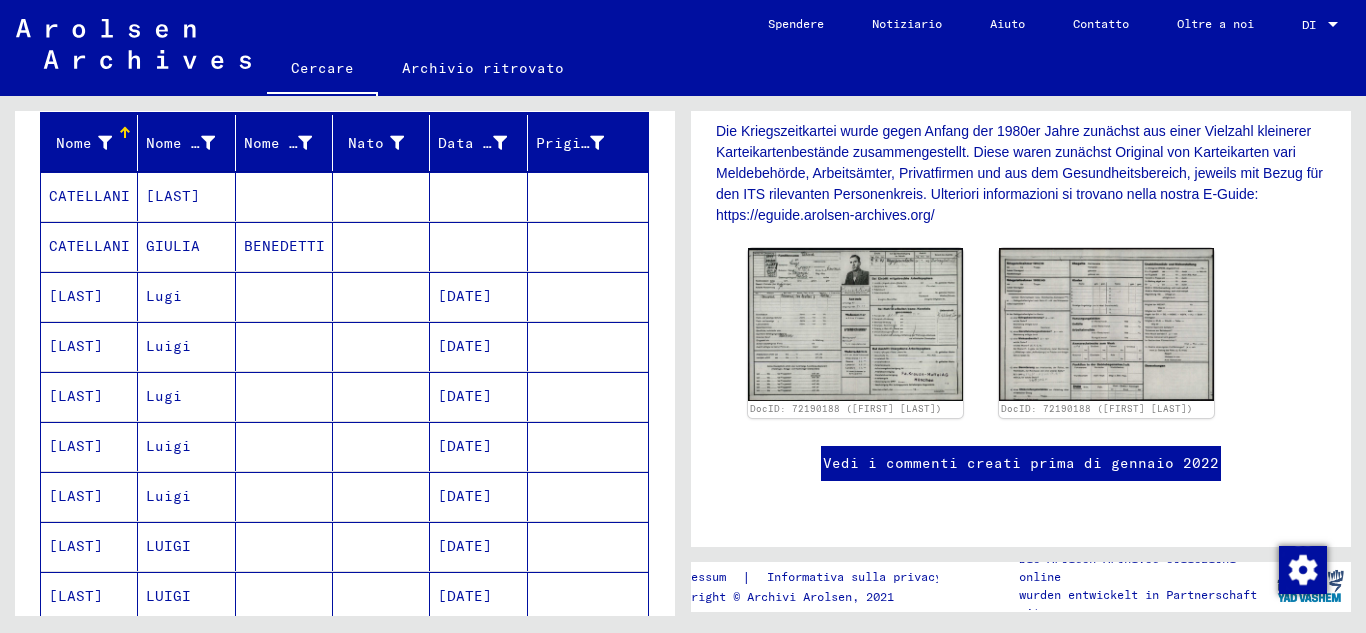 click on "Luigi" at bounding box center (164, 396) 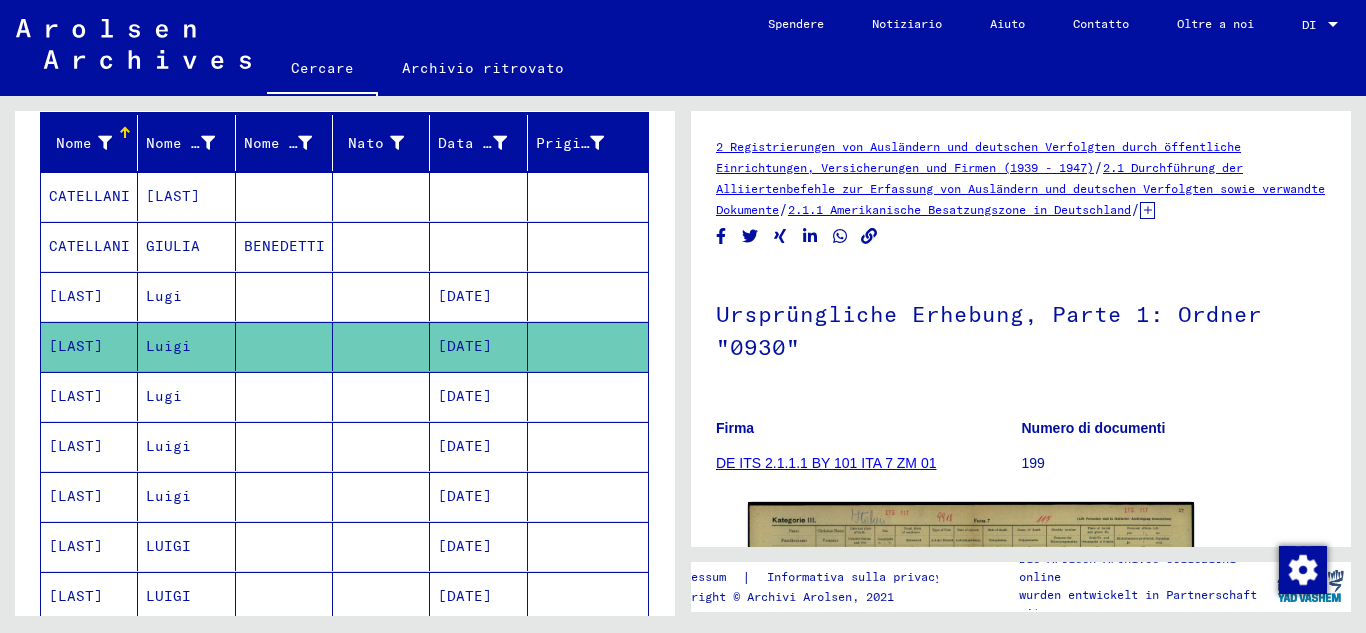 scroll, scrollTop: 233, scrollLeft: 0, axis: vertical 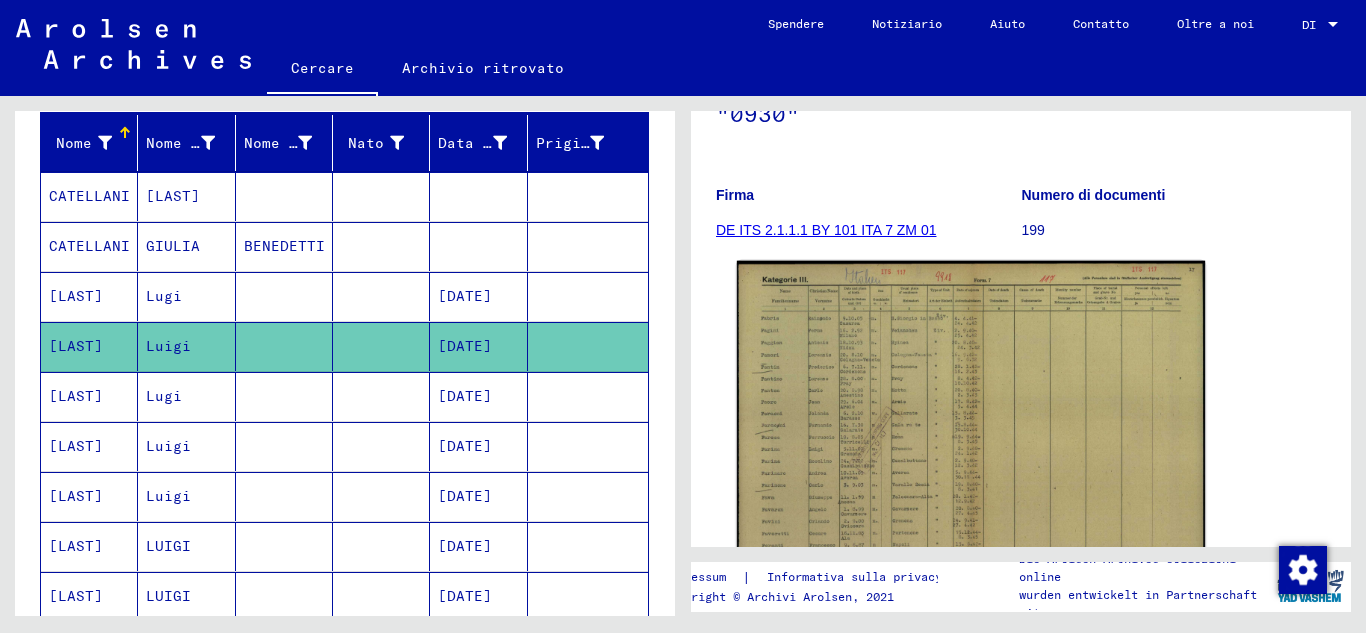 click 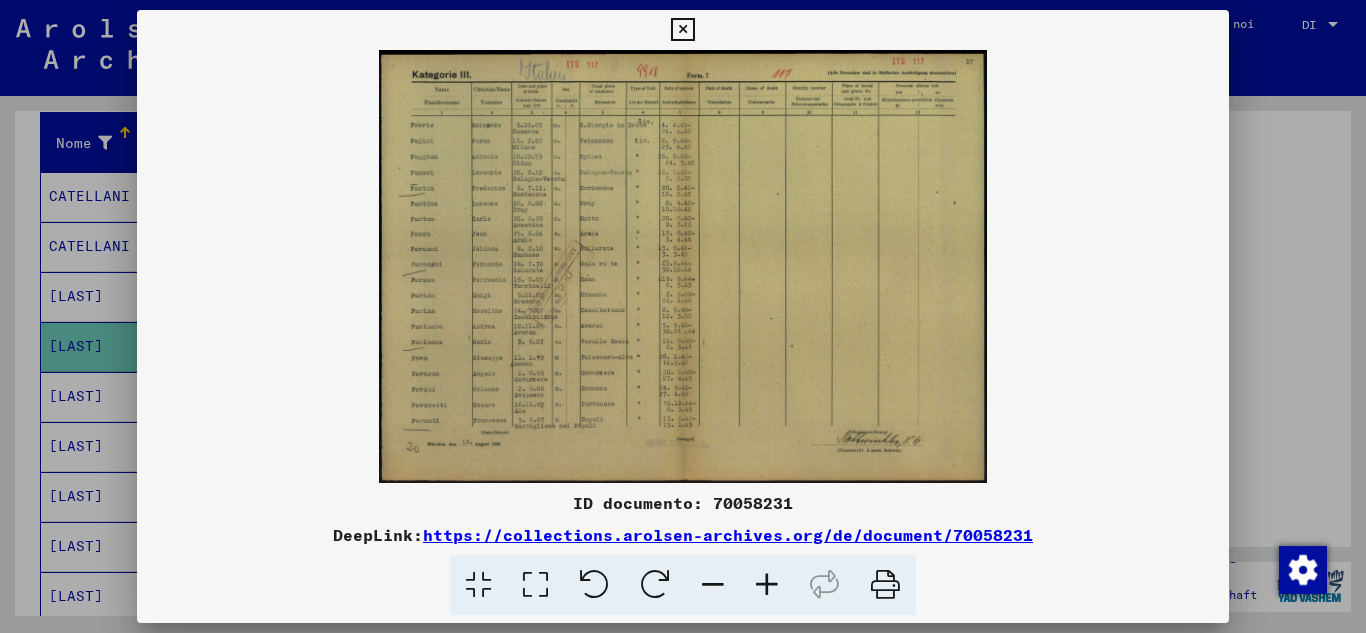 click at bounding box center [767, 585] 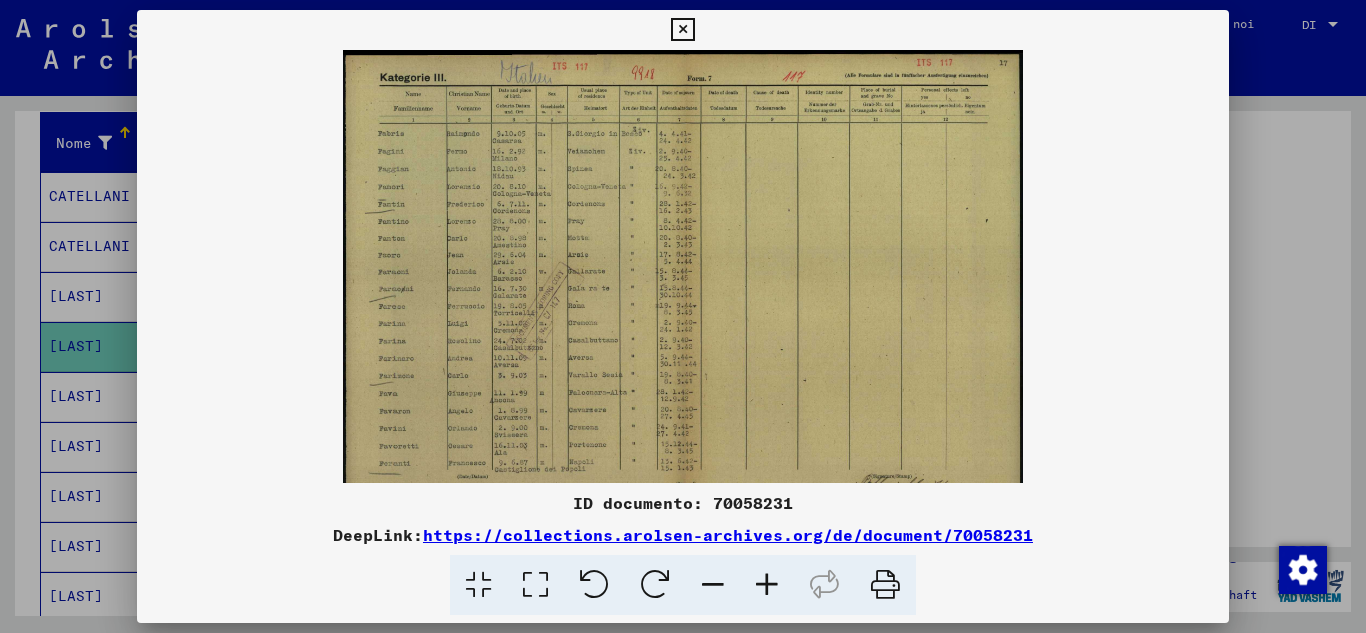 click at bounding box center (767, 585) 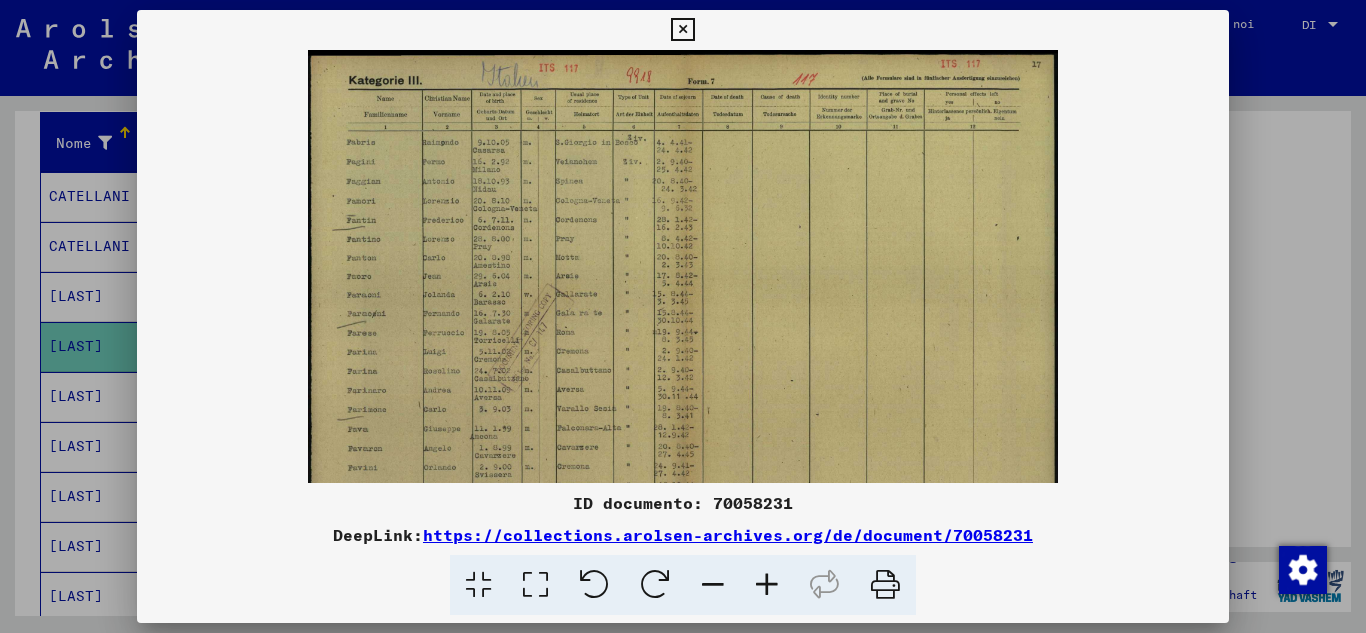 click at bounding box center [767, 585] 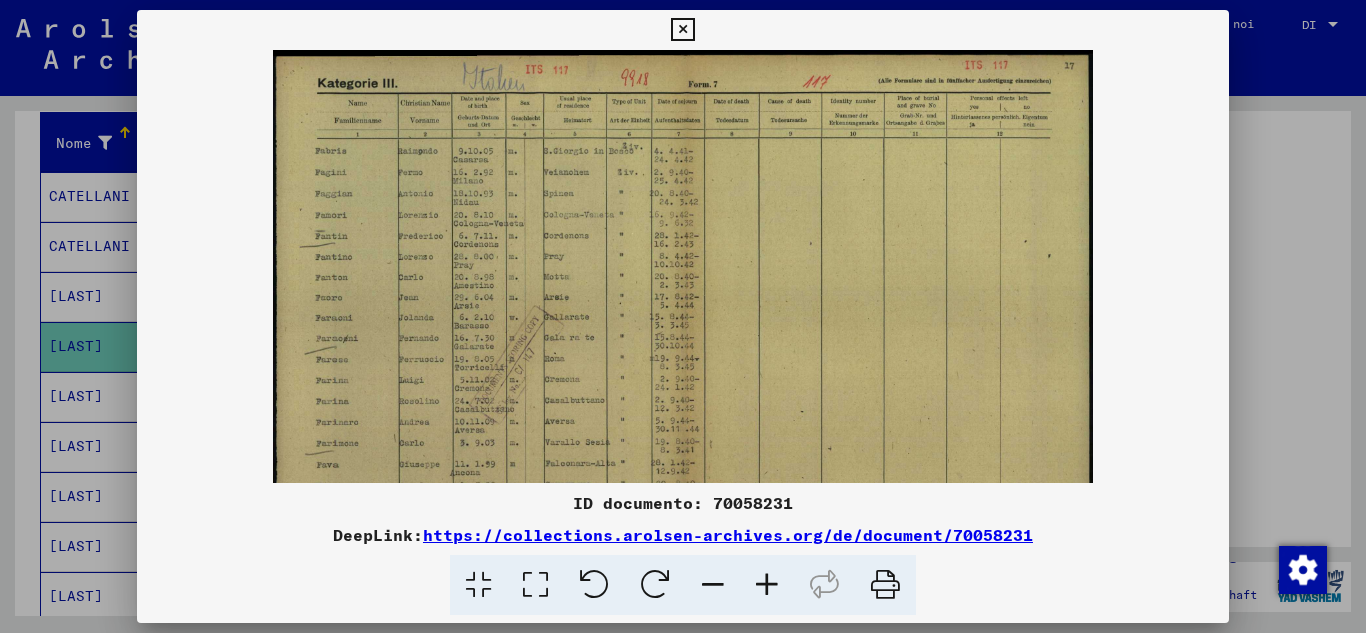 click at bounding box center (767, 585) 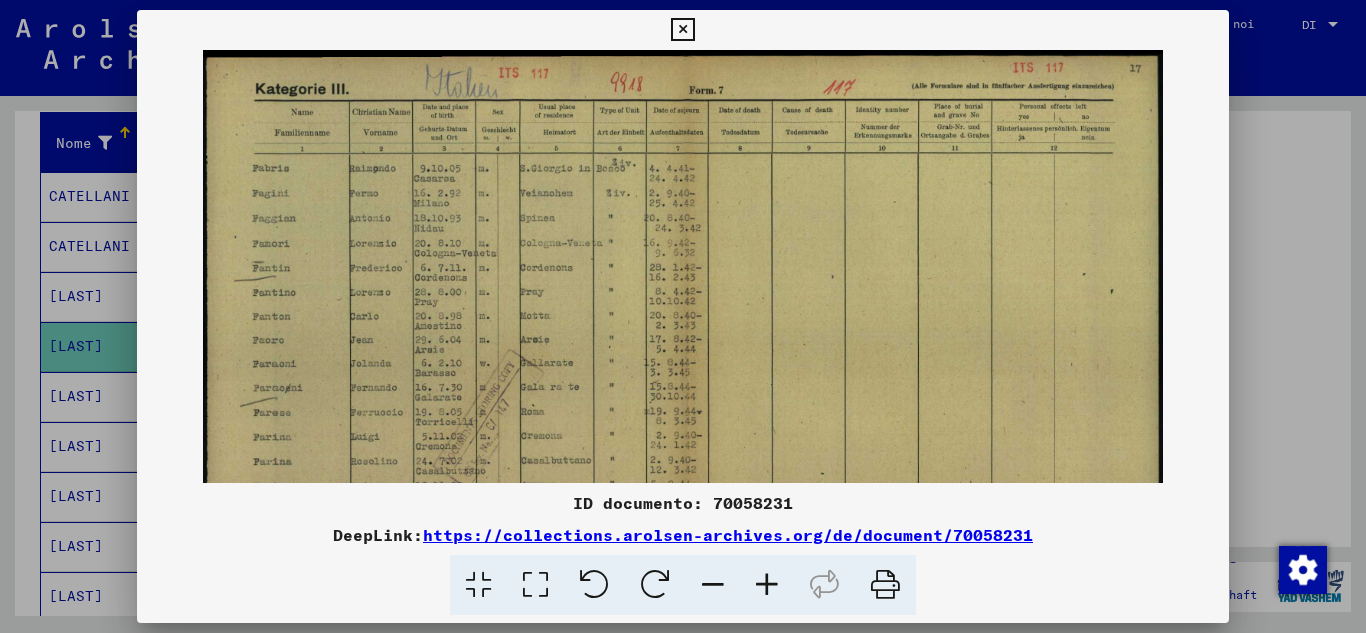 click at bounding box center [767, 585] 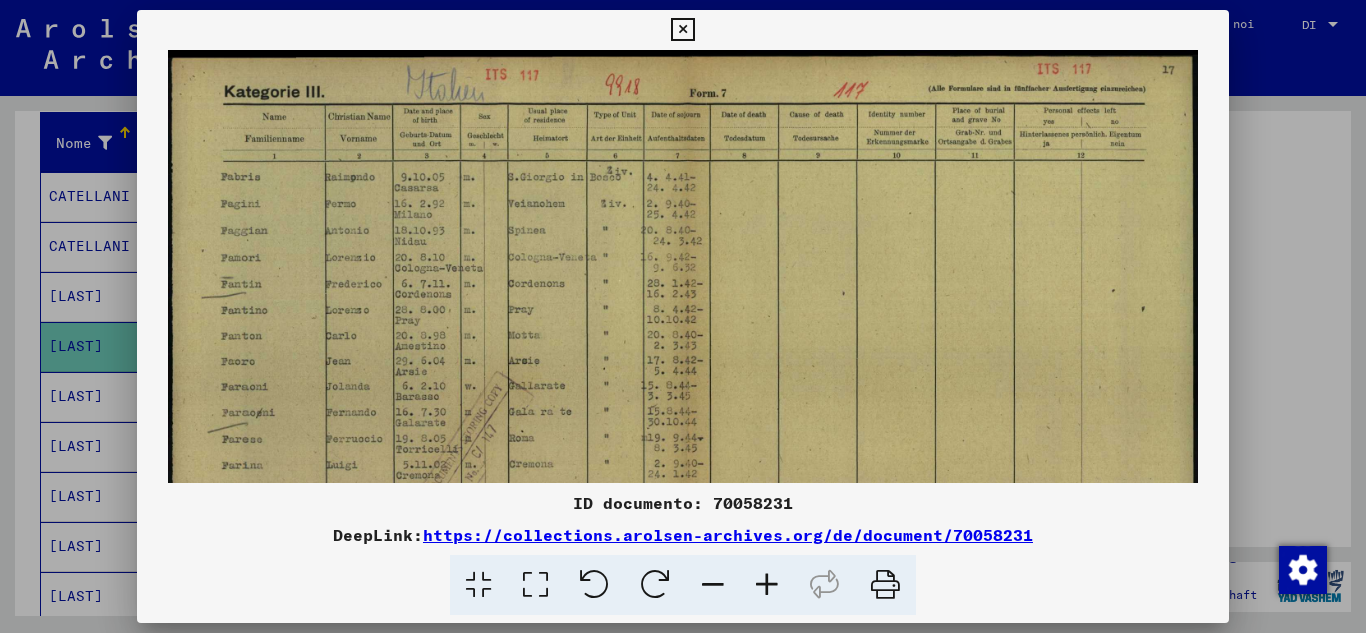click at bounding box center (767, 585) 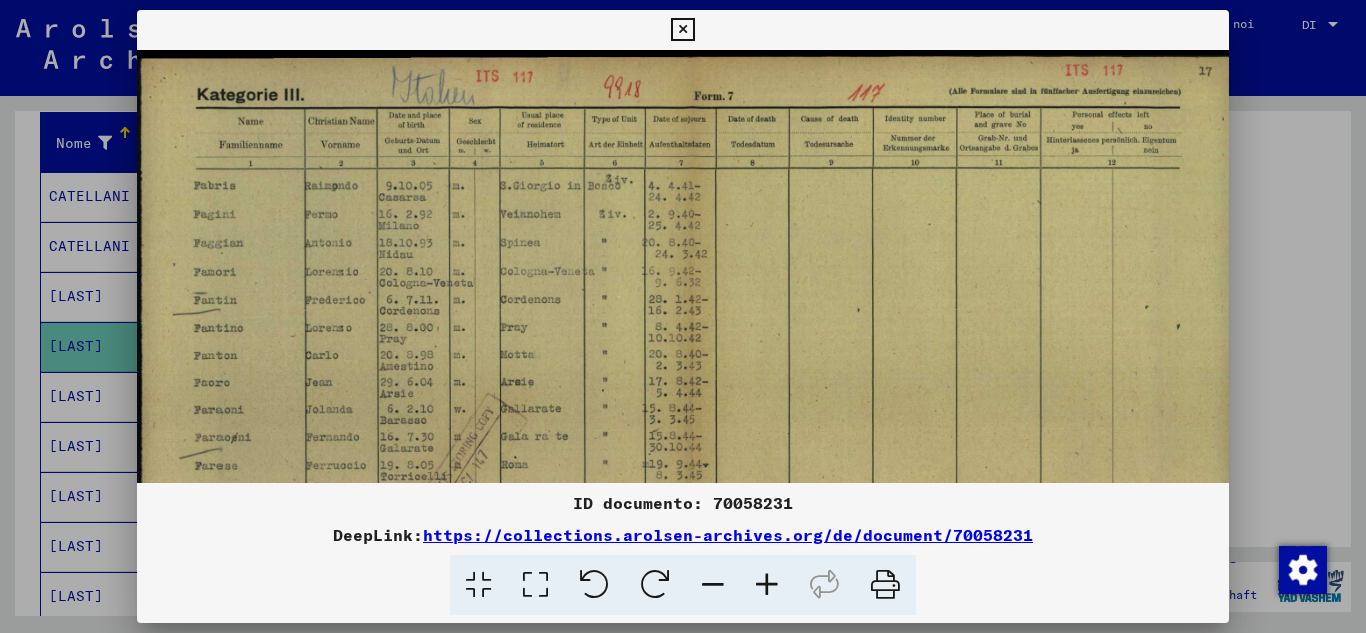 click at bounding box center (767, 585) 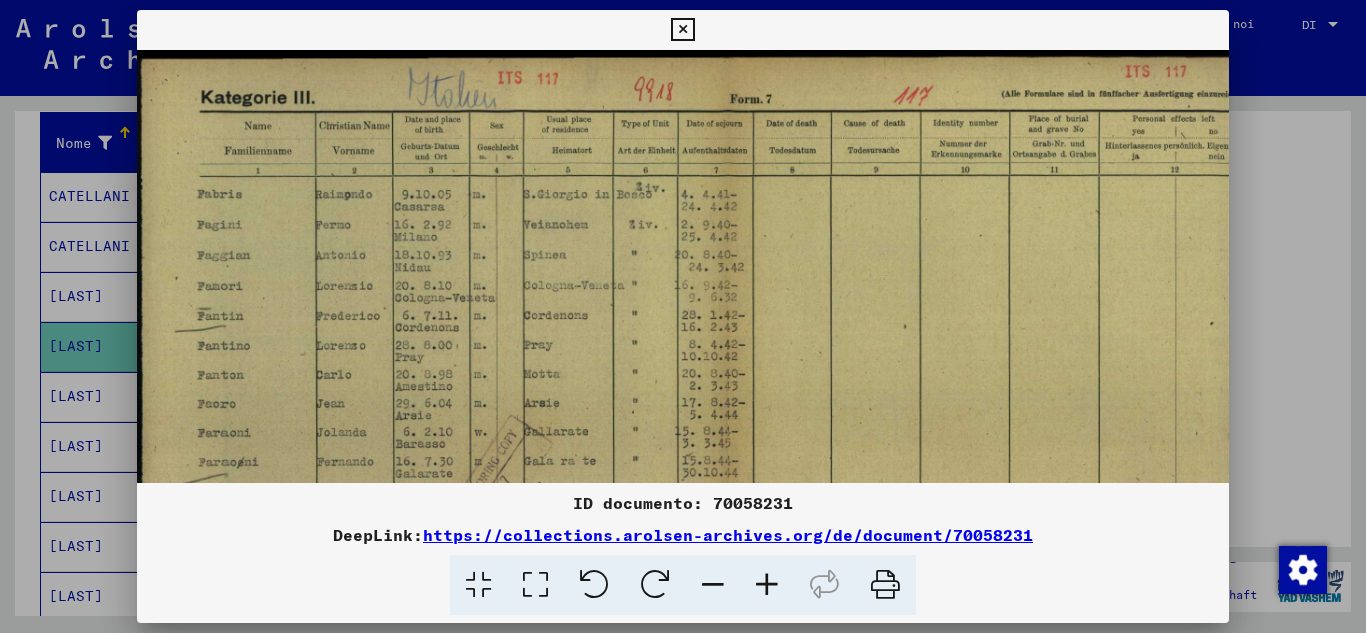 click at bounding box center [767, 585] 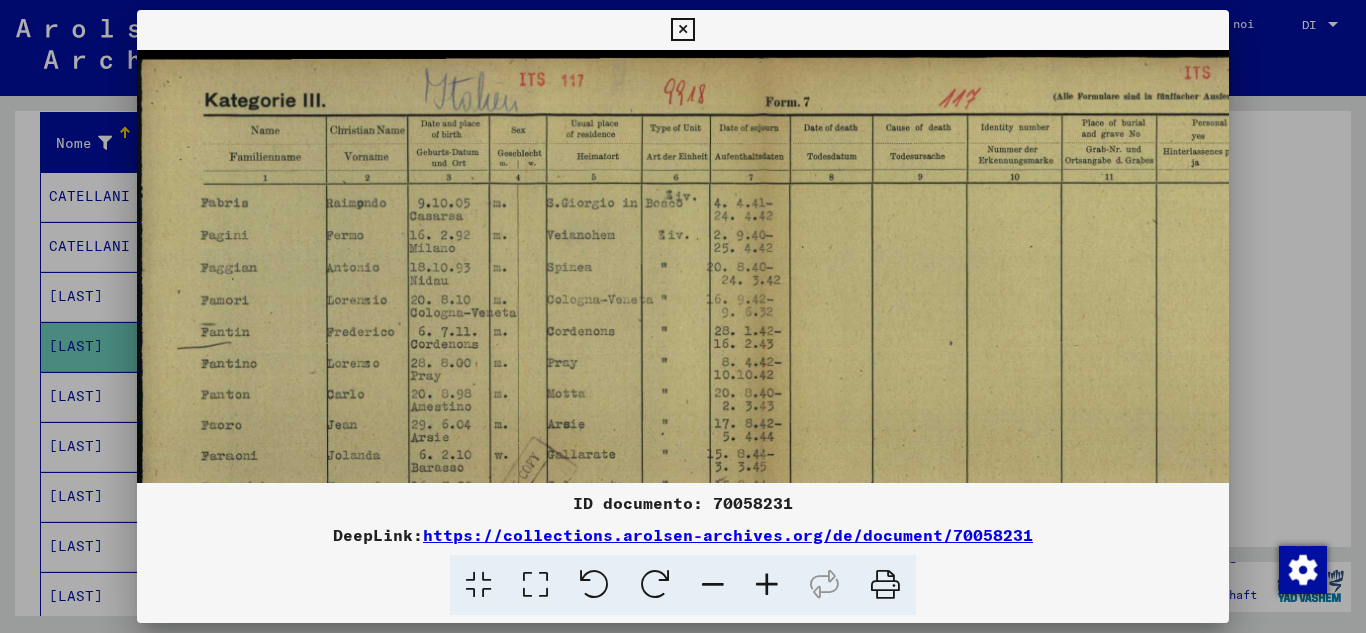 click at bounding box center [682, 30] 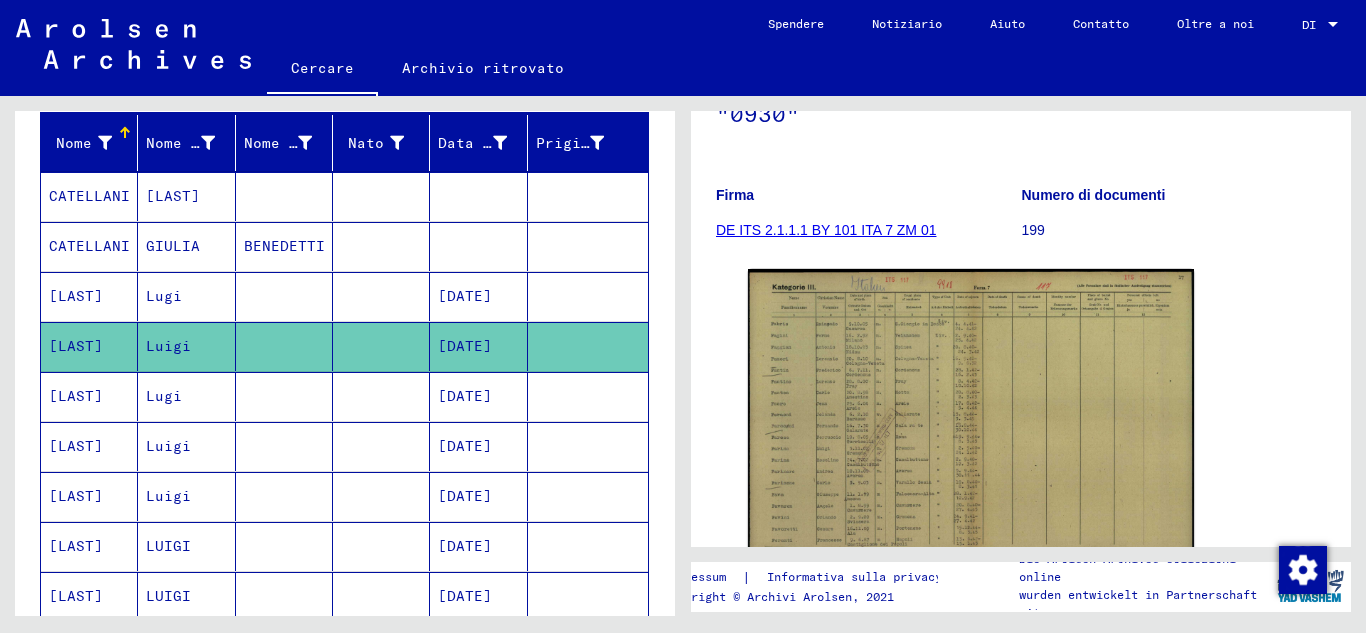 click on "Lugi" at bounding box center (168, 446) 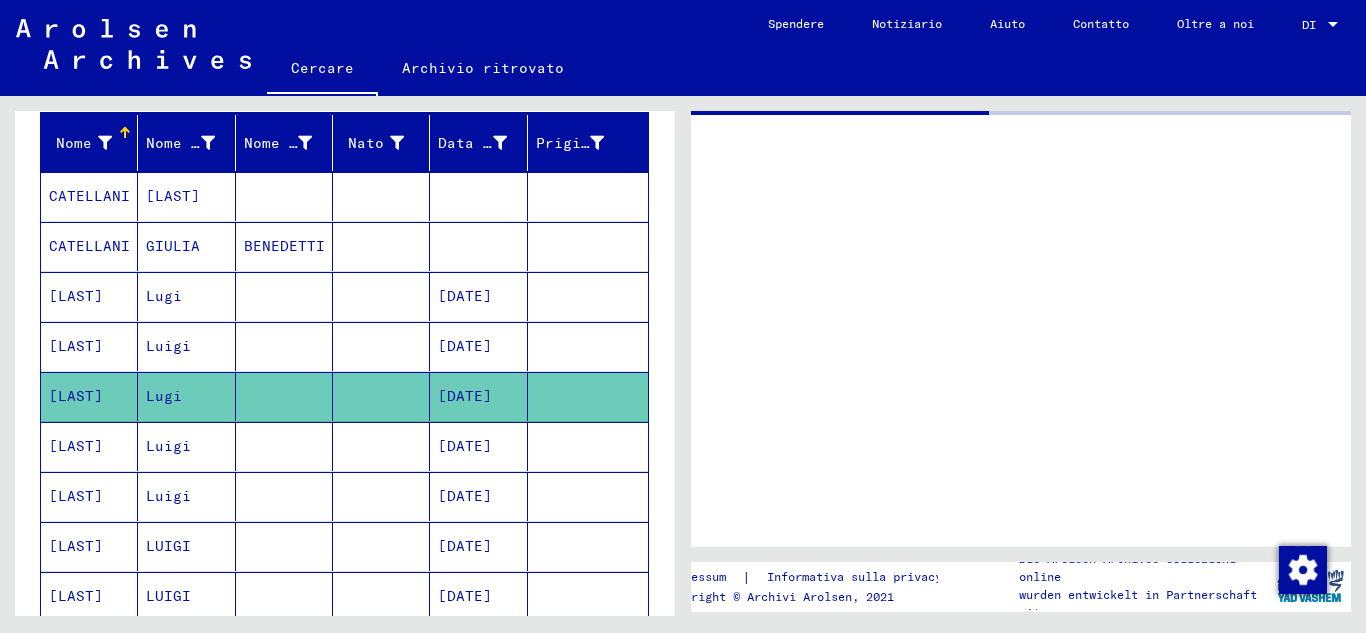scroll, scrollTop: 0, scrollLeft: 0, axis: both 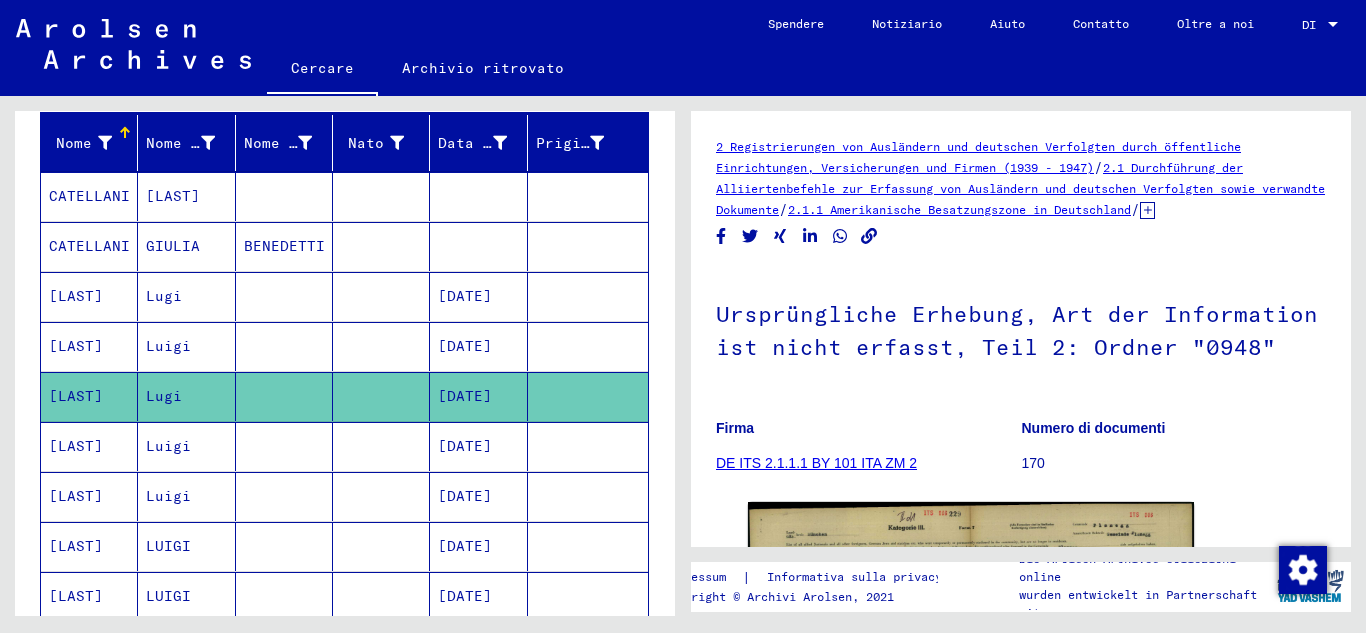 click on "Luigi" at bounding box center [168, 496] 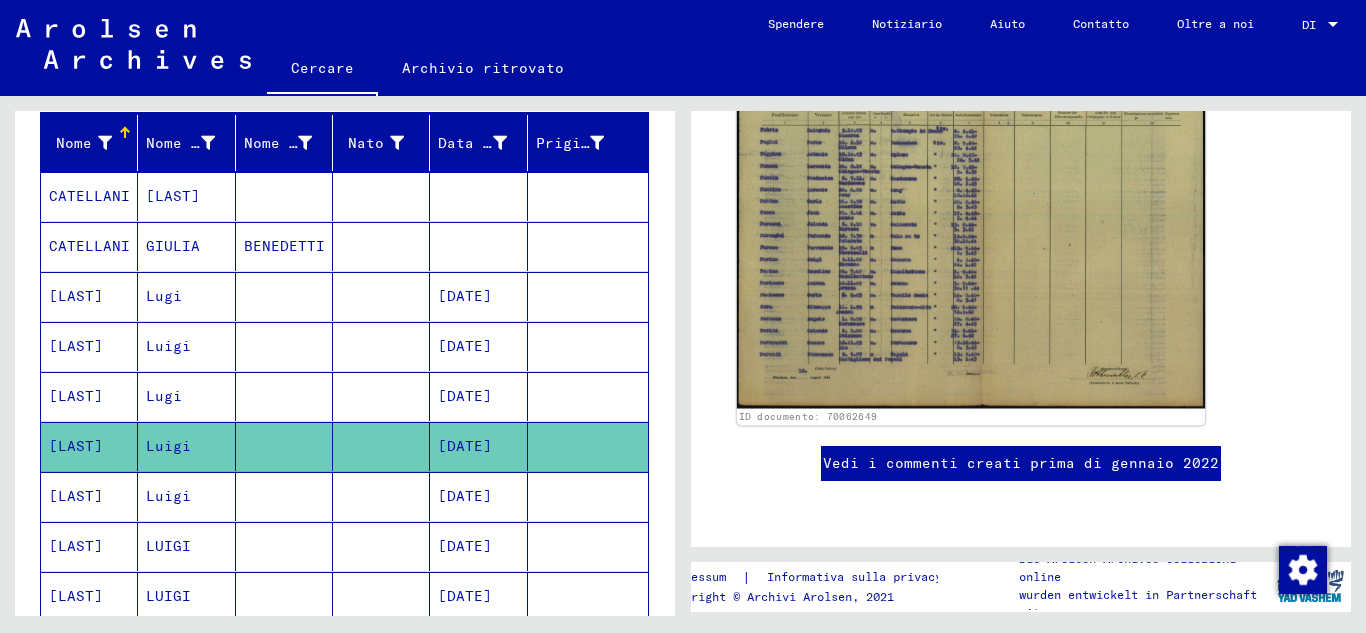 scroll, scrollTop: 207, scrollLeft: 0, axis: vertical 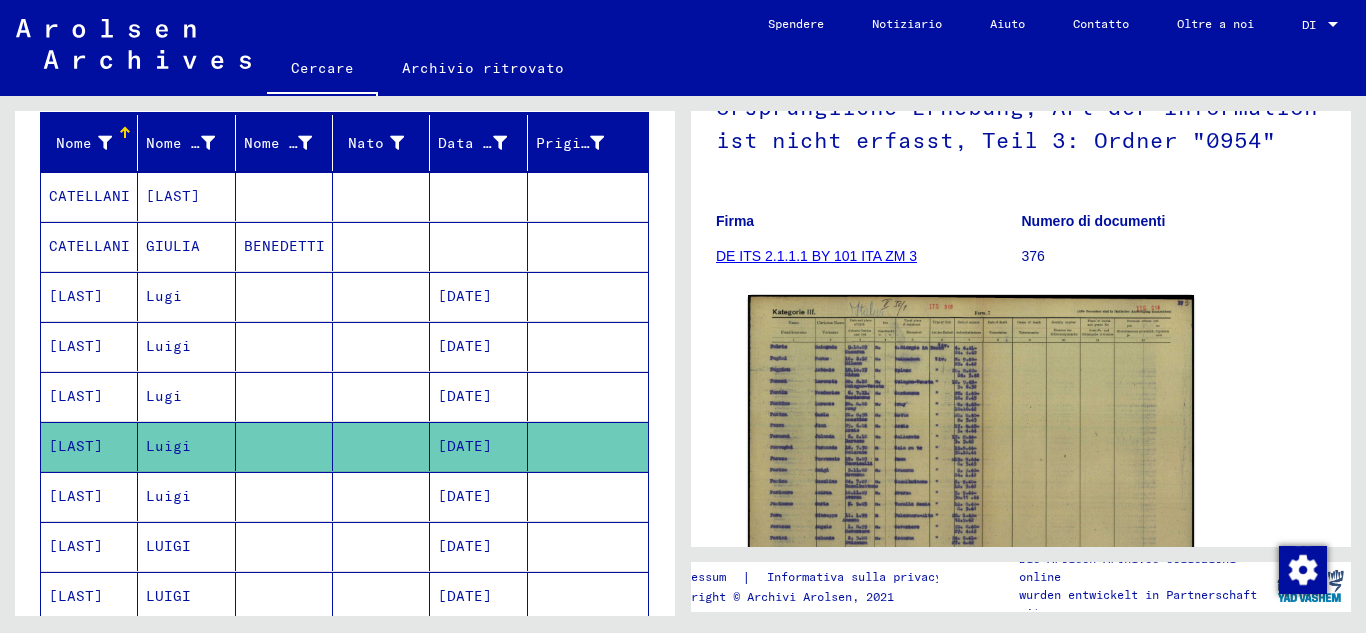 click on "Luigi" at bounding box center [168, 546] 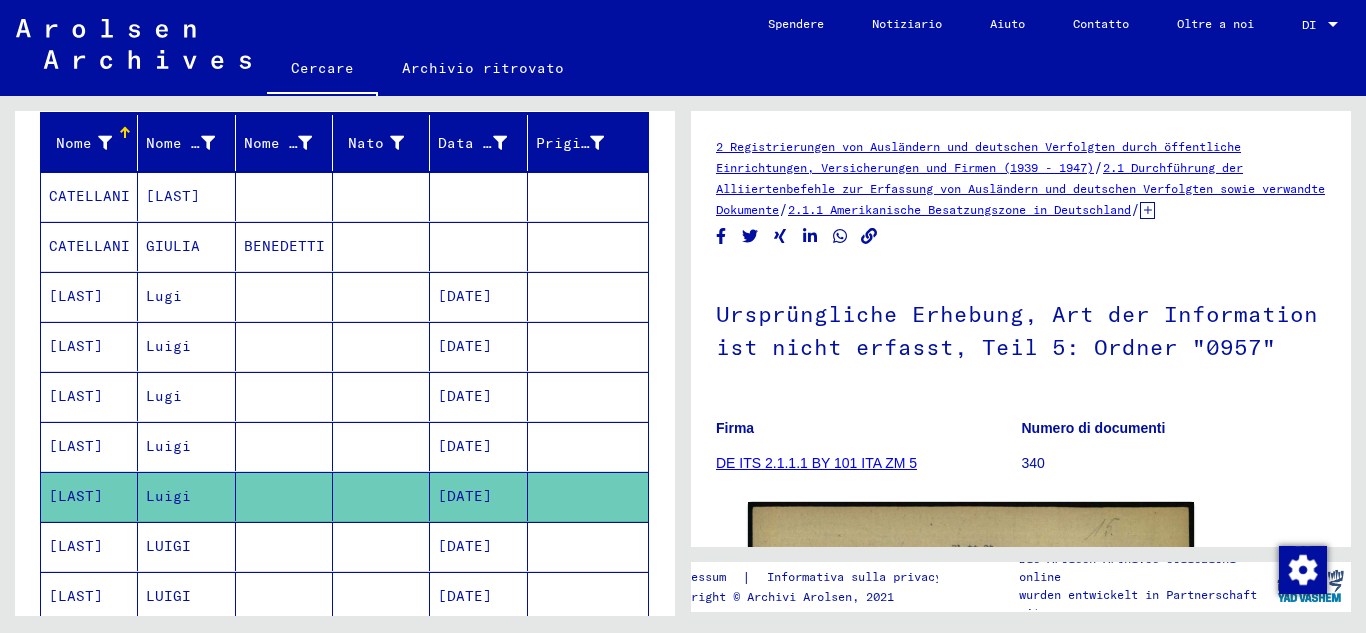 click on "LUIGI" at bounding box center (168, 596) 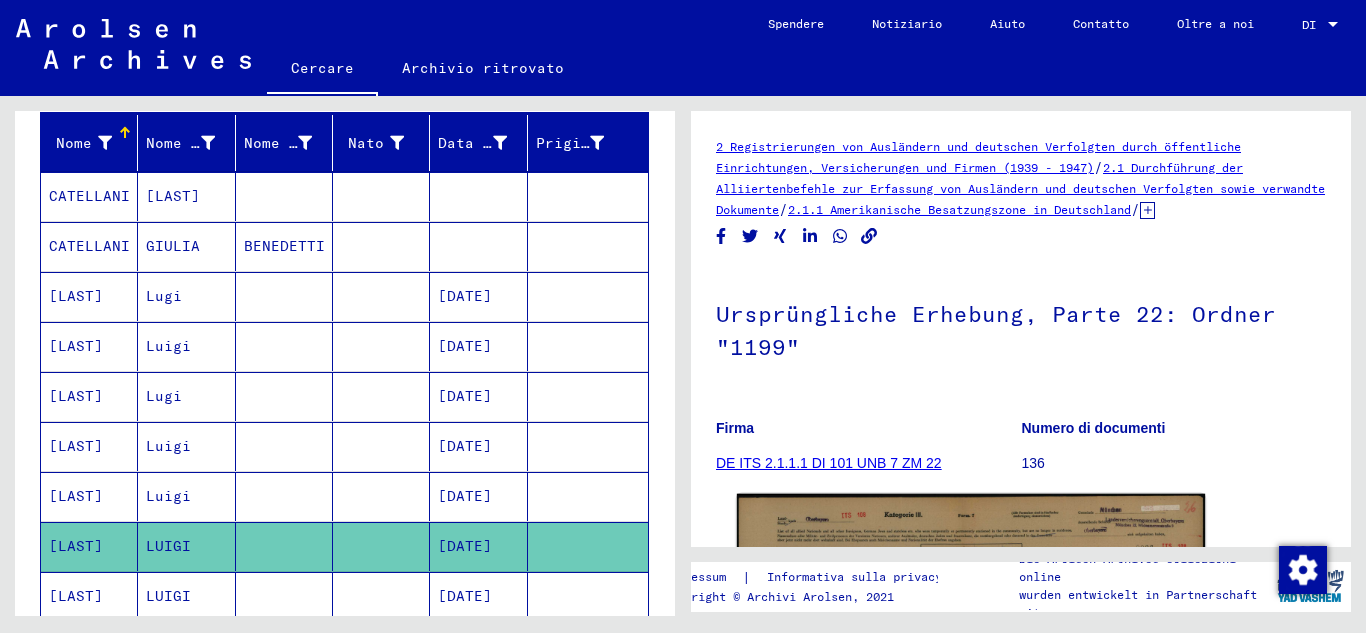 scroll, scrollTop: 233, scrollLeft: 0, axis: vertical 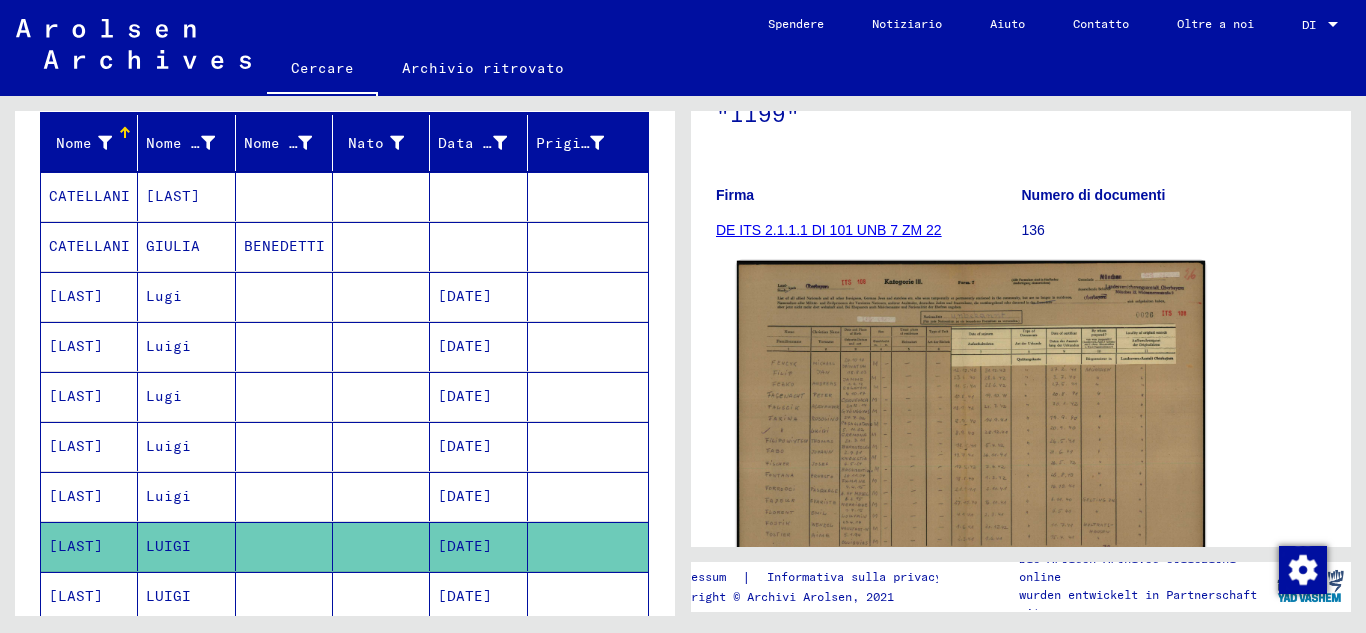 click 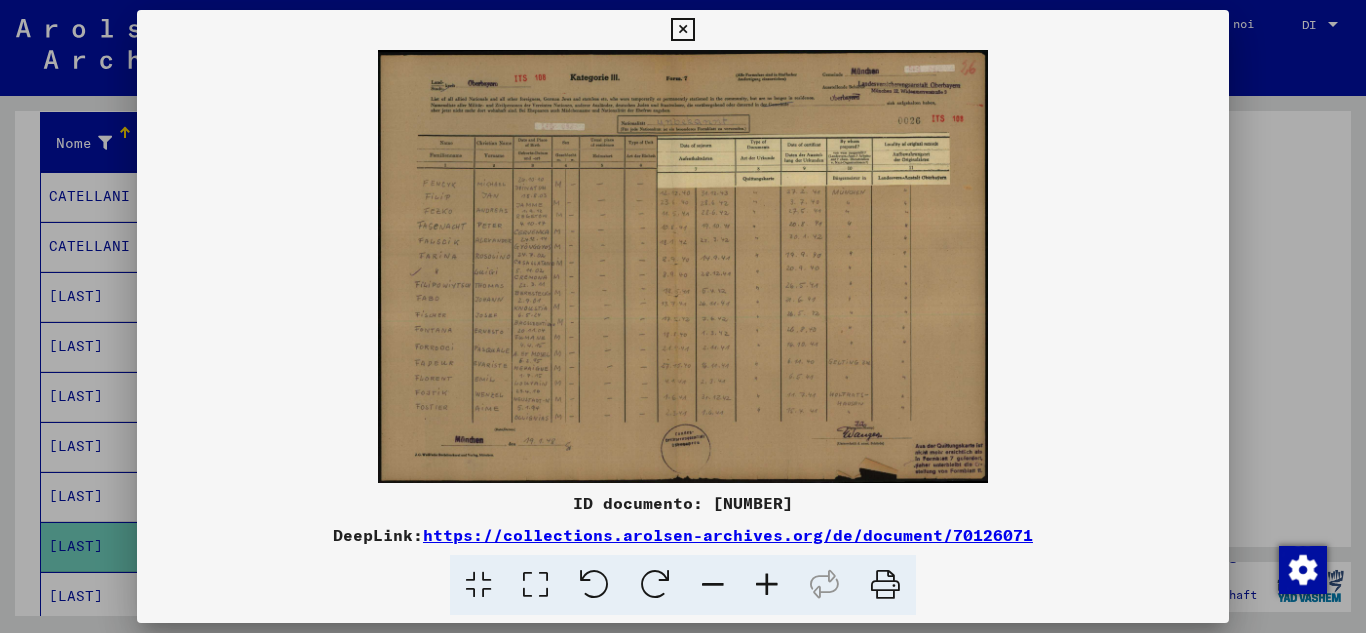 click at bounding box center [767, 585] 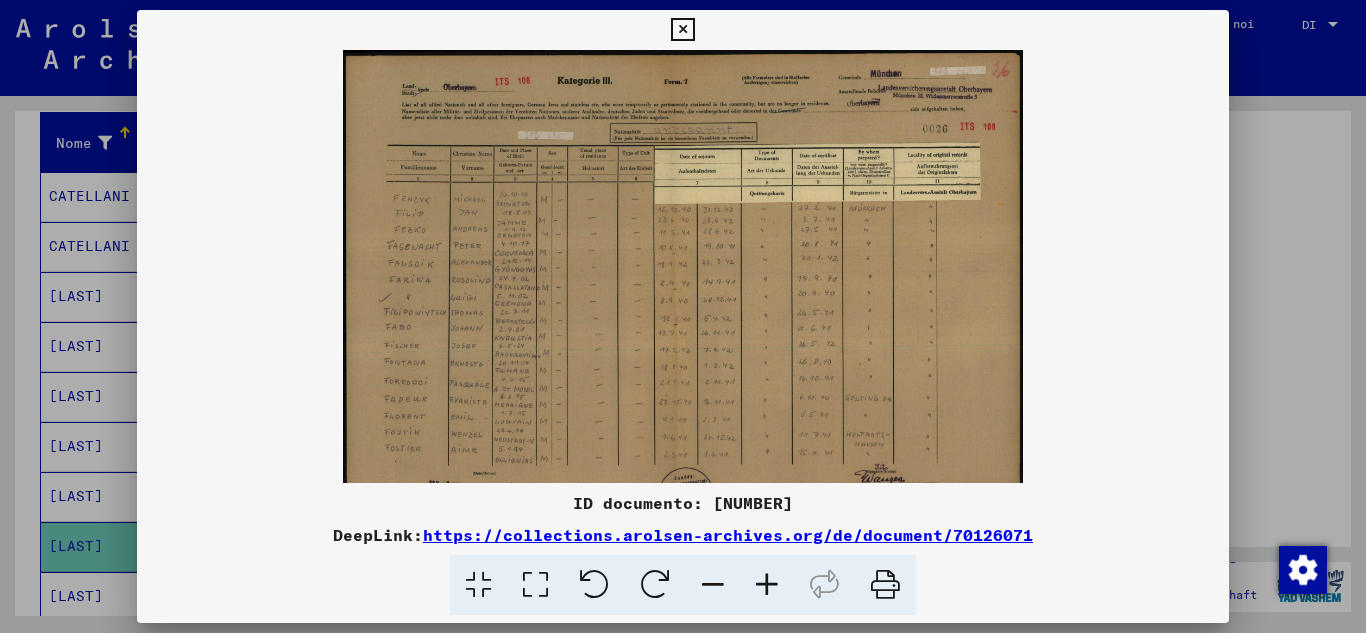click at bounding box center (767, 585) 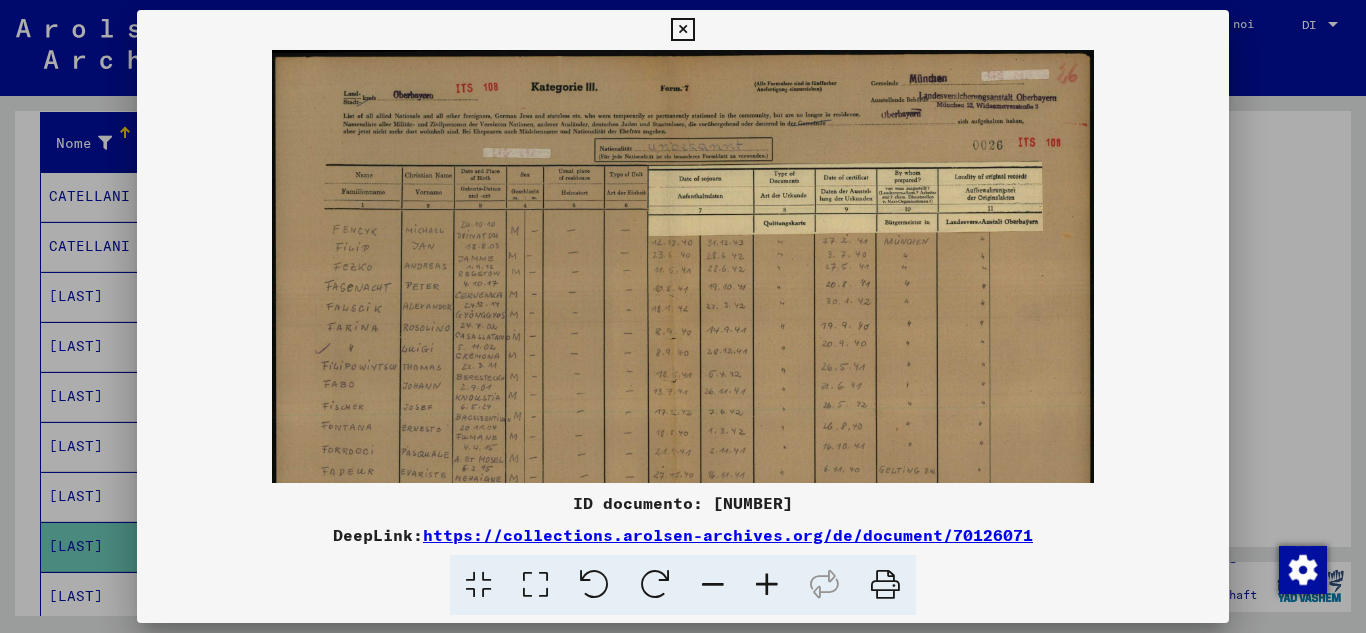 click at bounding box center [767, 585] 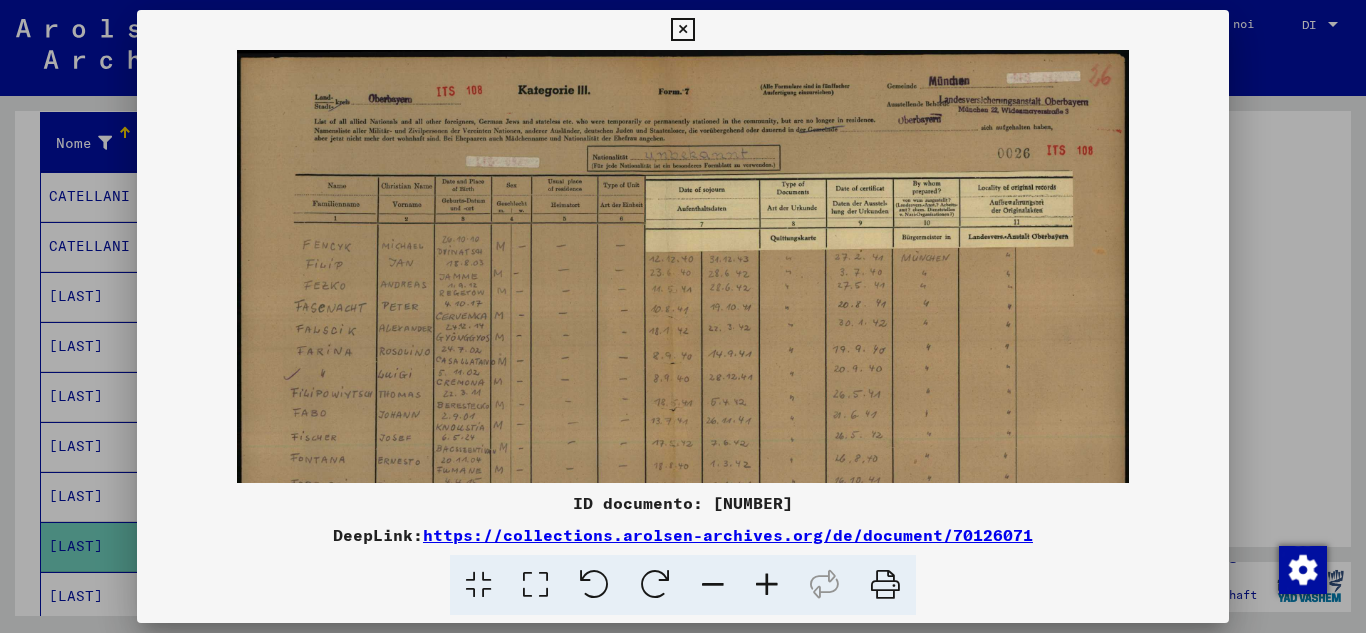 click at bounding box center [767, 585] 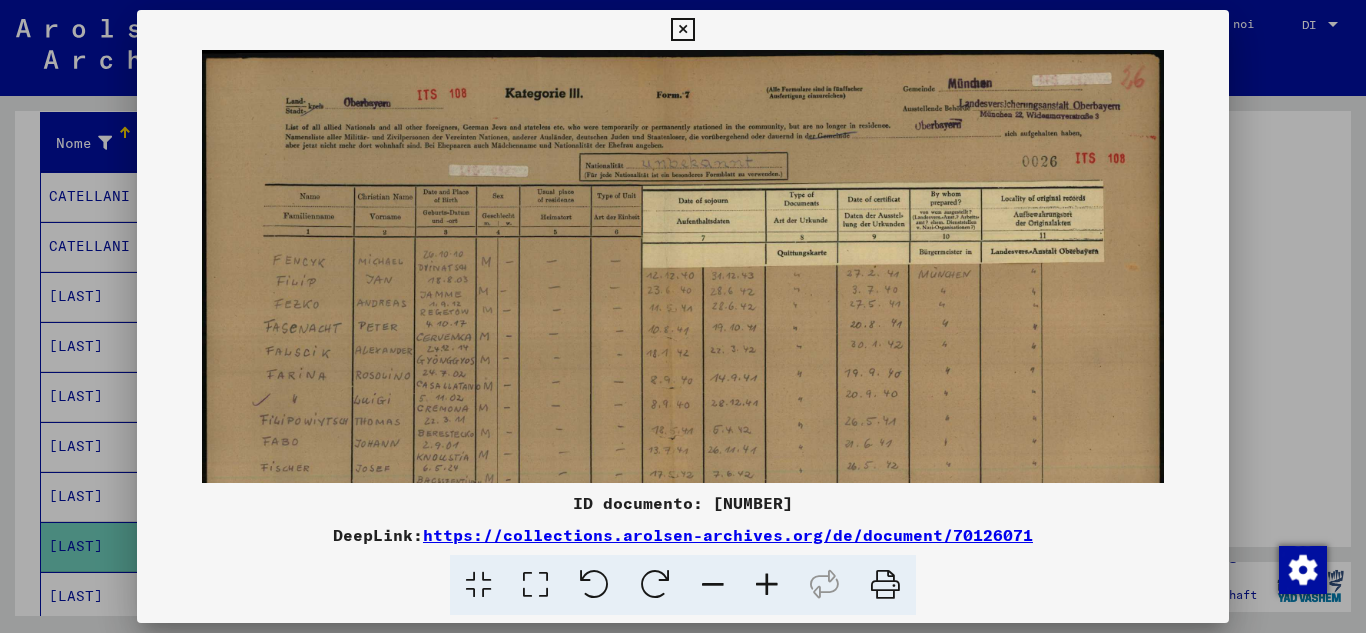 click at bounding box center (767, 585) 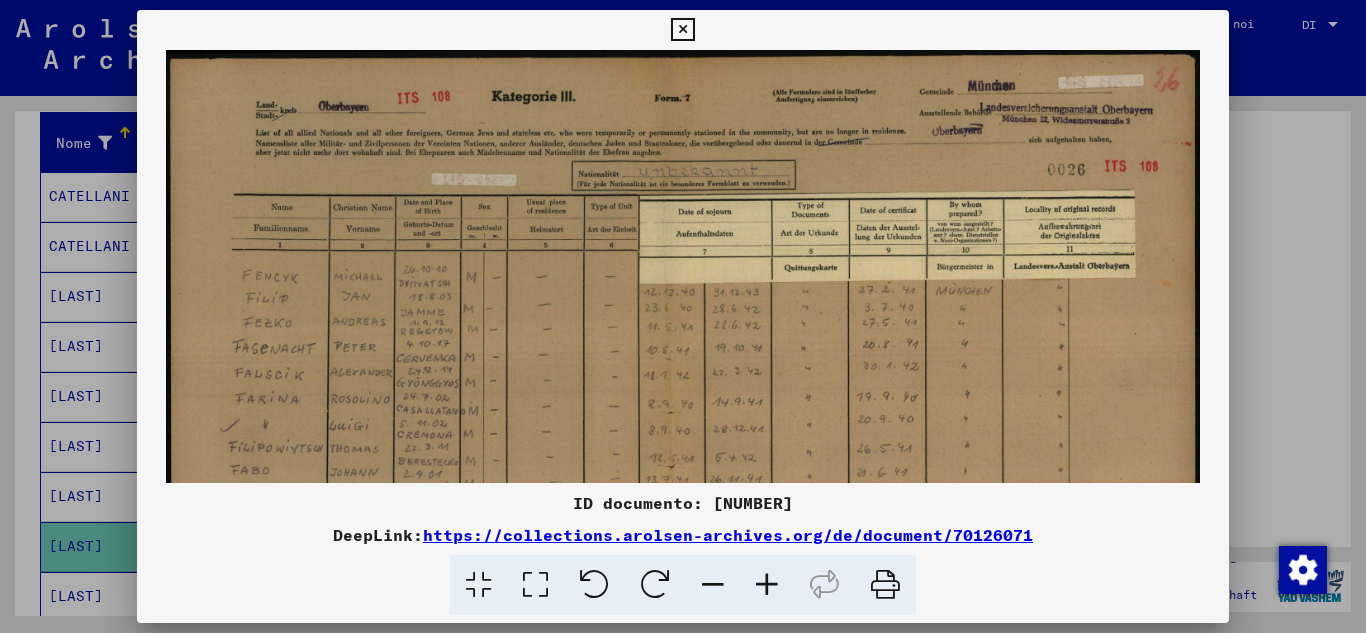 click at bounding box center [767, 585] 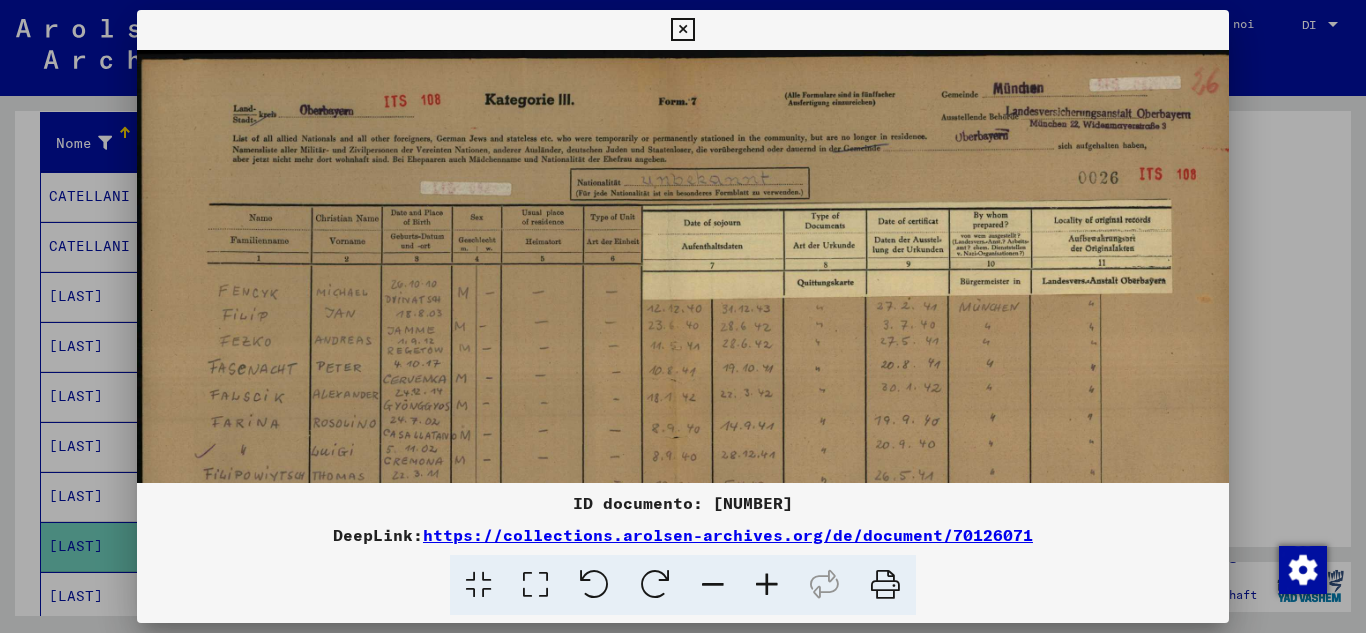 click at bounding box center (767, 585) 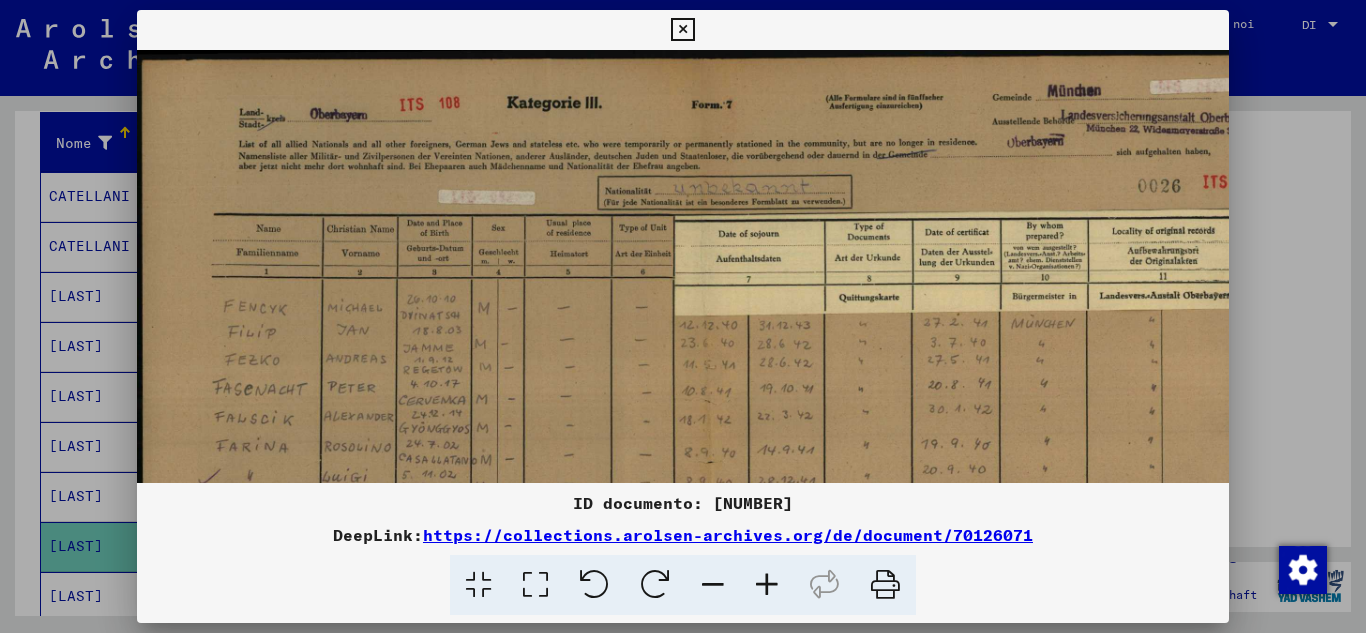 click at bounding box center [767, 585] 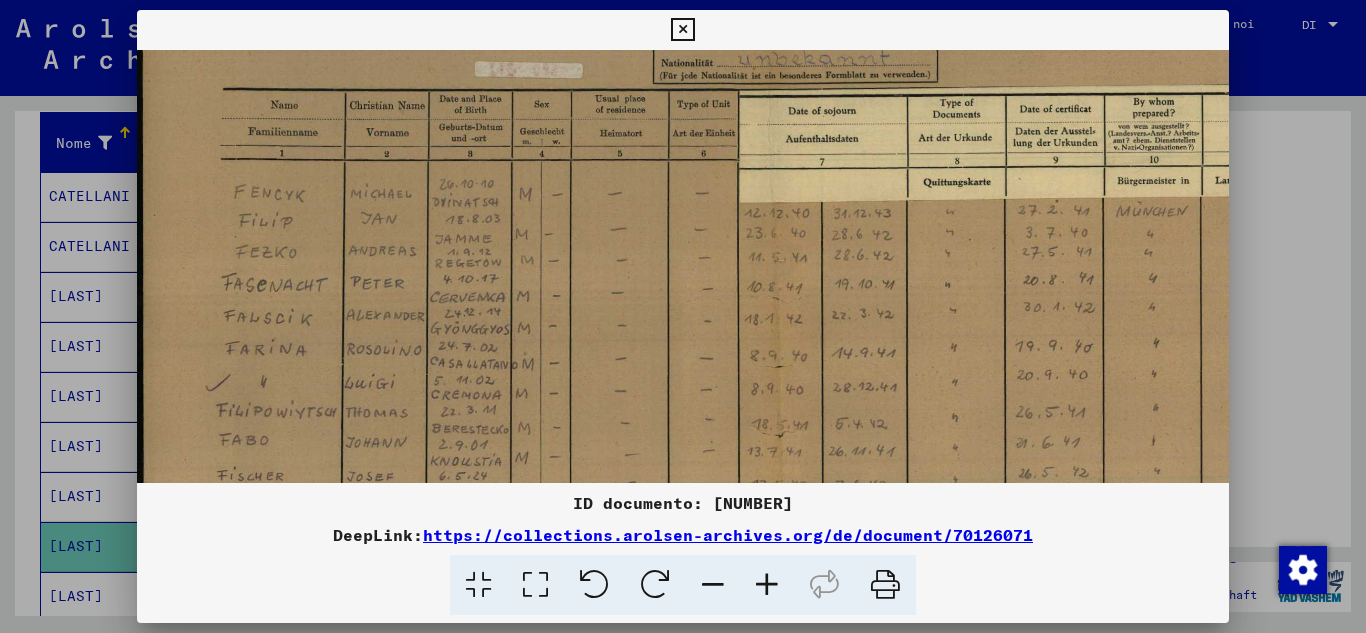 scroll, scrollTop: 167, scrollLeft: 0, axis: vertical 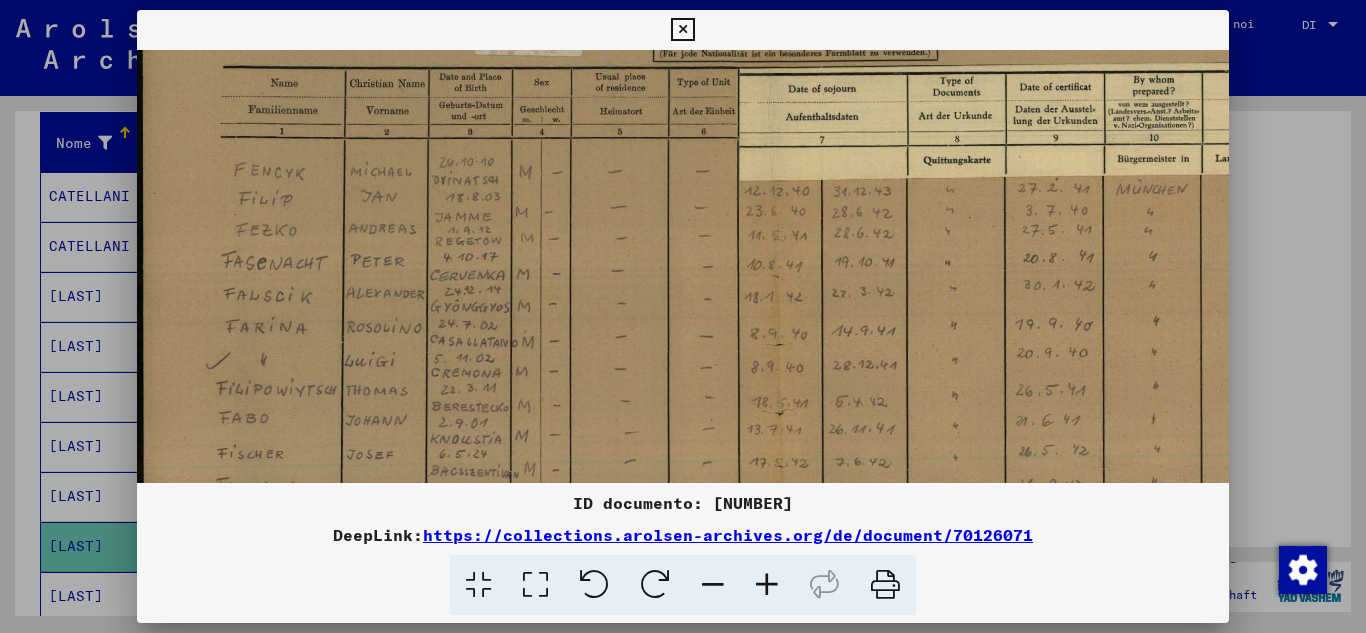 drag, startPoint x: 698, startPoint y: 424, endPoint x: 779, endPoint y: 257, distance: 185.60712 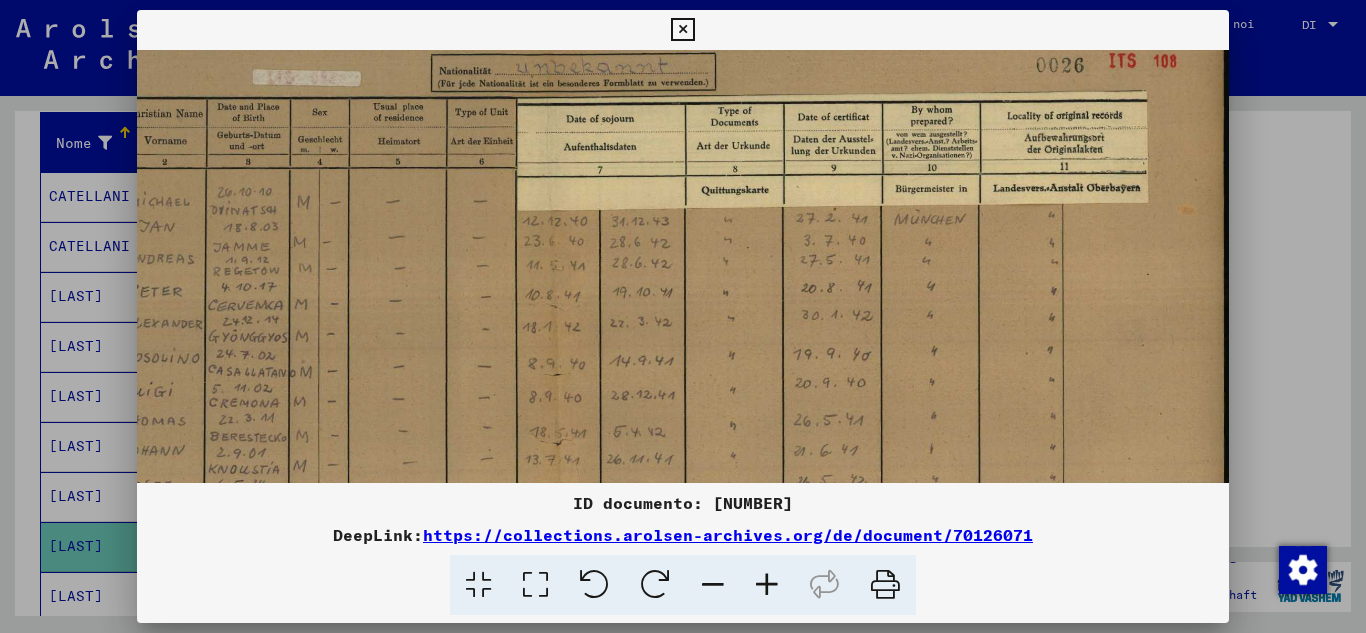 scroll, scrollTop: 135, scrollLeft: 222, axis: both 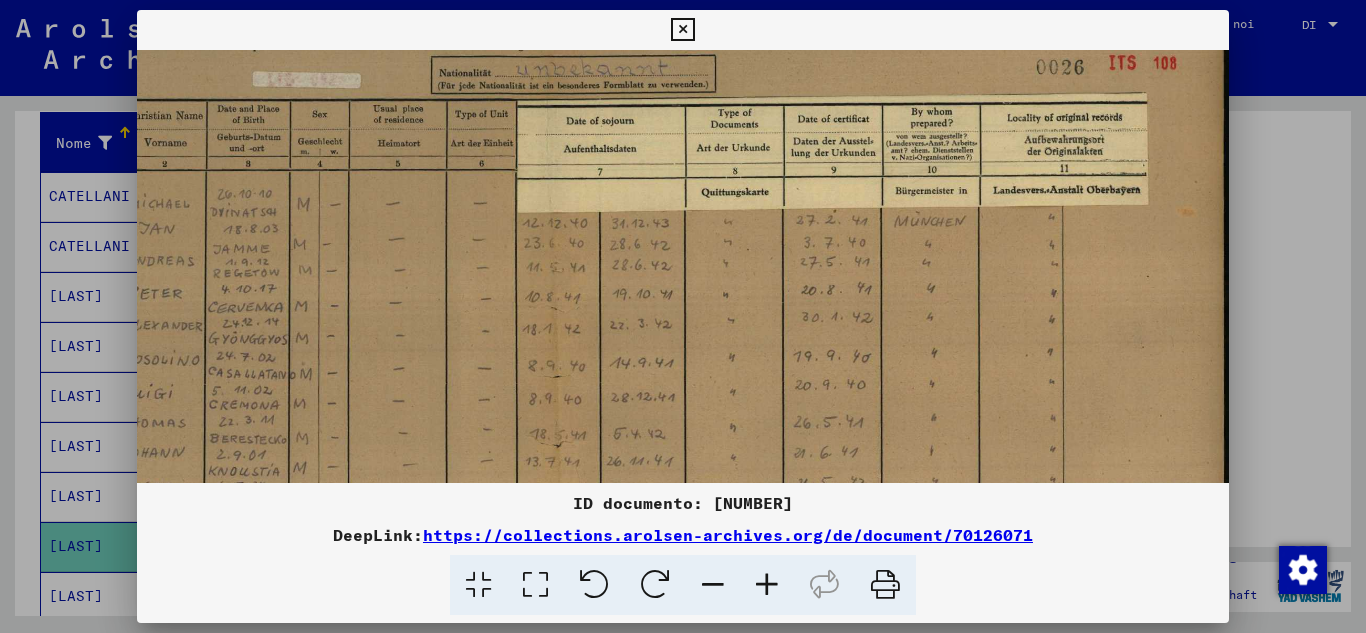drag, startPoint x: 1104, startPoint y: 371, endPoint x: 745, endPoint y: 403, distance: 360.42337 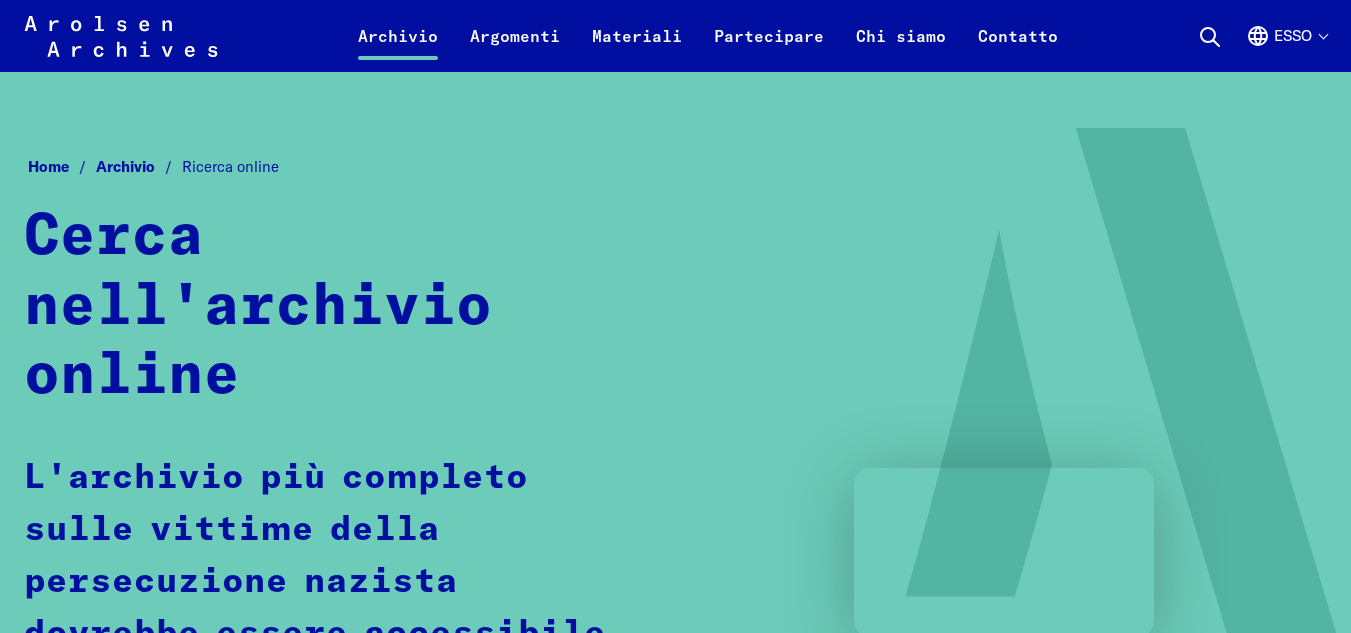 scroll, scrollTop: 1167, scrollLeft: 0, axis: vertical 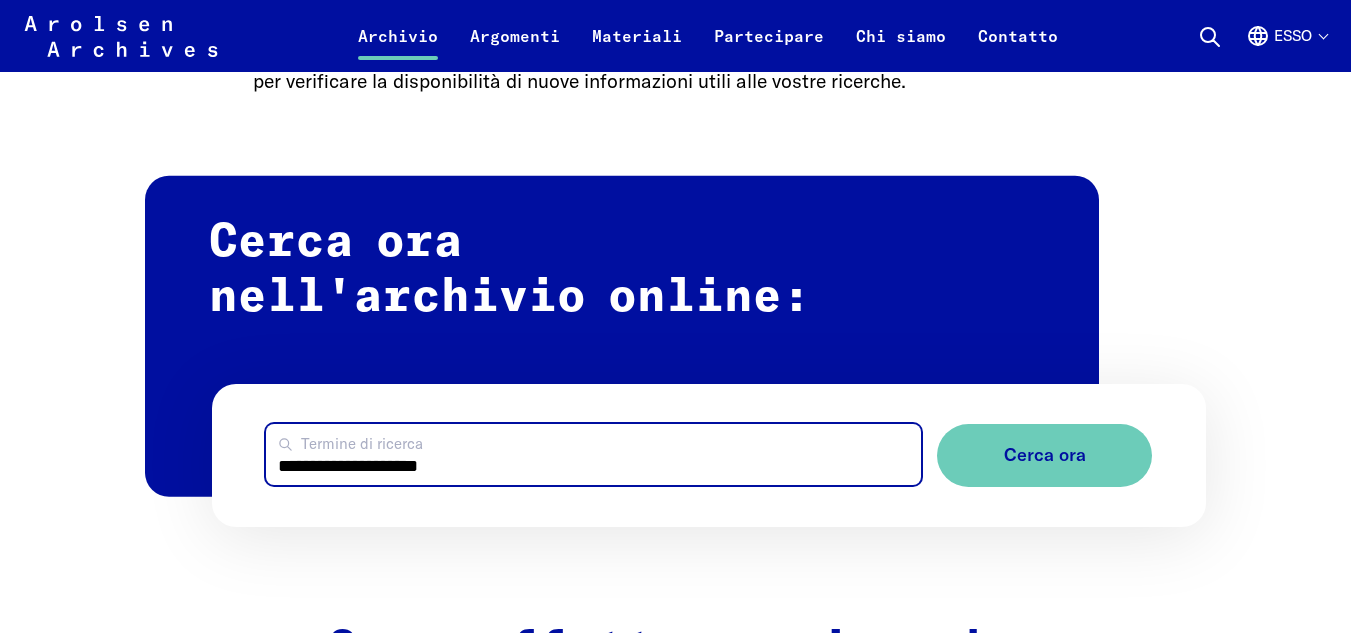 drag, startPoint x: 494, startPoint y: 421, endPoint x: 254, endPoint y: 398, distance: 241.09956 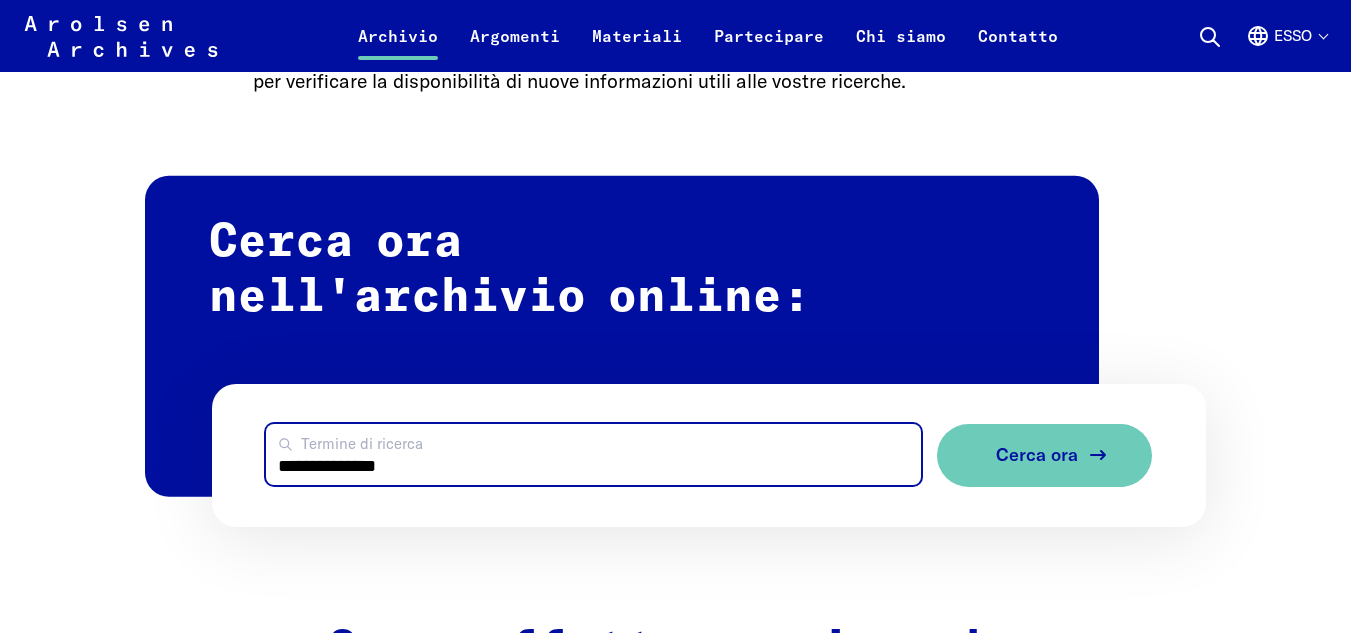 type on "**********" 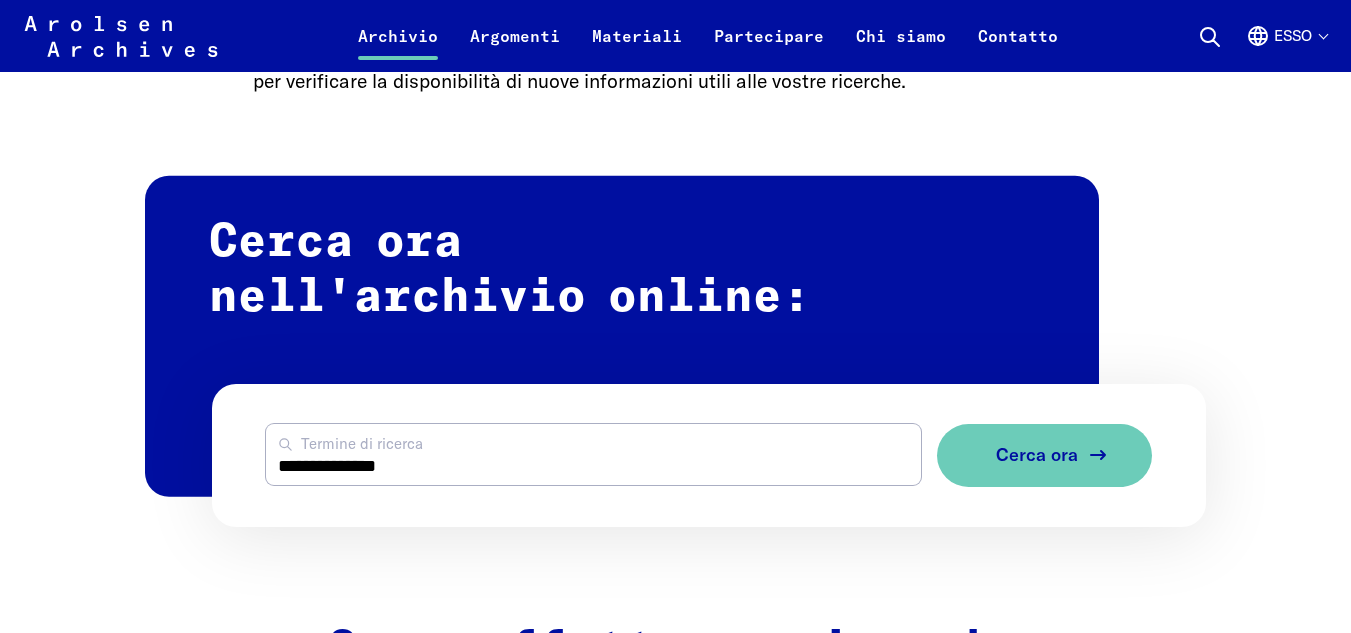 click on "Cerca ora" at bounding box center [1037, 454] 